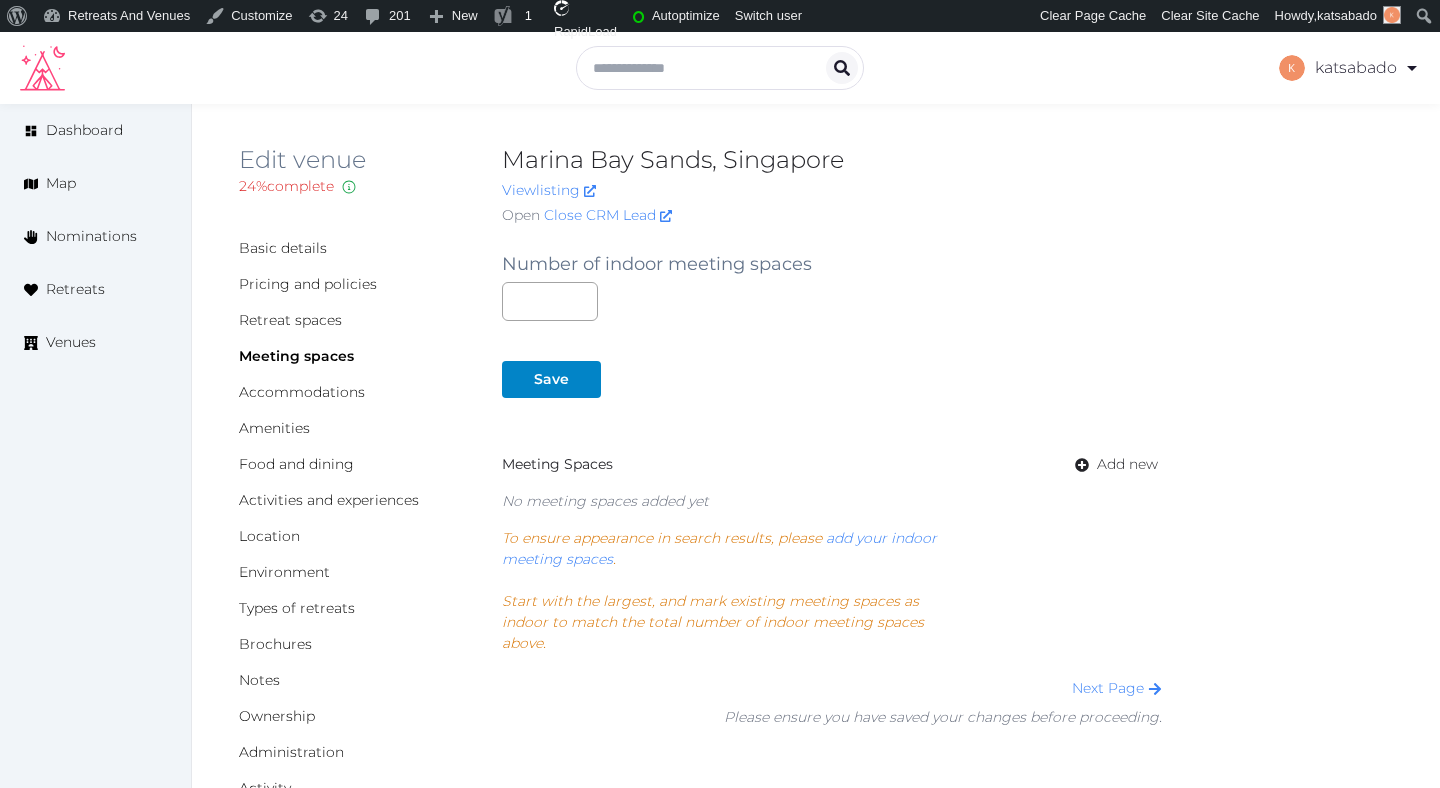 scroll, scrollTop: 0, scrollLeft: 0, axis: both 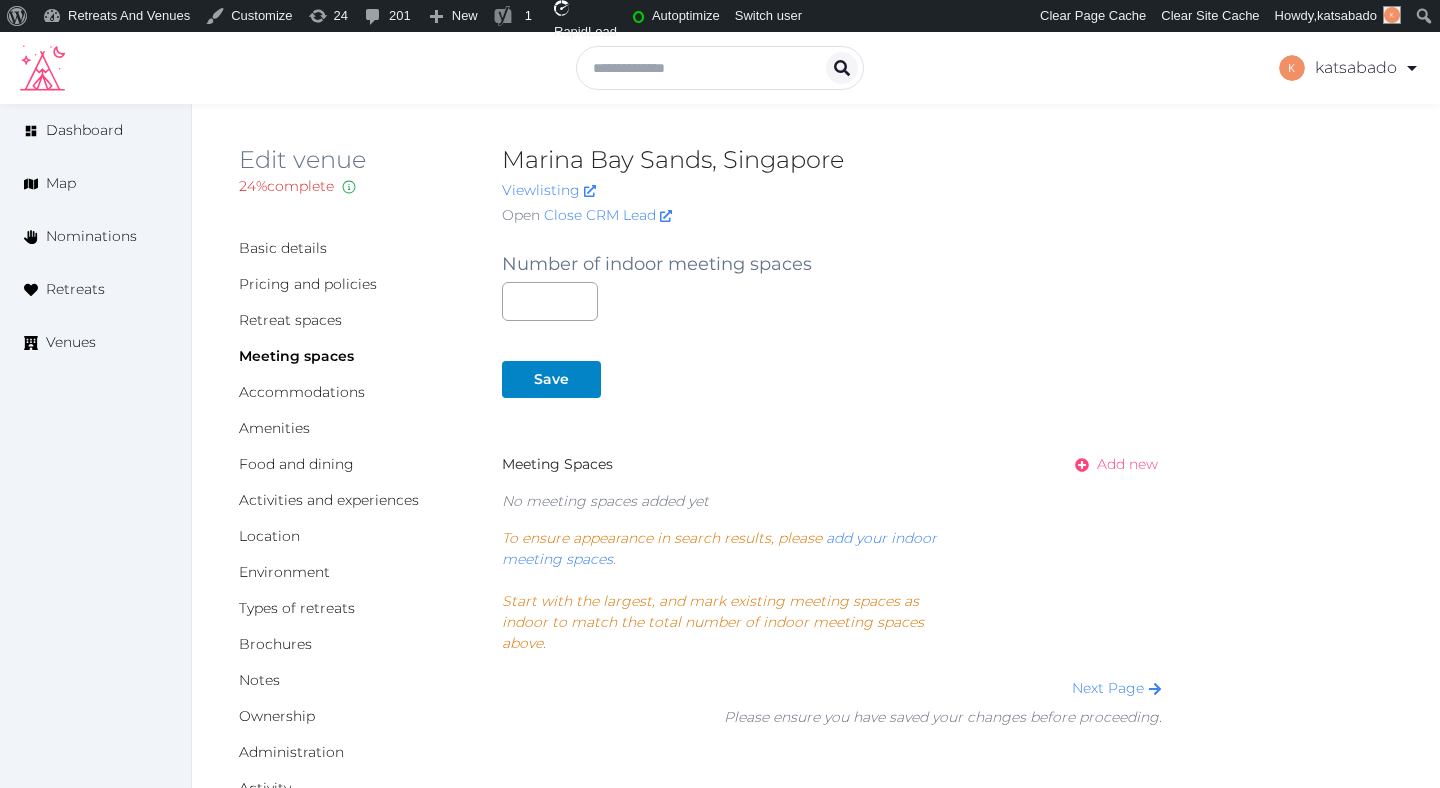 click on "Add new" at bounding box center (1127, 464) 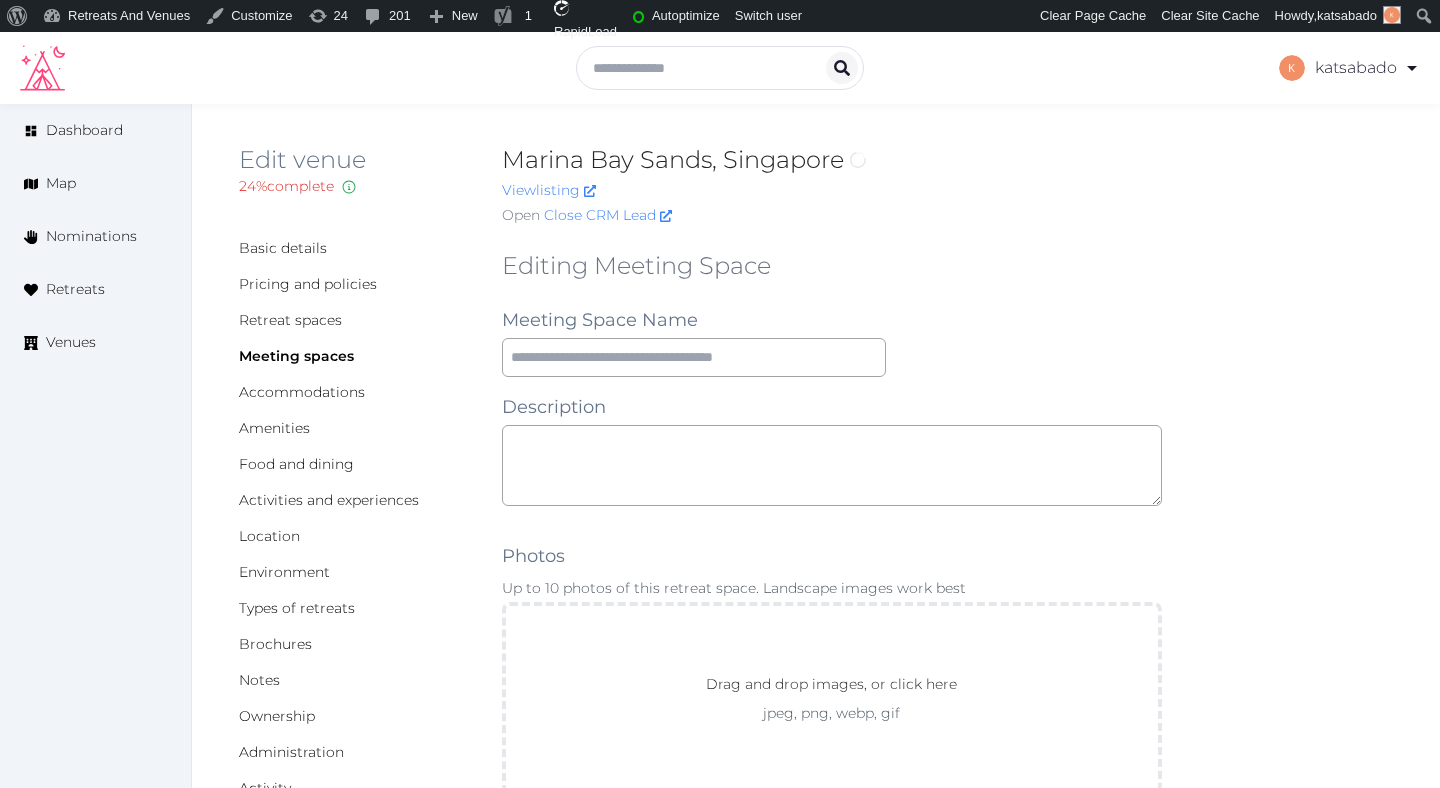 scroll, scrollTop: 0, scrollLeft: 0, axis: both 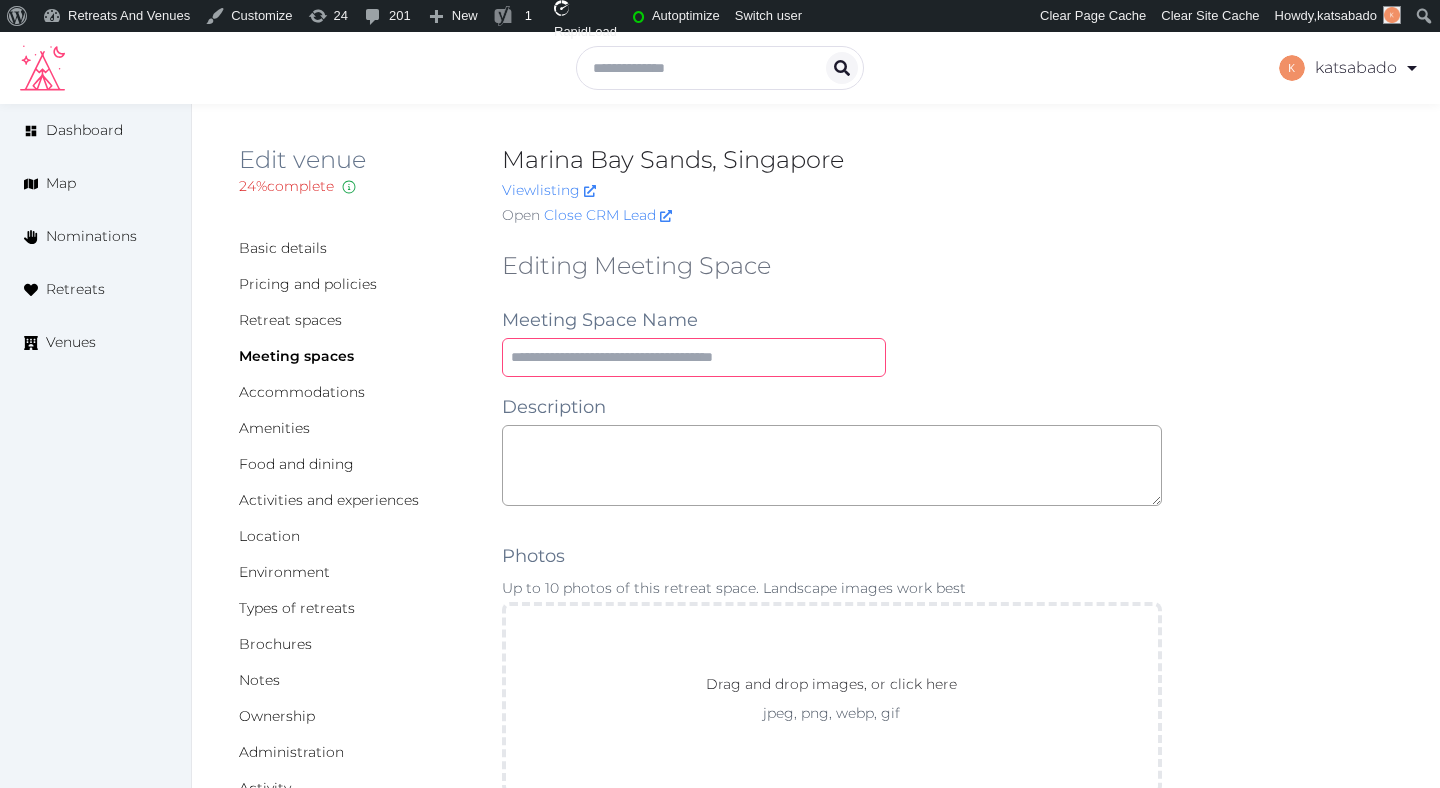 click at bounding box center (694, 357) 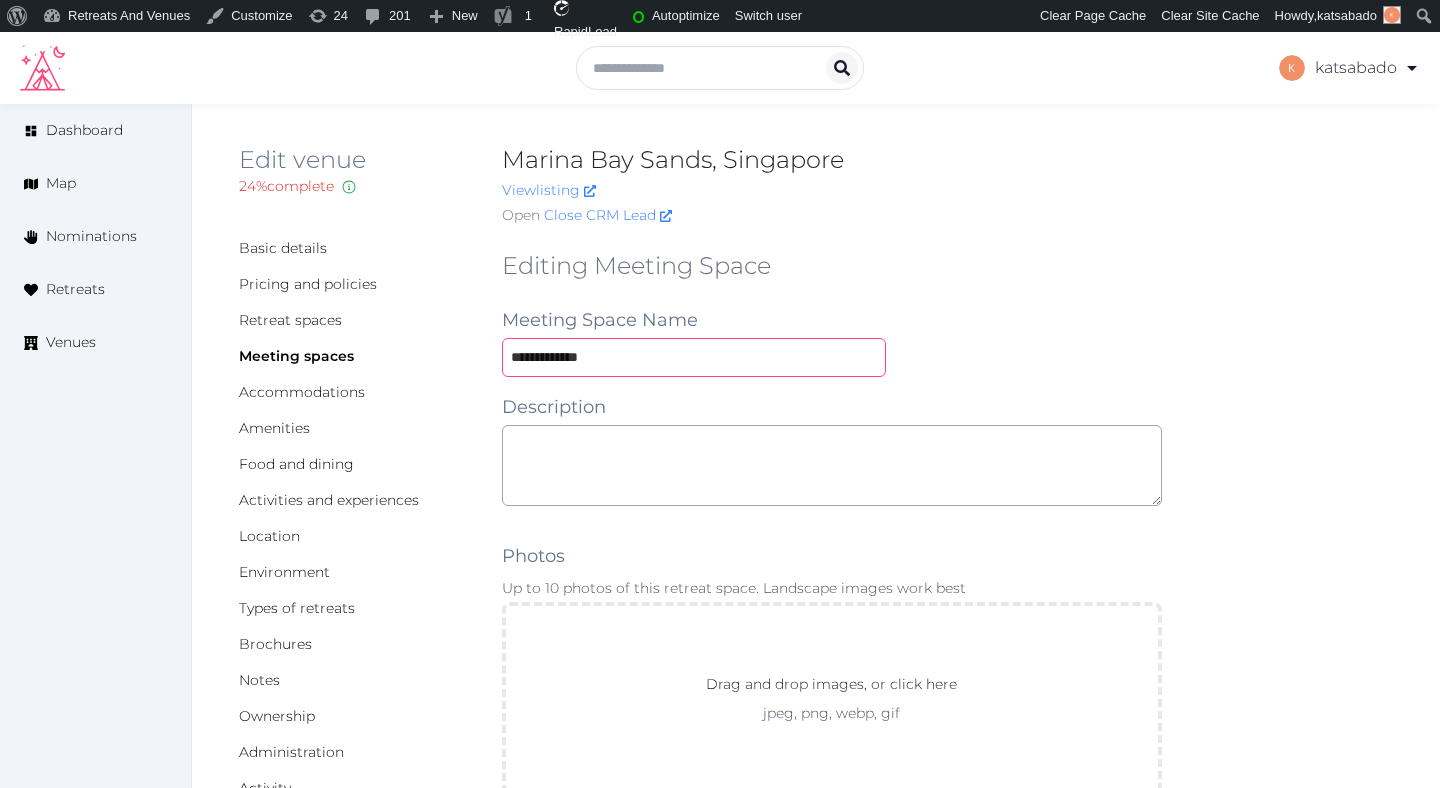 type on "**********" 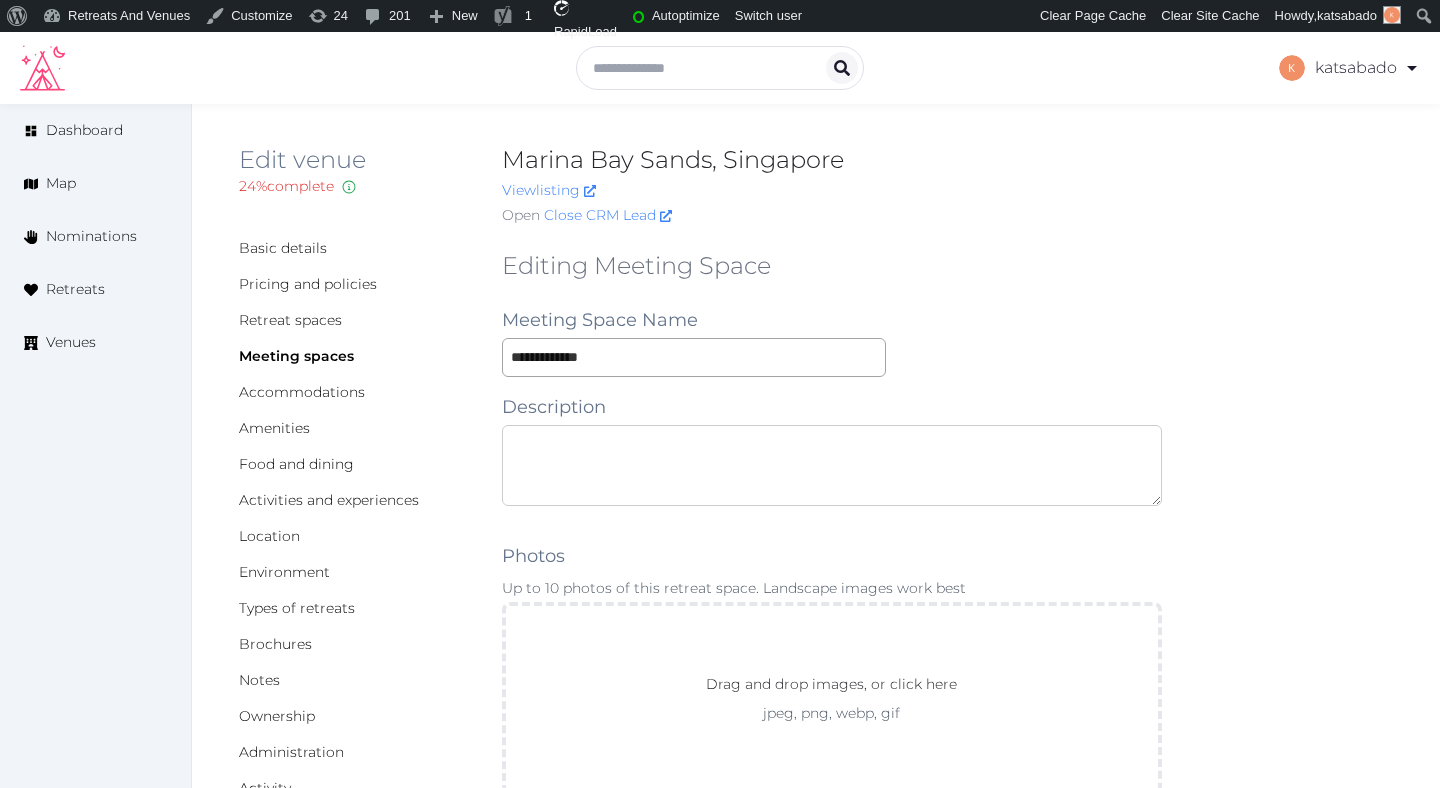 click at bounding box center [832, 465] 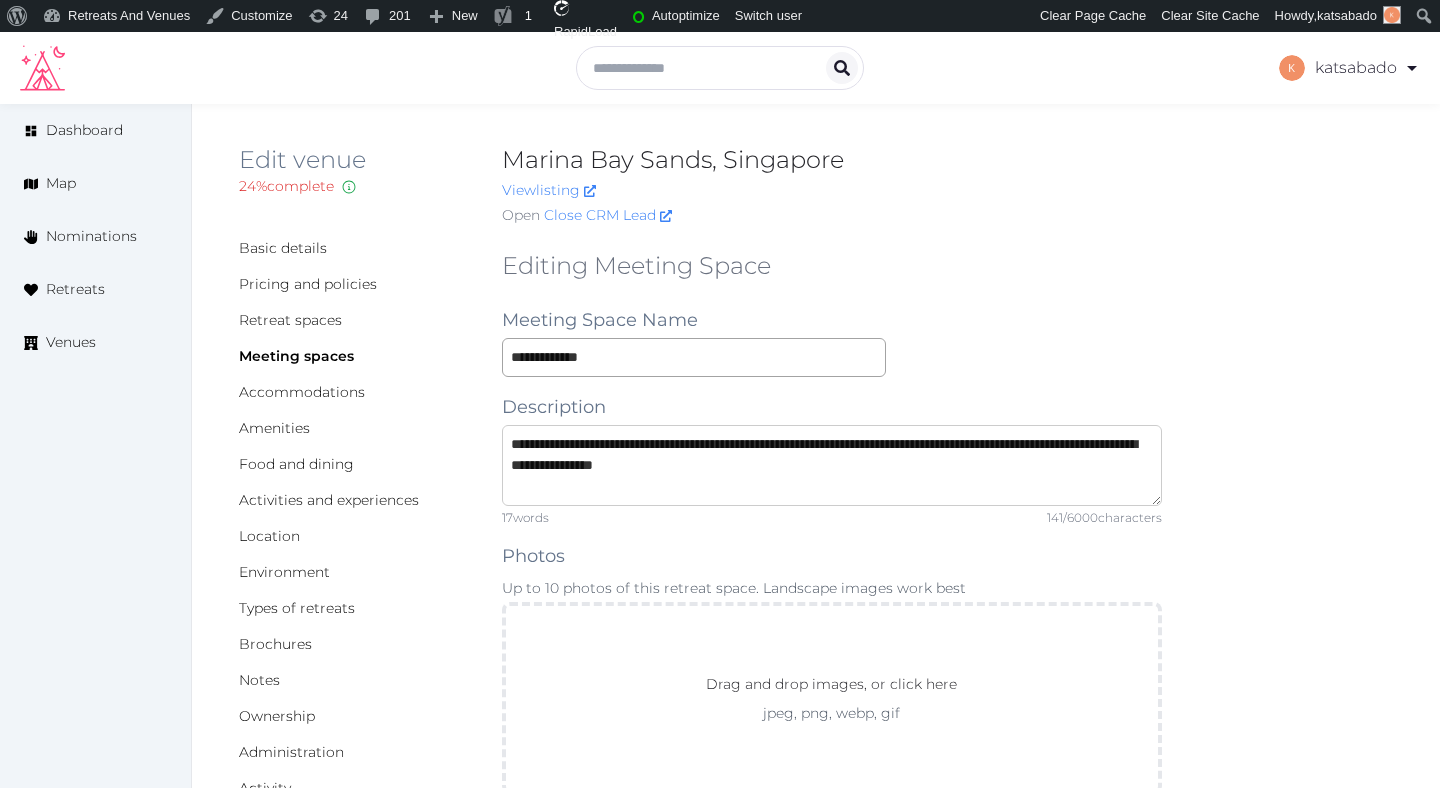 type on "**********" 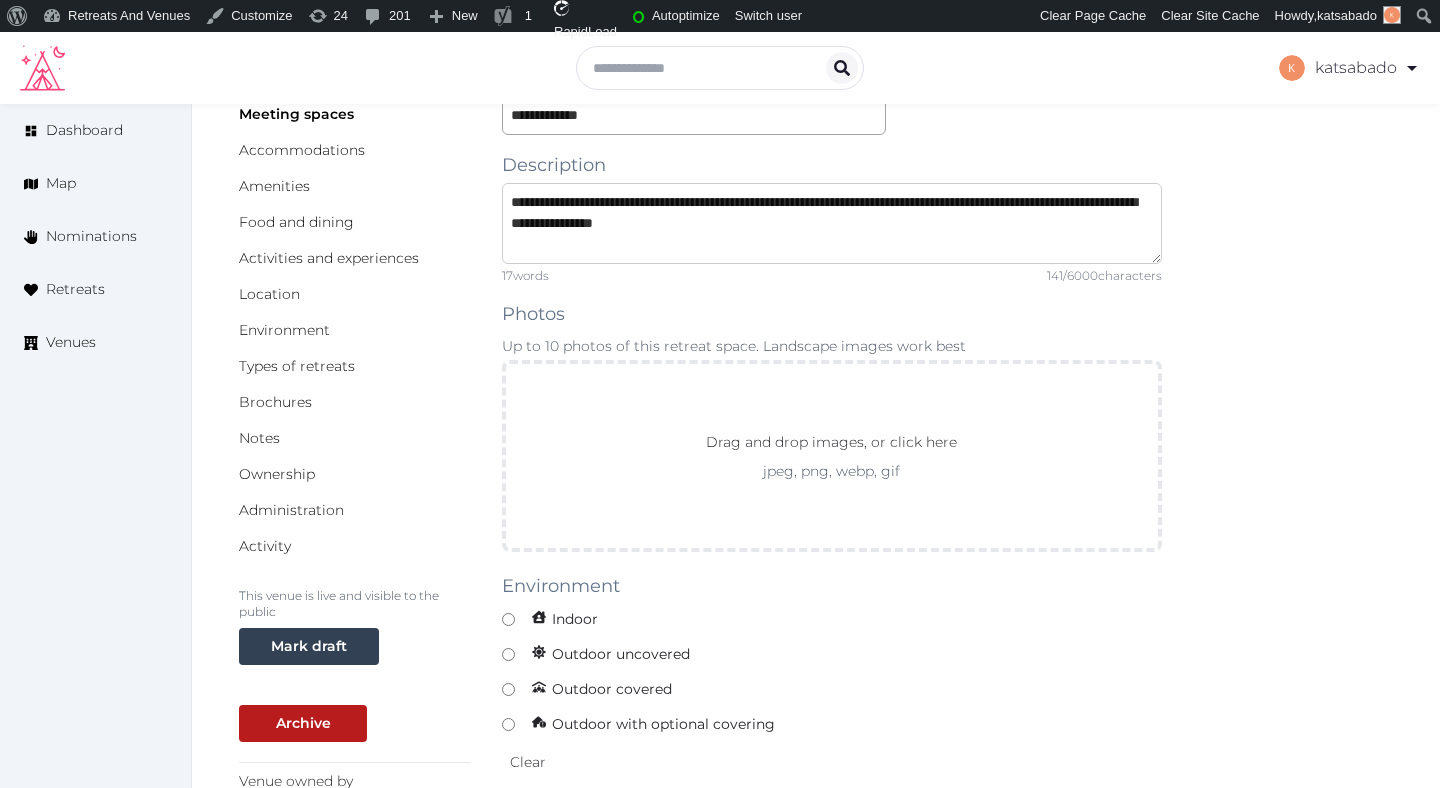 scroll, scrollTop: 294, scrollLeft: 0, axis: vertical 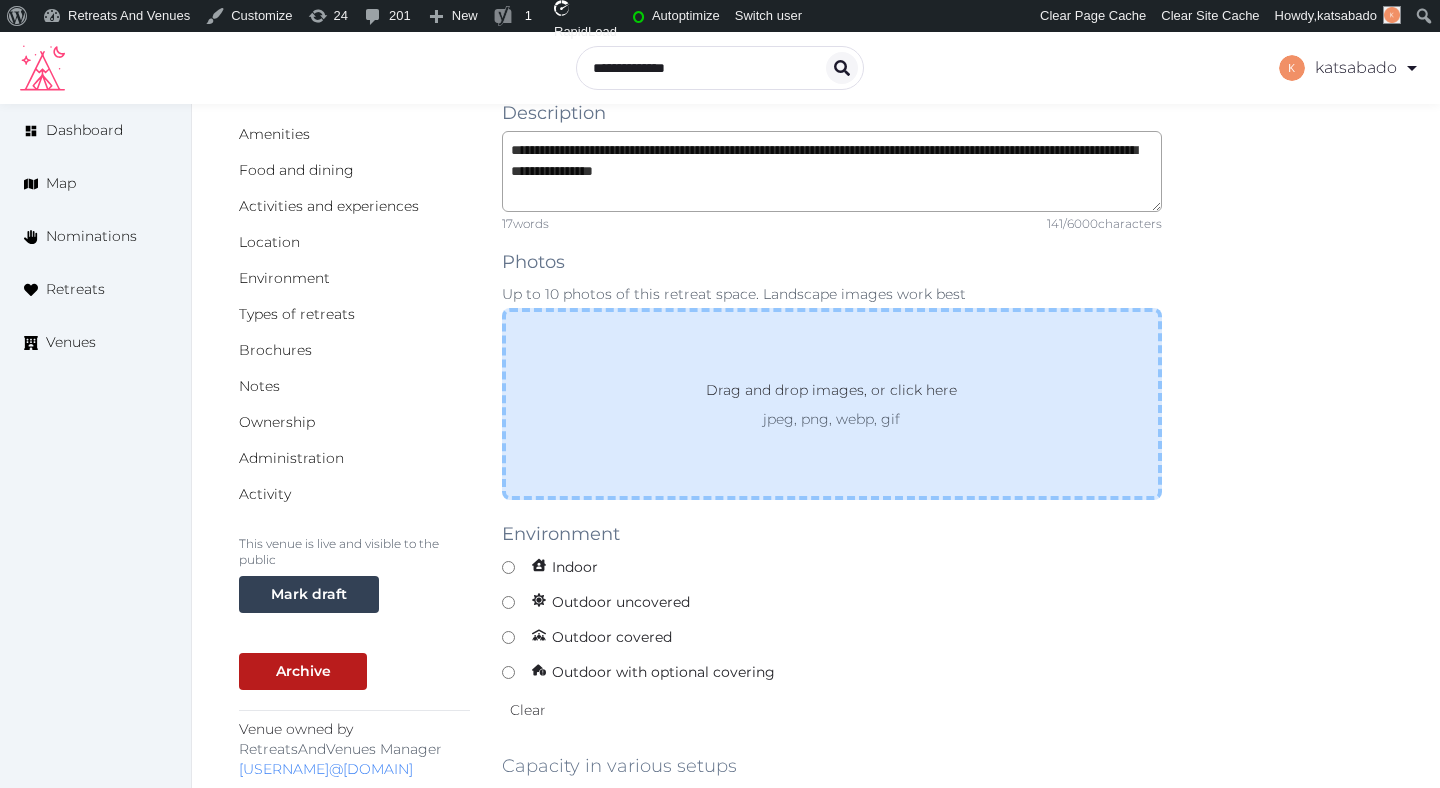 click on "Drag and drop images, or click here jpeg, png, webp, gif" at bounding box center [832, 404] 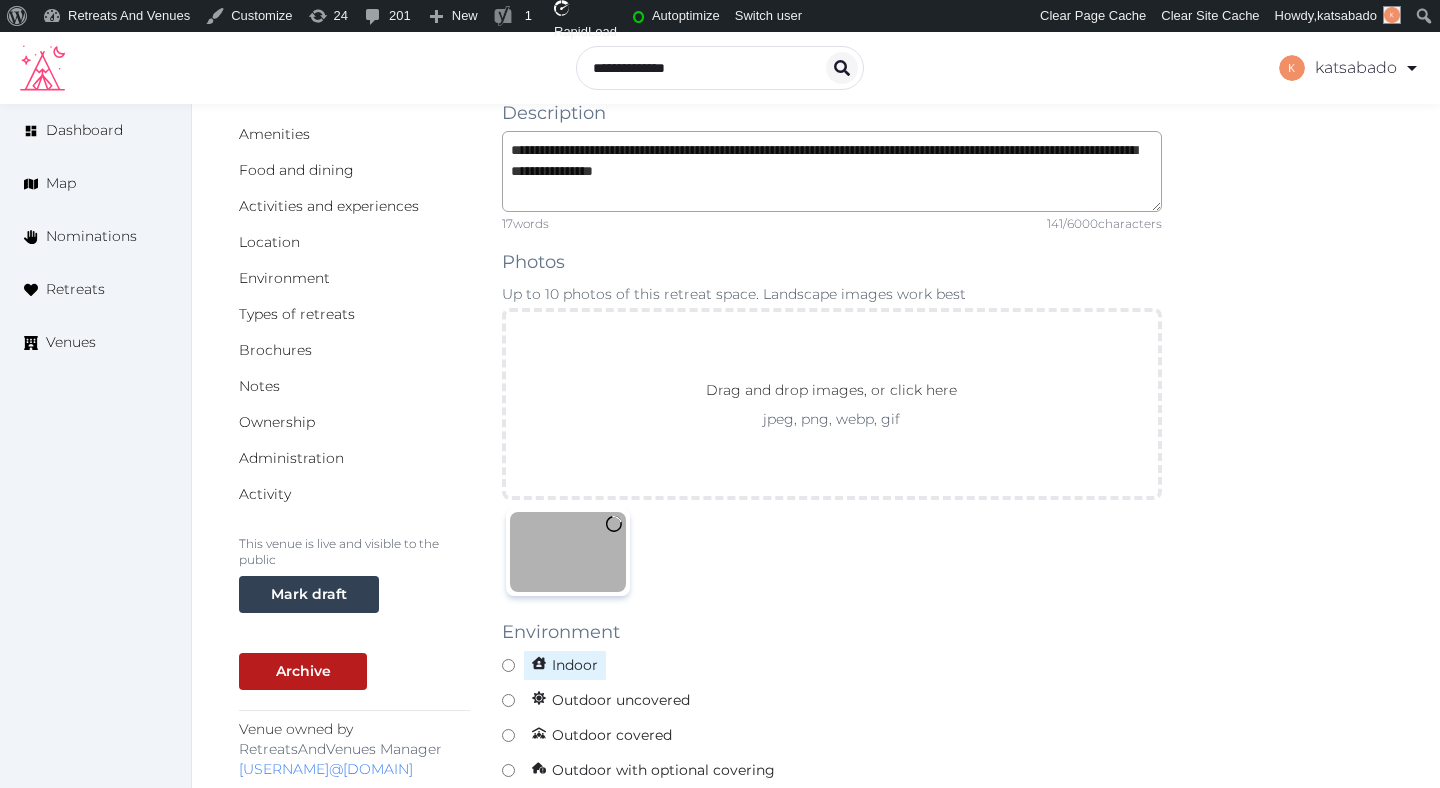 click on "Indoor" at bounding box center [565, 665] 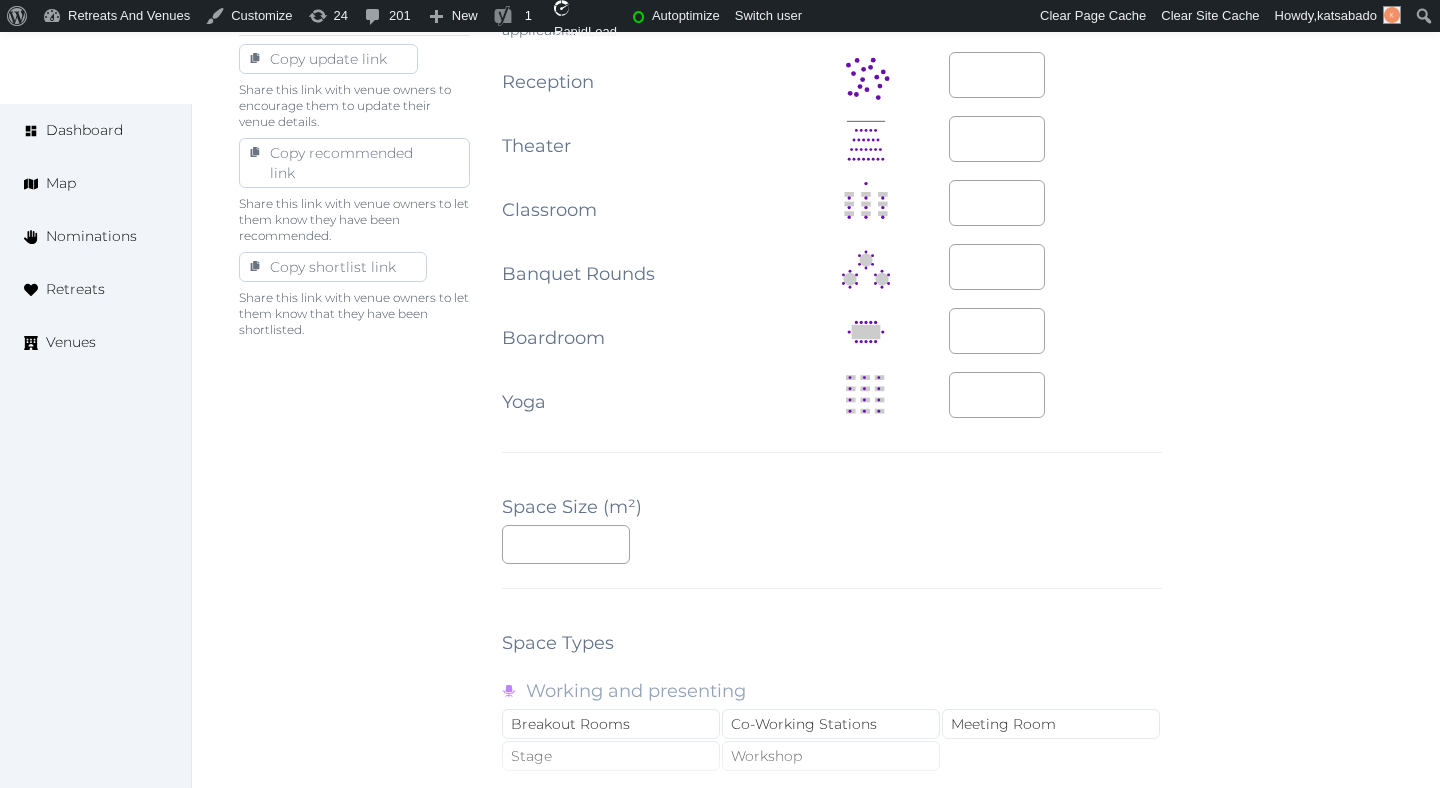 scroll, scrollTop: 1195, scrollLeft: 0, axis: vertical 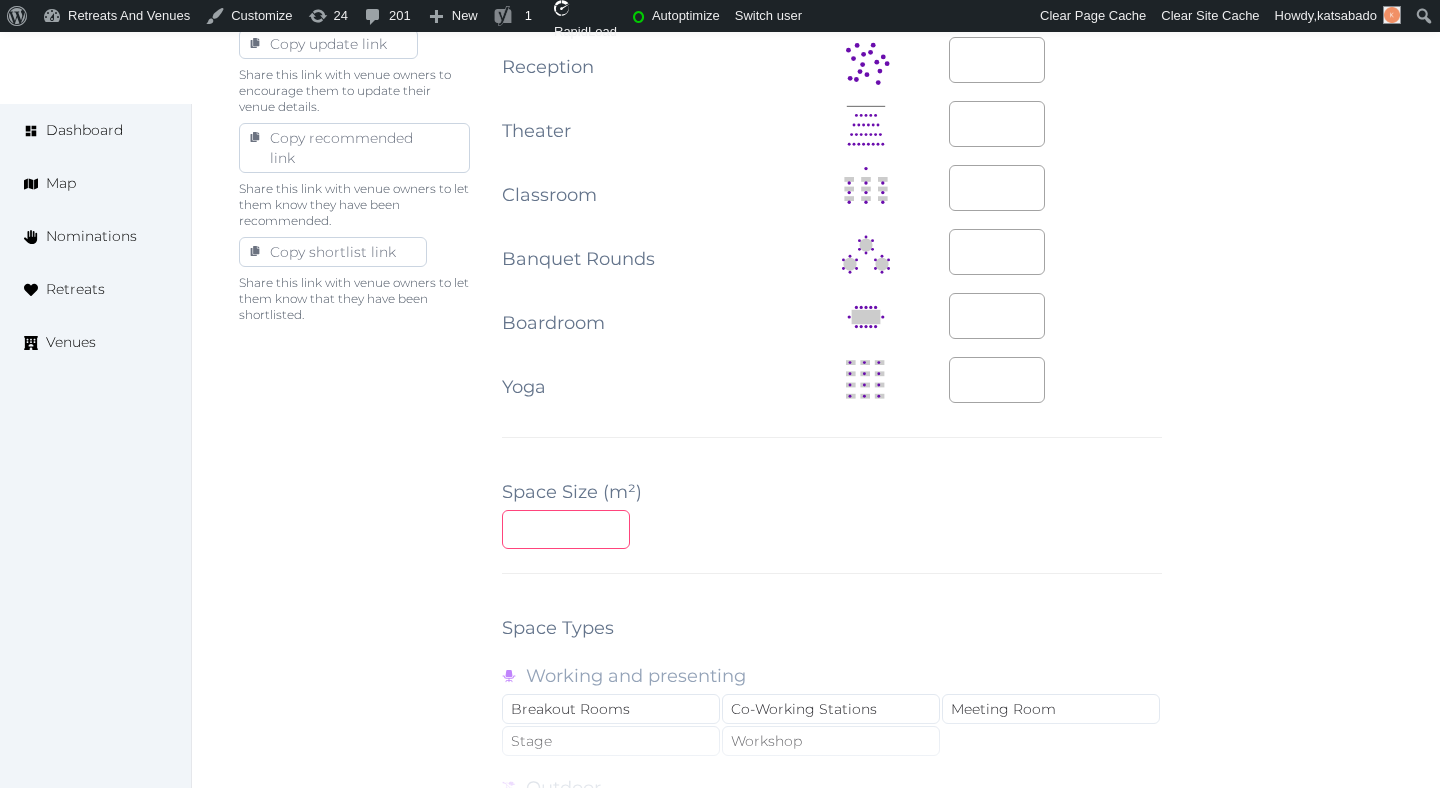 click at bounding box center [566, 529] 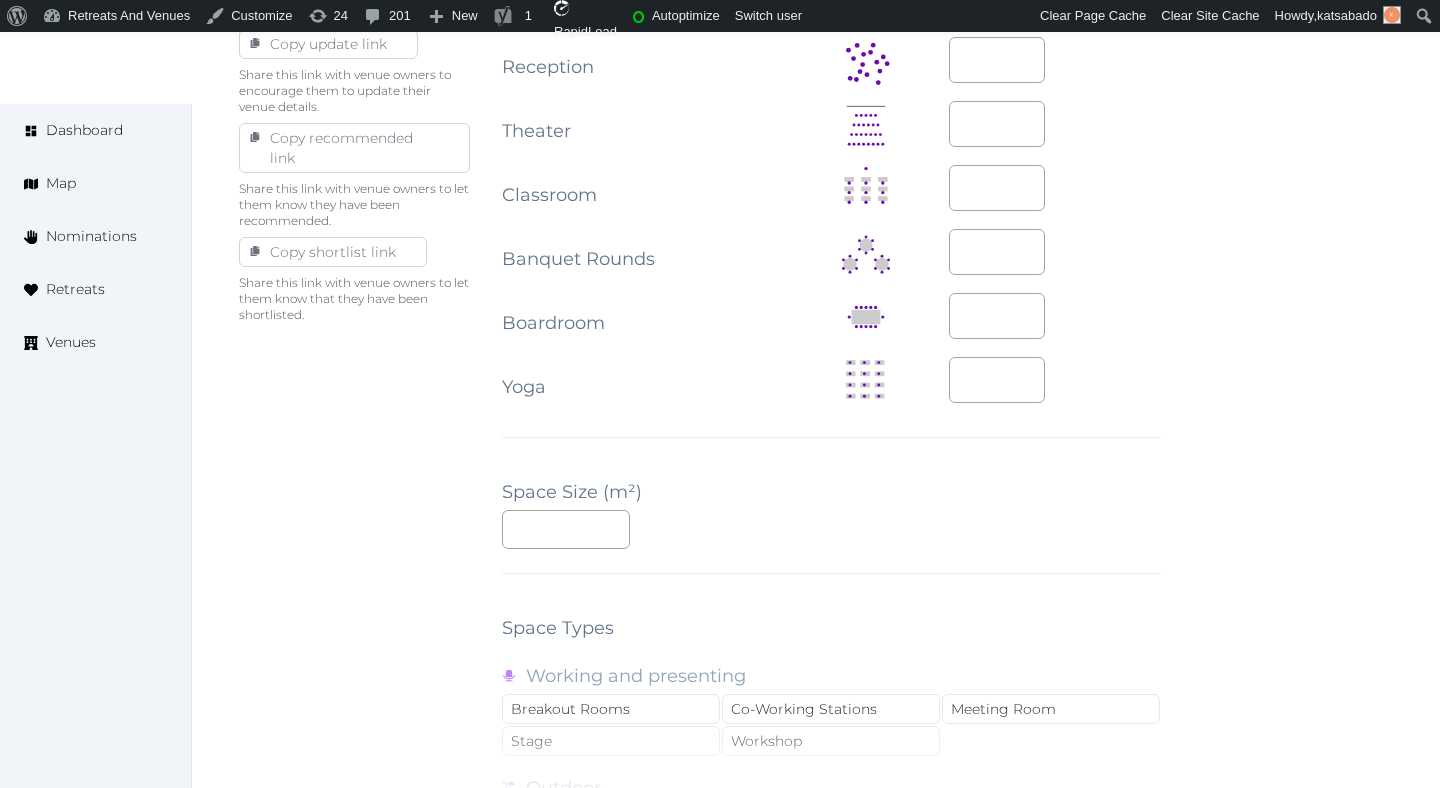 click on "Basic details Pricing and policies Retreat spaces Meeting spaces Accommodations Amenities Food and dining Activities and experiences Location Environment Types of retreats Brochures Notes Ownership Administration Activity This venue is live and visible to the public Mark draft Archive Venue owned by RetreatsAndVenues Manager c.o.r.e.y.sanford@retreatsandvenues.com Copy ownership transfer link Share this link with any user to transfer ownership of this venue. Users without accounts will be directed to register. Copy update link Share this link with venue owners to encourage them to update their venue details. Copy recommended link Share this link with venue owners to let them know they have been recommended. Copy shortlist link Share this link with venue owners to let them know that they have been shortlisted." at bounding box center [354, 232] 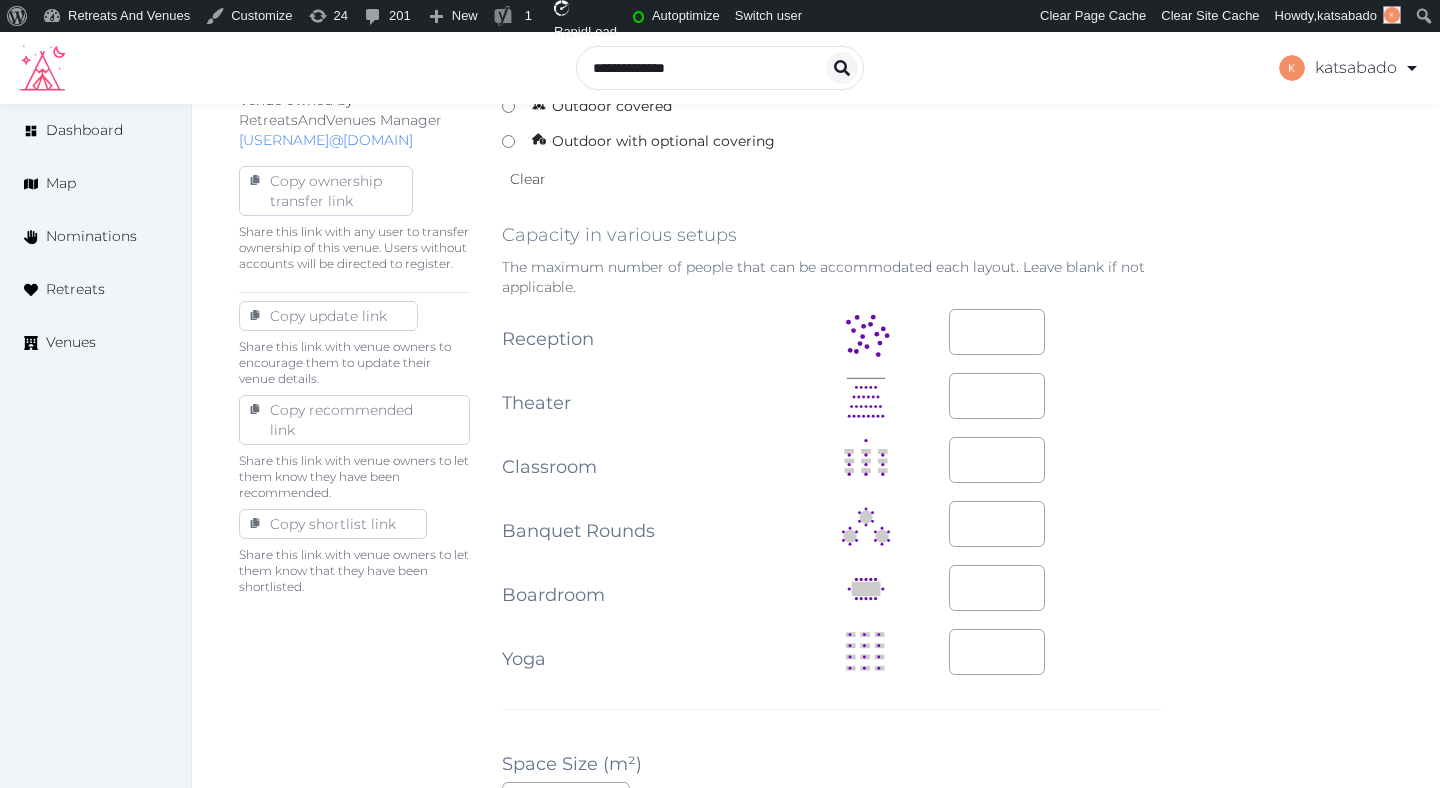 scroll, scrollTop: 953, scrollLeft: 0, axis: vertical 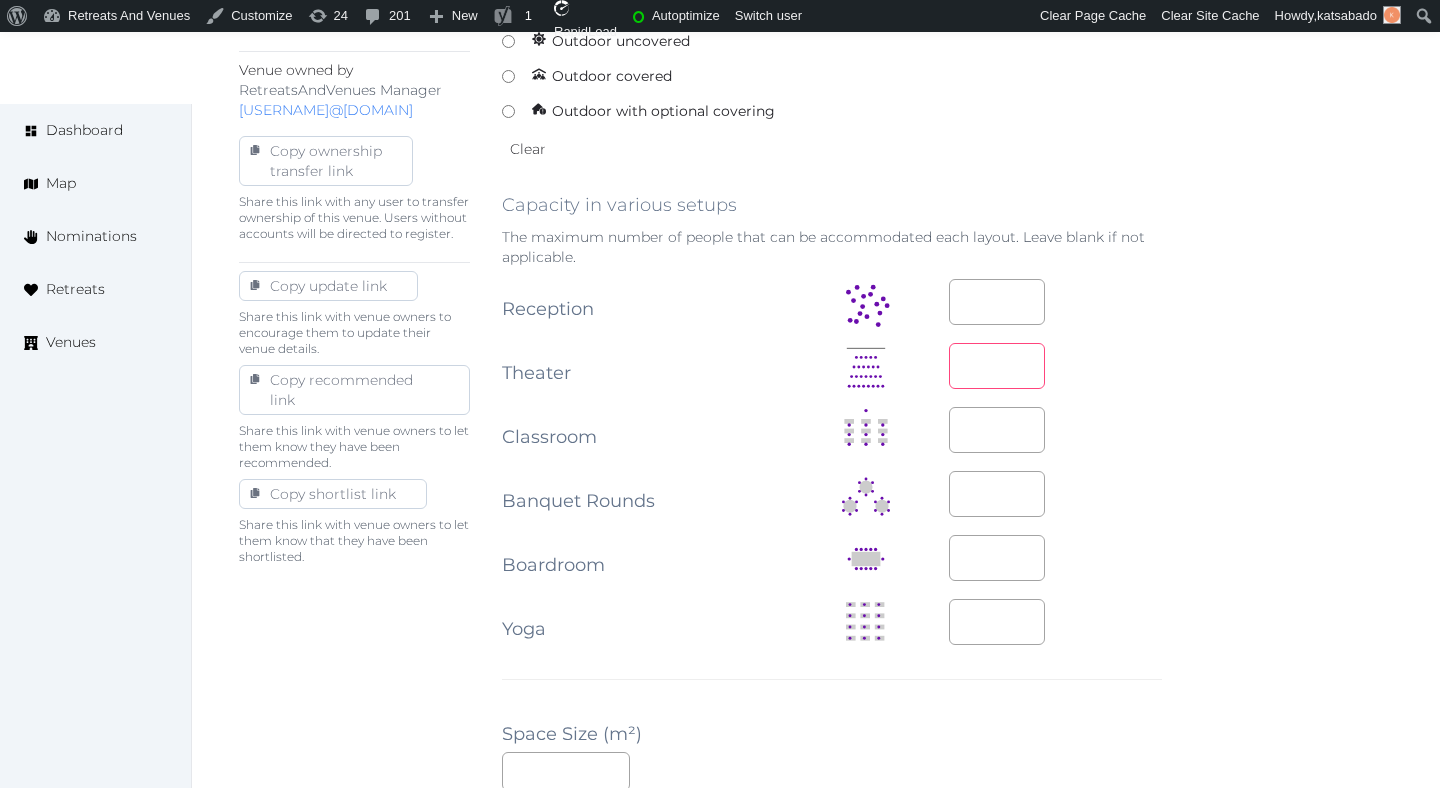 click at bounding box center [997, 366] 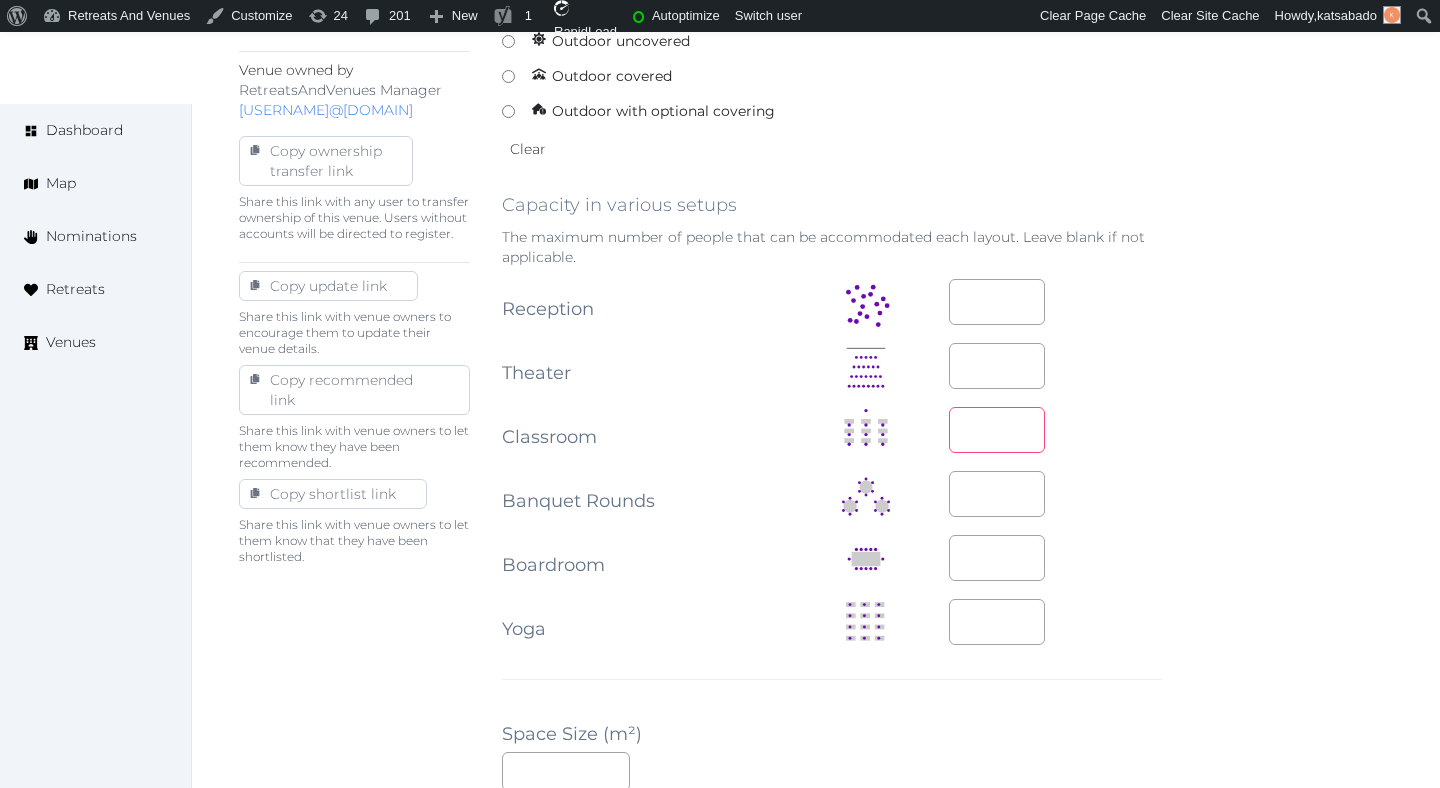 type on "**" 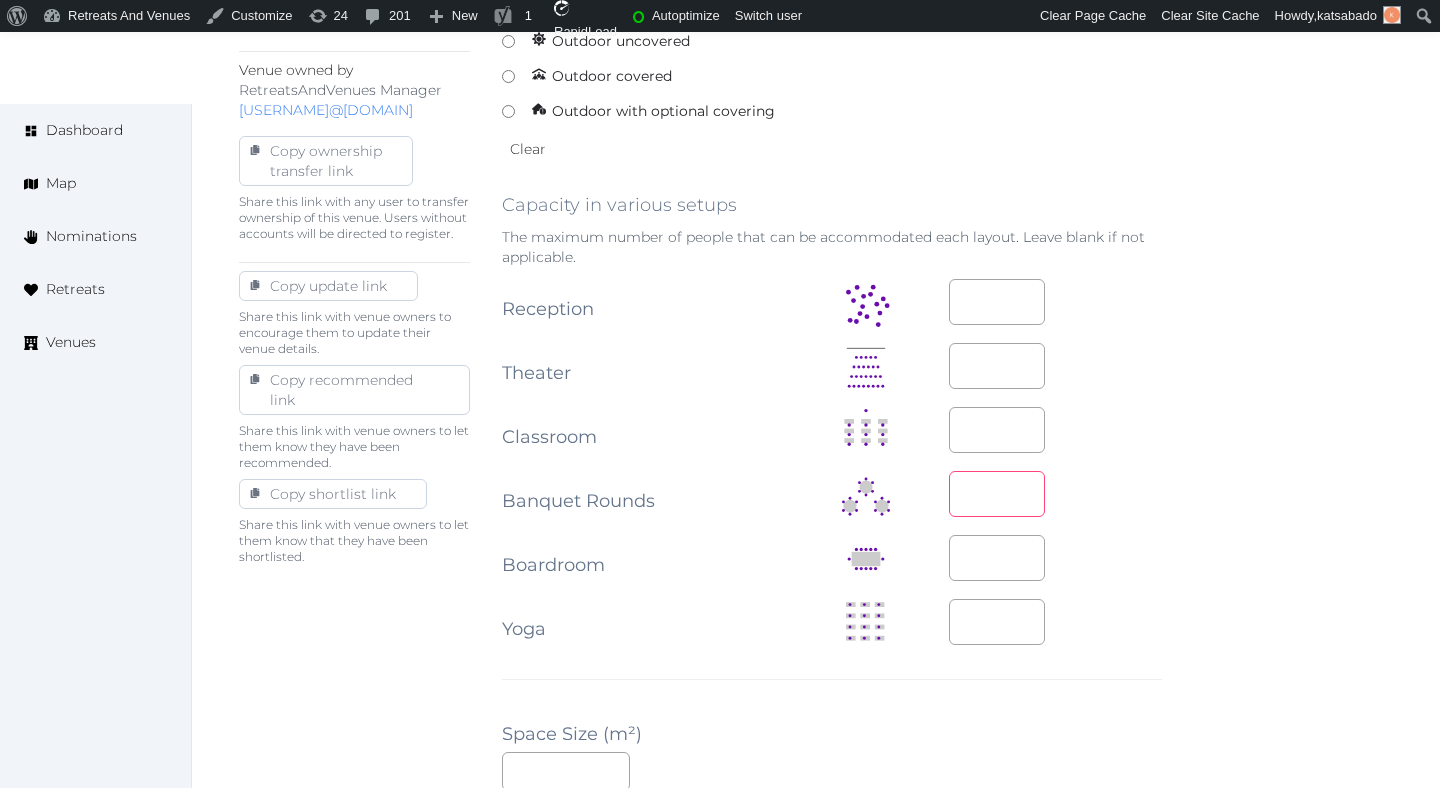 type on "***" 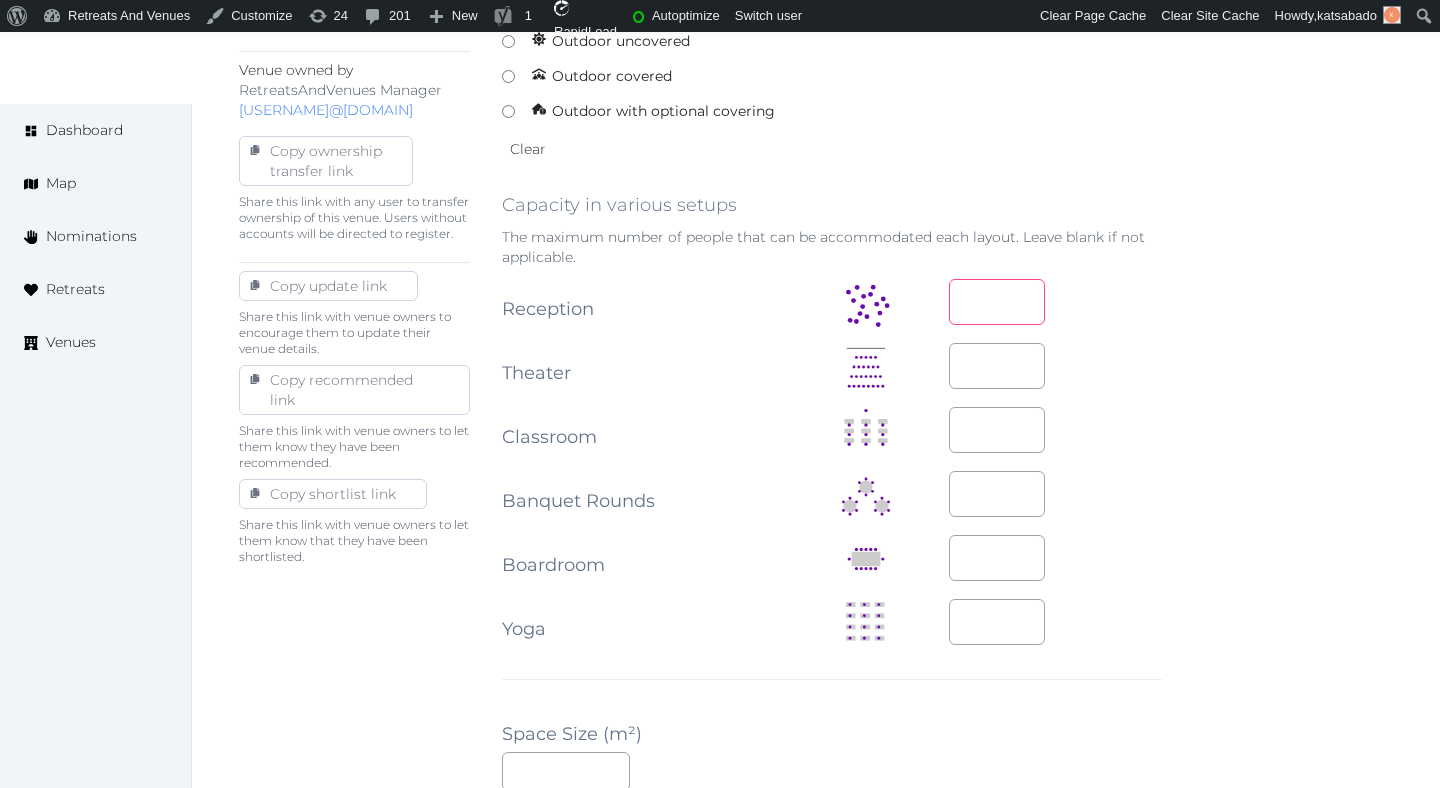 click at bounding box center (997, 302) 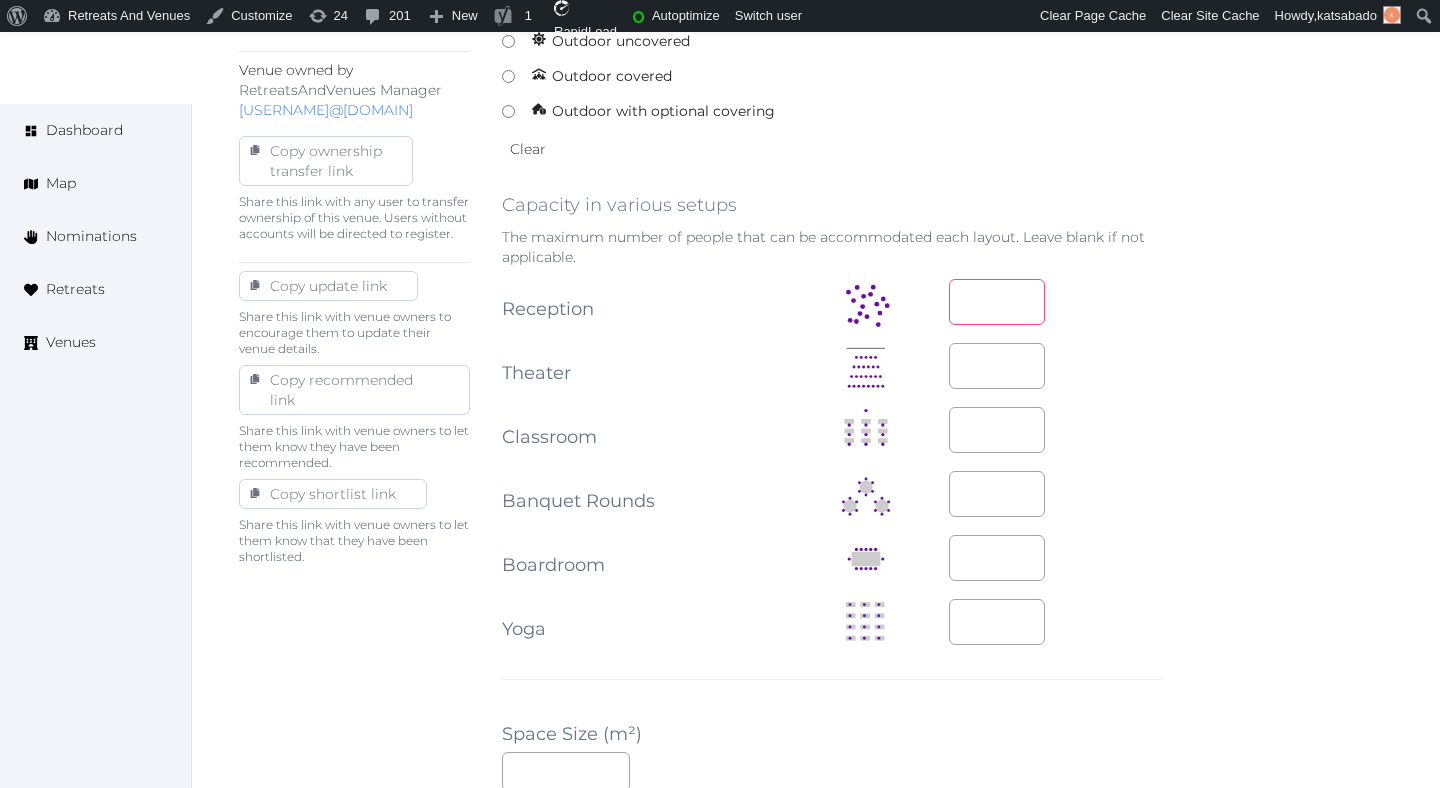 type on "****" 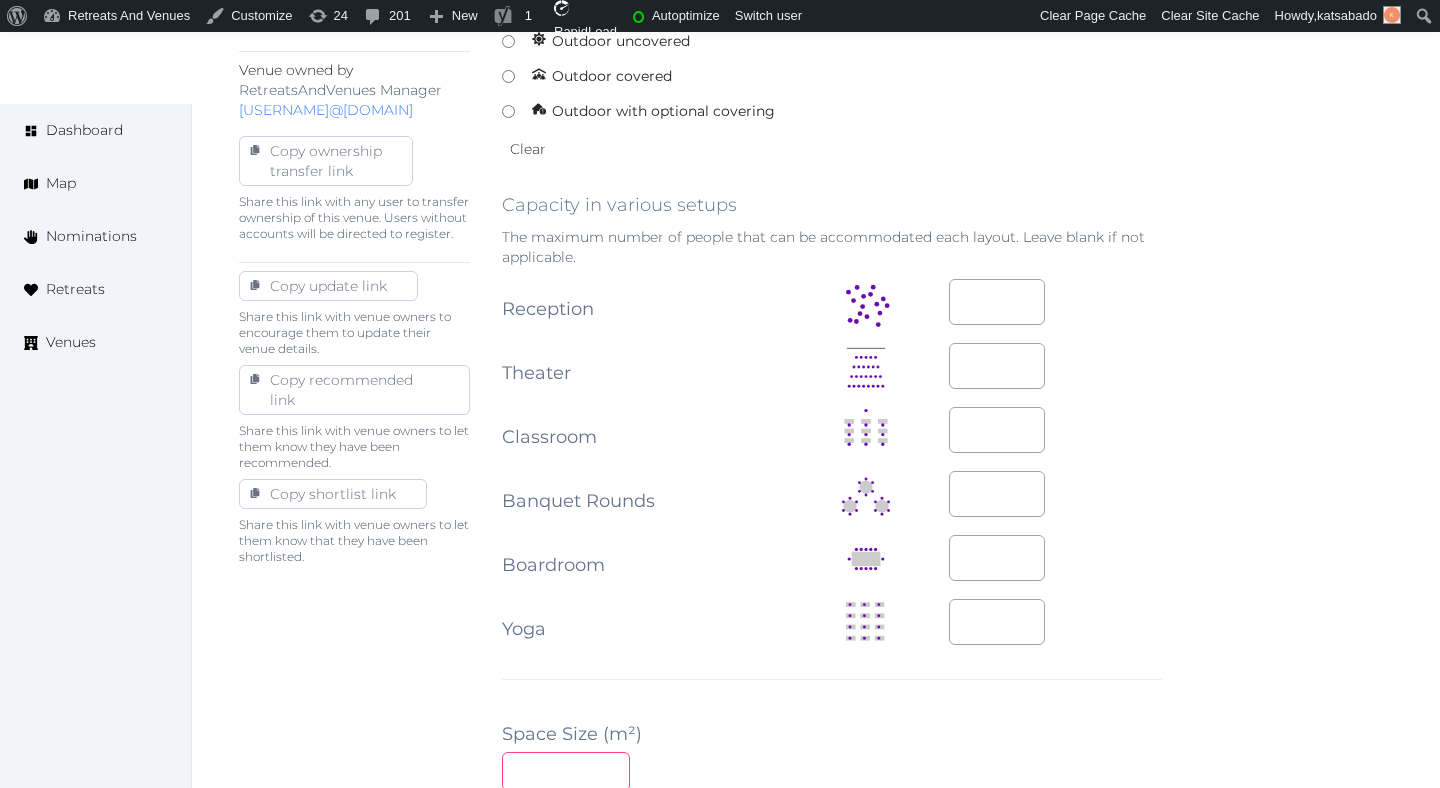 click on "****" at bounding box center [832, 771] 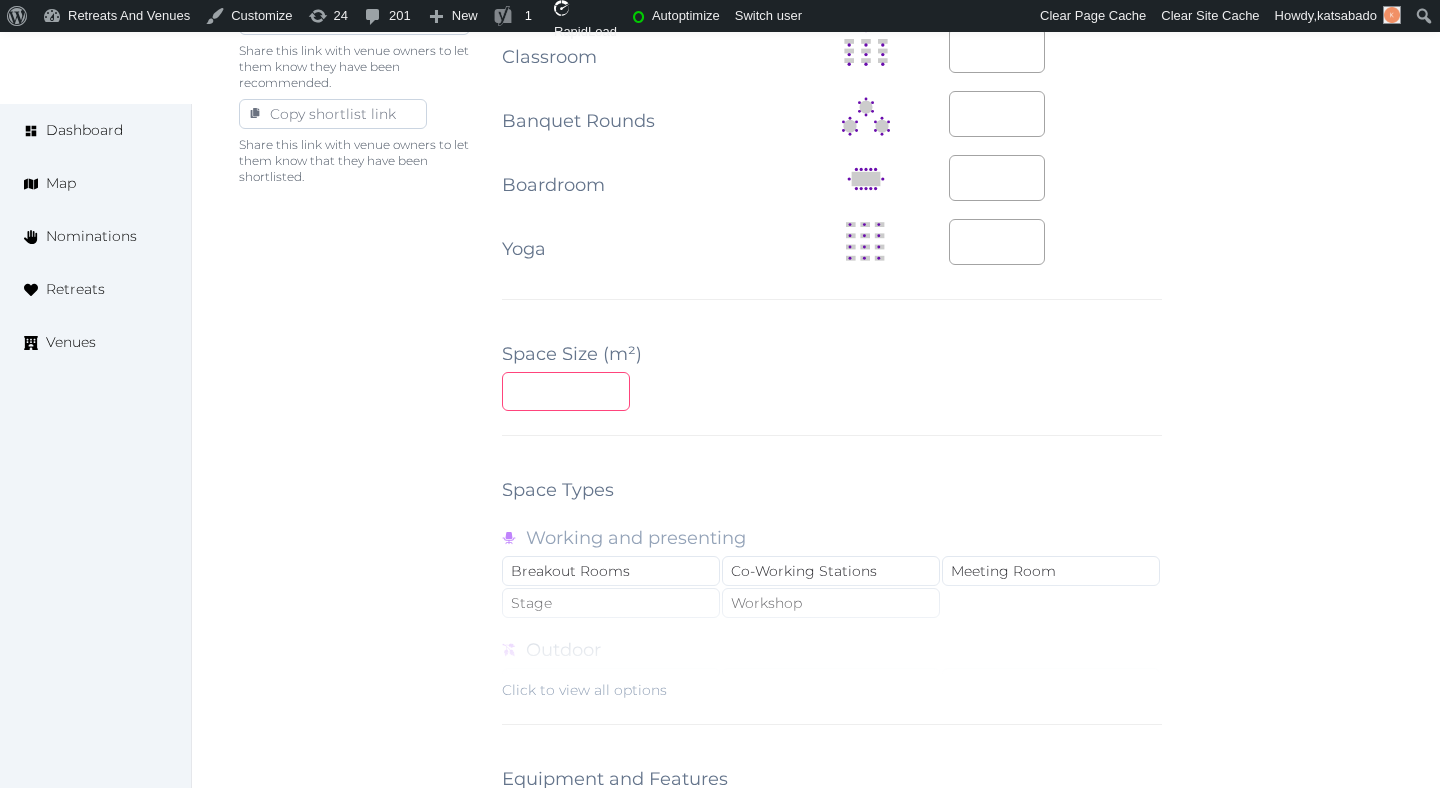 scroll, scrollTop: 1385, scrollLeft: 0, axis: vertical 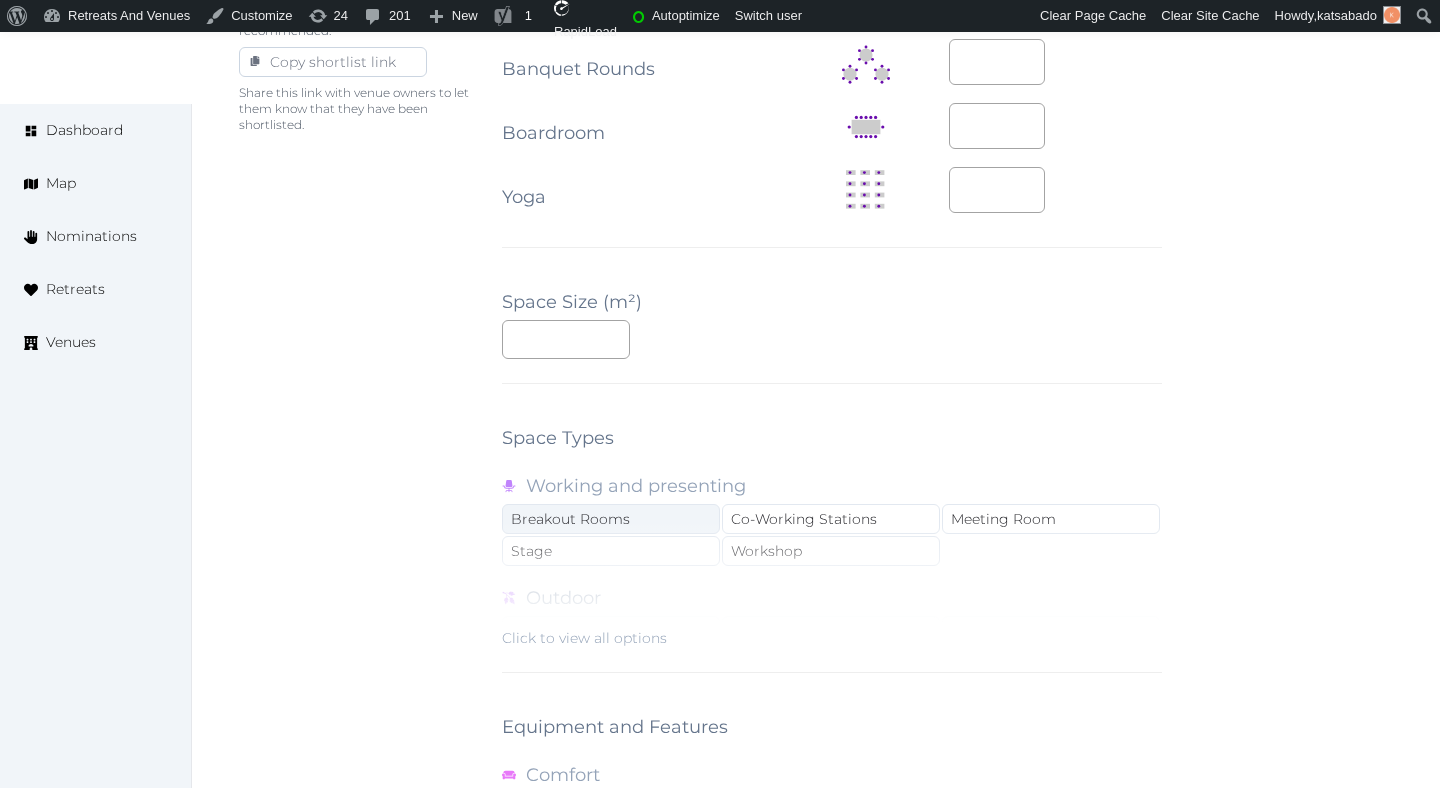 click on "Breakout Rooms" at bounding box center (611, 519) 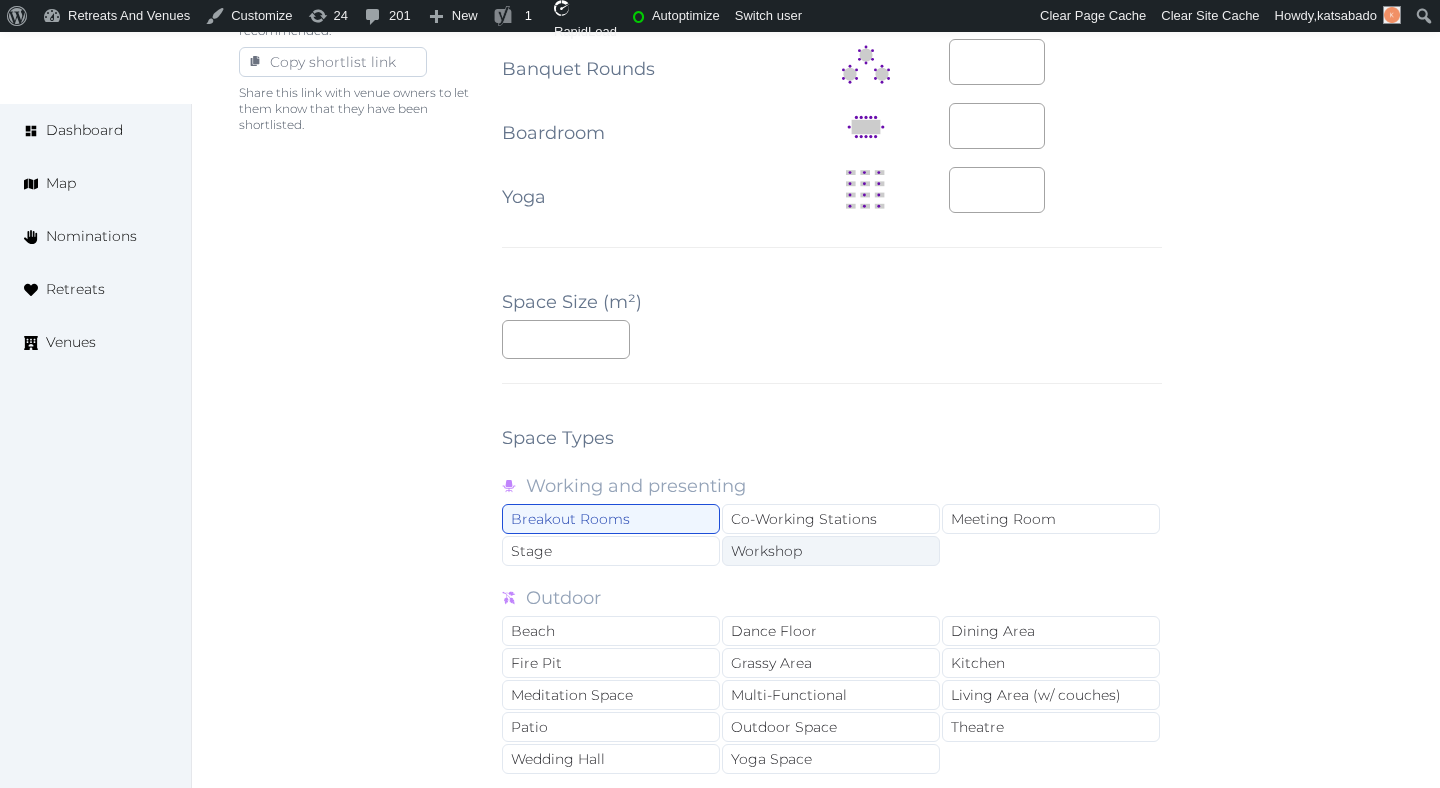 click on "Workshop" at bounding box center (831, 551) 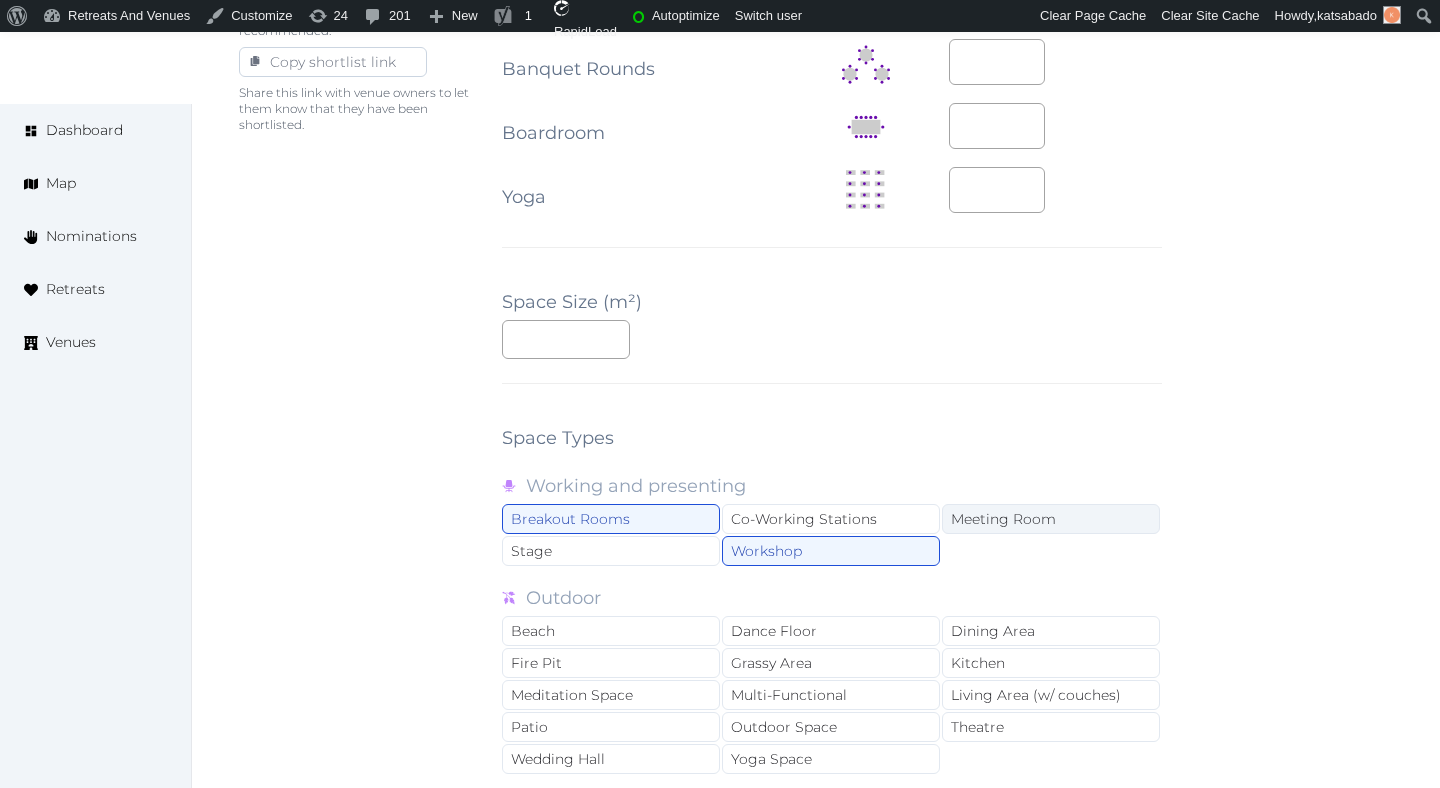 click on "Meeting Room" at bounding box center (1051, 519) 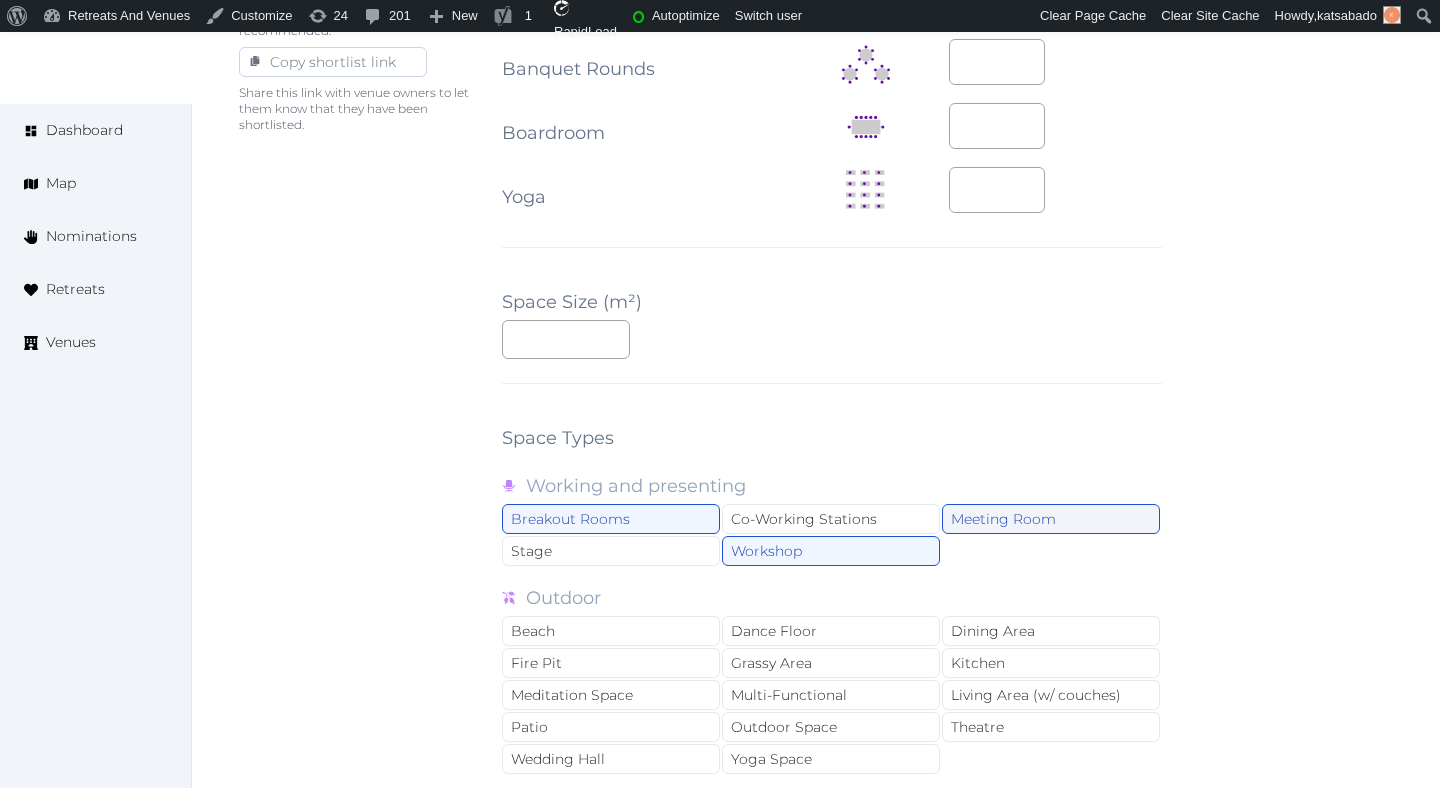 scroll, scrollTop: 1509, scrollLeft: 0, axis: vertical 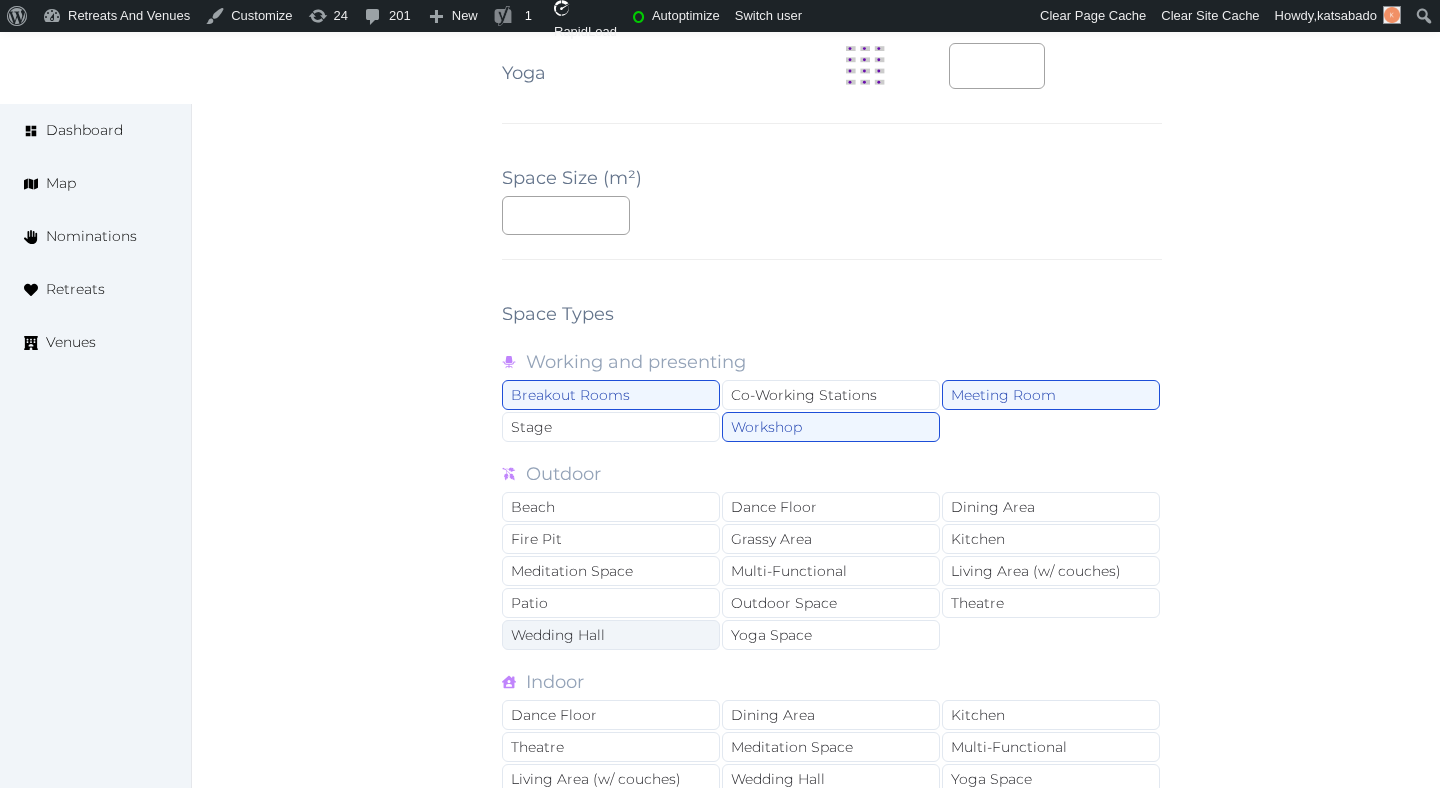 click on "Wedding Hall" at bounding box center [611, 635] 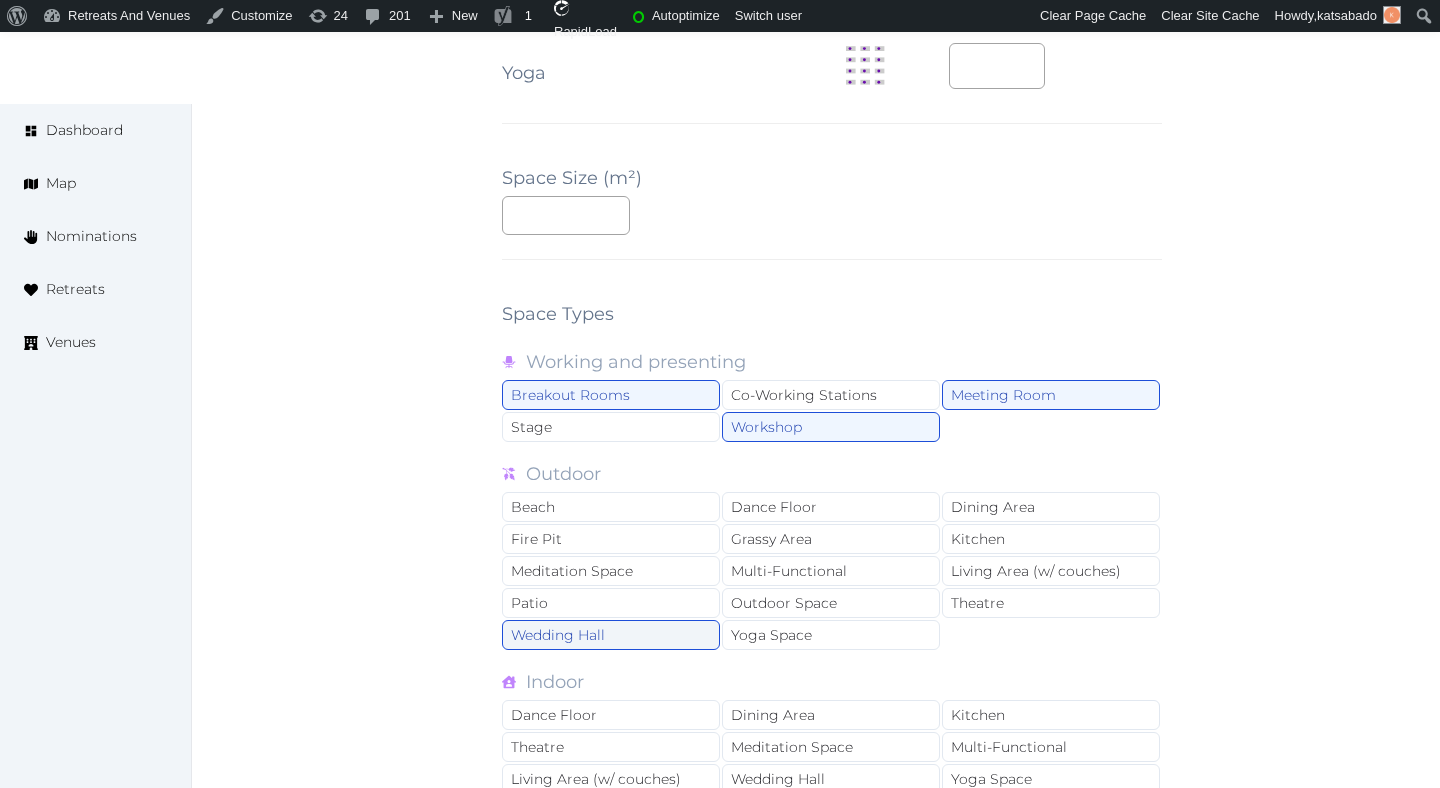 click on "Wedding Hall" at bounding box center [611, 635] 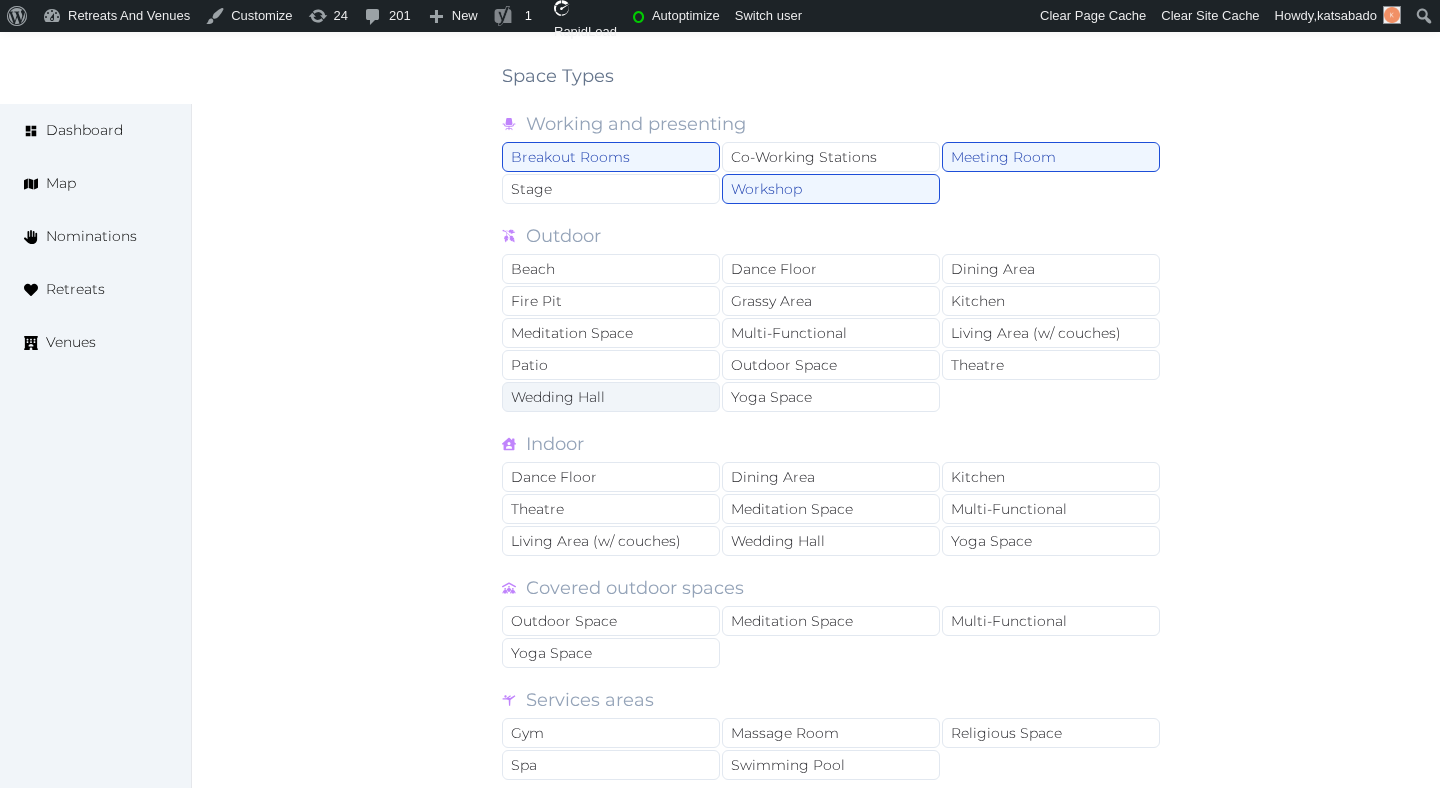 scroll, scrollTop: 1777, scrollLeft: 0, axis: vertical 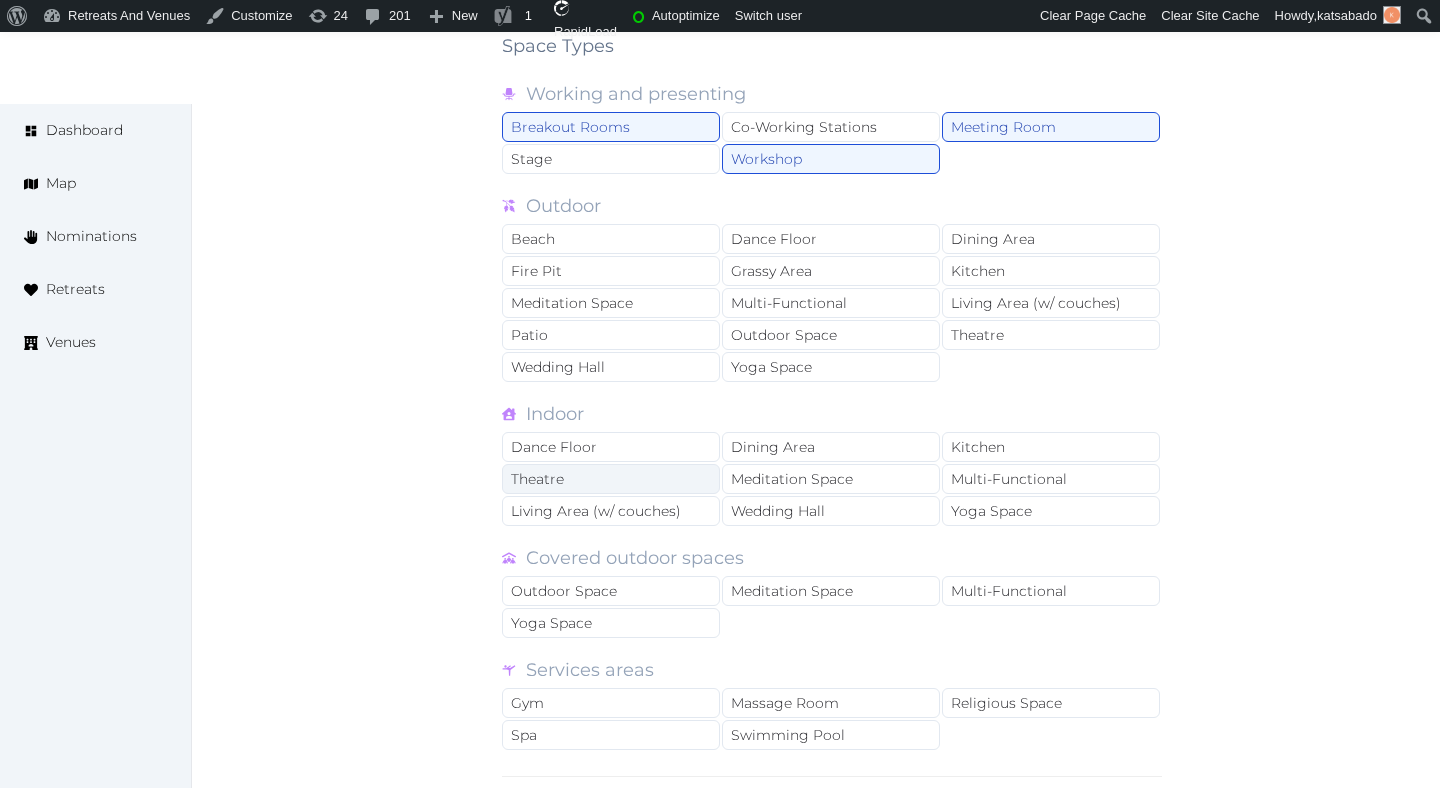 click on "Theatre" at bounding box center [611, 479] 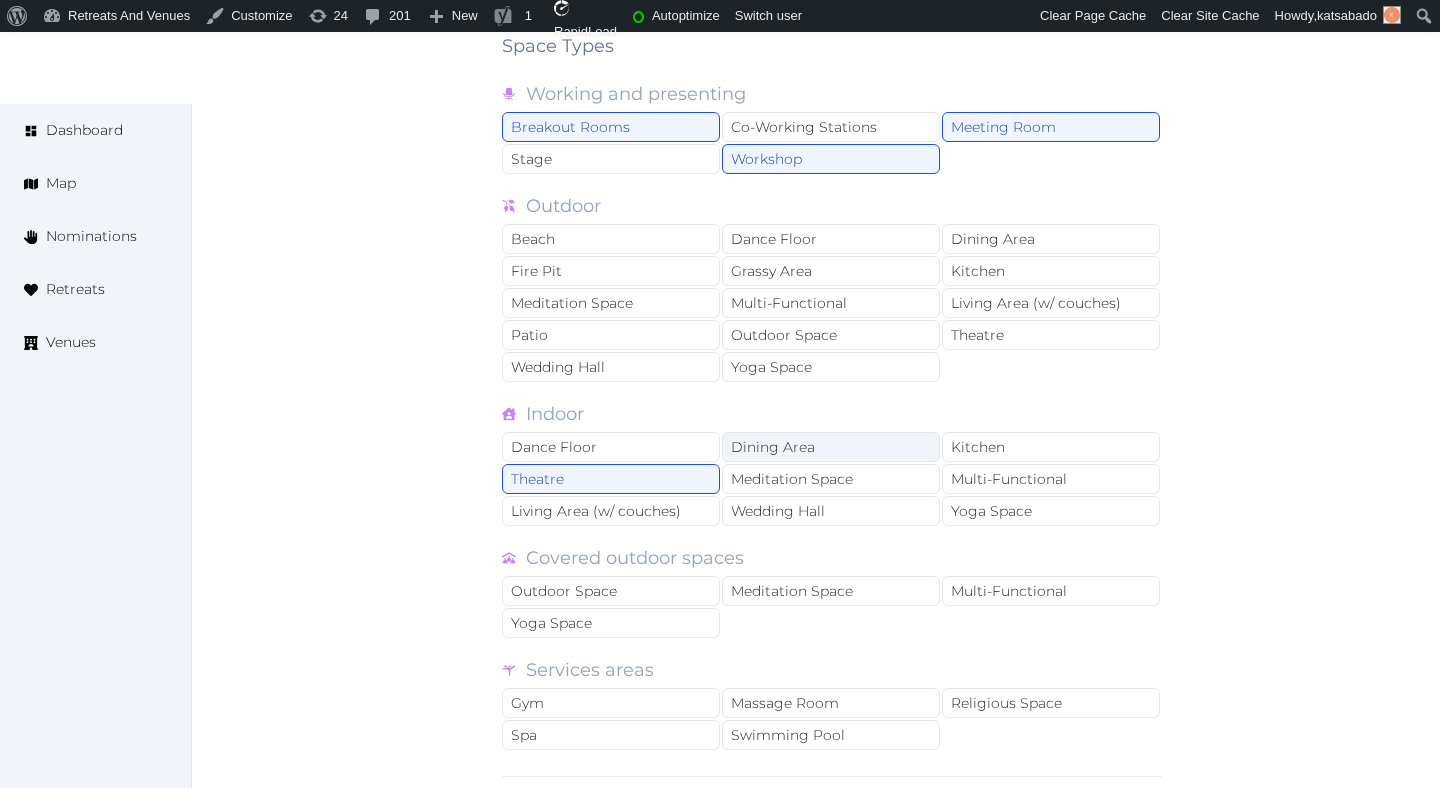 click on "Dining Area" at bounding box center (831, 447) 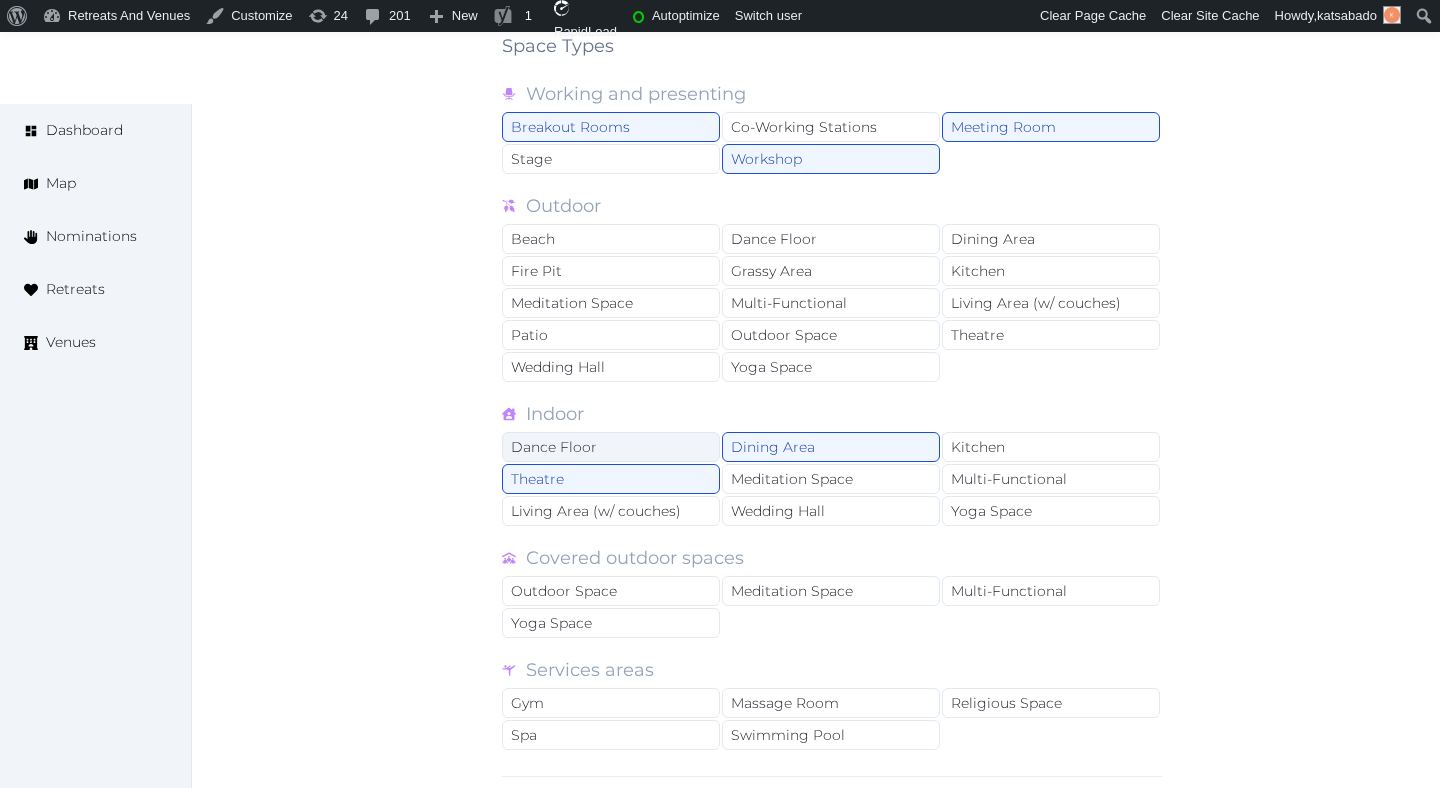 click on "Dance Floor" at bounding box center (611, 447) 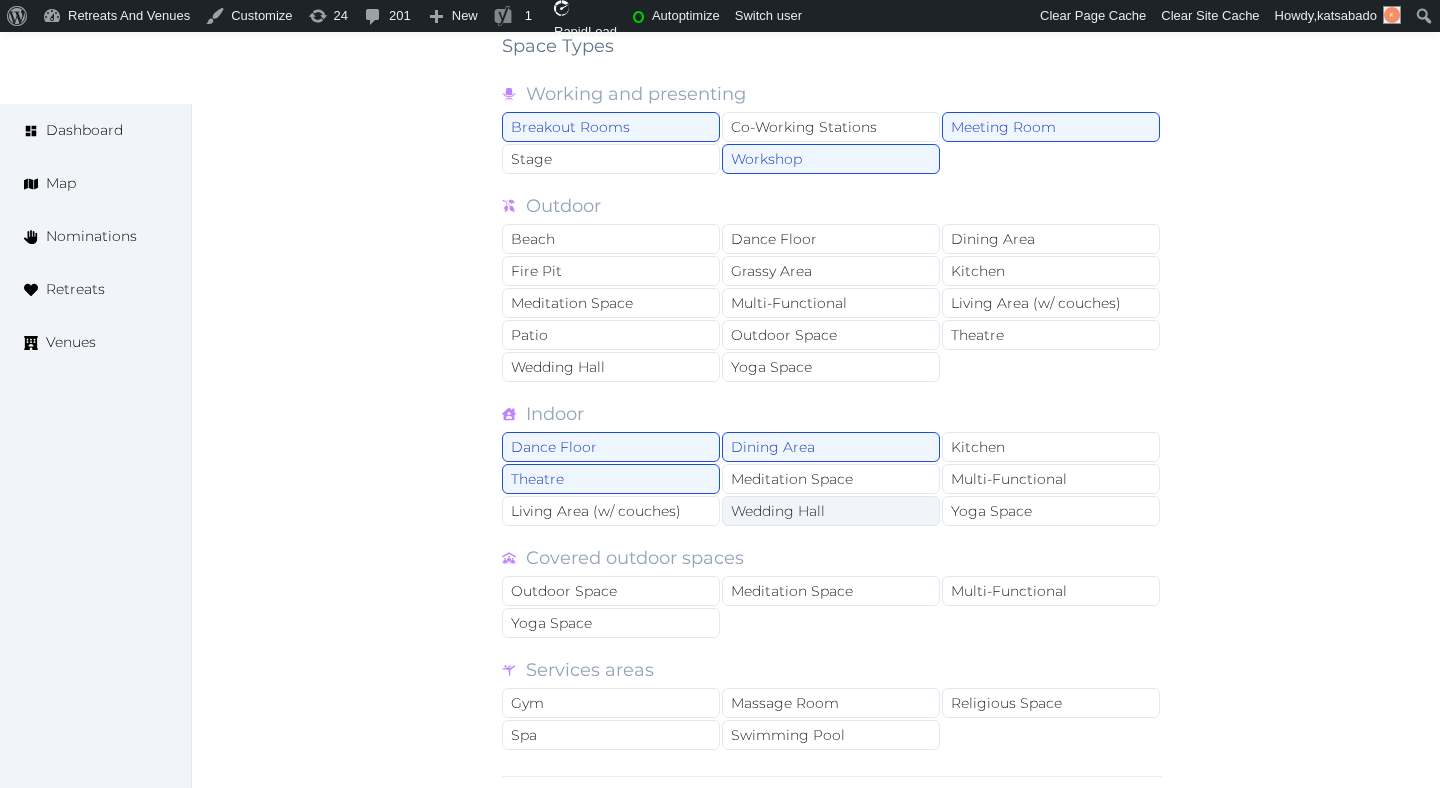 click on "Wedding Hall" at bounding box center [831, 511] 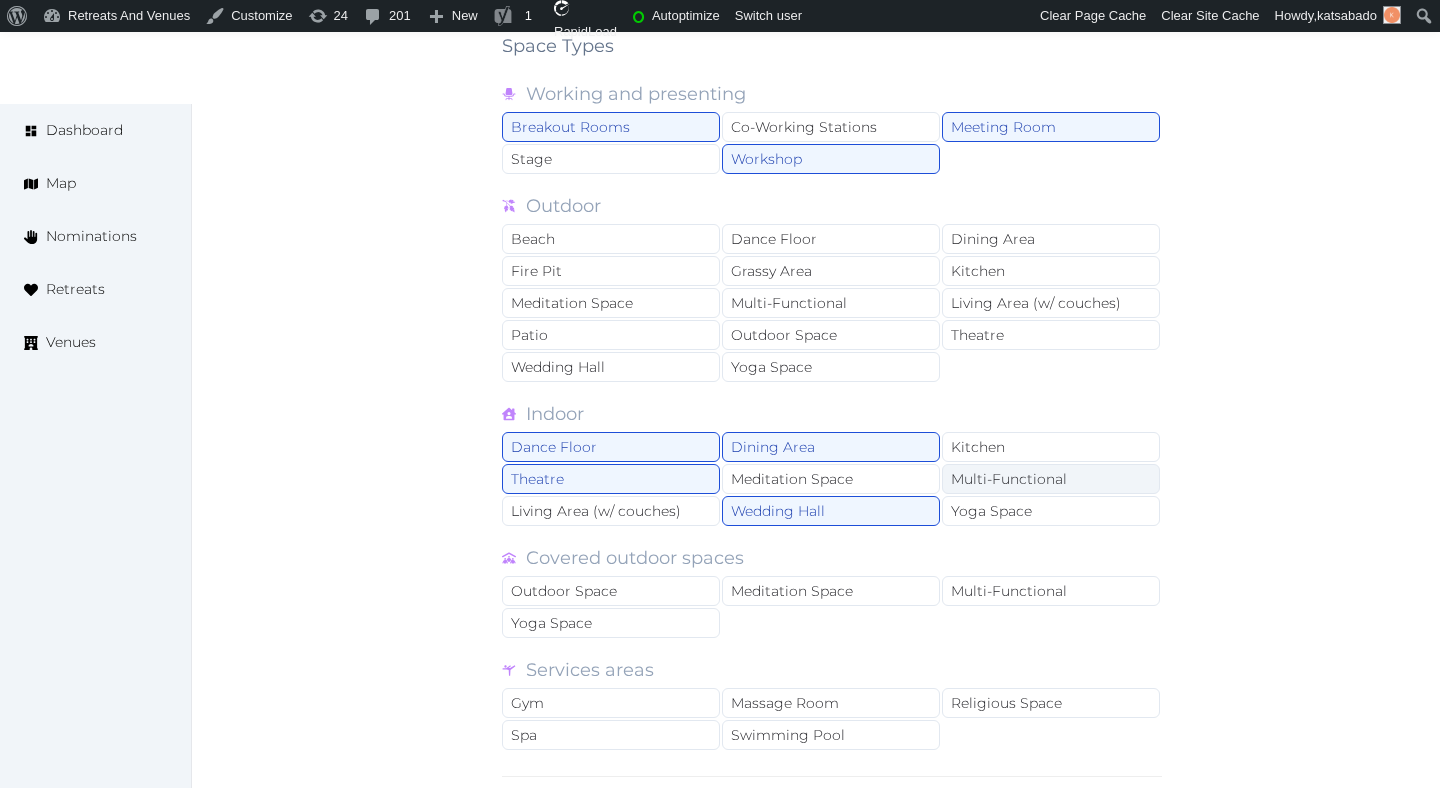 click on "Multi-Functional" at bounding box center (1051, 479) 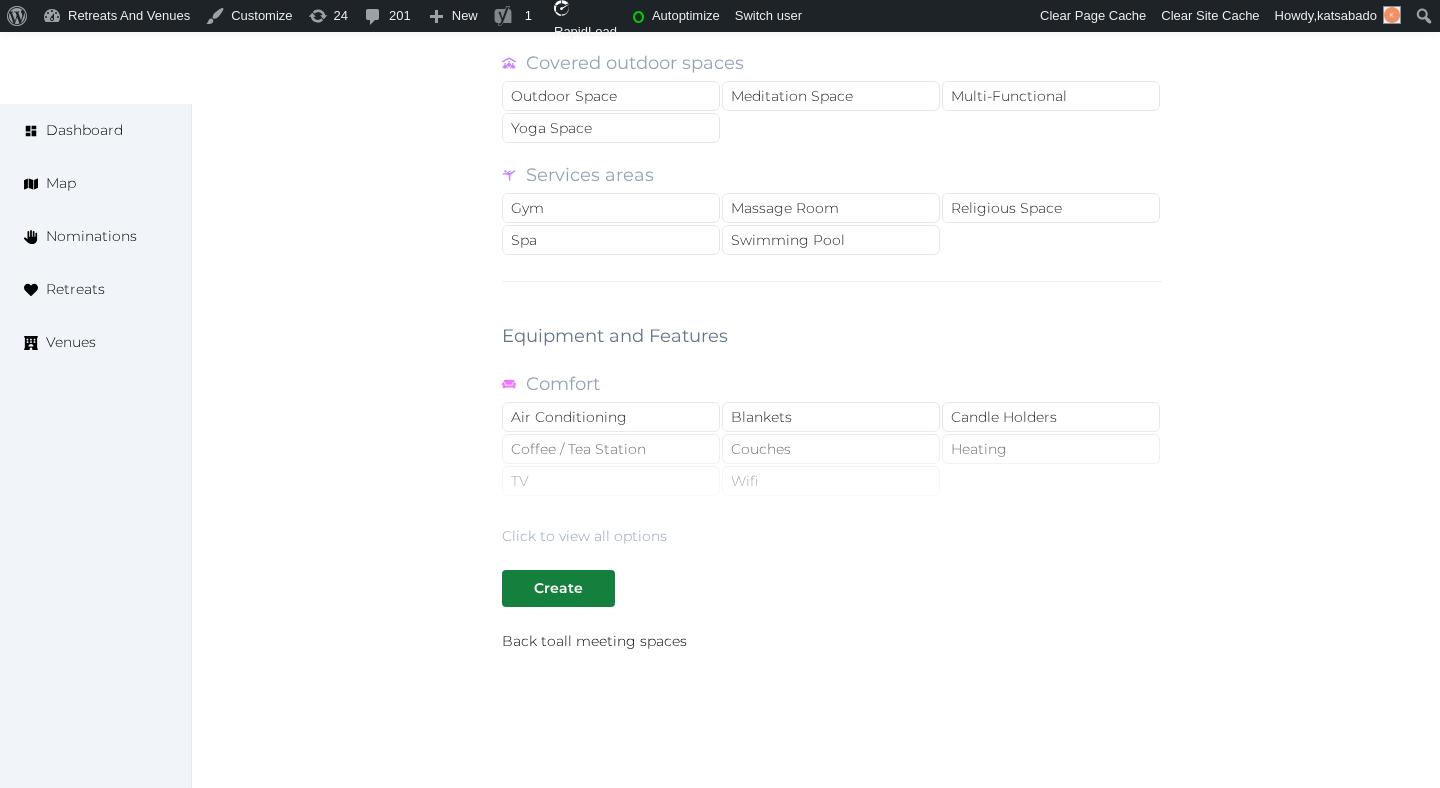 scroll, scrollTop: 2278, scrollLeft: 0, axis: vertical 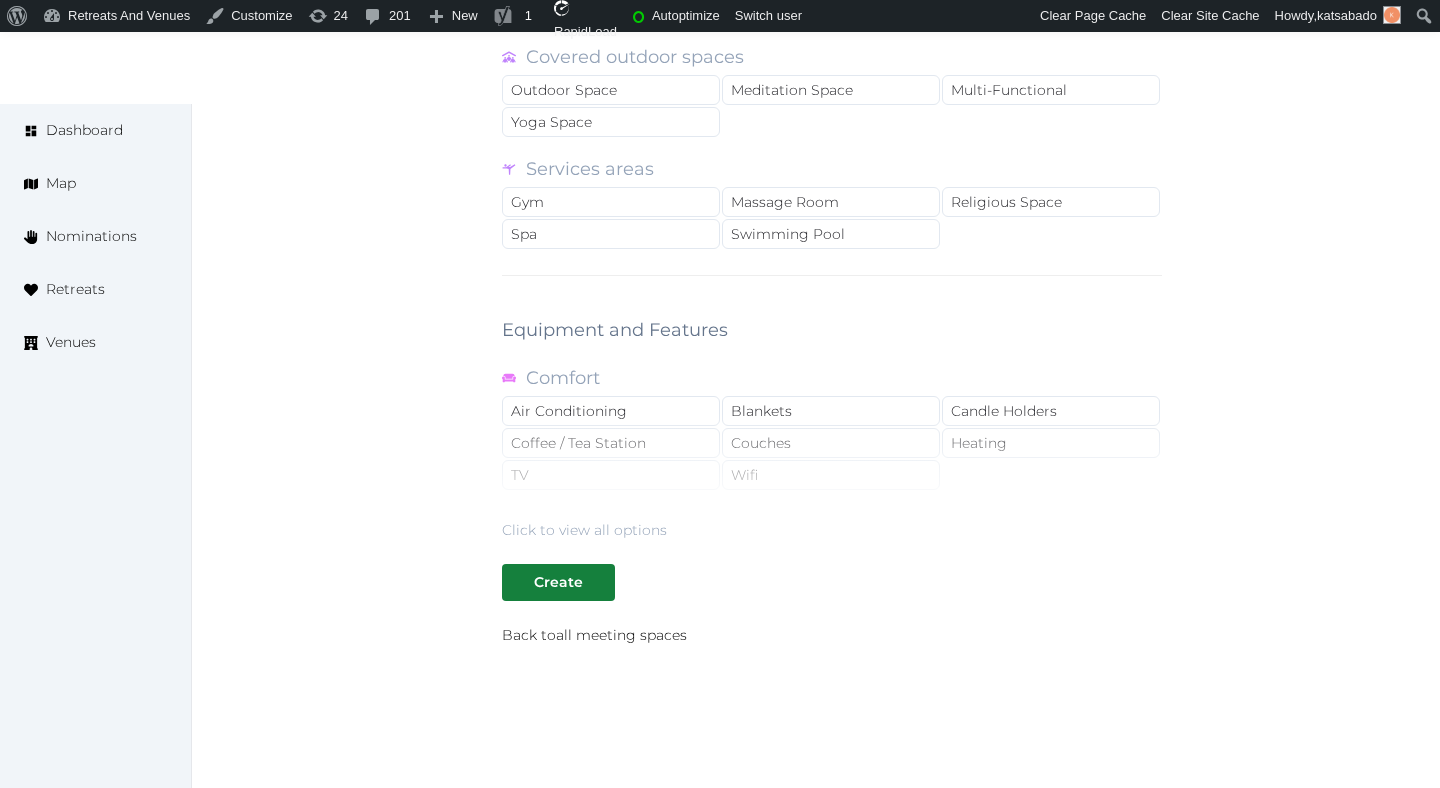 click on "Click to view all options" at bounding box center (832, 476) 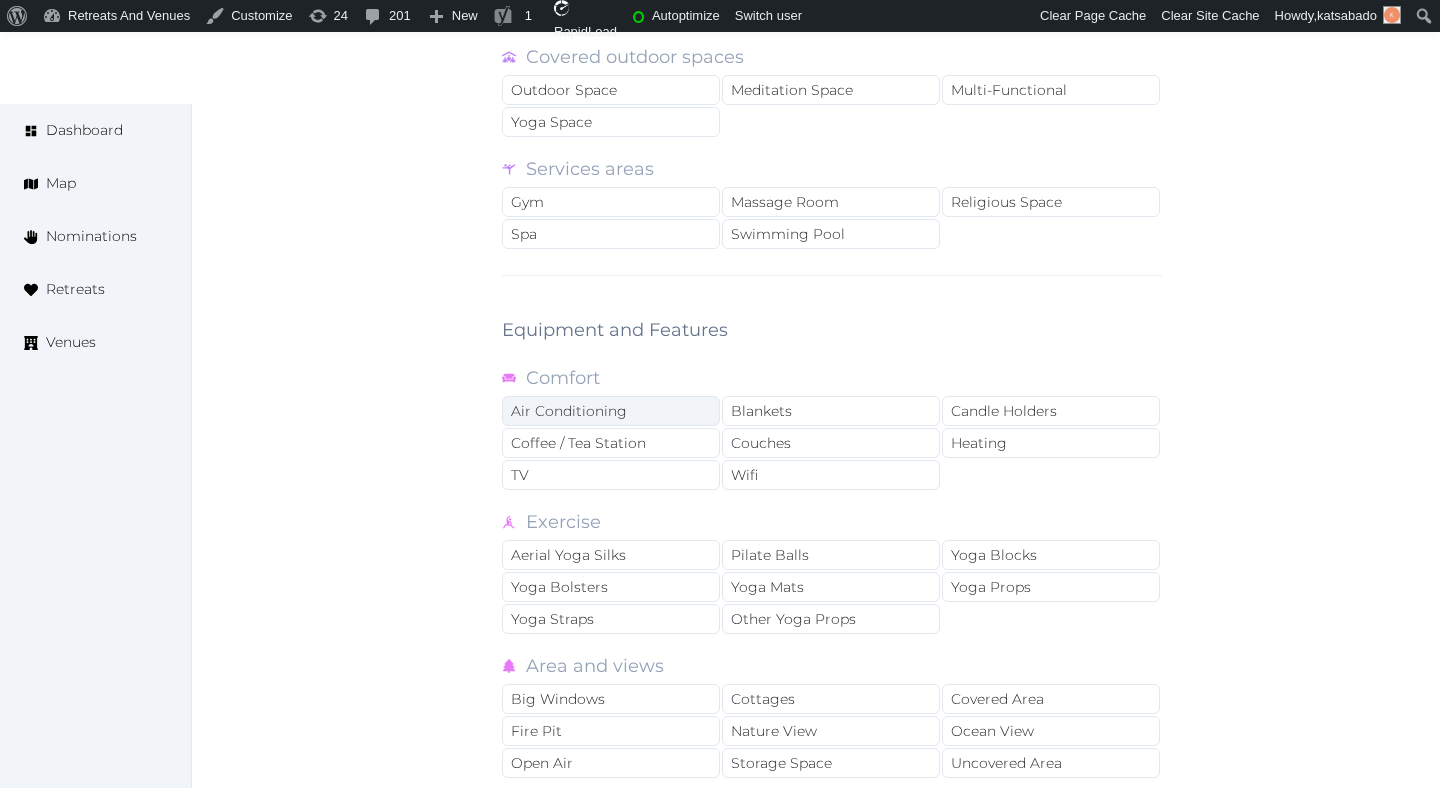 click on "Air Conditioning" at bounding box center (611, 411) 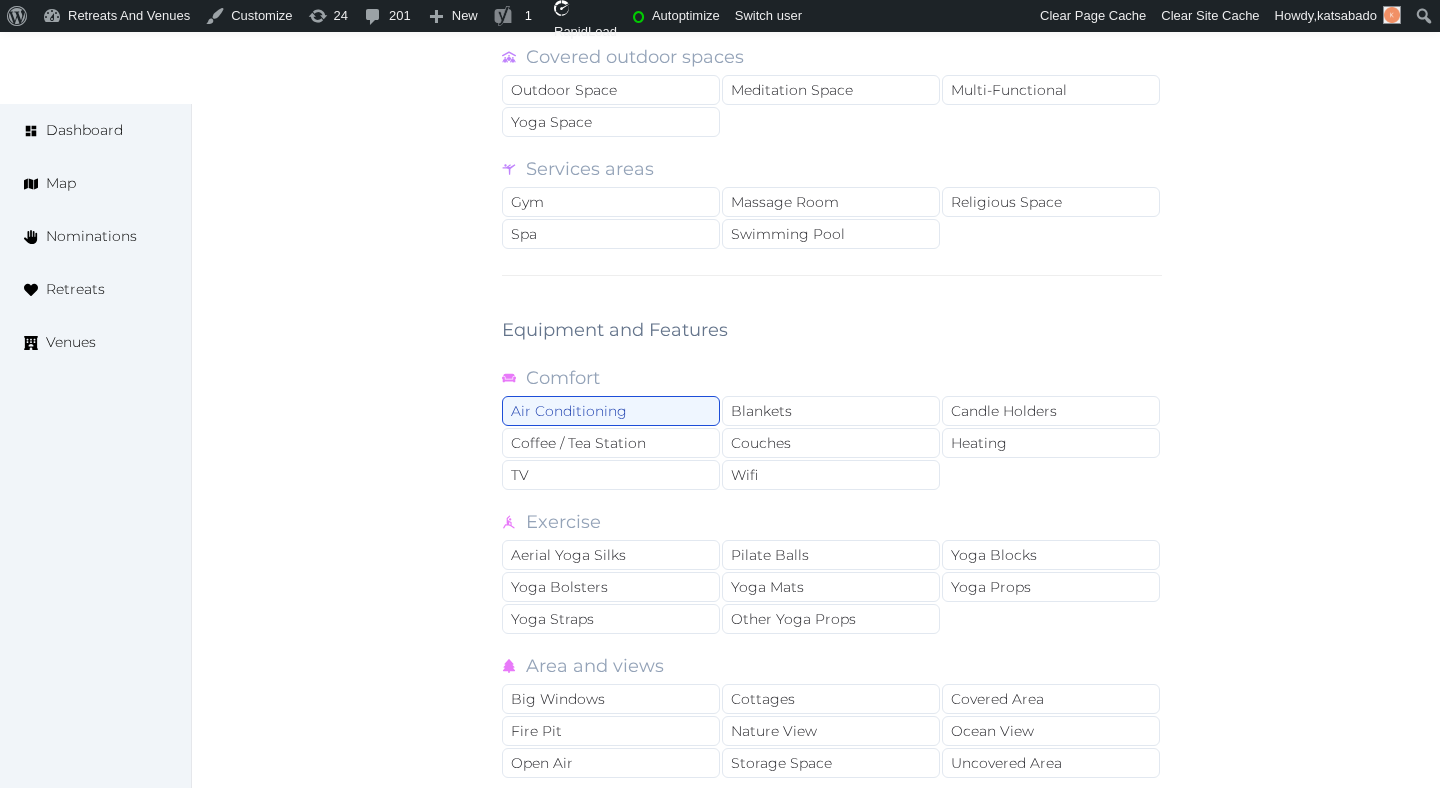 click on "Air Conditioning Blankets Candle Holders Coffee / Tea Station Couches Heating TV Wifi" at bounding box center (832, 444) 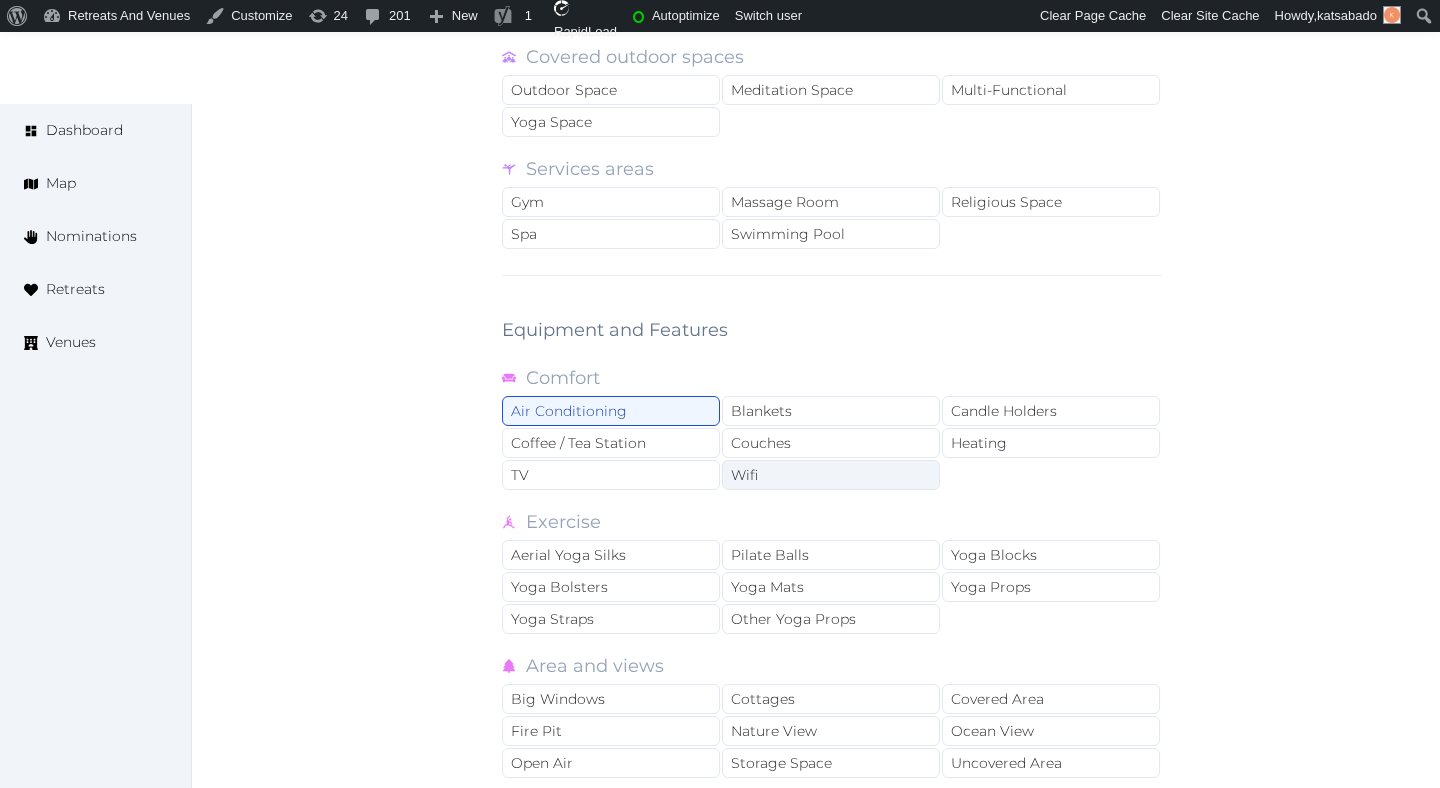 click on "Wifi" at bounding box center [831, 475] 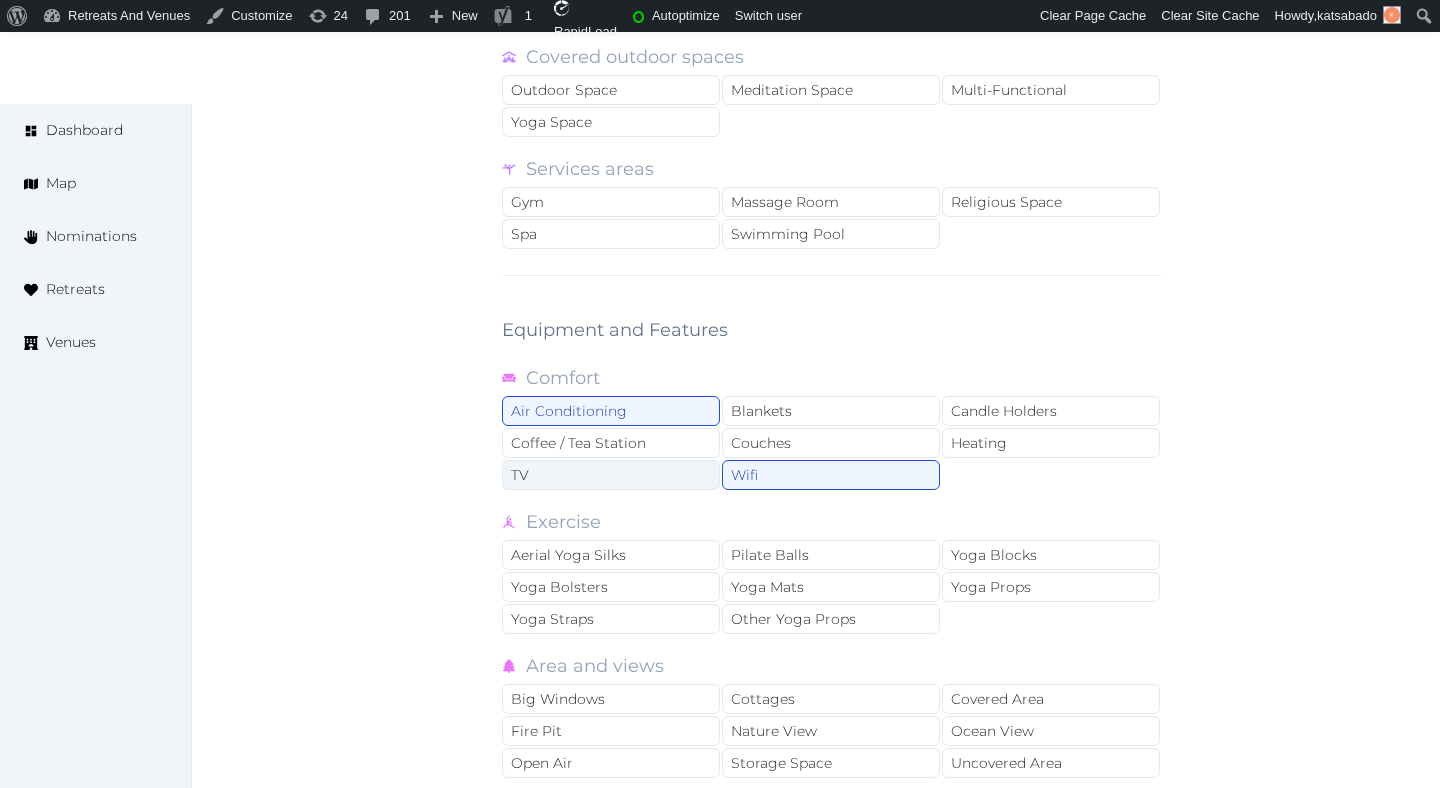 click on "TV" at bounding box center (611, 475) 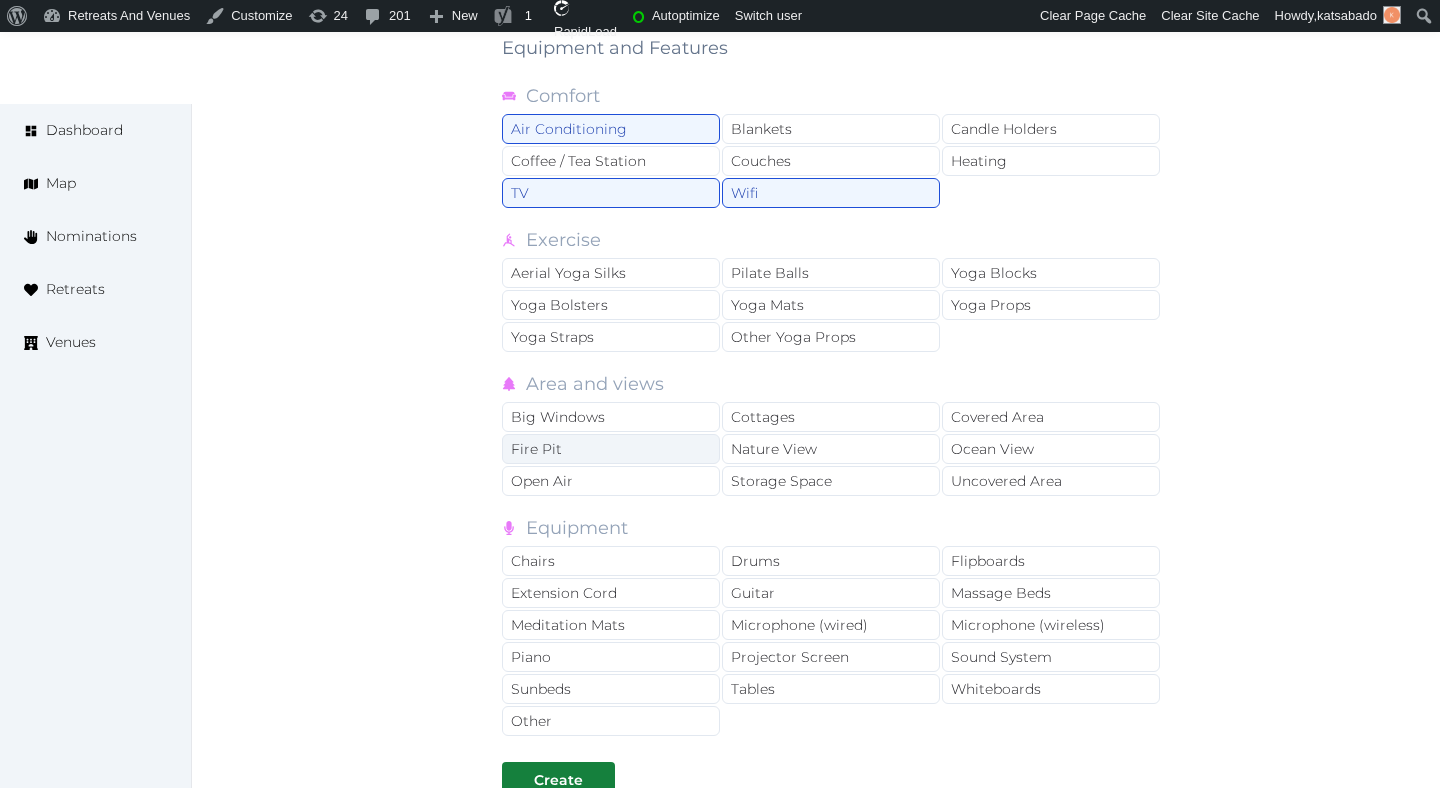 scroll, scrollTop: 2569, scrollLeft: 0, axis: vertical 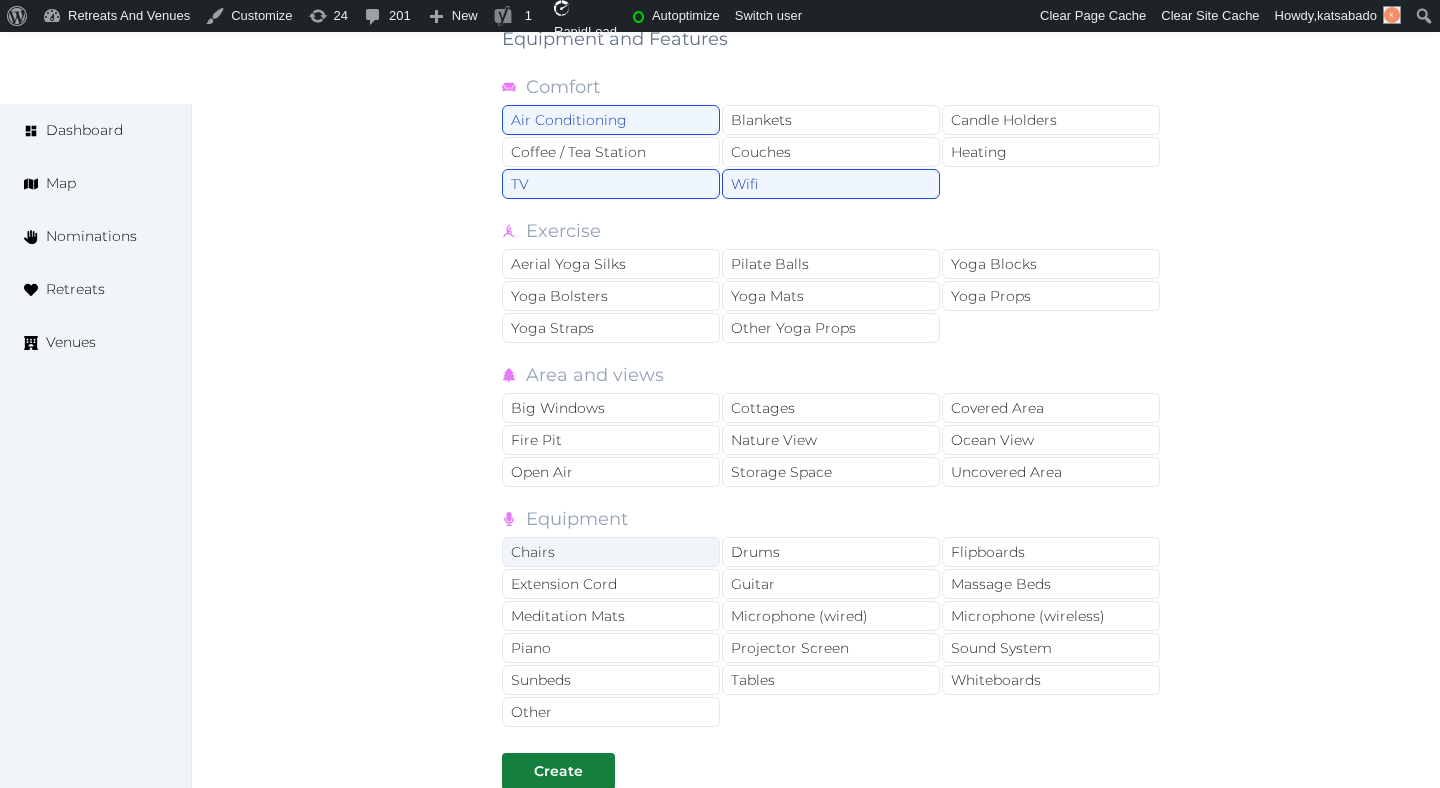 click on "Chairs" at bounding box center (611, 552) 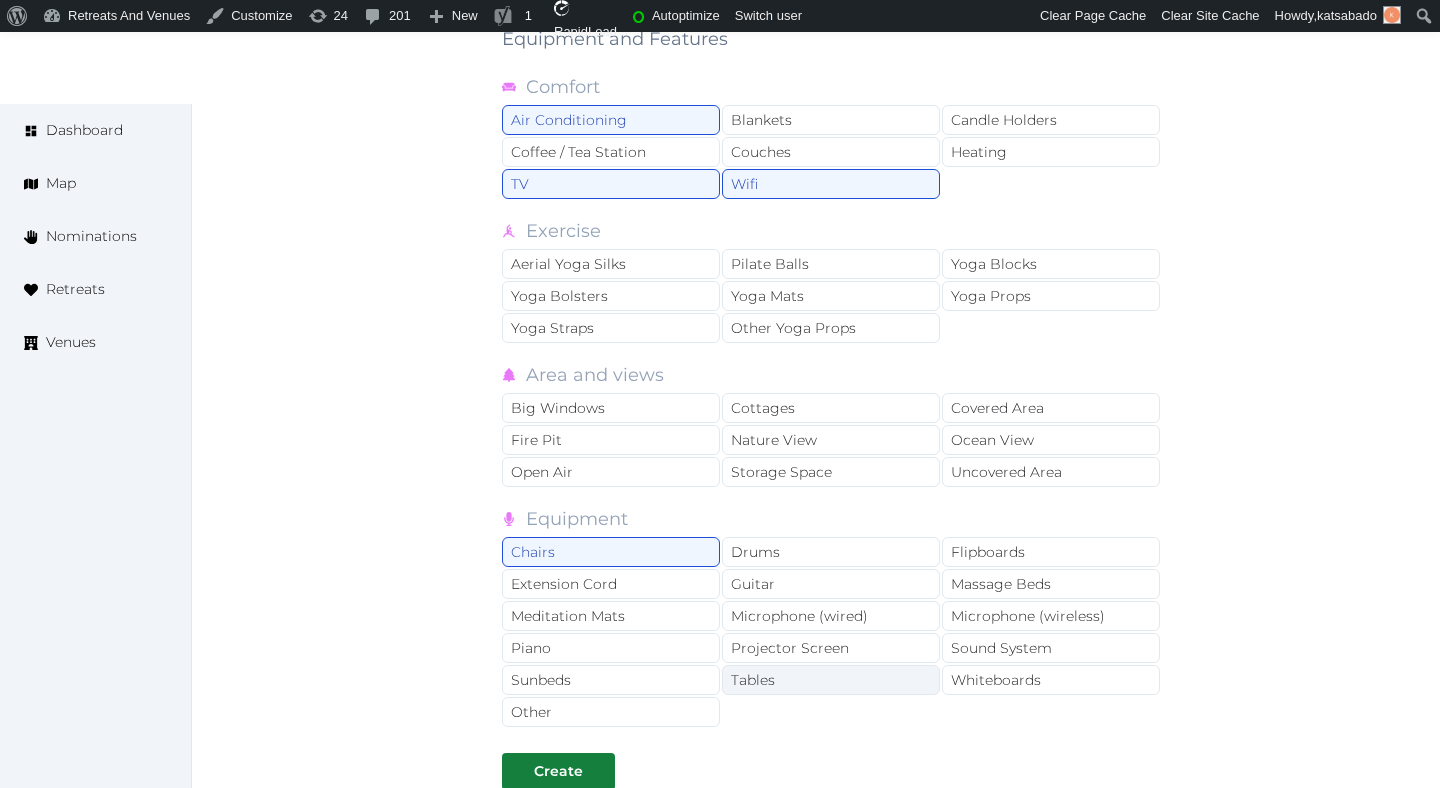 click on "Tables" at bounding box center [831, 680] 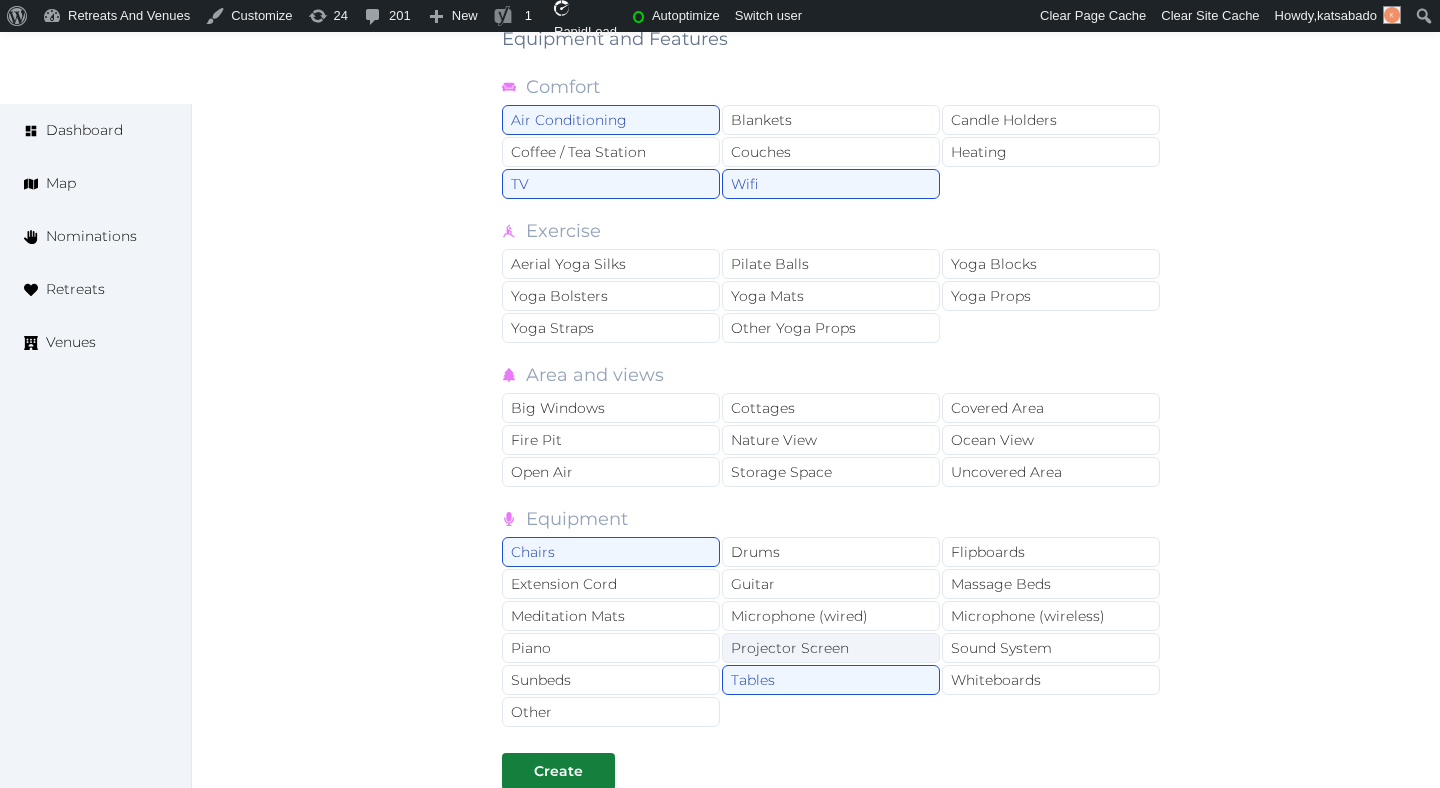 click on "Projector Screen" at bounding box center (831, 648) 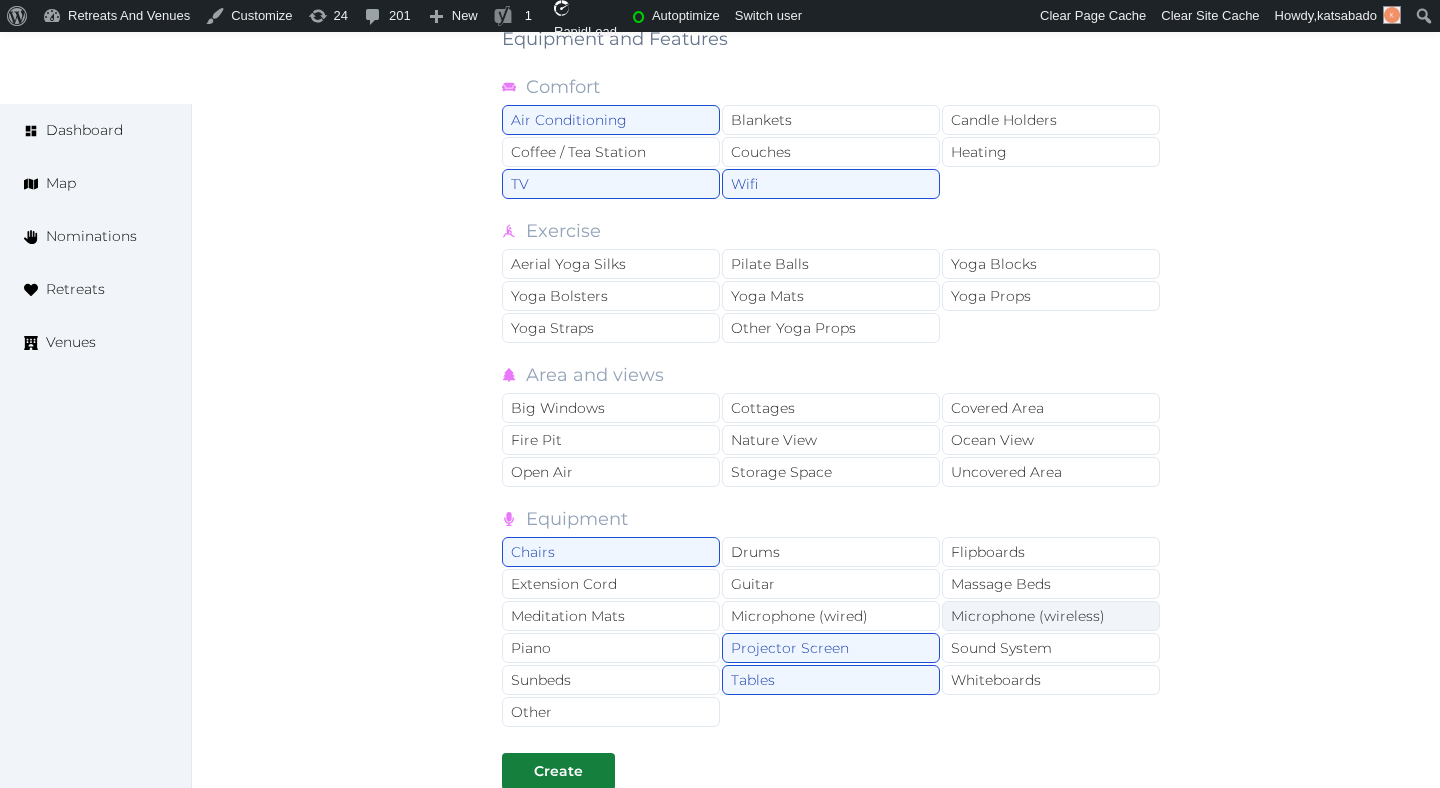 click on "Microphone (wireless)" at bounding box center (1051, 616) 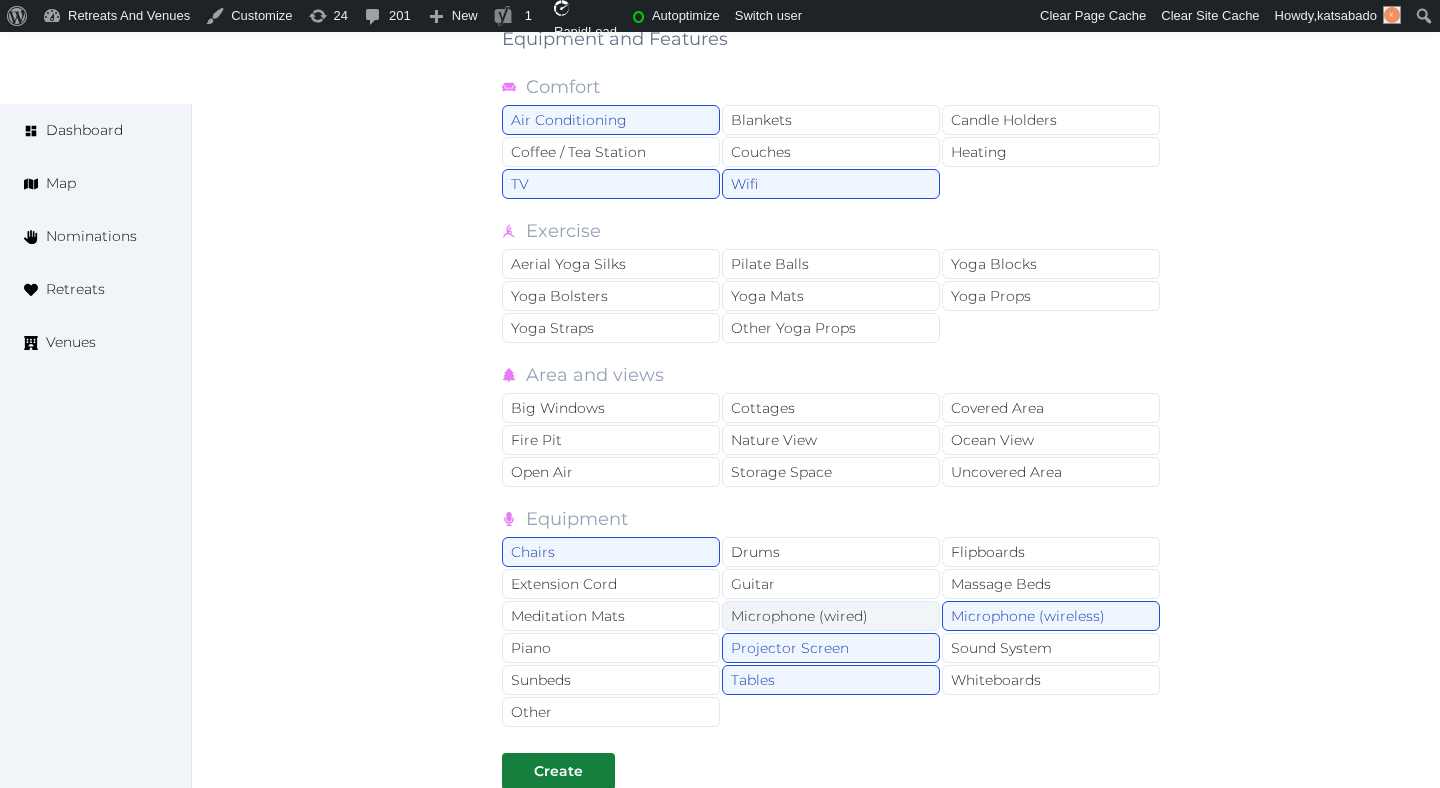 click on "Microphone (wired)" at bounding box center [831, 616] 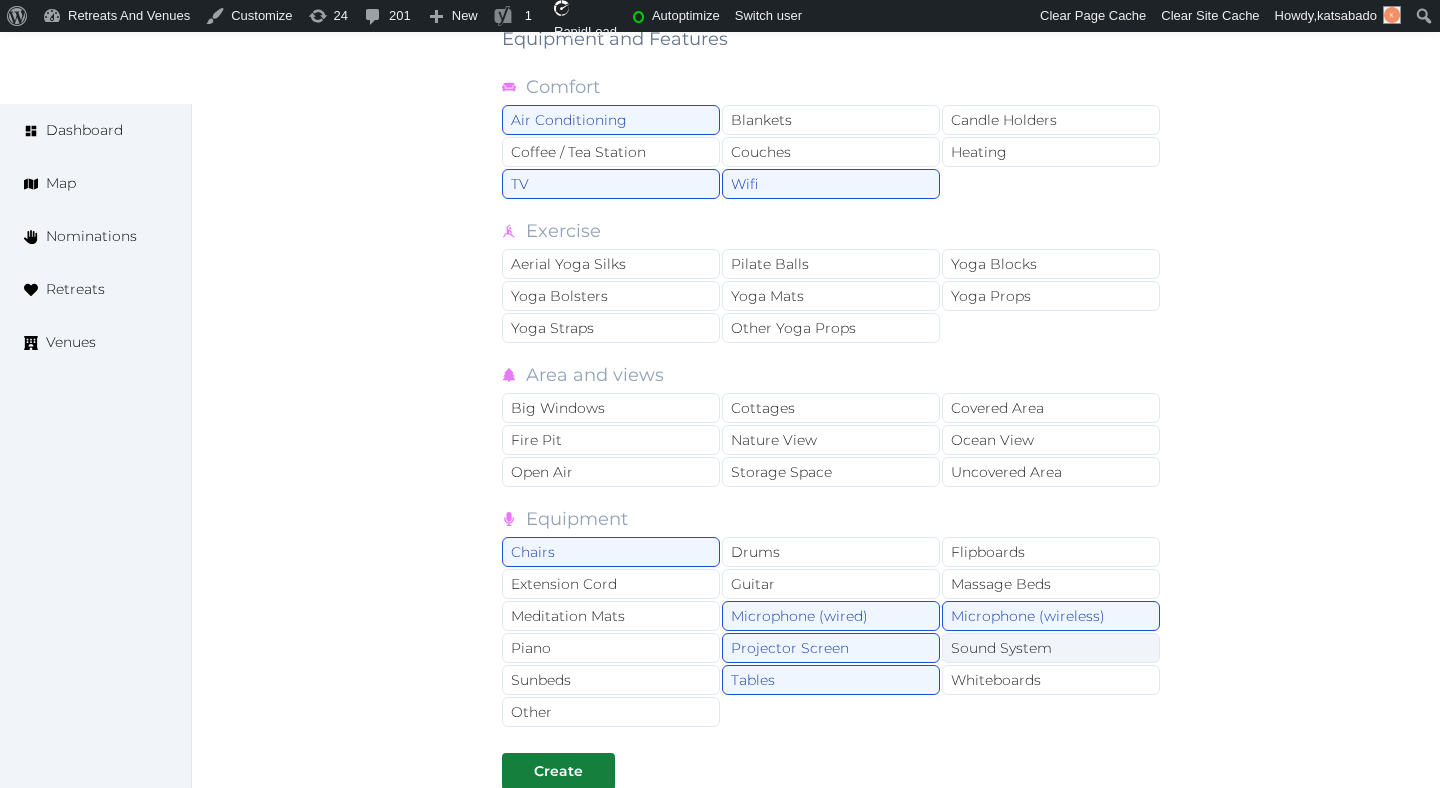 click on "Sound System" at bounding box center [1051, 648] 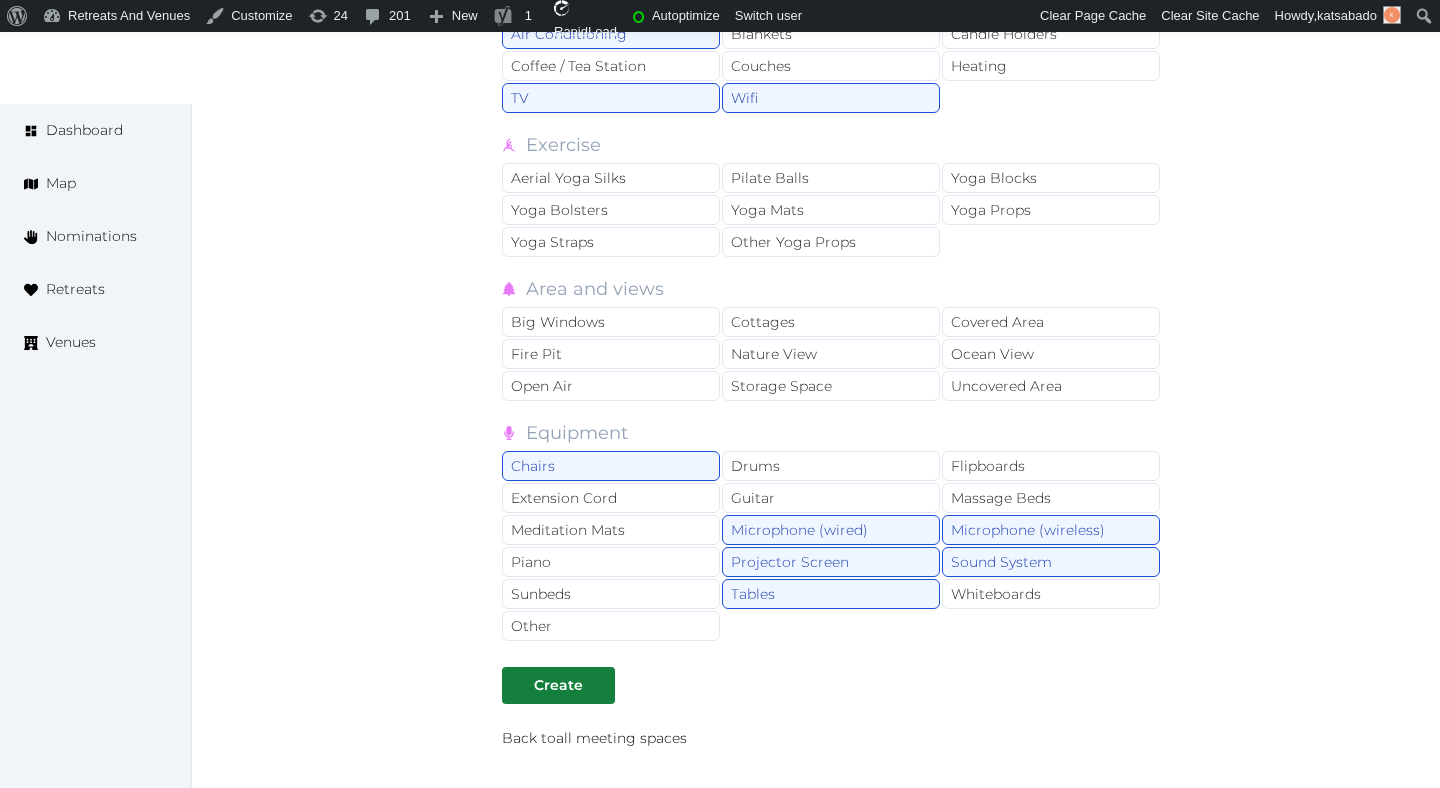 scroll, scrollTop: 2810, scrollLeft: 0, axis: vertical 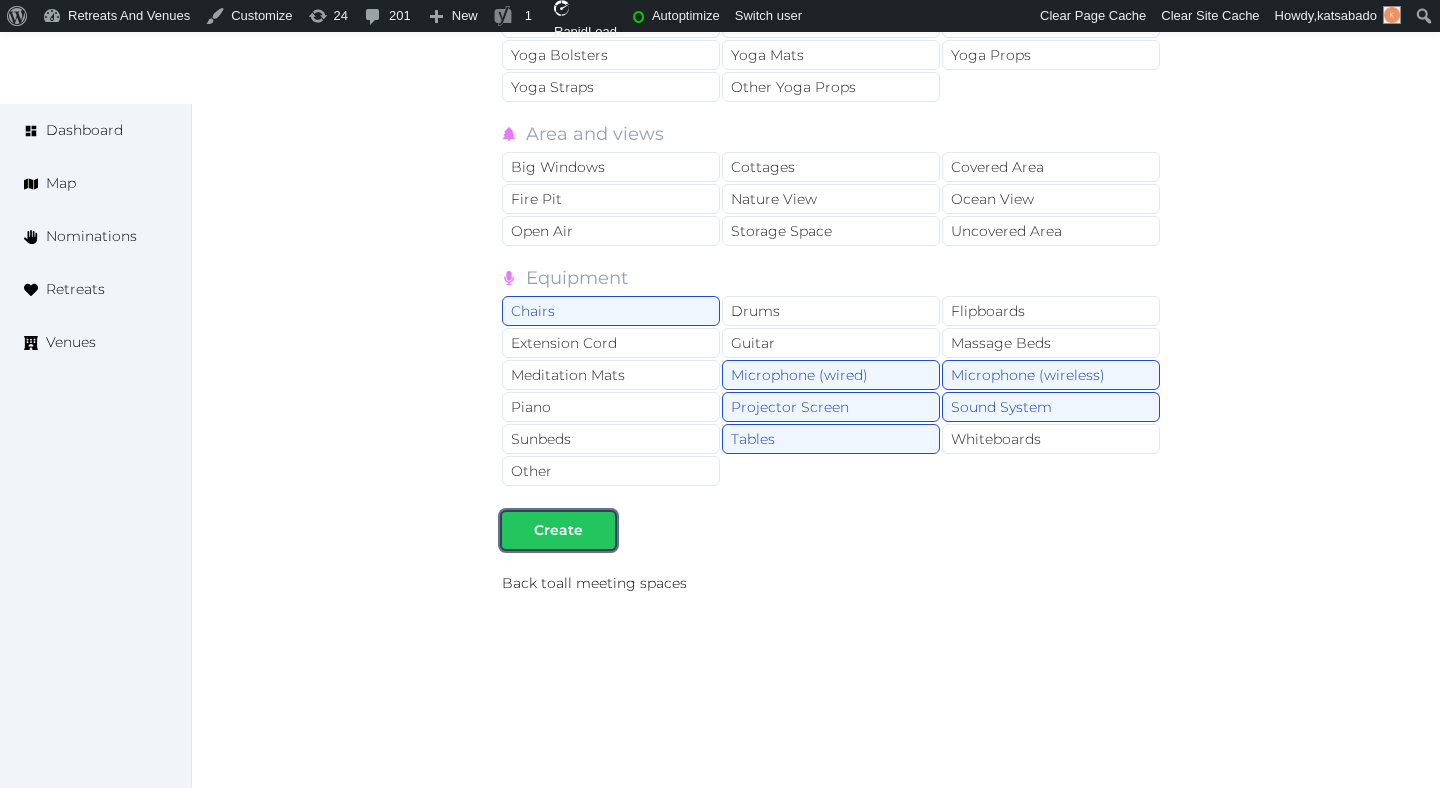 click at bounding box center [599, 530] 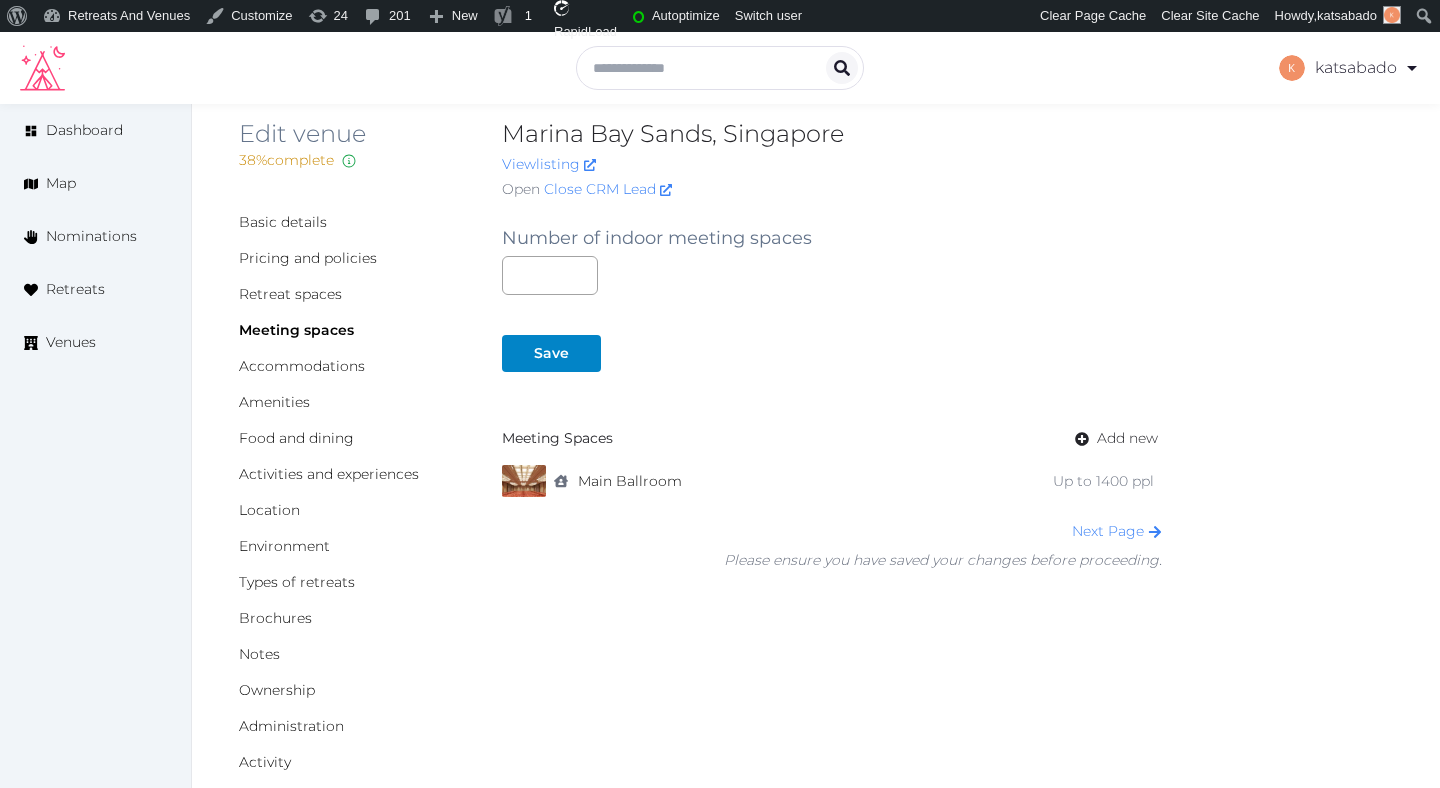 scroll, scrollTop: 67, scrollLeft: 0, axis: vertical 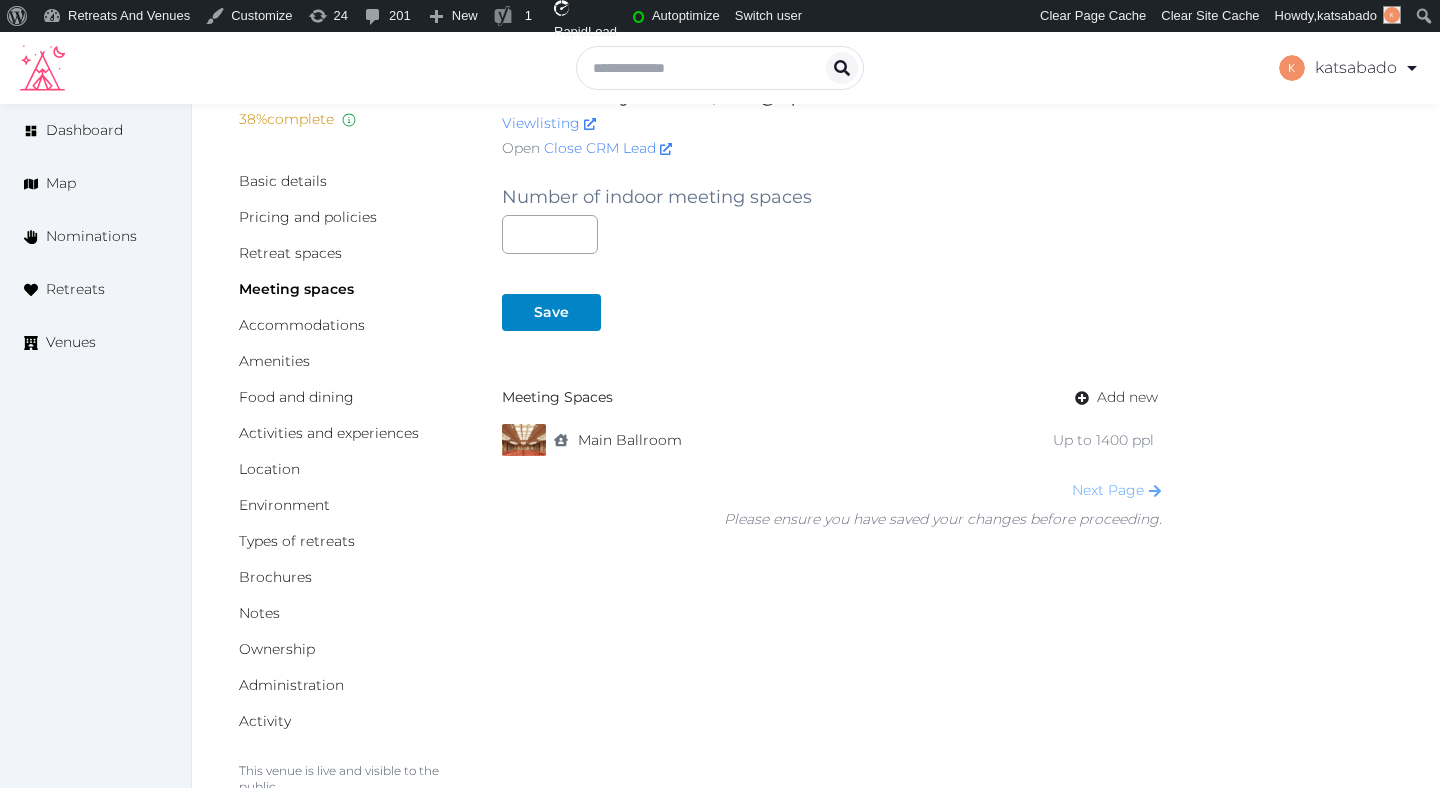 click on "Next Page" at bounding box center [1117, 490] 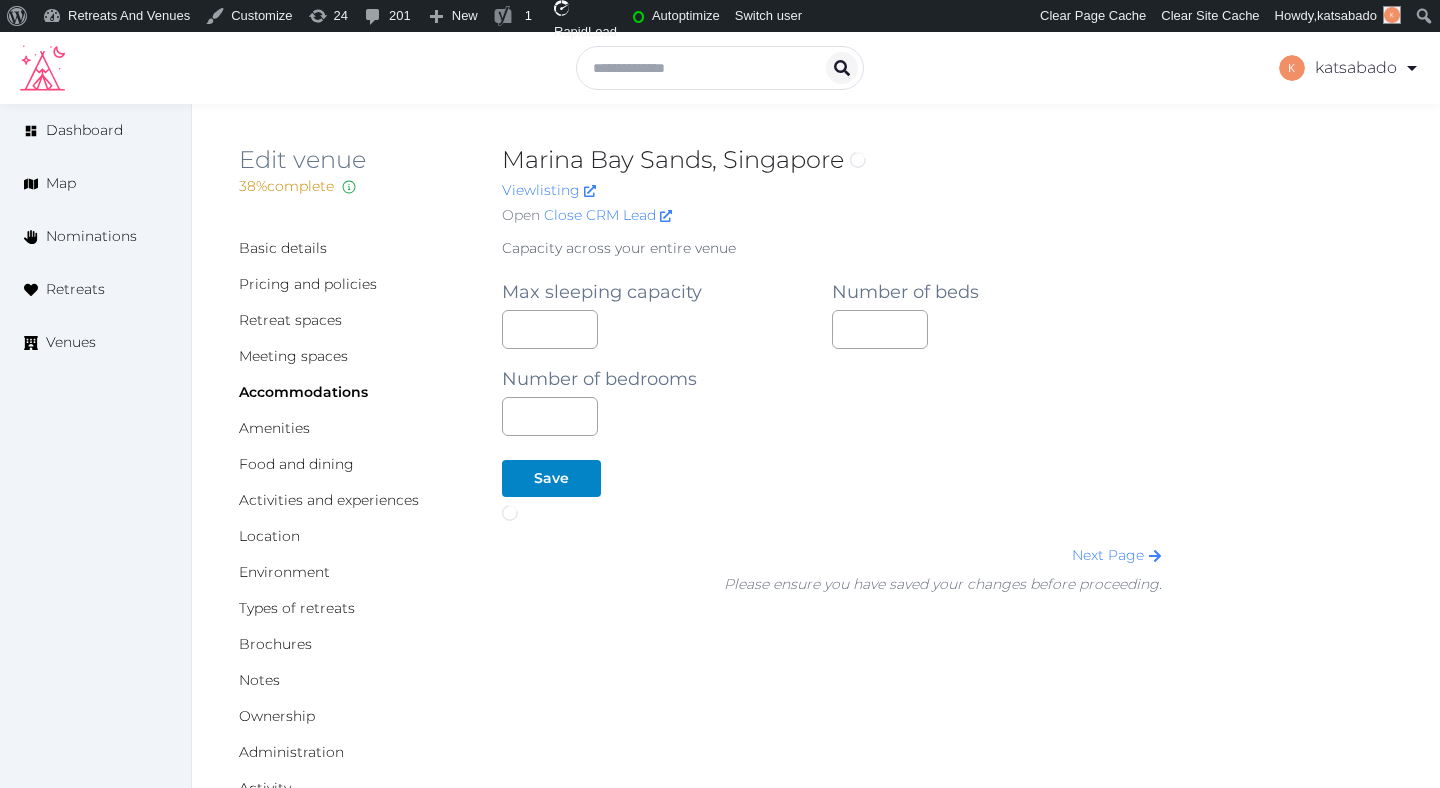 scroll, scrollTop: 0, scrollLeft: 0, axis: both 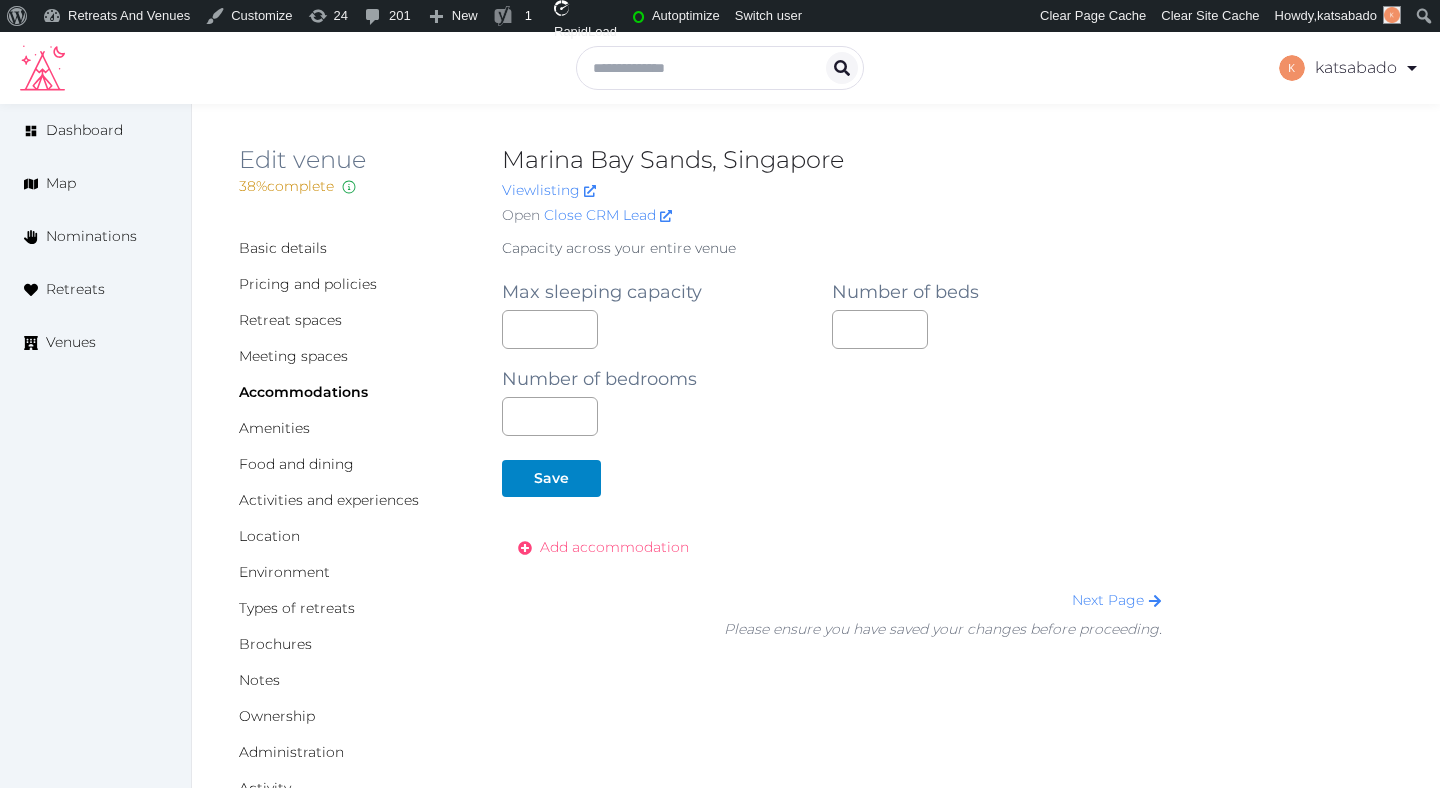 click on "Add accommodation" at bounding box center (603, 547) 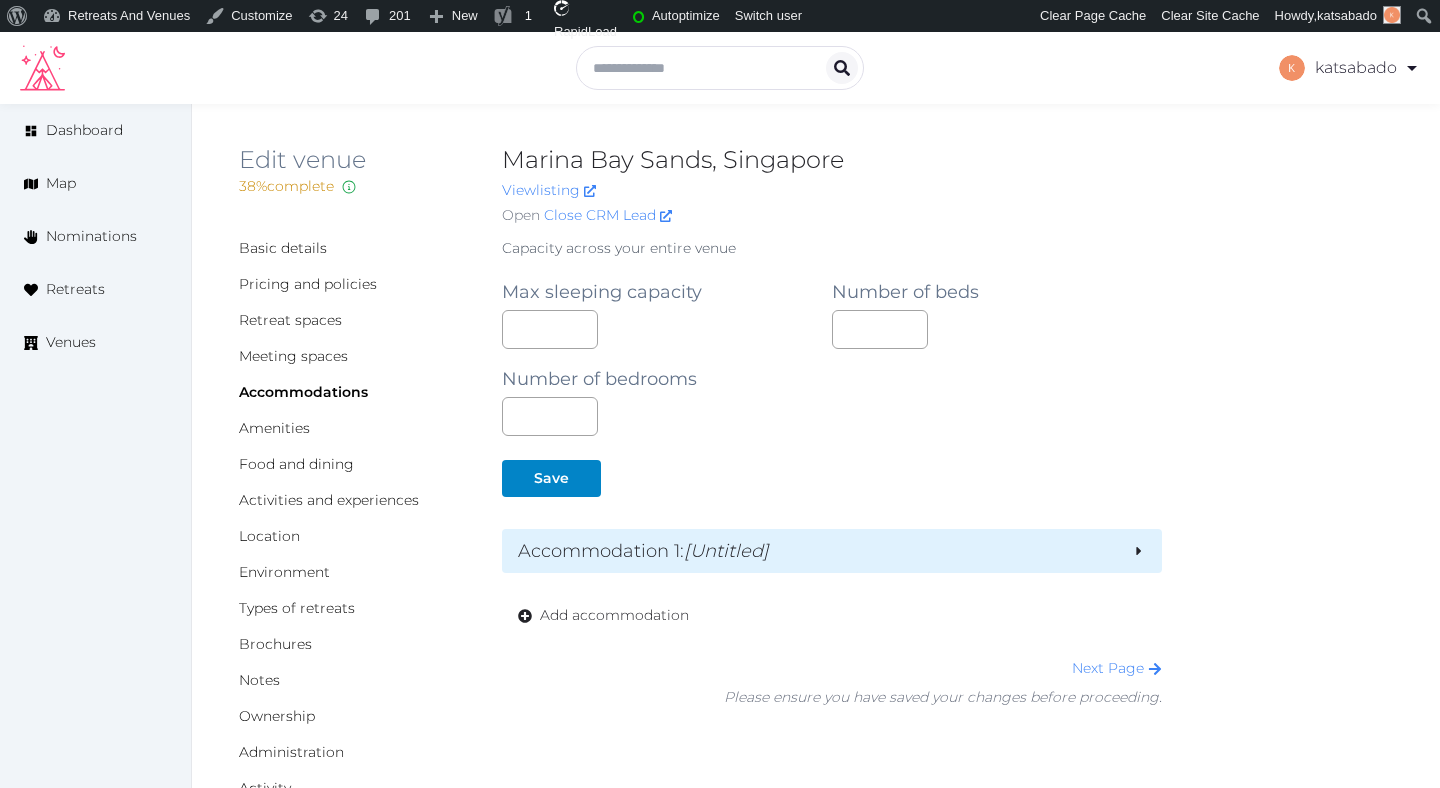 click on "Accommodation 1 :  [Untitled]" at bounding box center [817, 551] 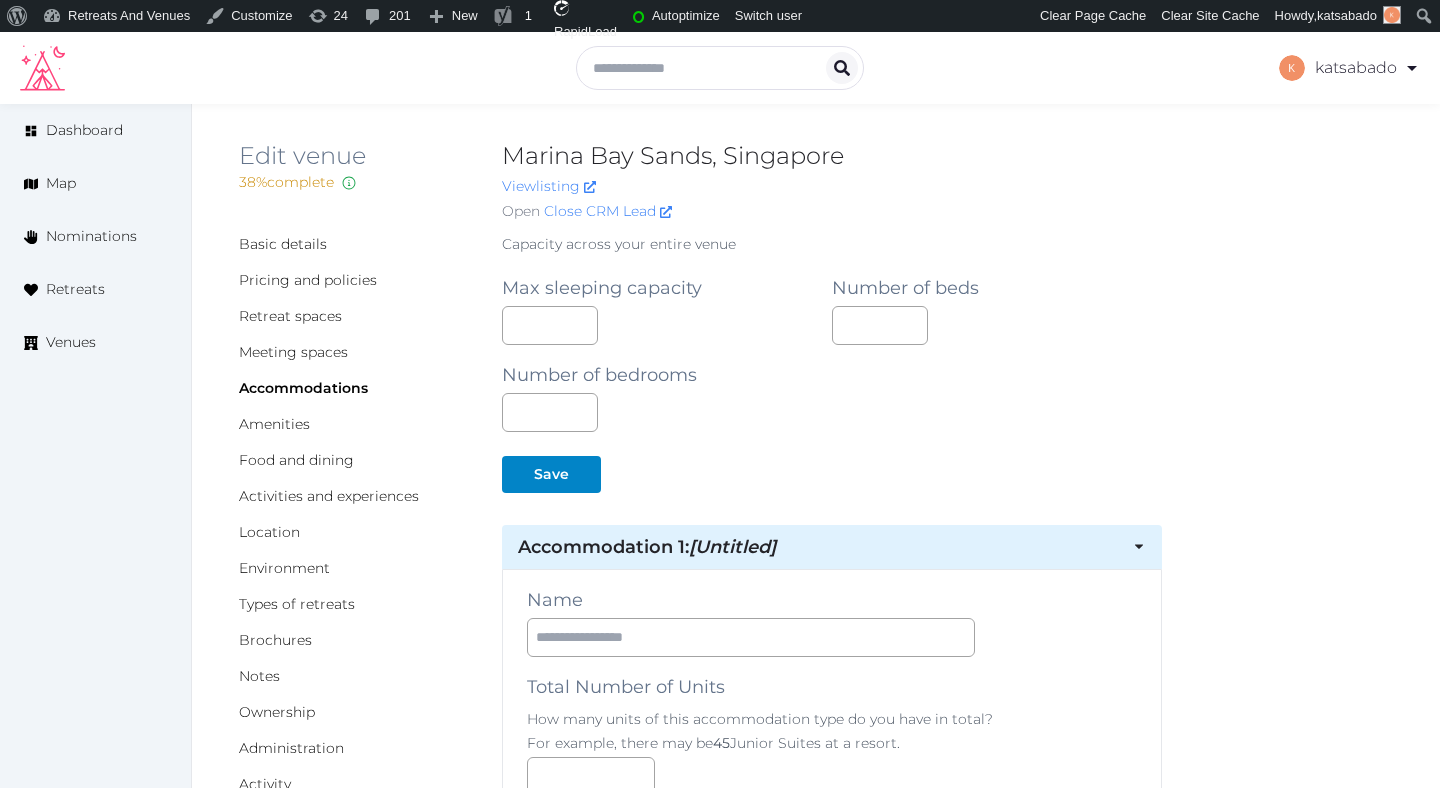 scroll, scrollTop: 88, scrollLeft: 0, axis: vertical 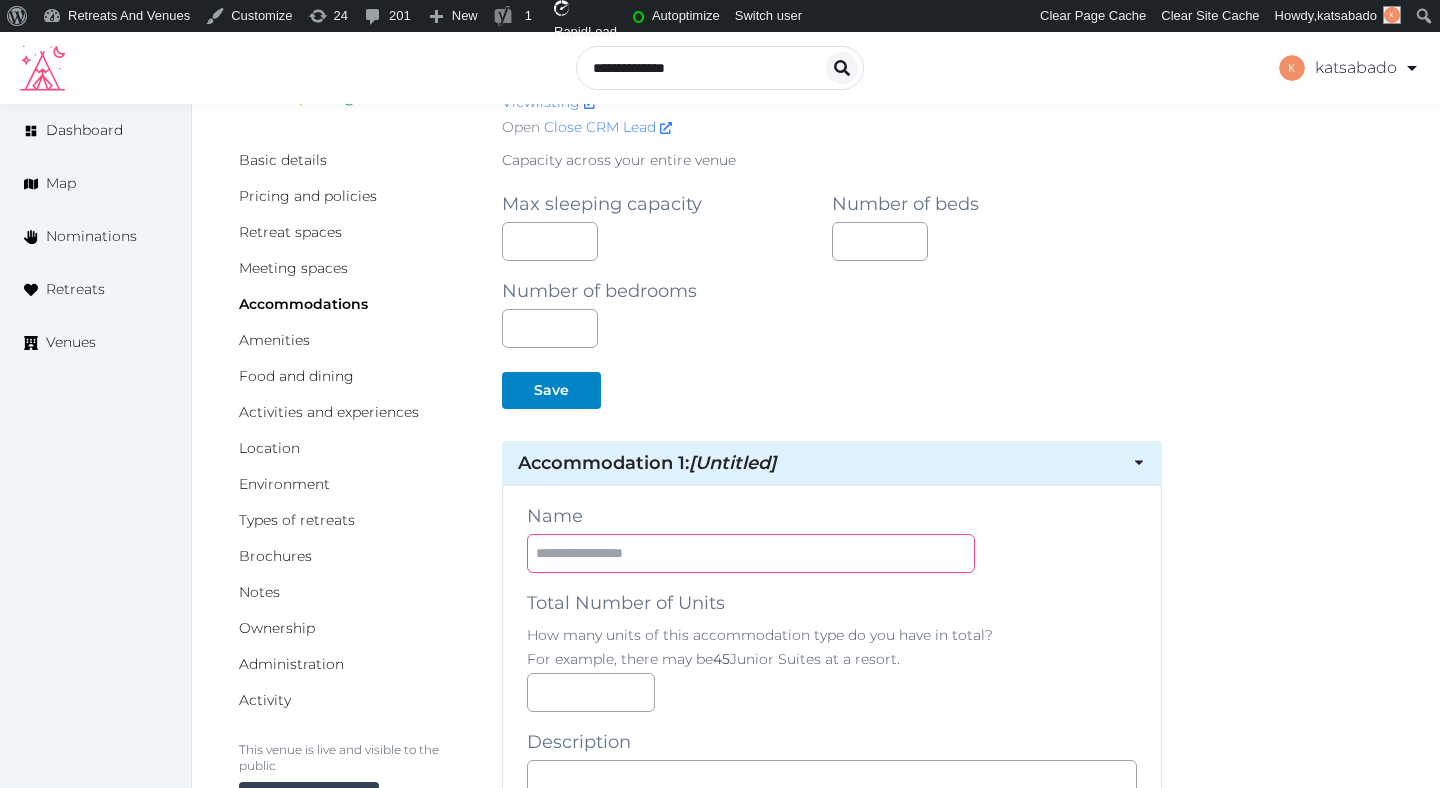 click at bounding box center [751, 553] 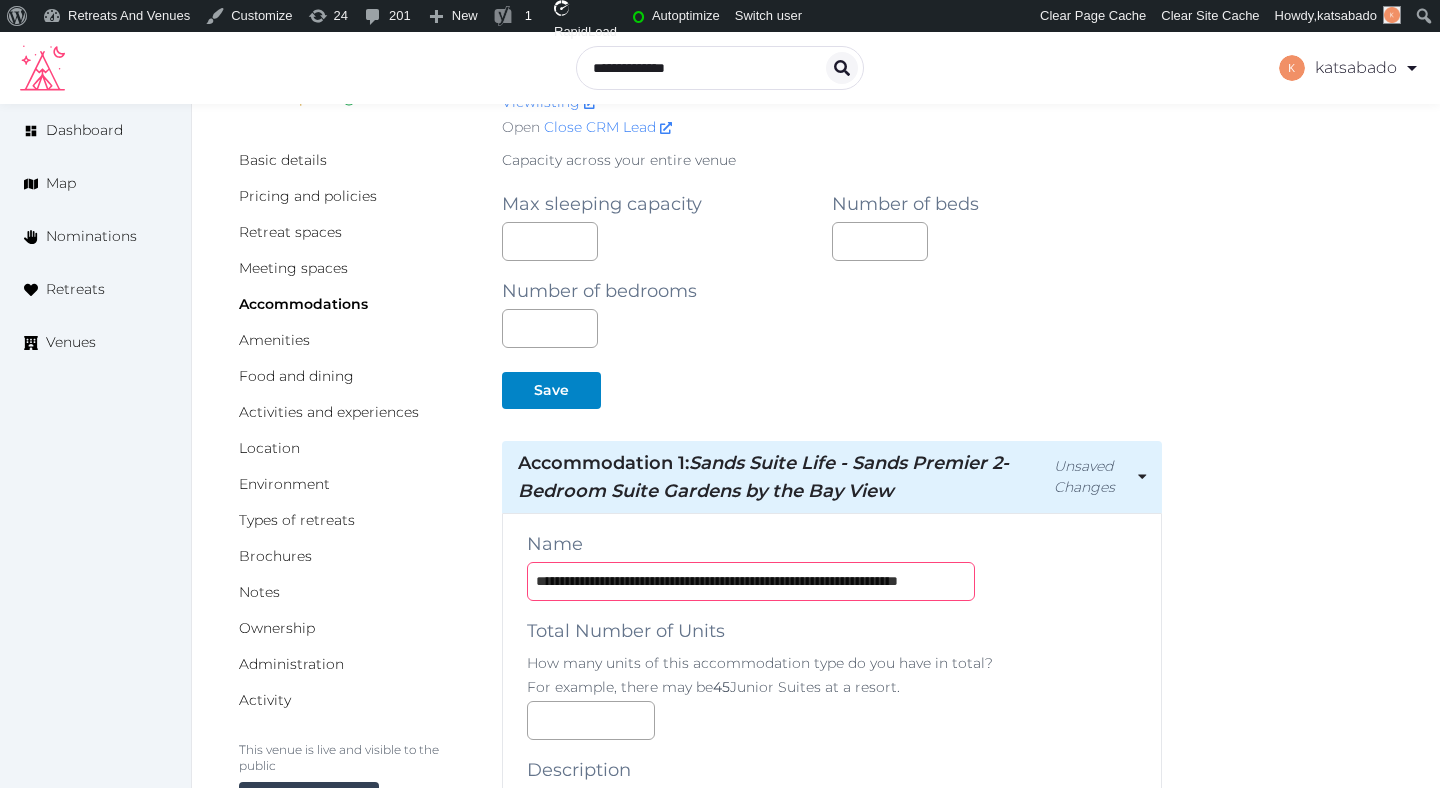 scroll, scrollTop: 0, scrollLeft: 89, axis: horizontal 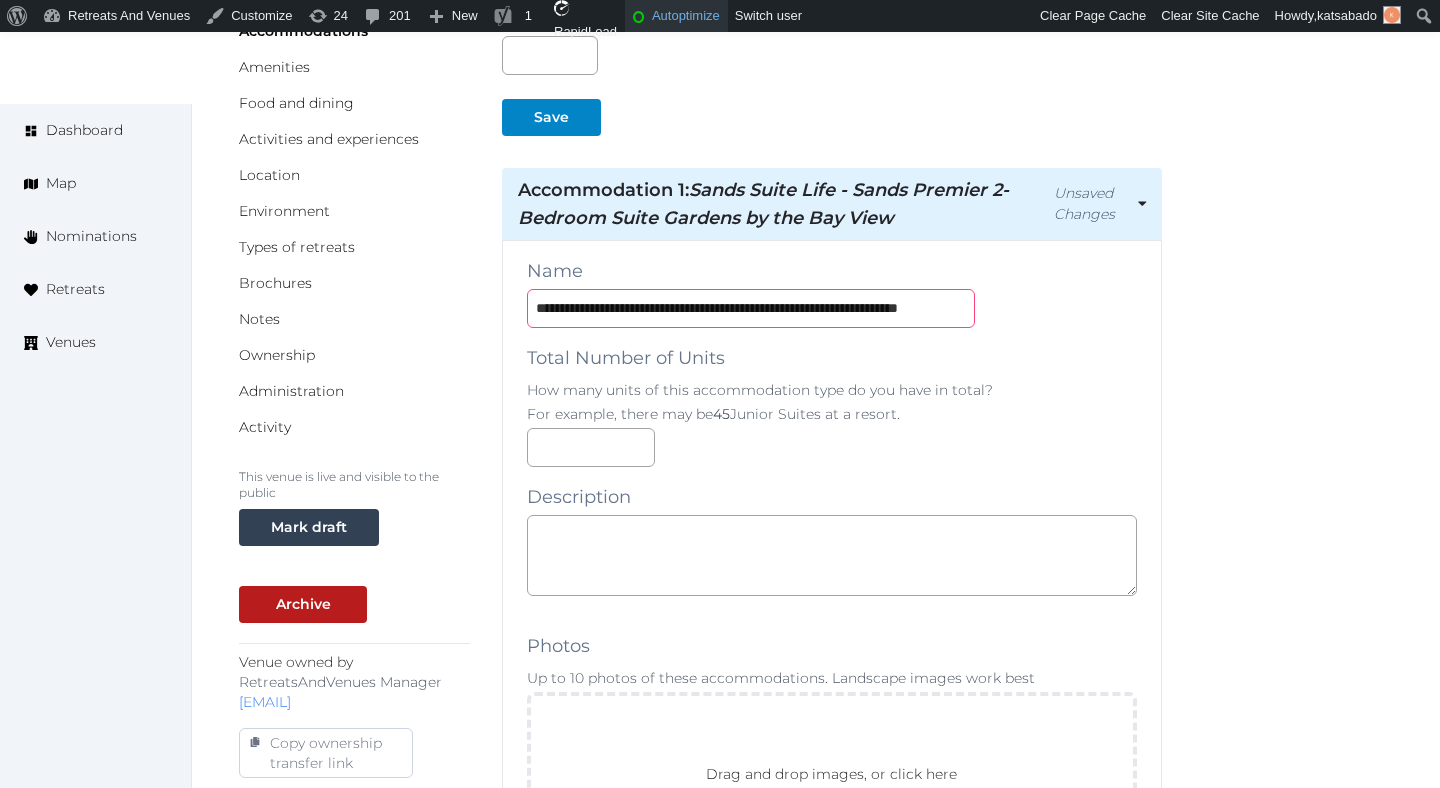 type on "**********" 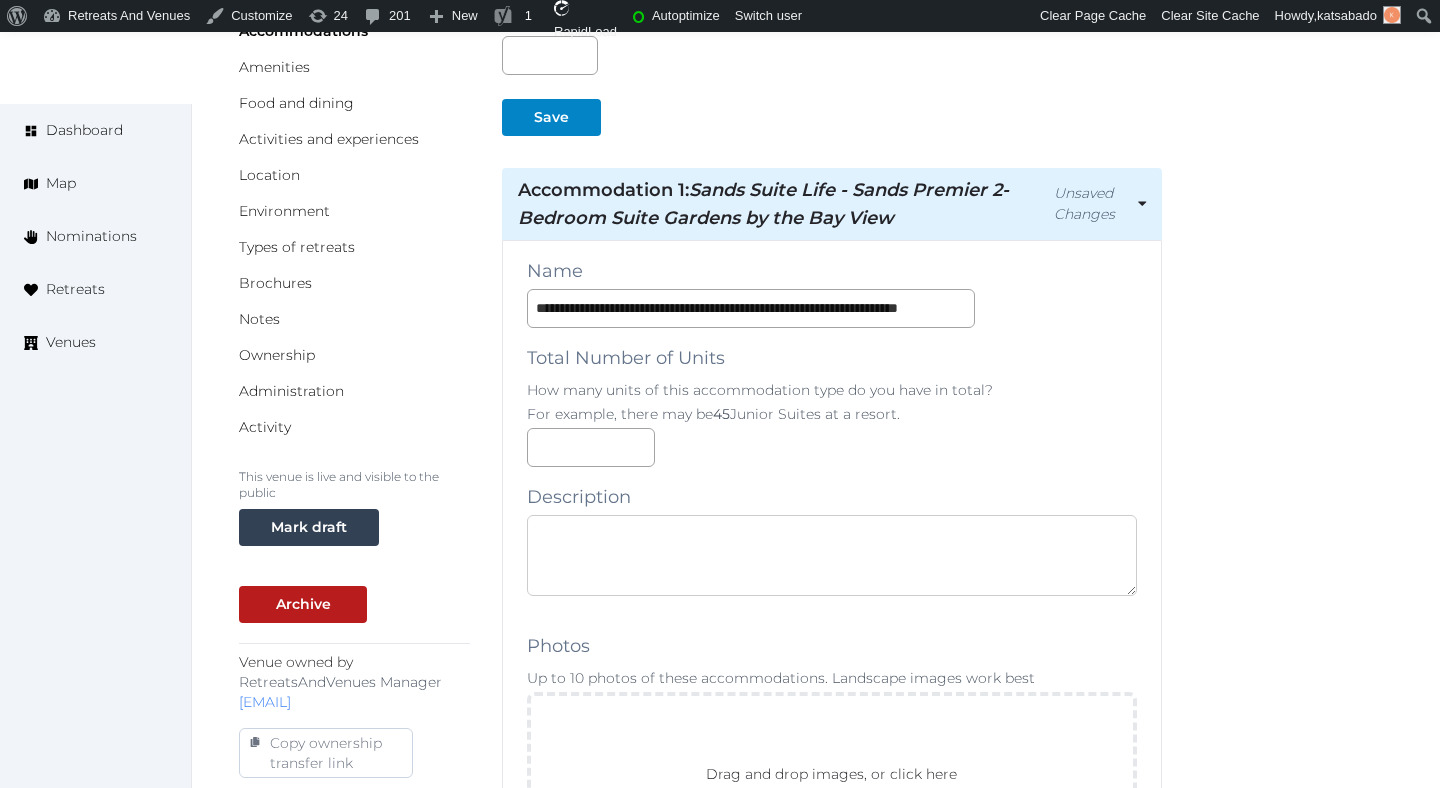 click at bounding box center (832, 555) 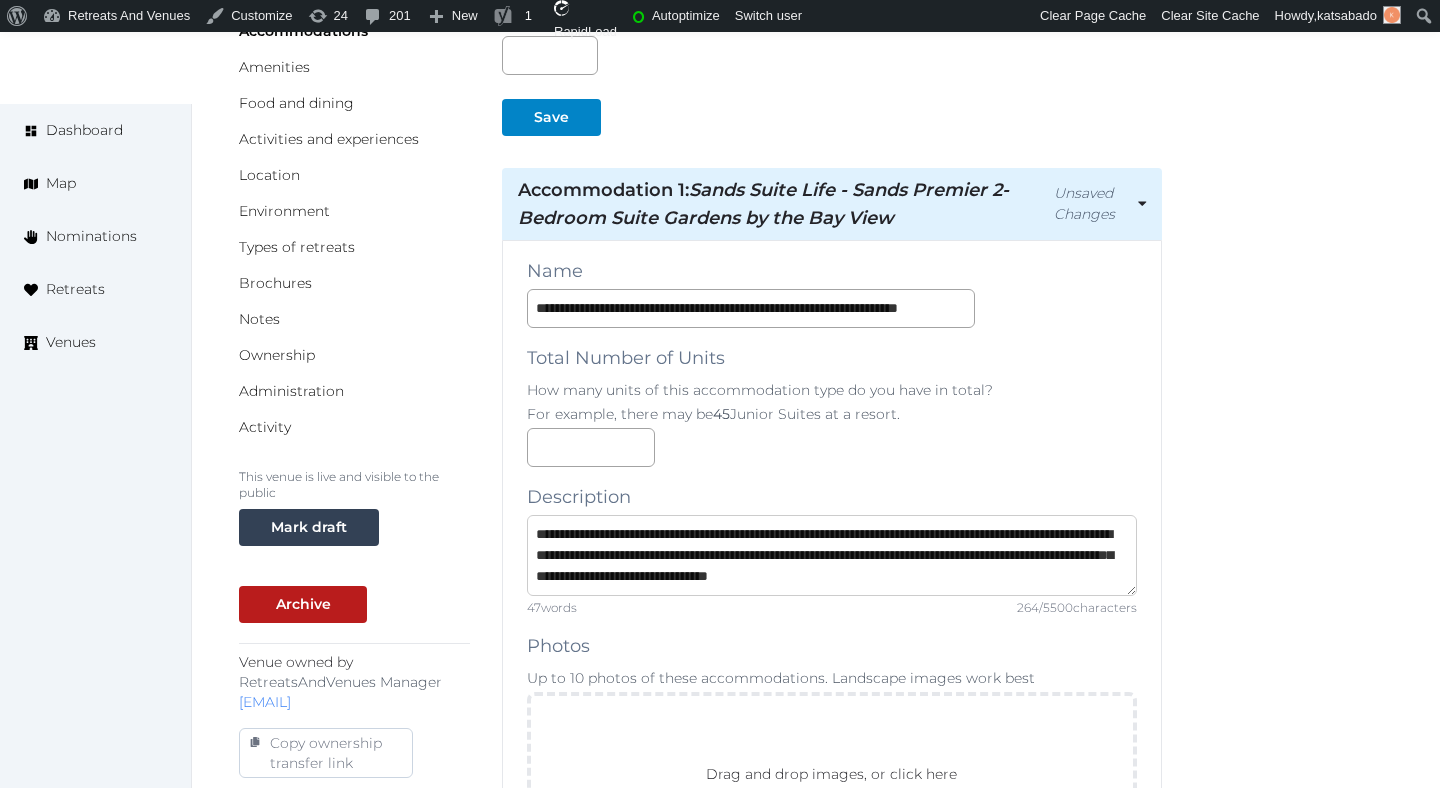 scroll, scrollTop: 21, scrollLeft: 0, axis: vertical 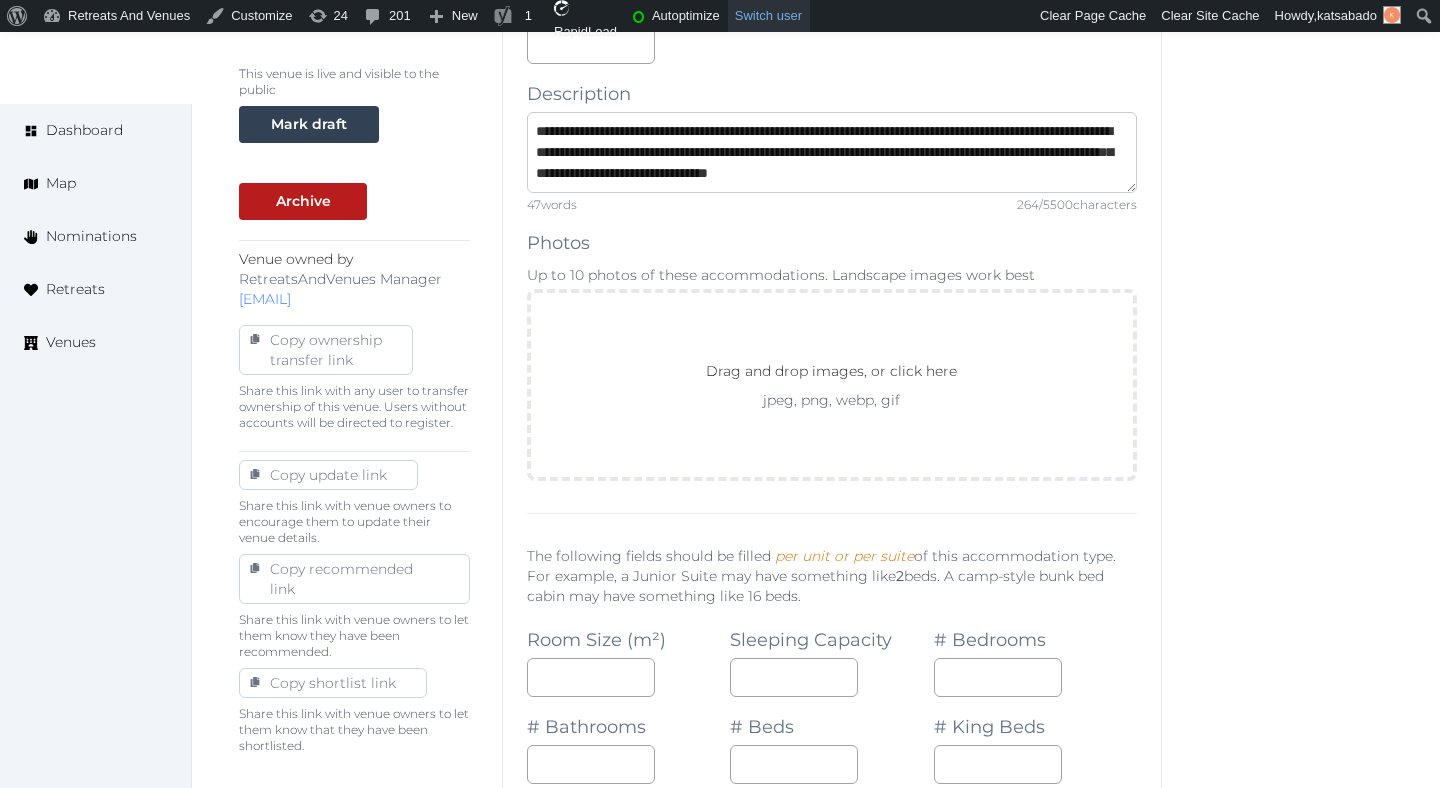 type on "**********" 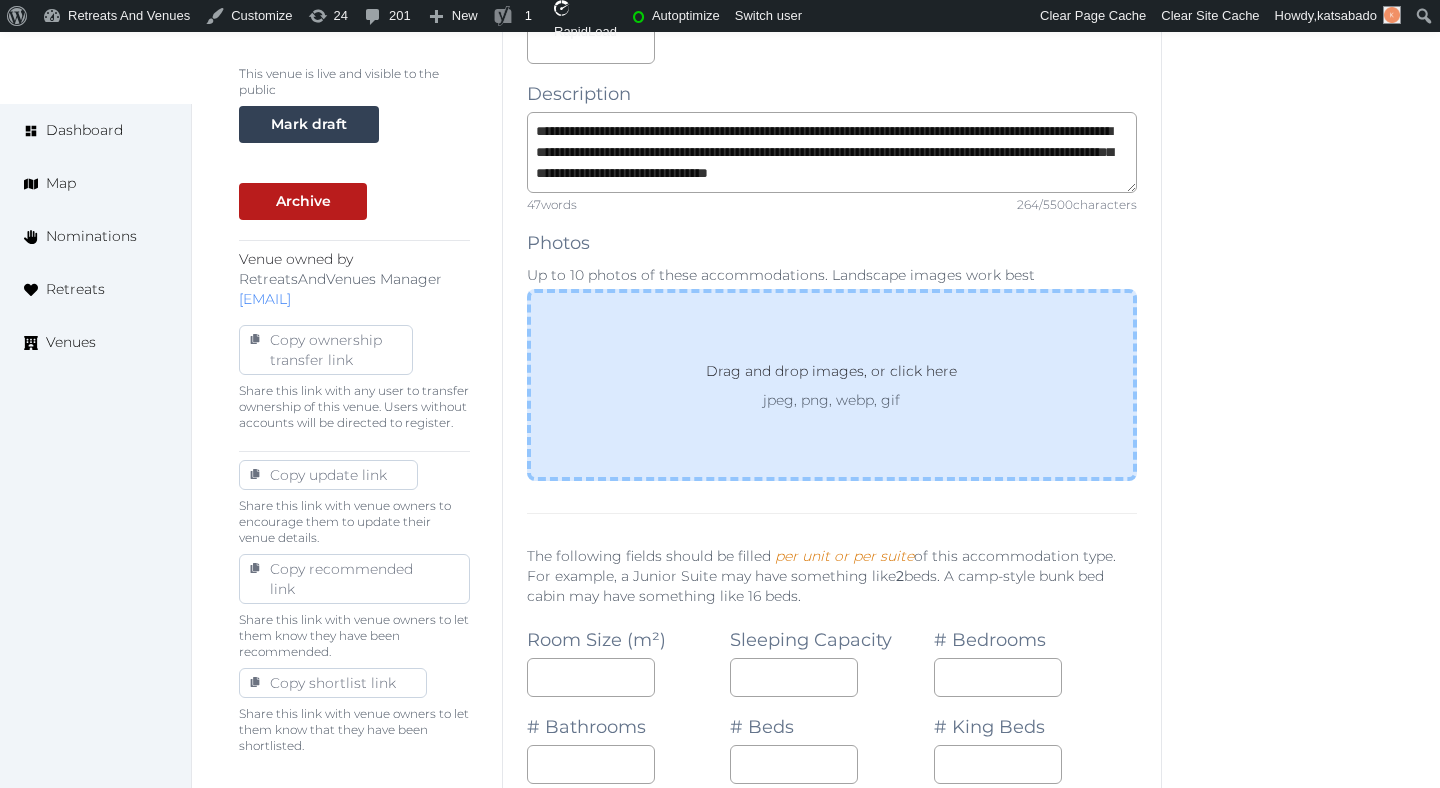 click on "Drag and drop images, or click here jpeg, png, webp, gif" at bounding box center [832, 385] 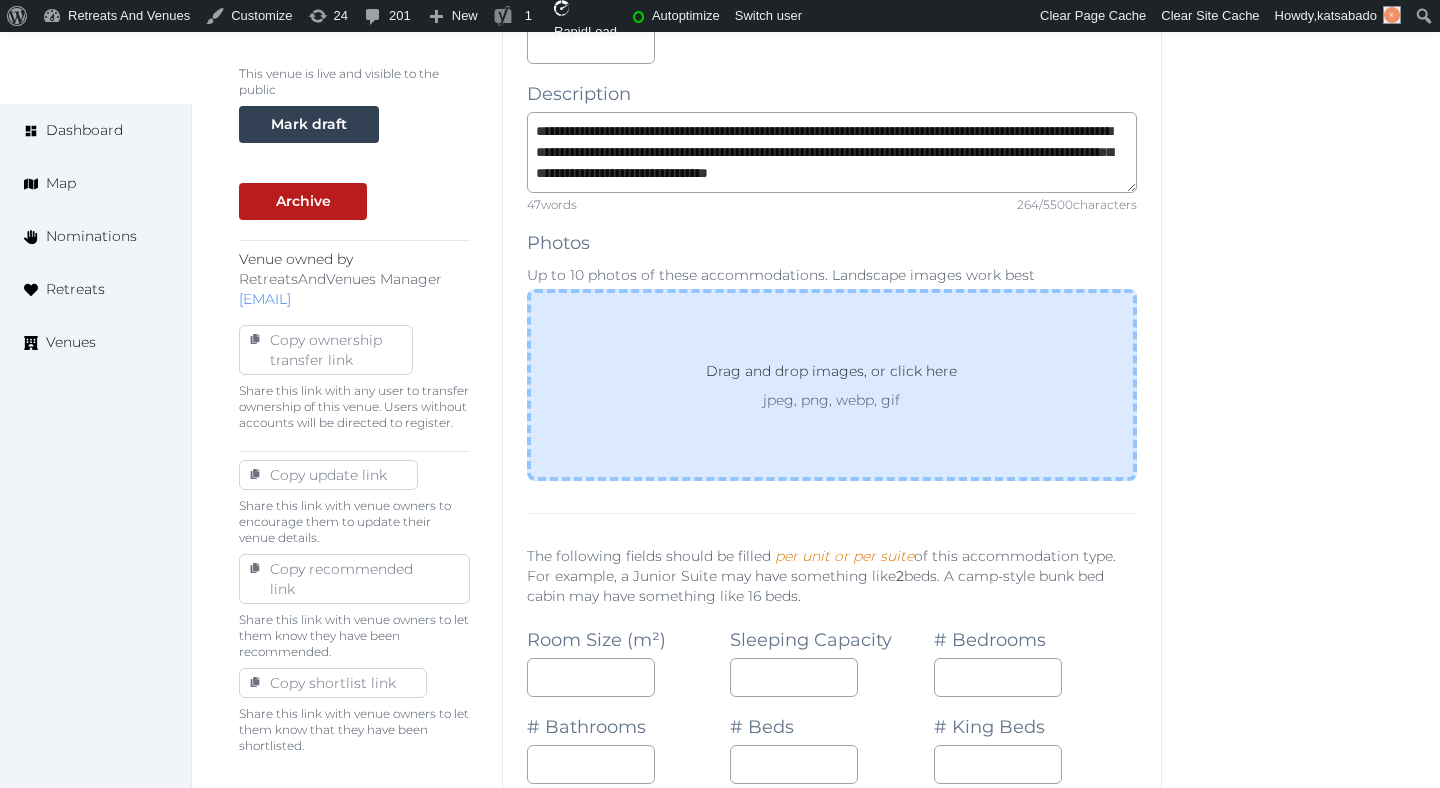 click on "Drag and drop images, or click here jpeg, png, webp, gif" at bounding box center [832, 385] 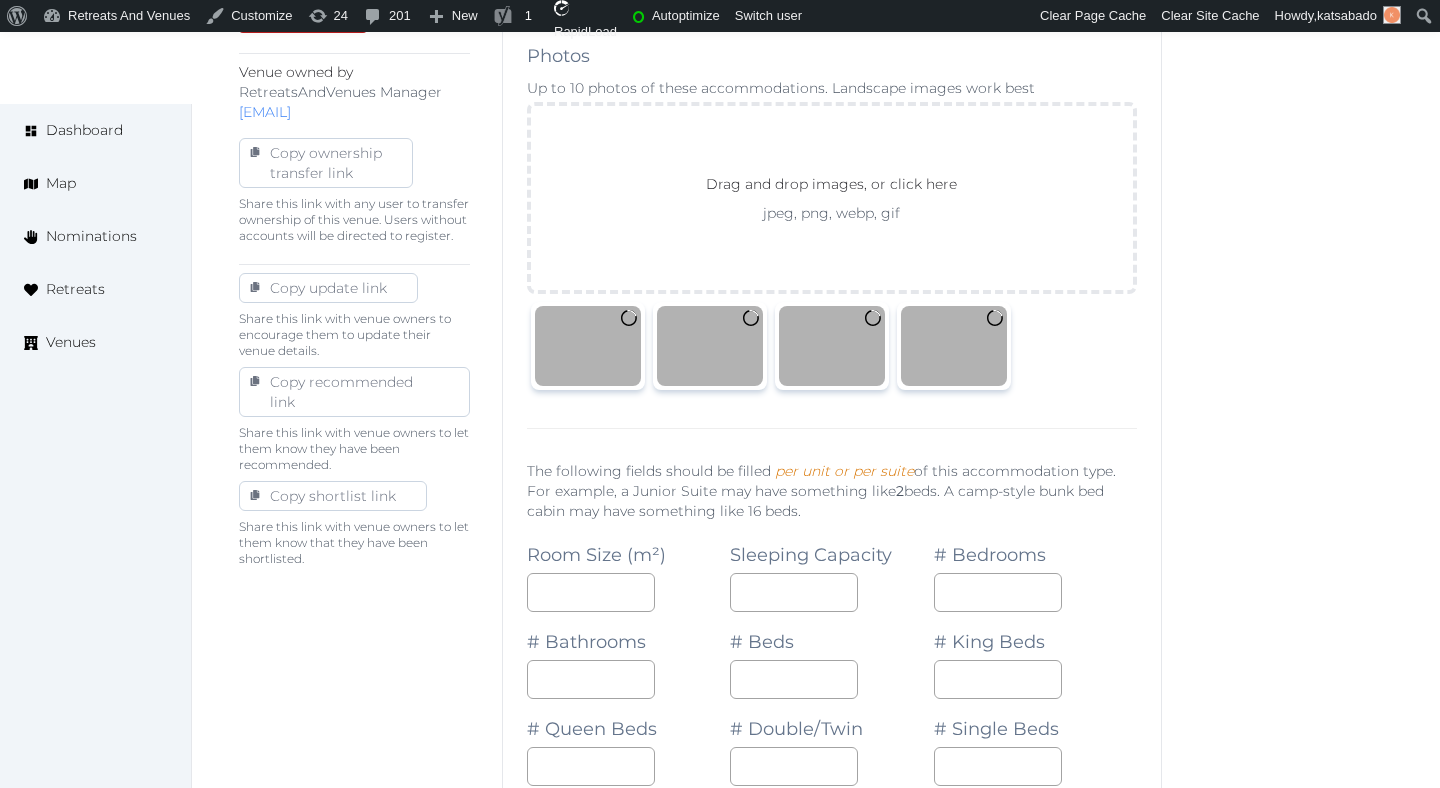 scroll, scrollTop: 998, scrollLeft: 0, axis: vertical 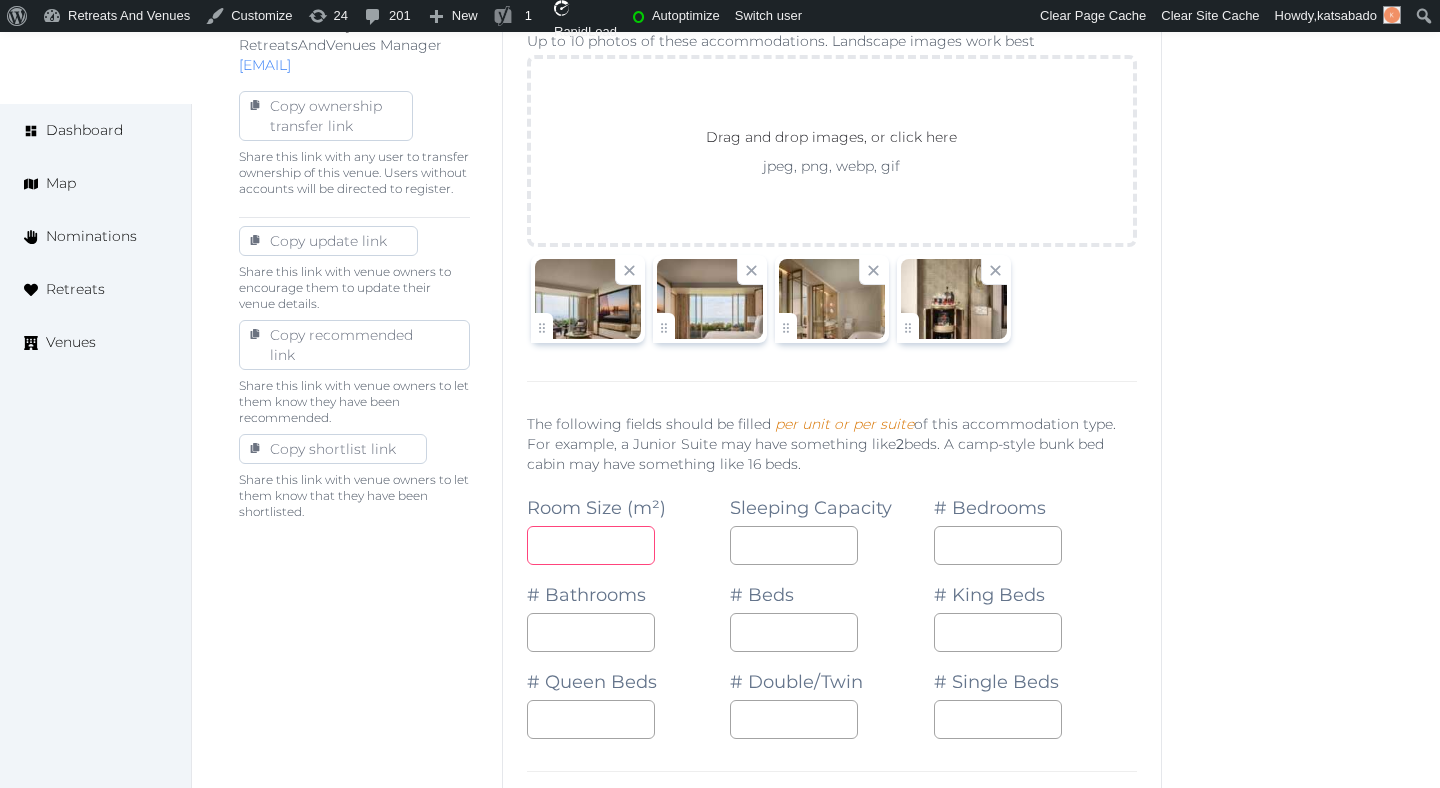 click at bounding box center (591, 545) 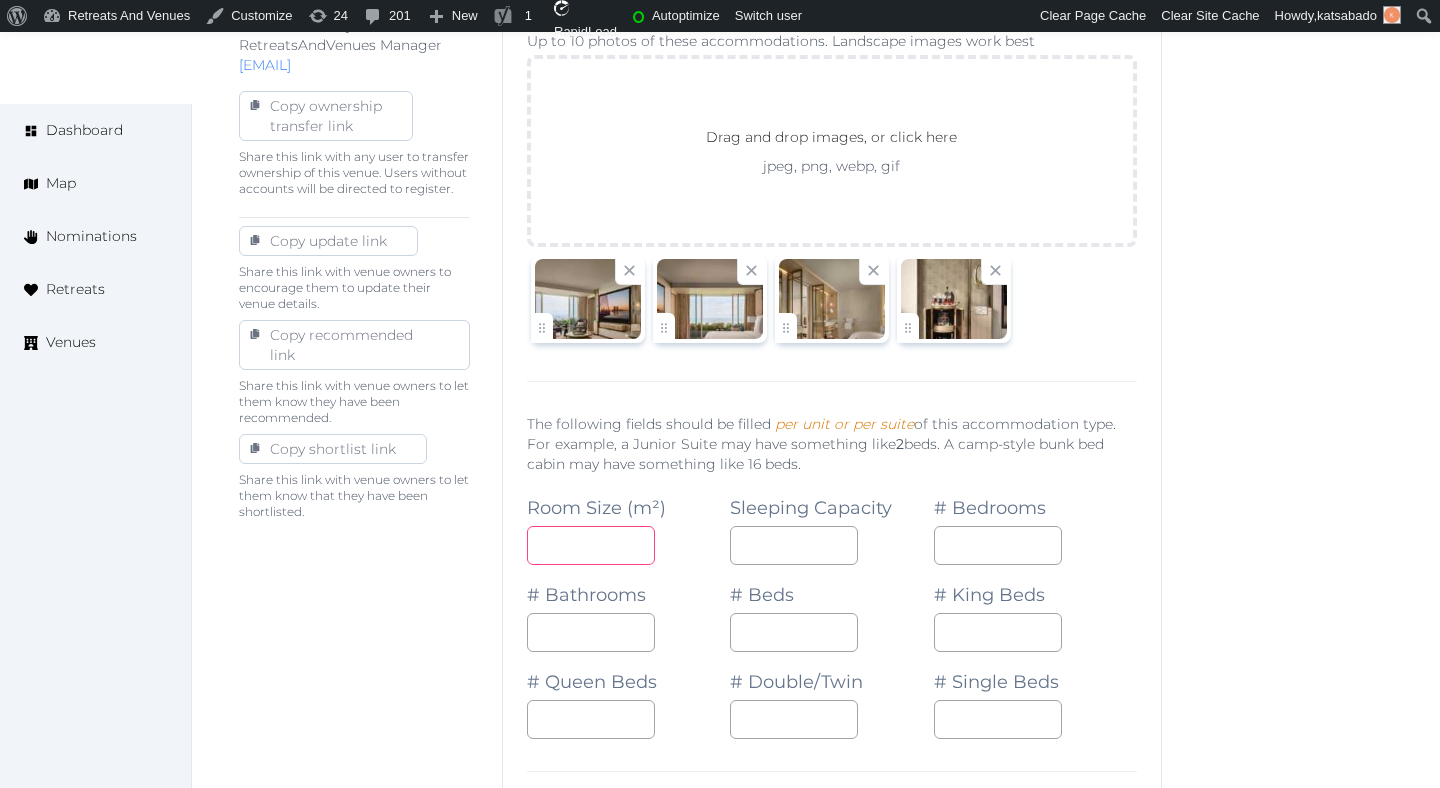 type on "***" 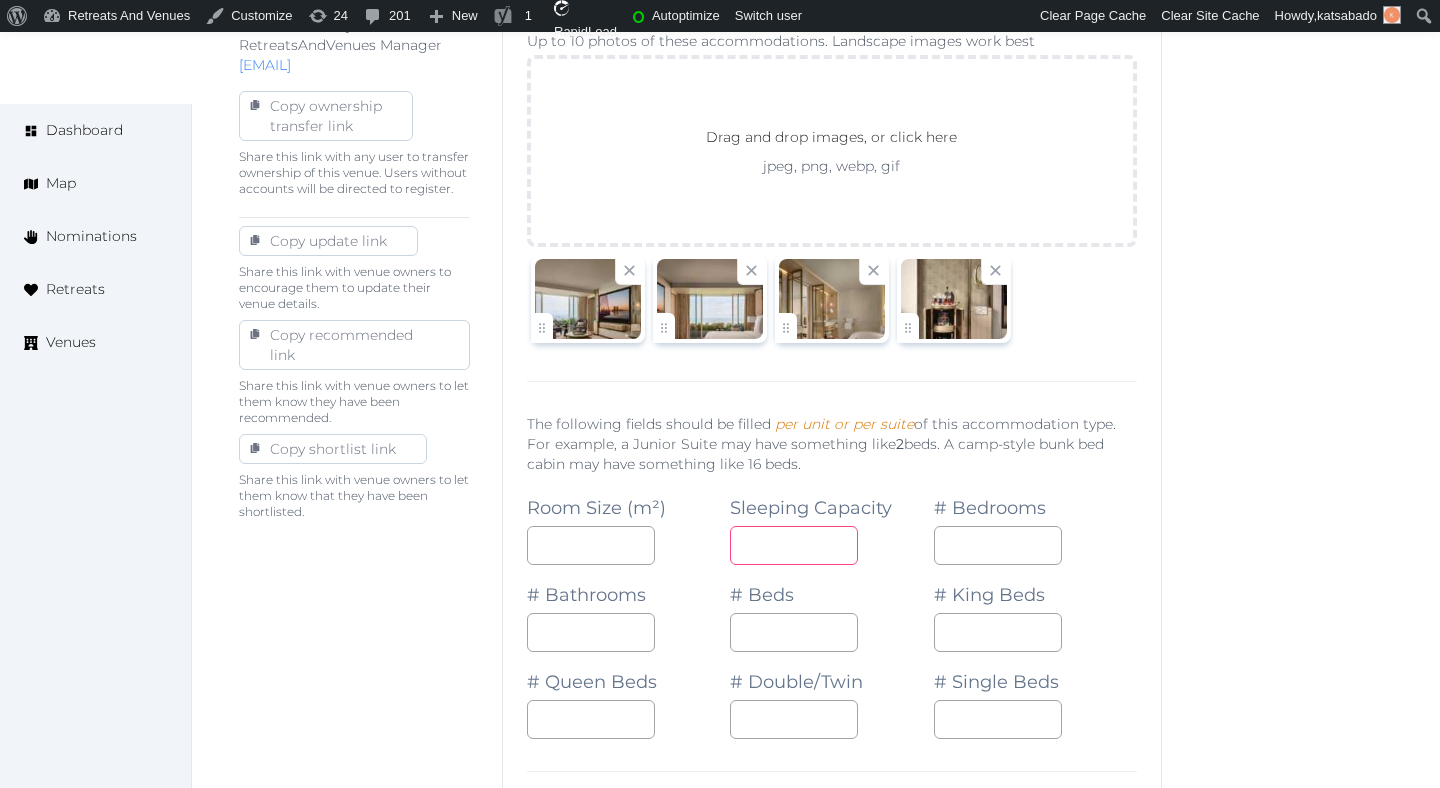 type on "*" 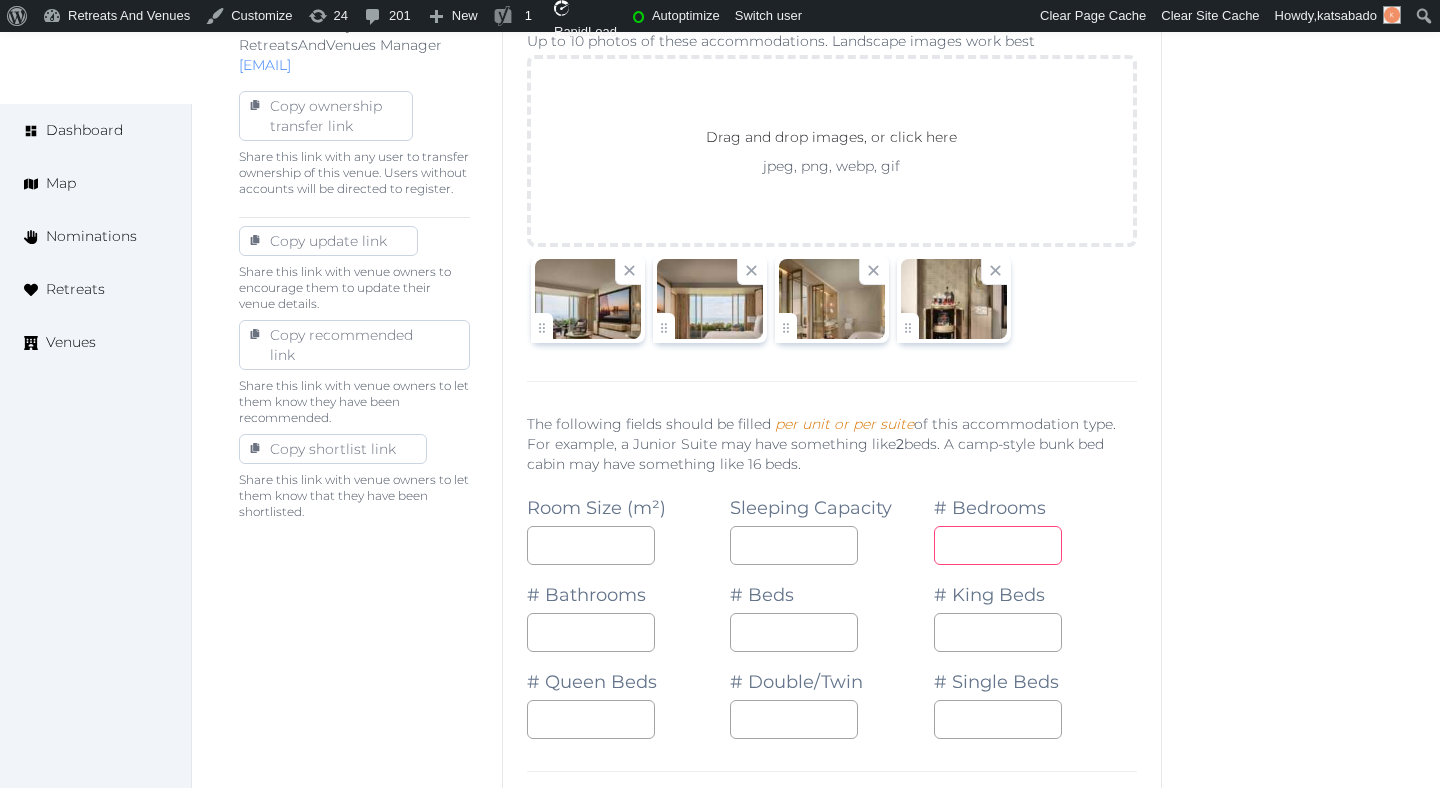 type on "*" 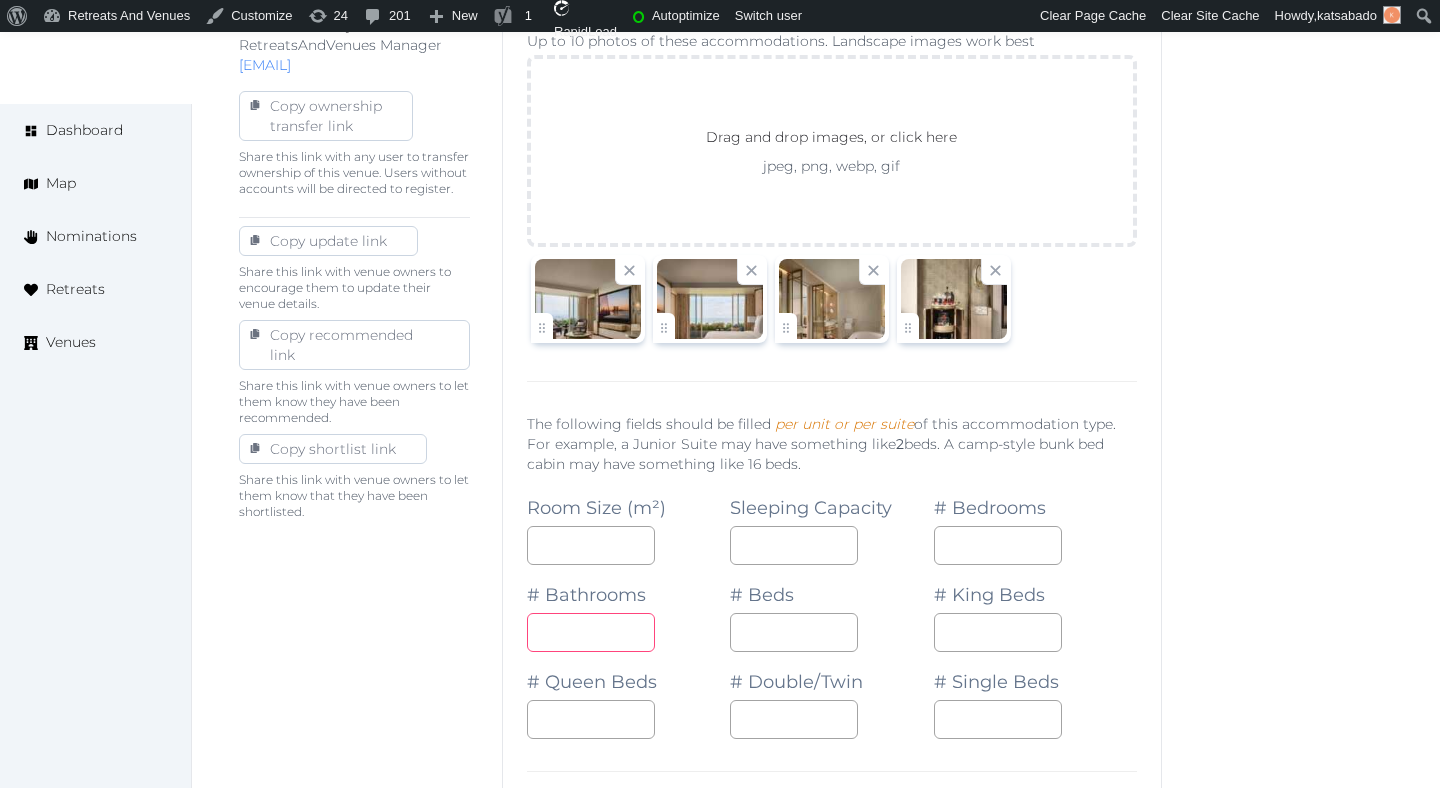 type on "*" 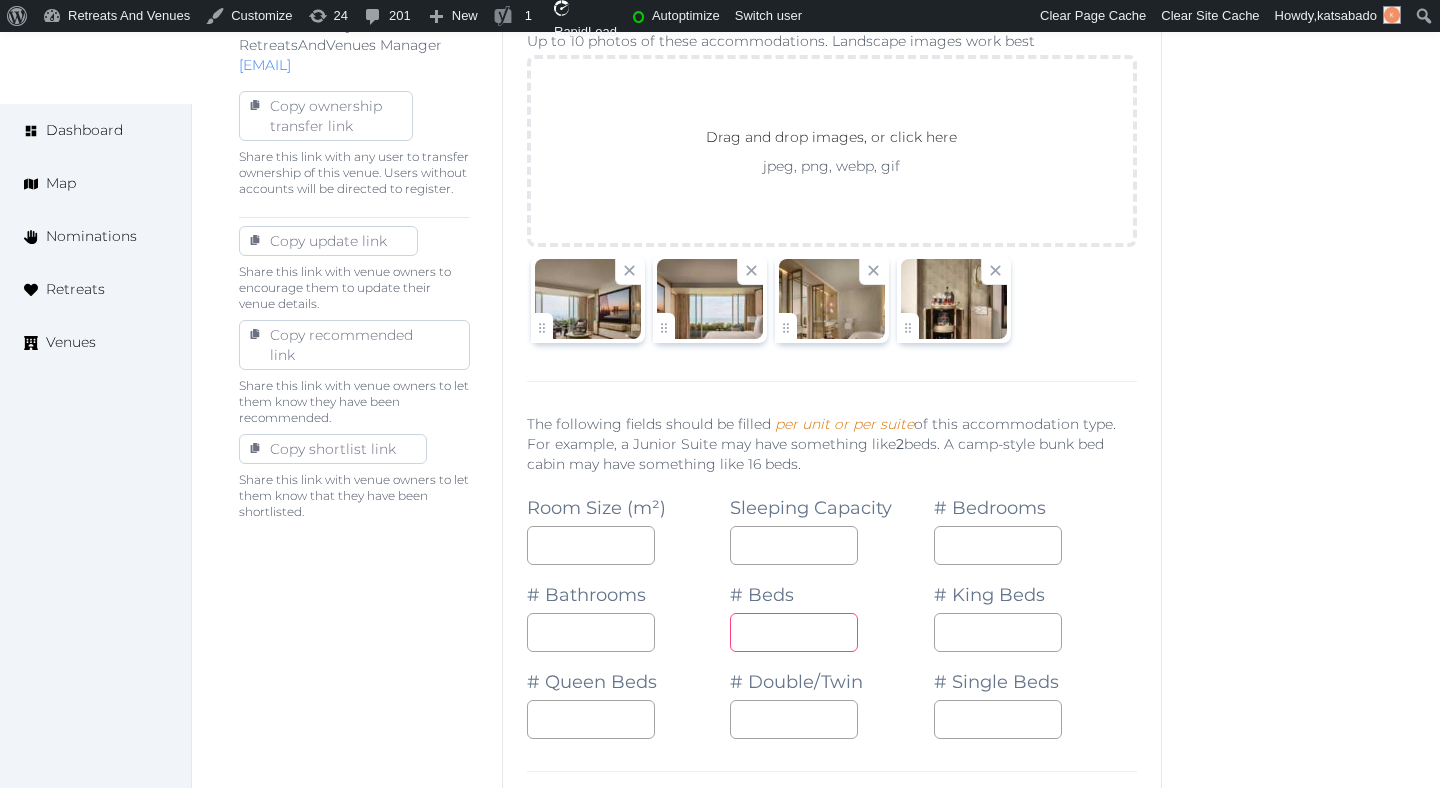 type on "*" 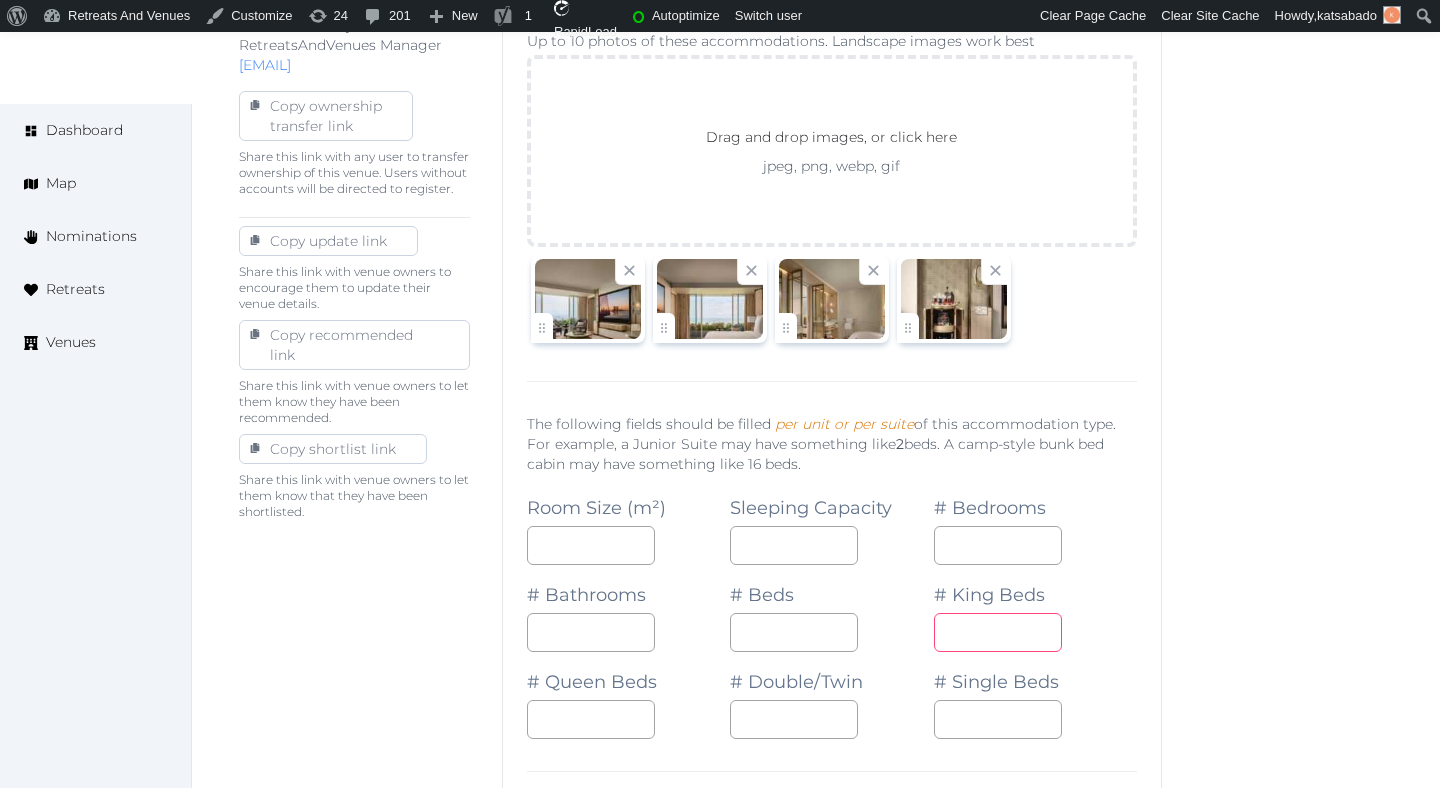type on "*" 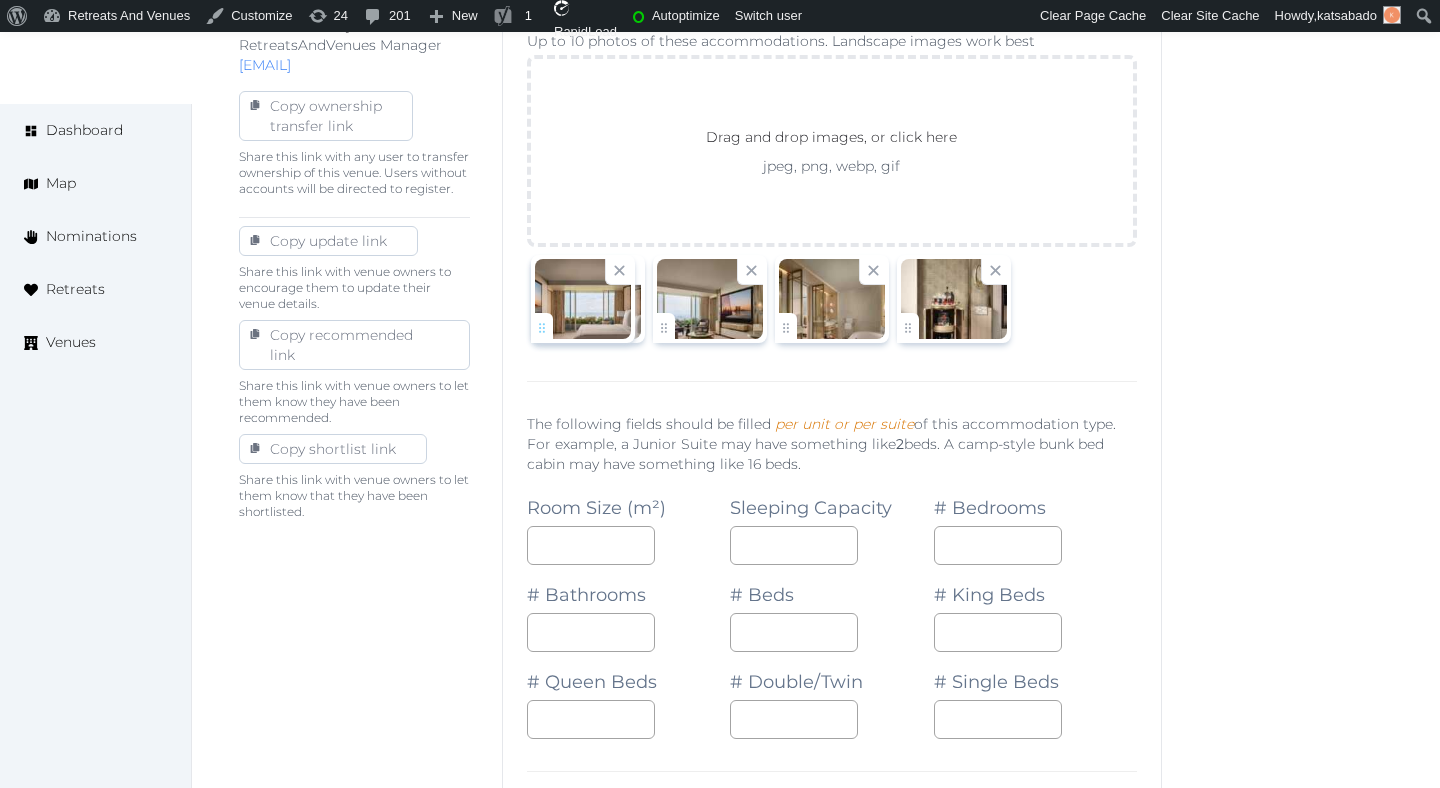 drag, startPoint x: 668, startPoint y: 328, endPoint x: 557, endPoint y: 331, distance: 111.040535 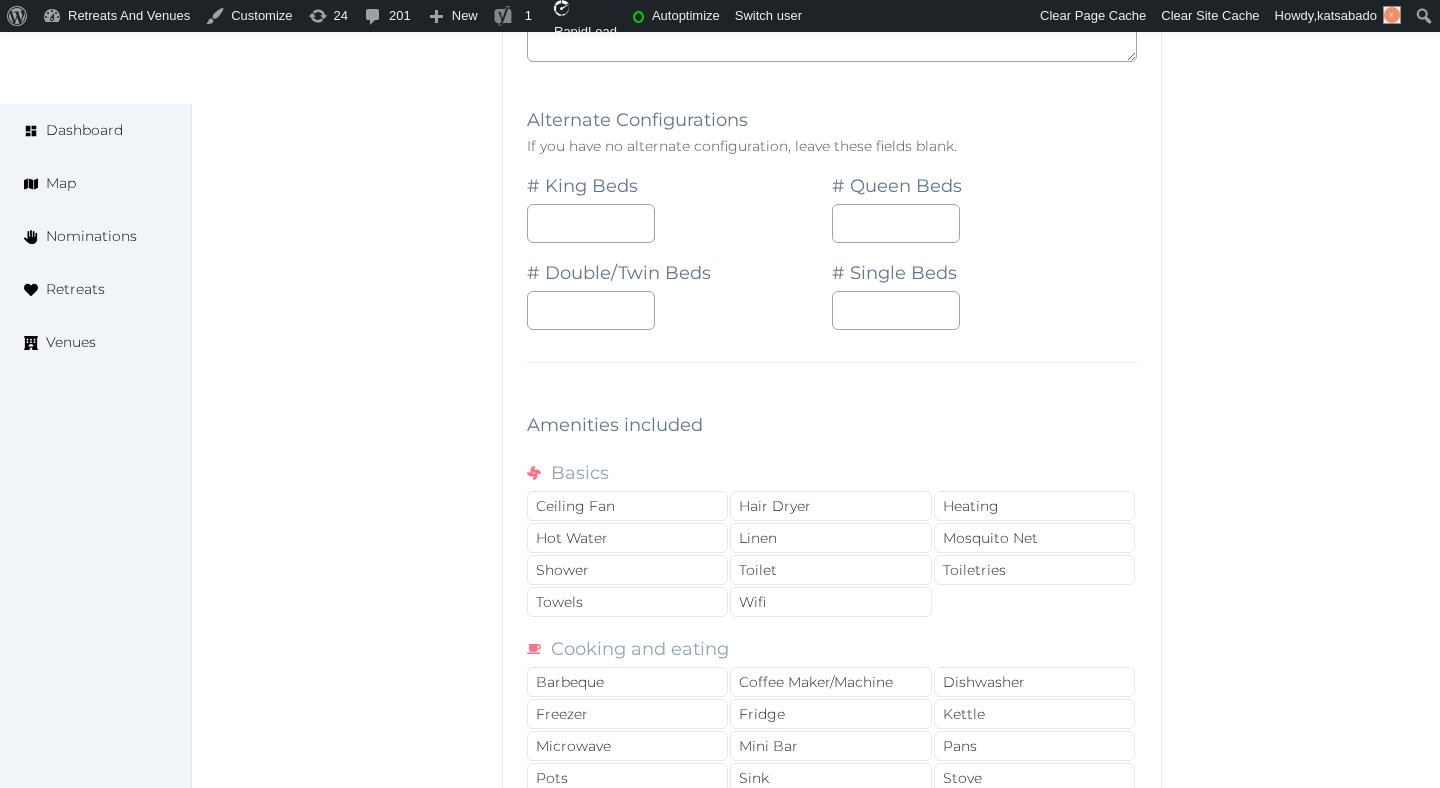 scroll, scrollTop: 2017, scrollLeft: 0, axis: vertical 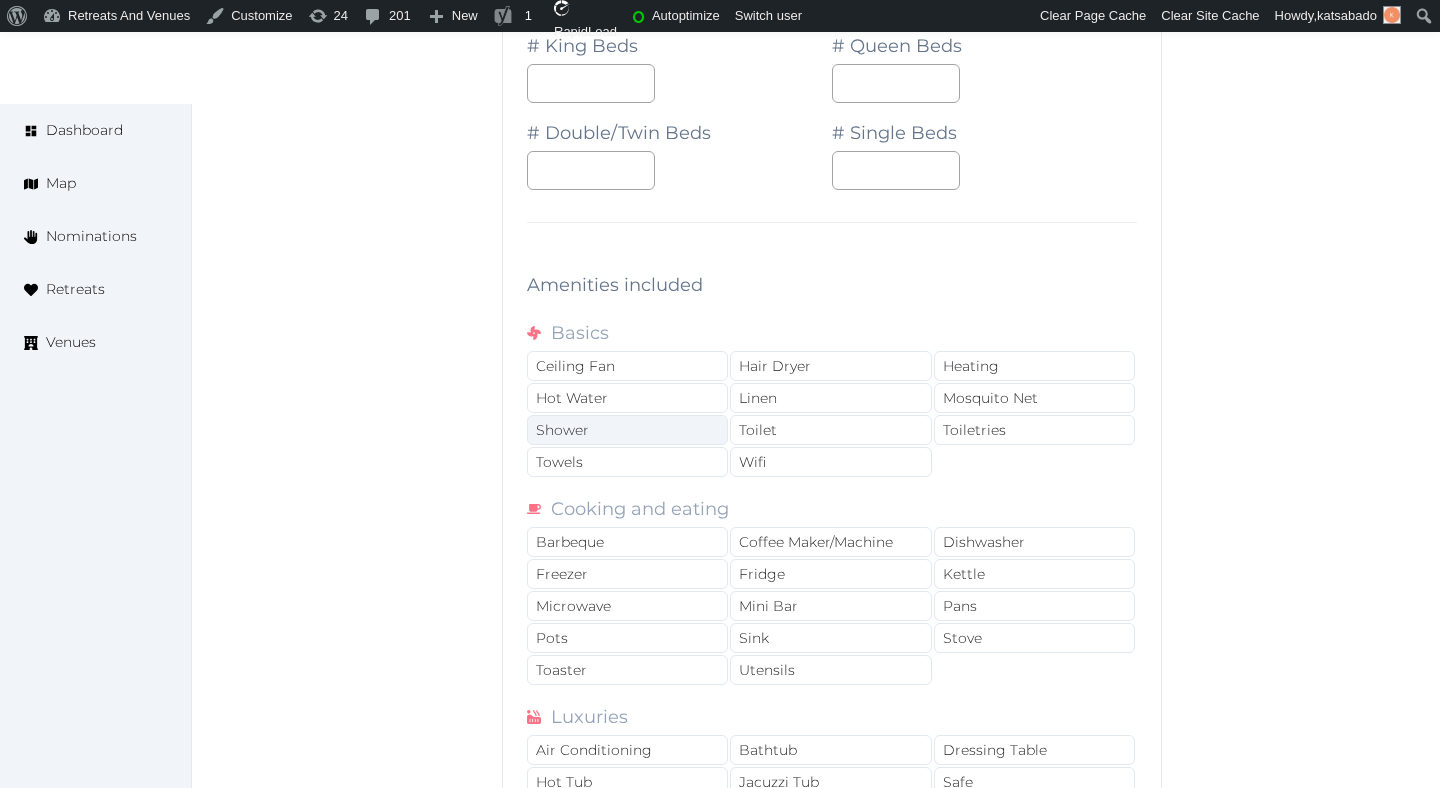 click on "Shower" at bounding box center (627, 430) 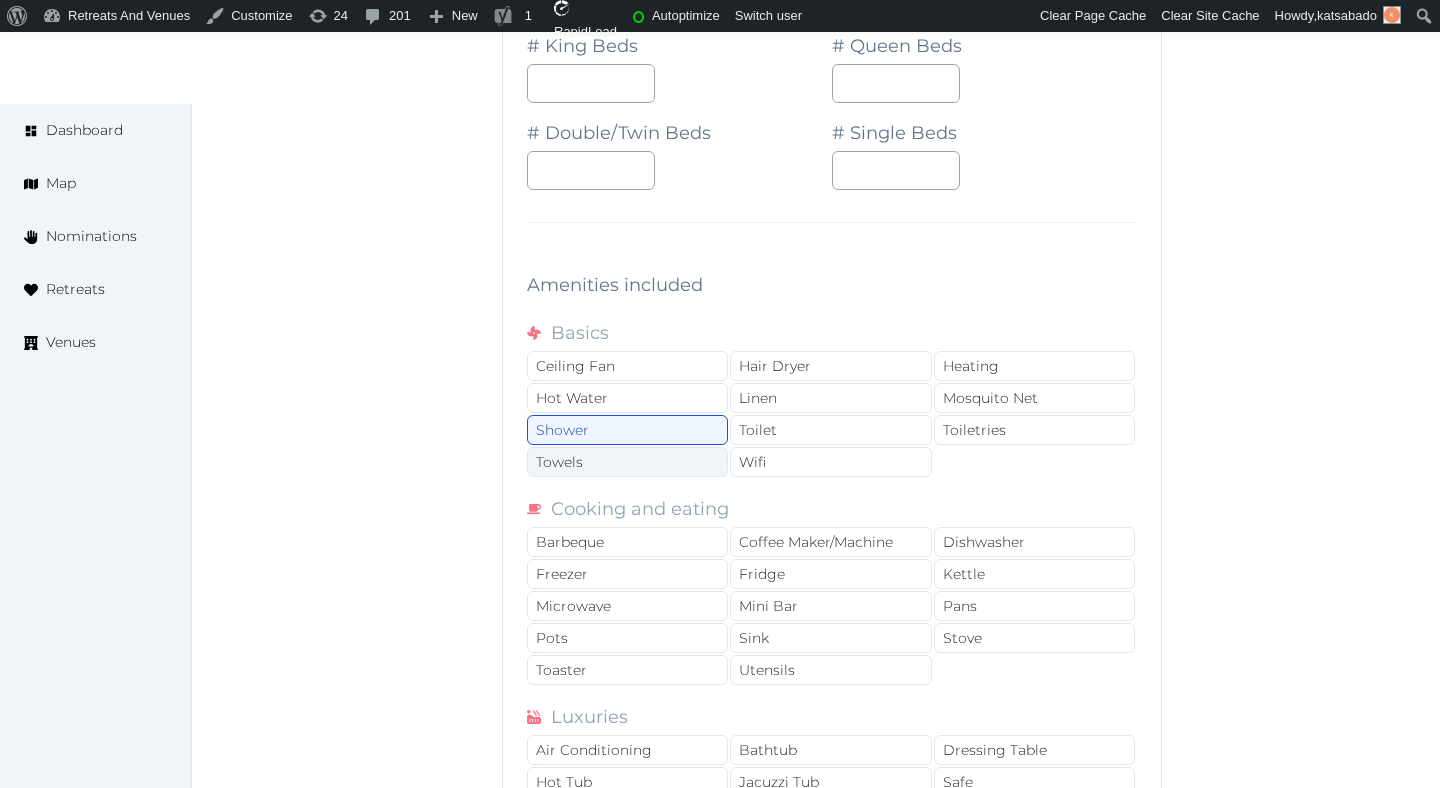 click on "Towels" at bounding box center (627, 462) 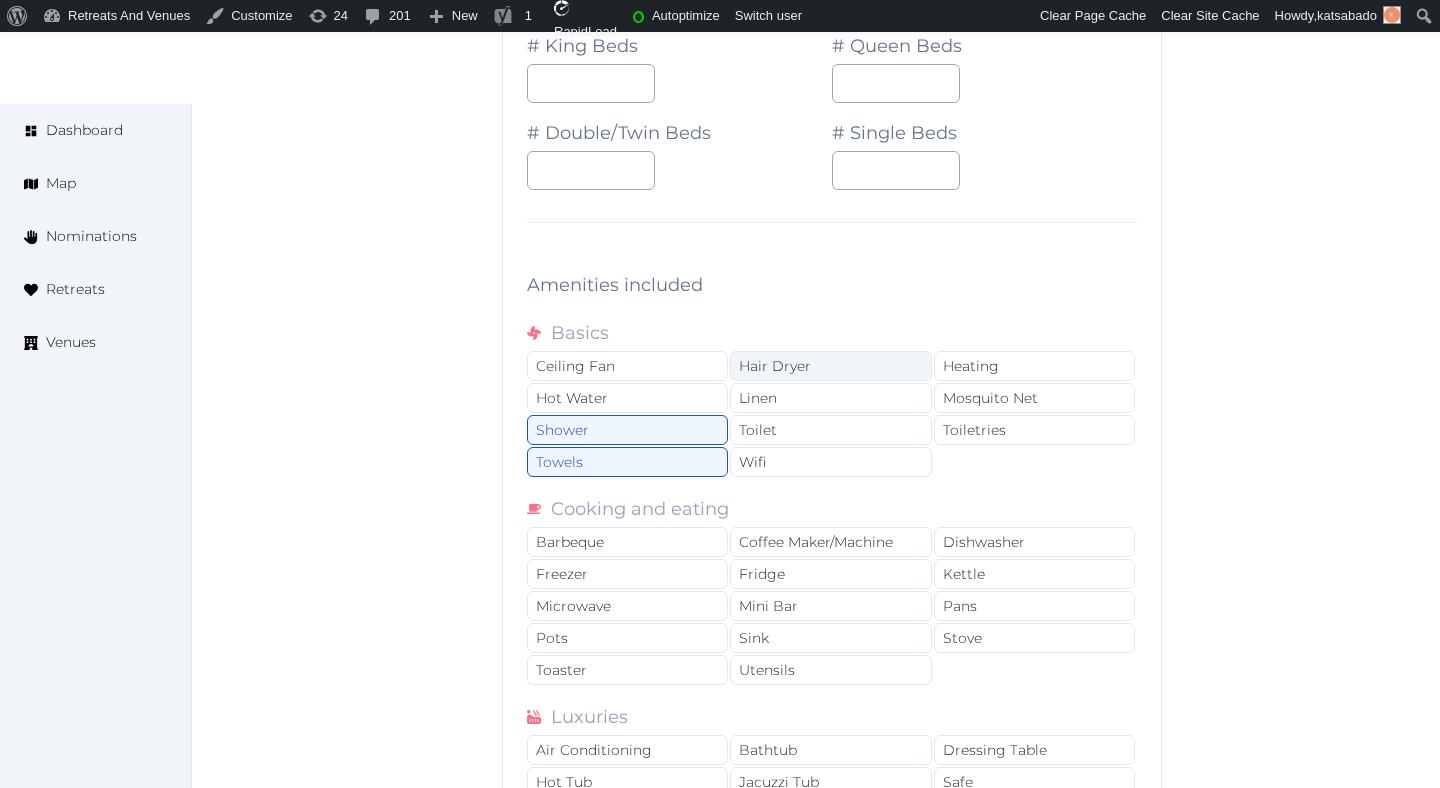 click on "Hair Dryer" at bounding box center [830, 366] 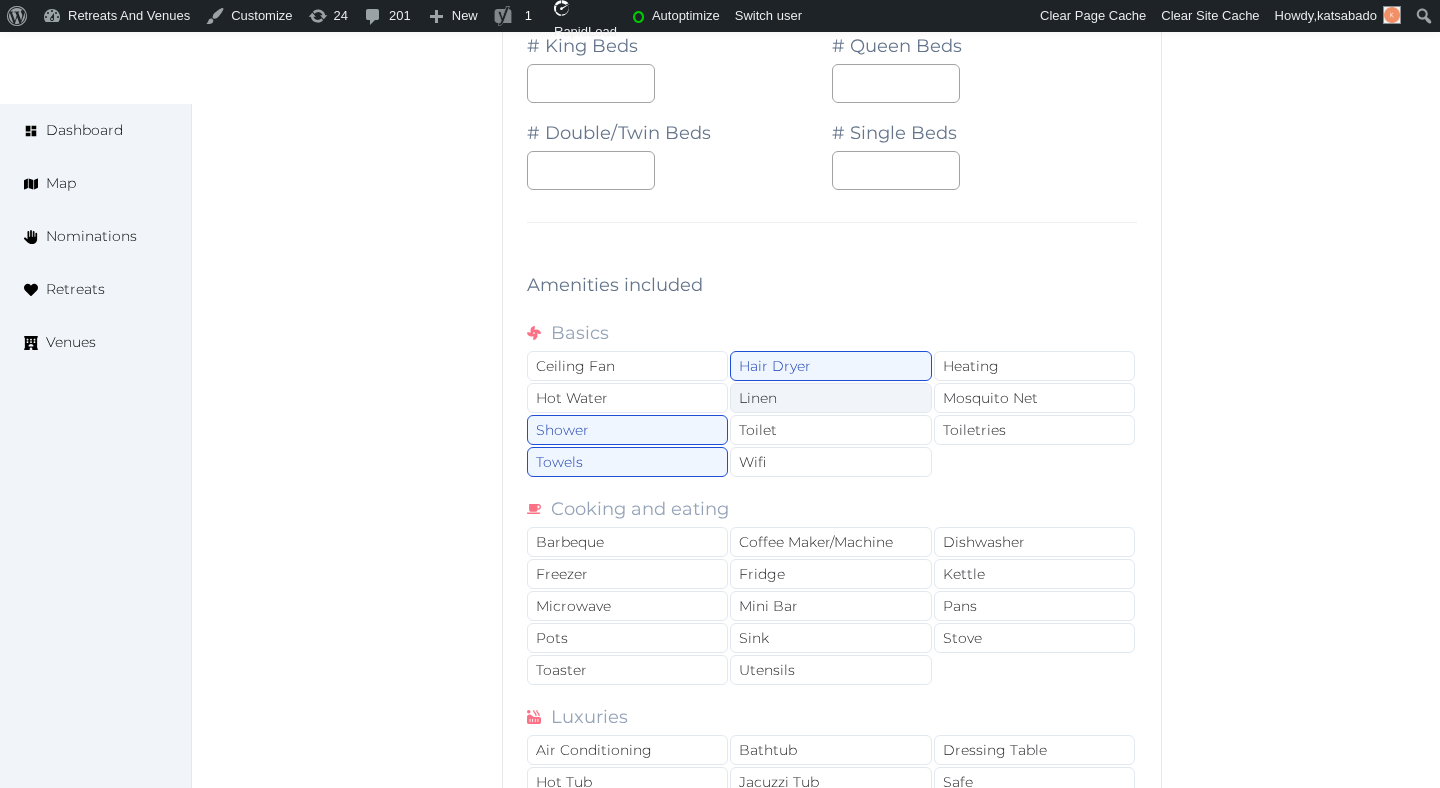 click on "Linen" at bounding box center [830, 398] 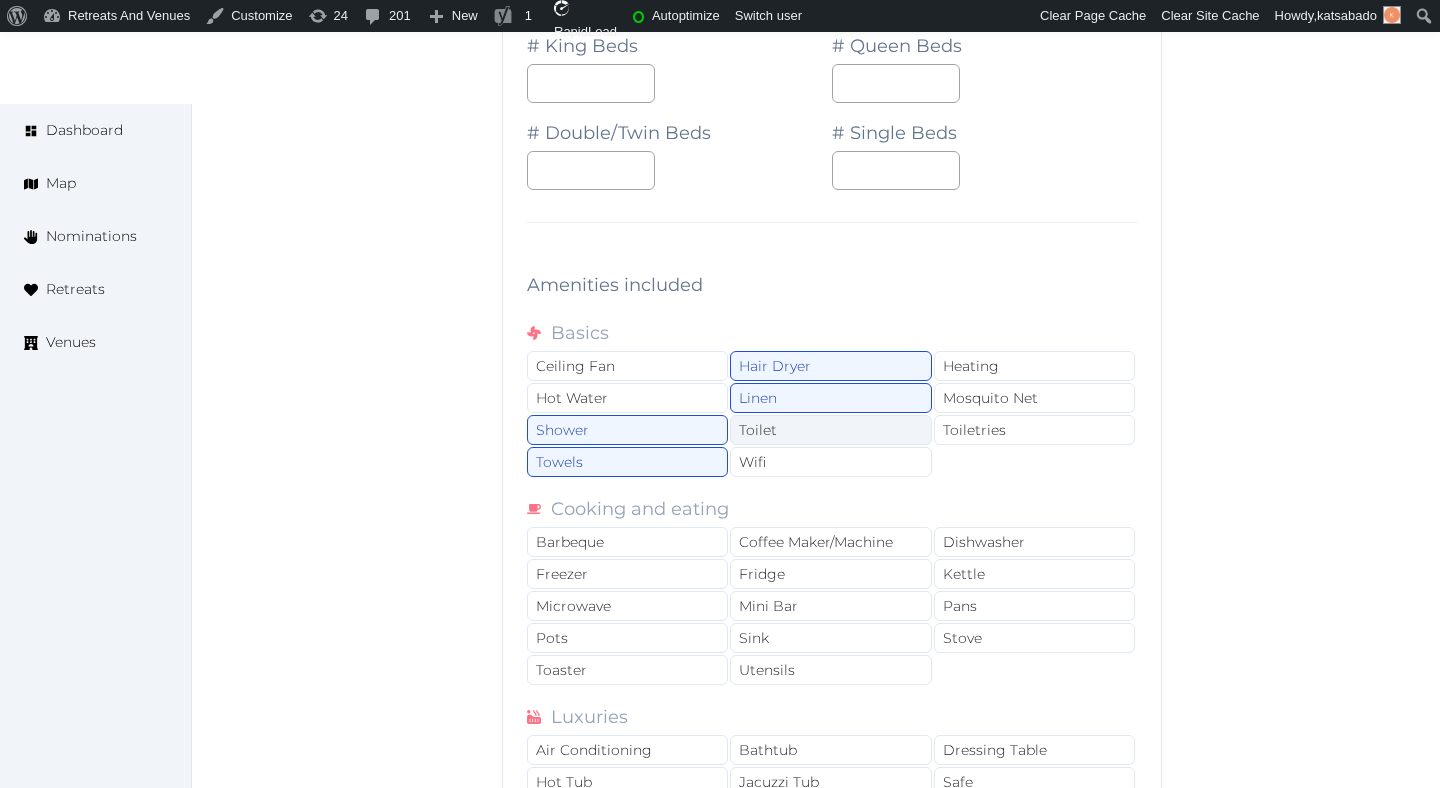 click on "Toilet" at bounding box center (830, 430) 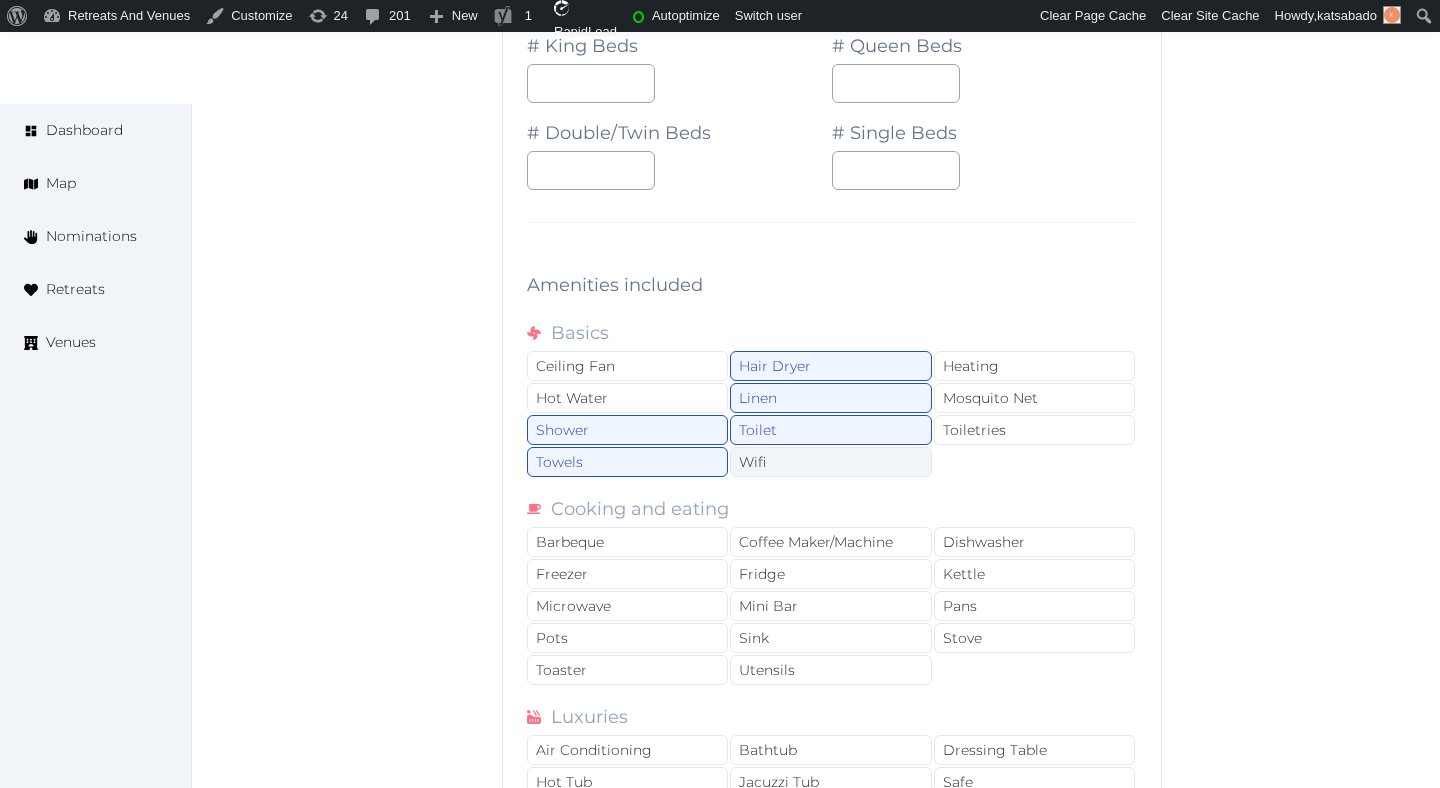 click on "Wifi" at bounding box center (830, 462) 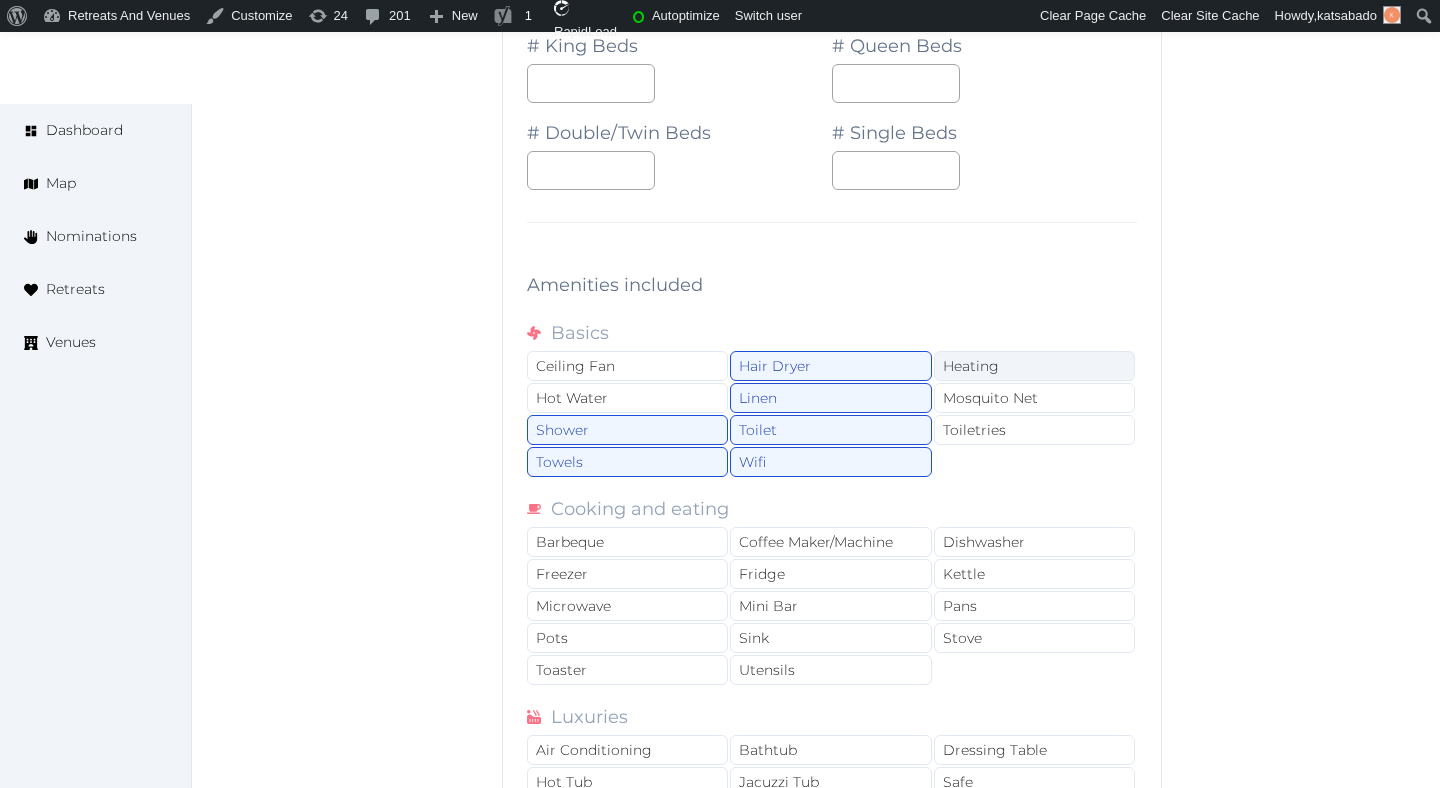 click on "Heating" at bounding box center [1034, 366] 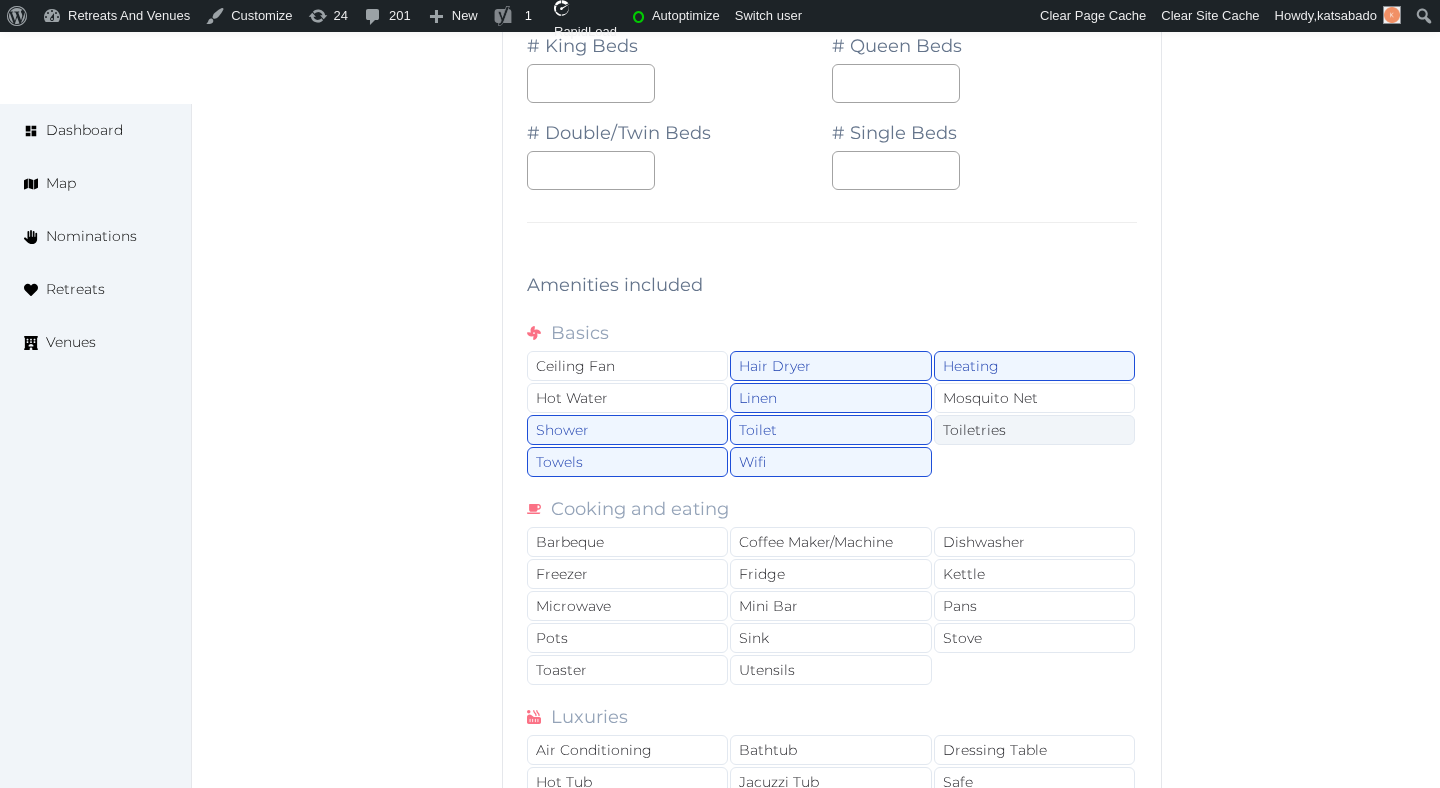 click on "Toiletries" at bounding box center (1034, 430) 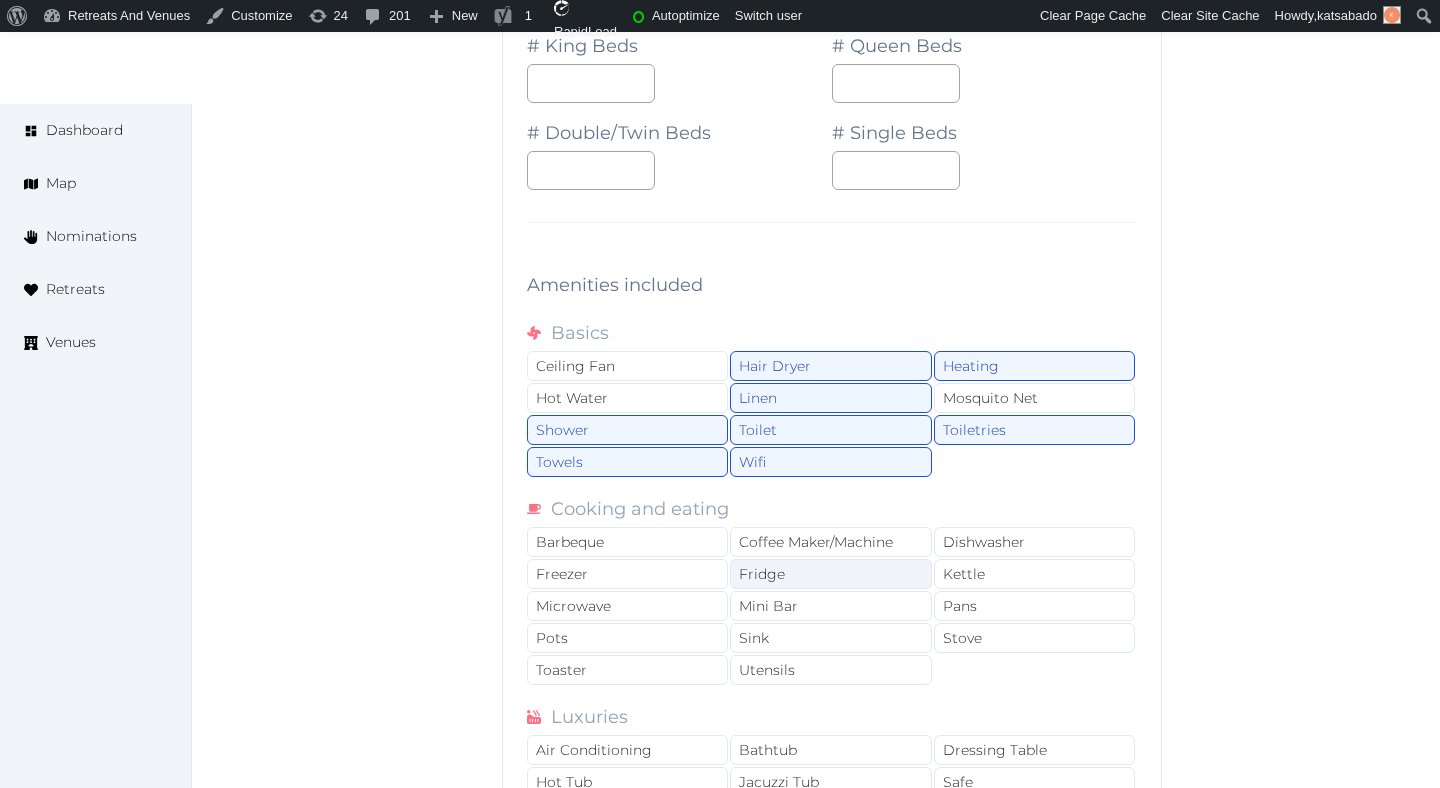 click on "Fridge" at bounding box center (830, 574) 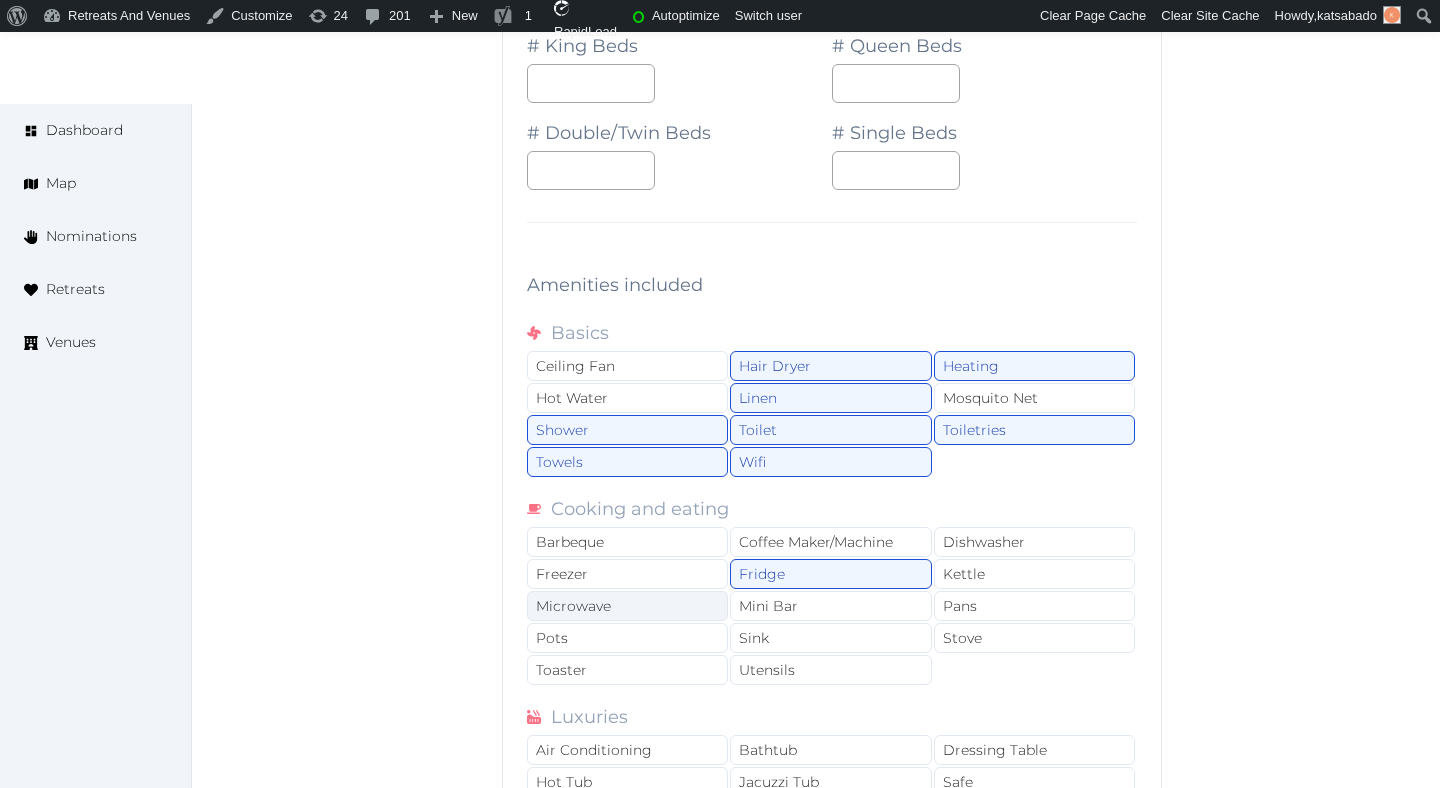 click on "Microwave" at bounding box center (627, 606) 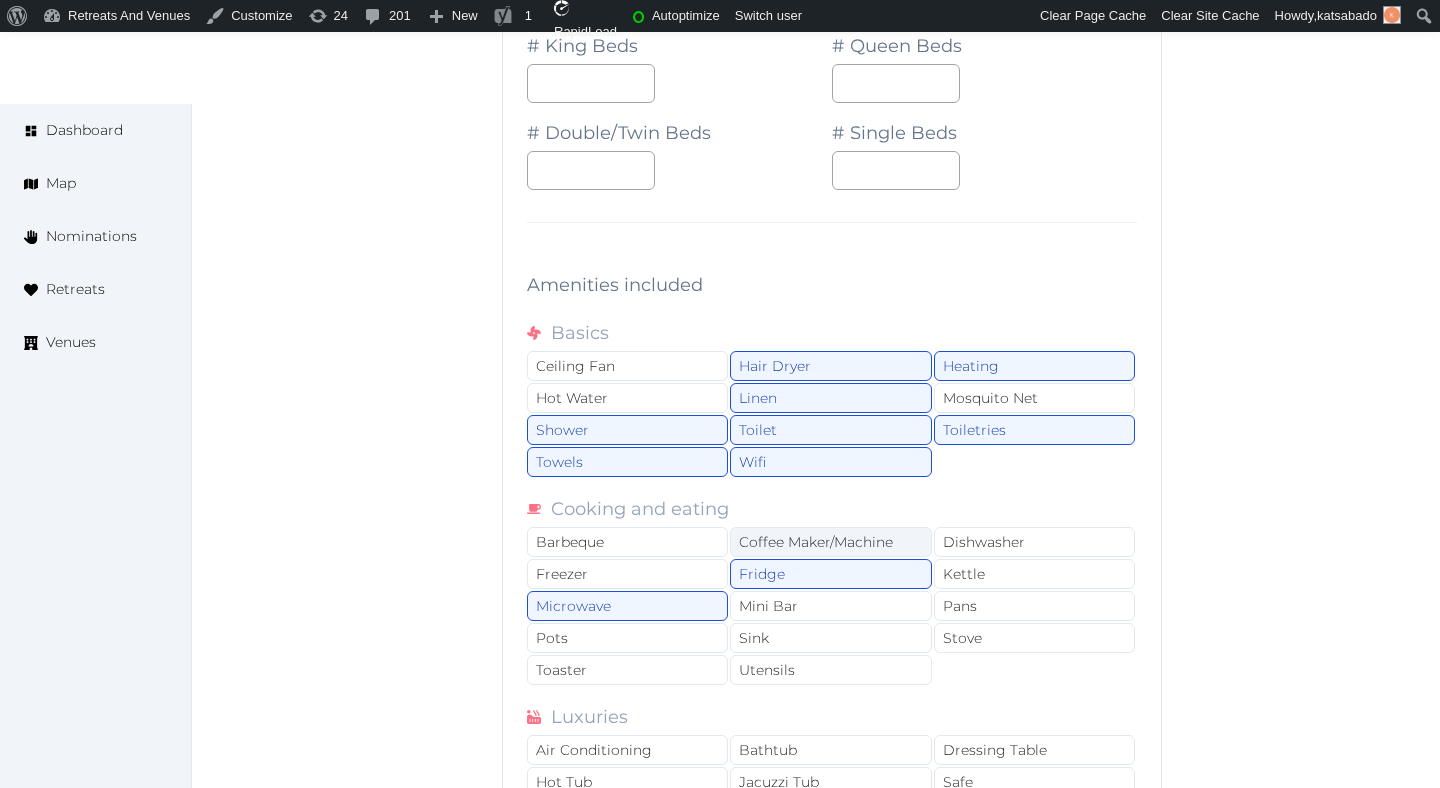 click on "Coffee Maker/Machine" at bounding box center (830, 542) 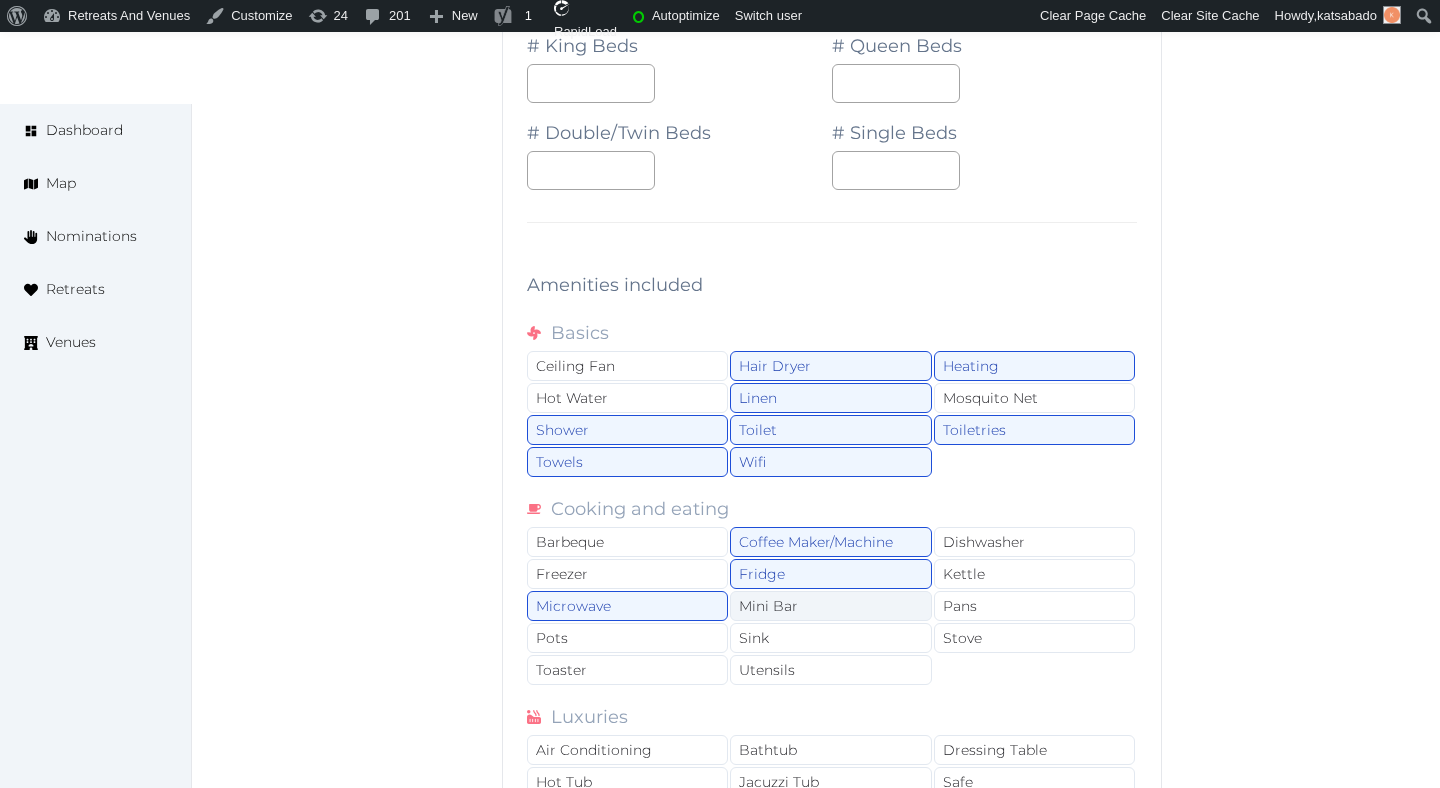 click on "Mini Bar" at bounding box center [830, 606] 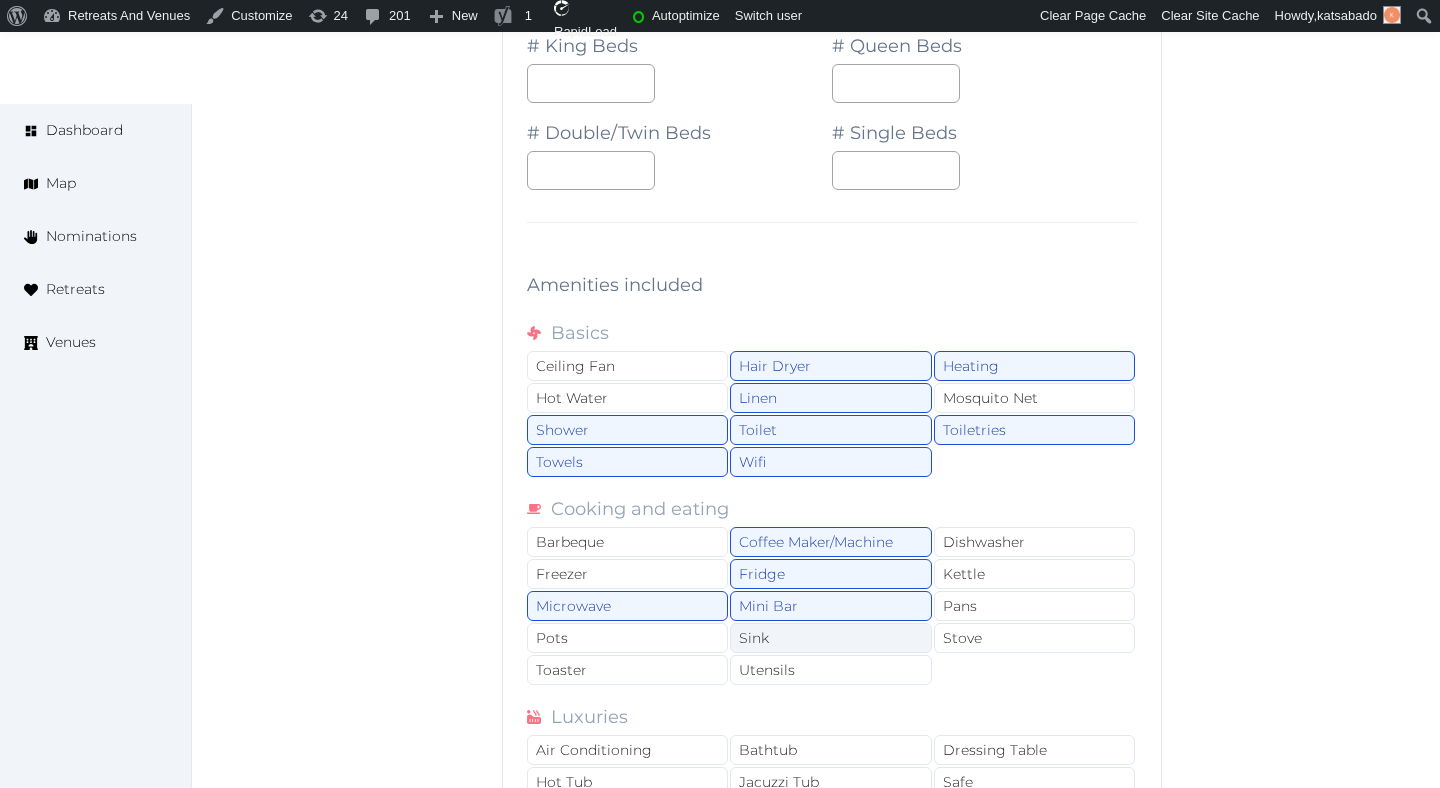 click on "Sink" at bounding box center (830, 638) 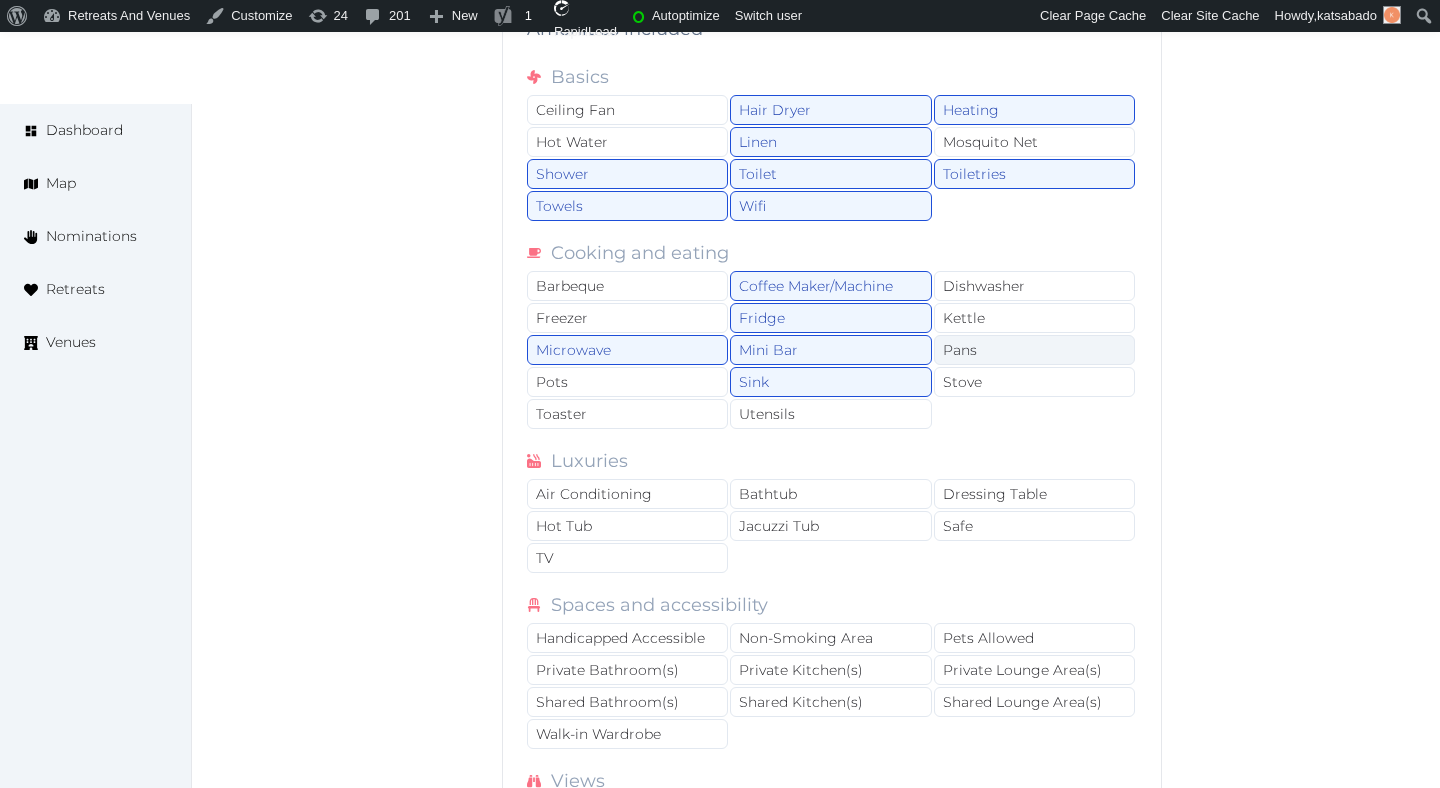 scroll, scrollTop: 2290, scrollLeft: 0, axis: vertical 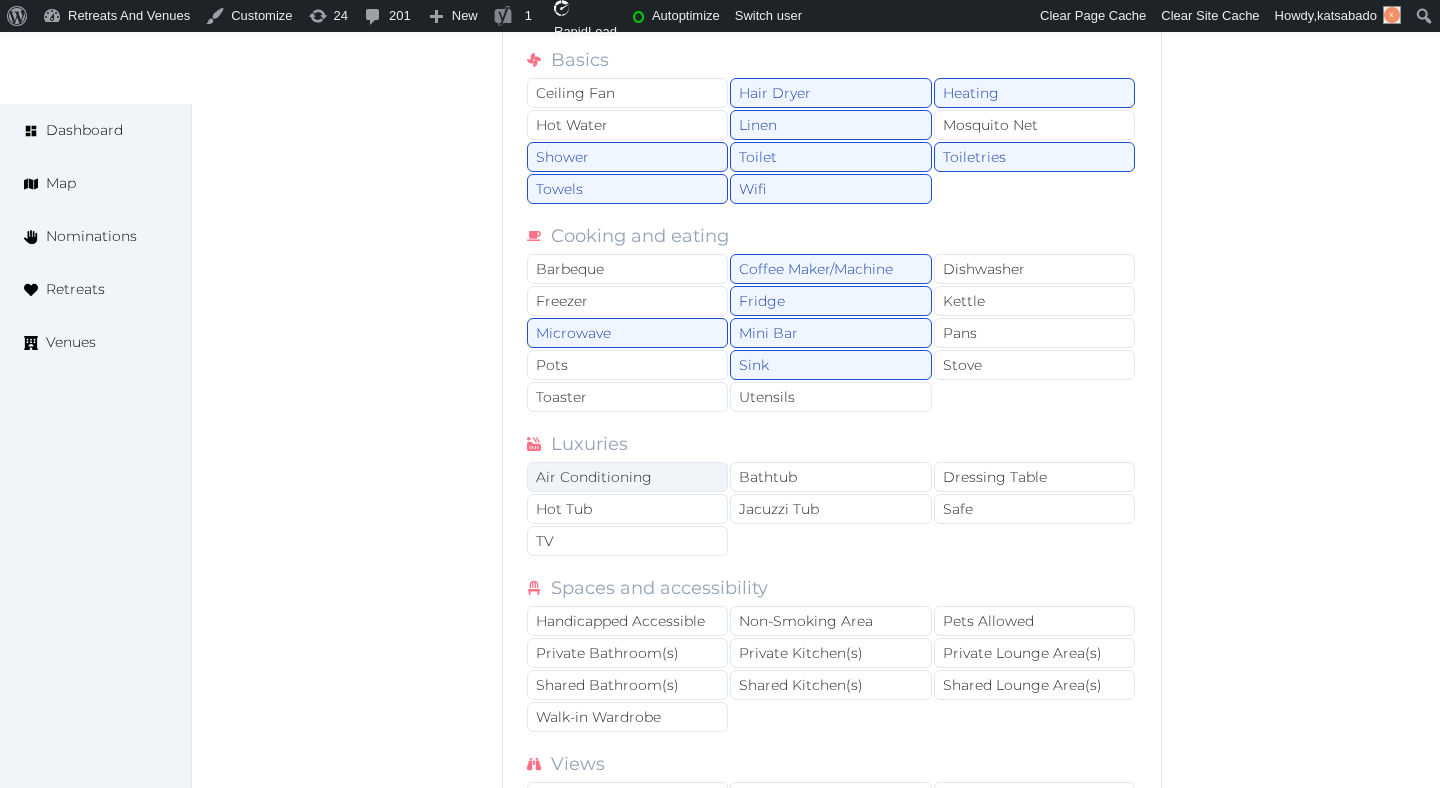 click on "Air Conditioning" at bounding box center (627, 477) 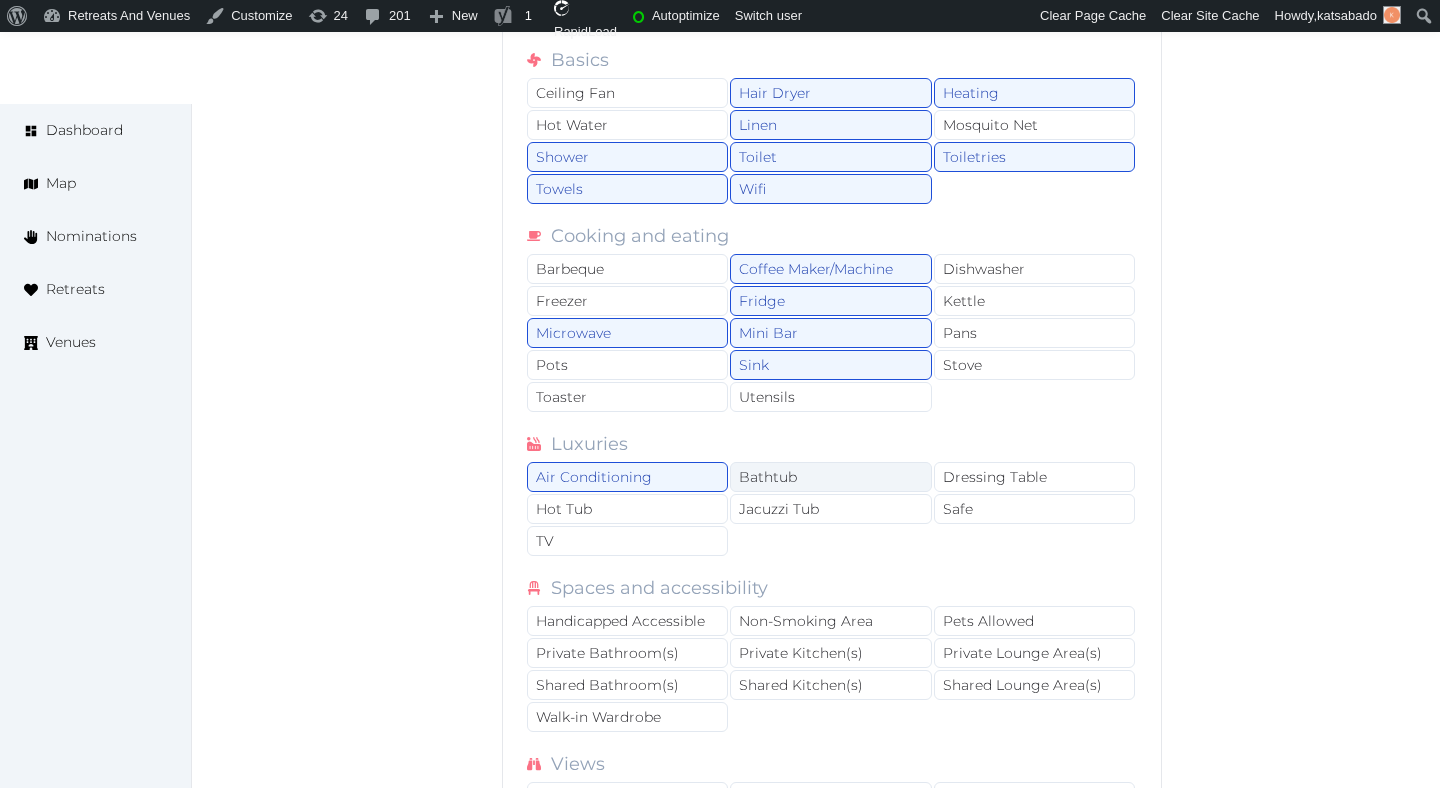 click on "Bathtub" at bounding box center (830, 477) 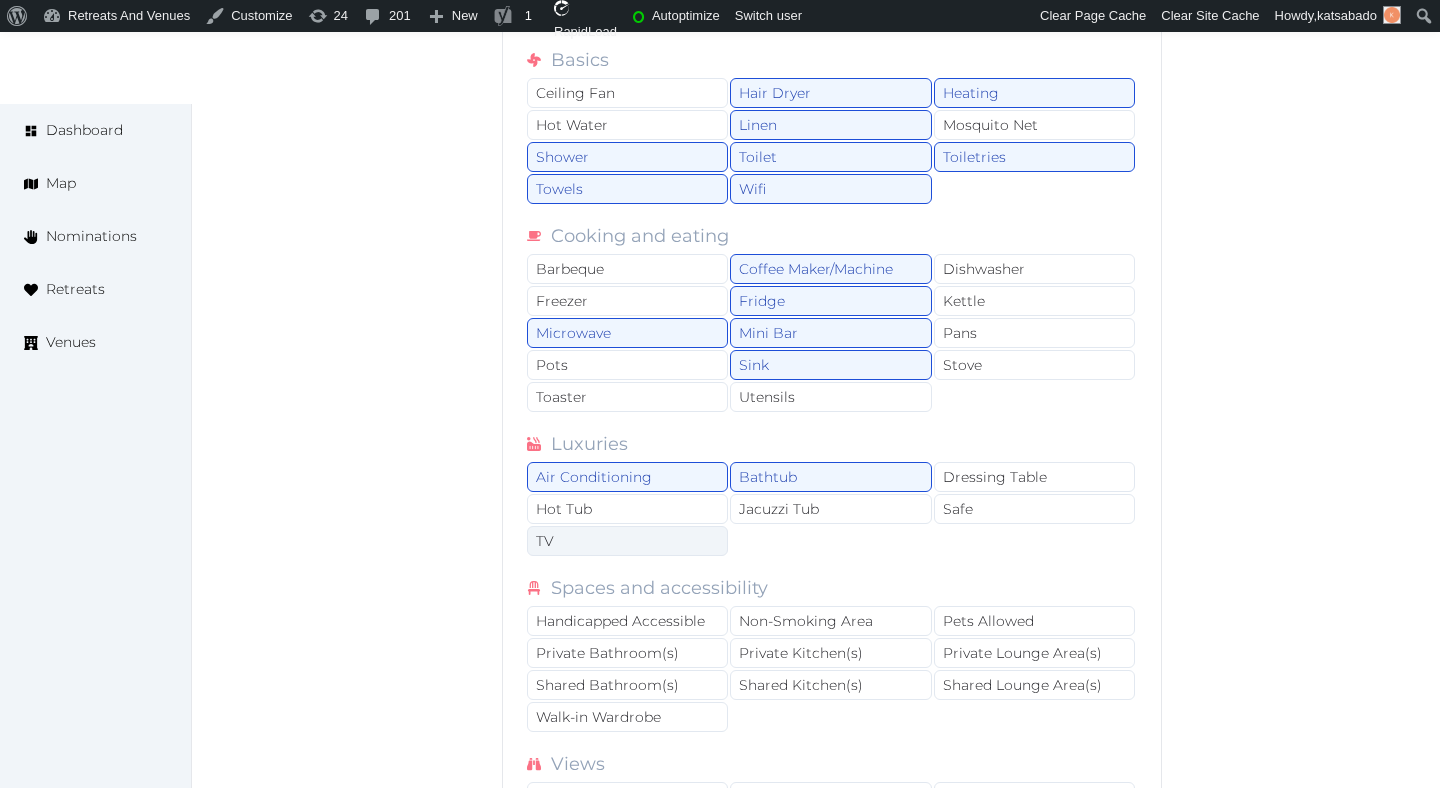 click on "TV" at bounding box center [627, 541] 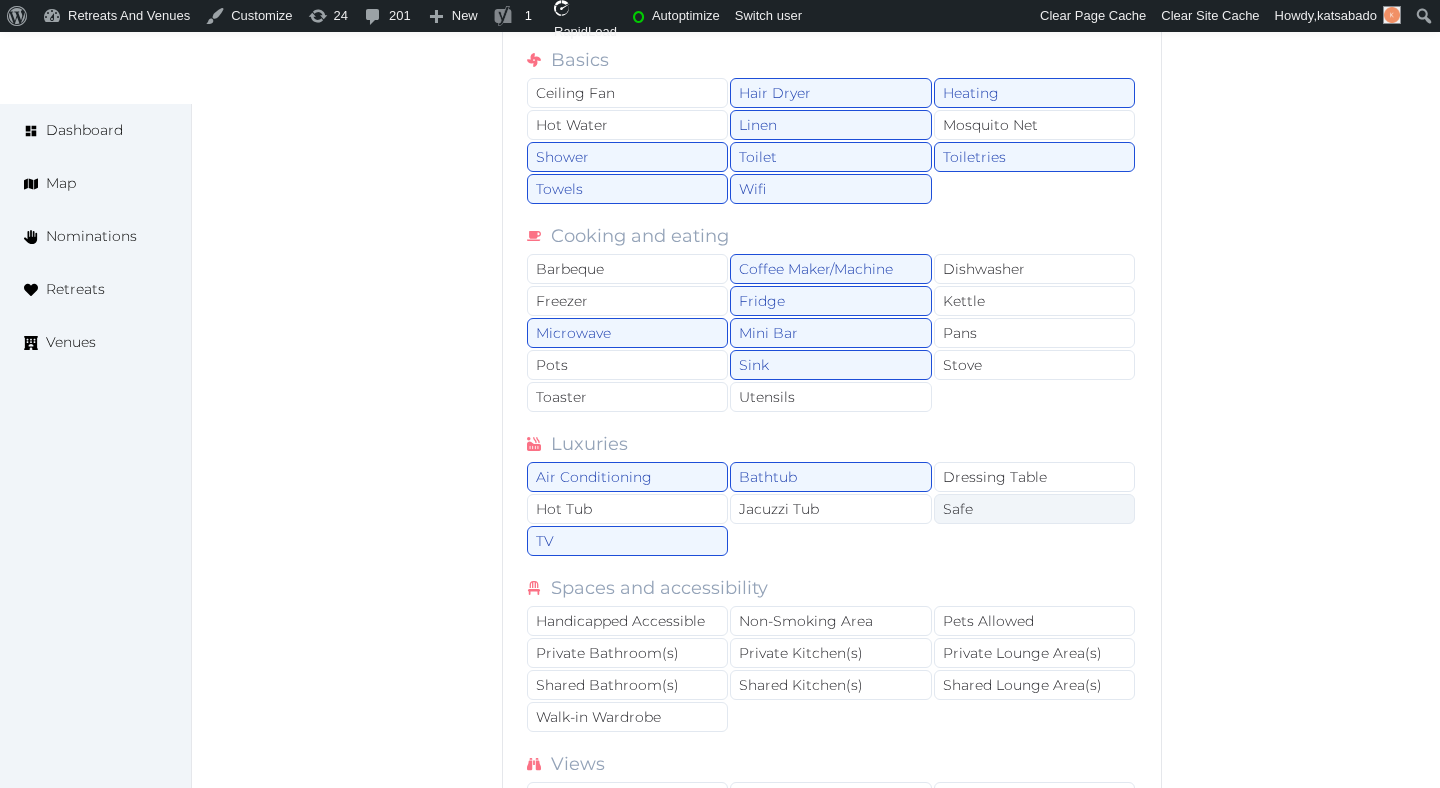 click on "Safe" at bounding box center [1034, 509] 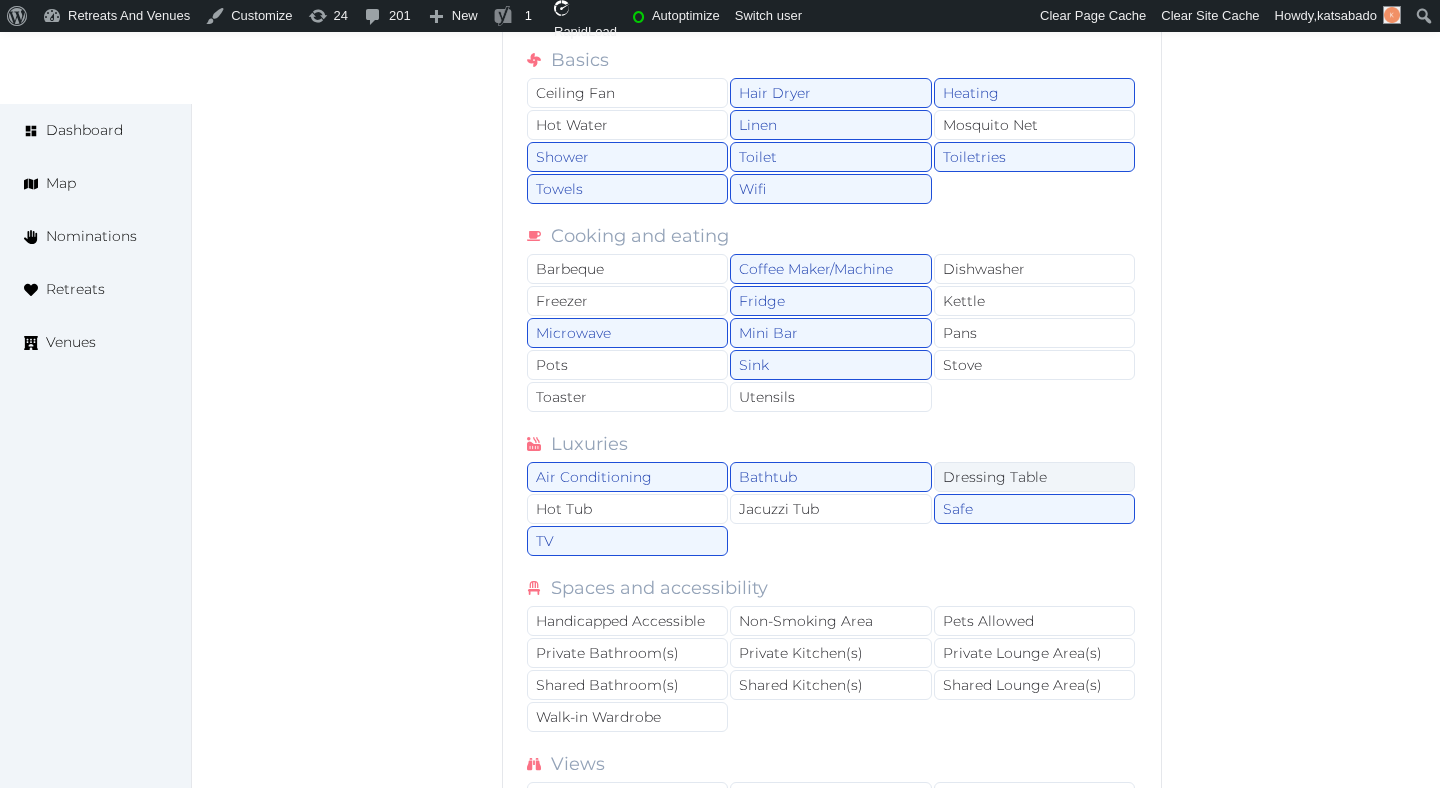 click on "Dressing Table" at bounding box center (1034, 477) 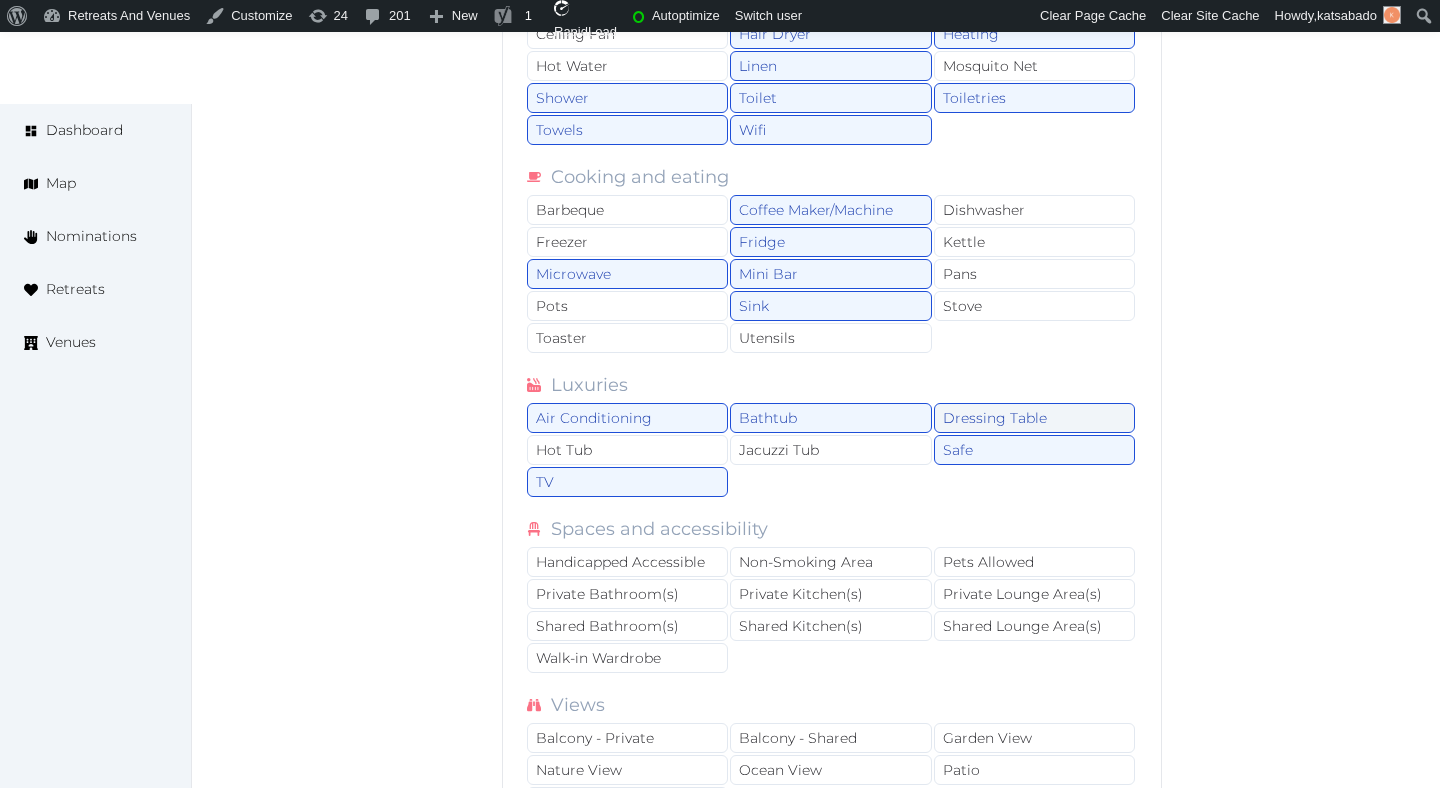 scroll, scrollTop: 2420, scrollLeft: 0, axis: vertical 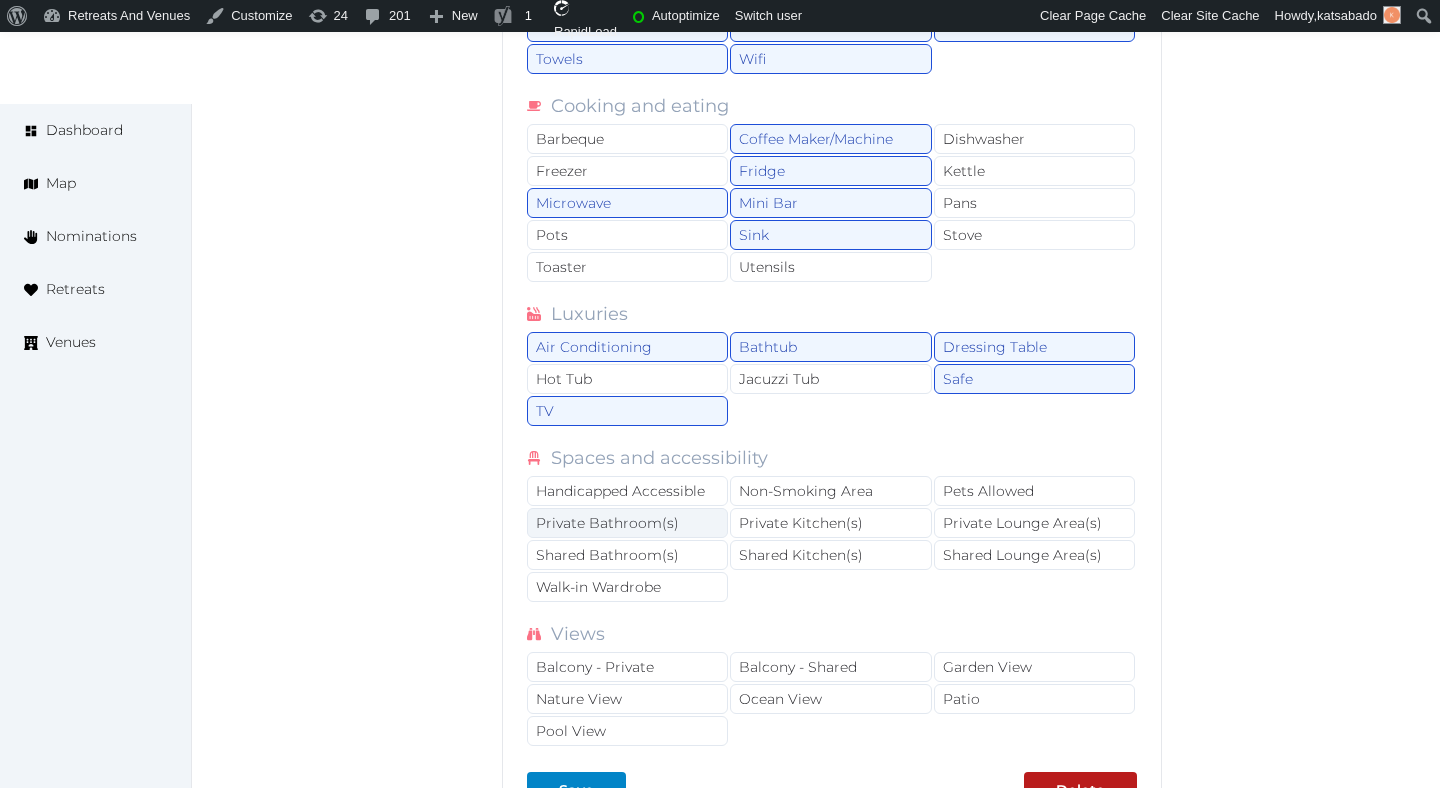 click on "Private Bathroom(s)" at bounding box center (627, 523) 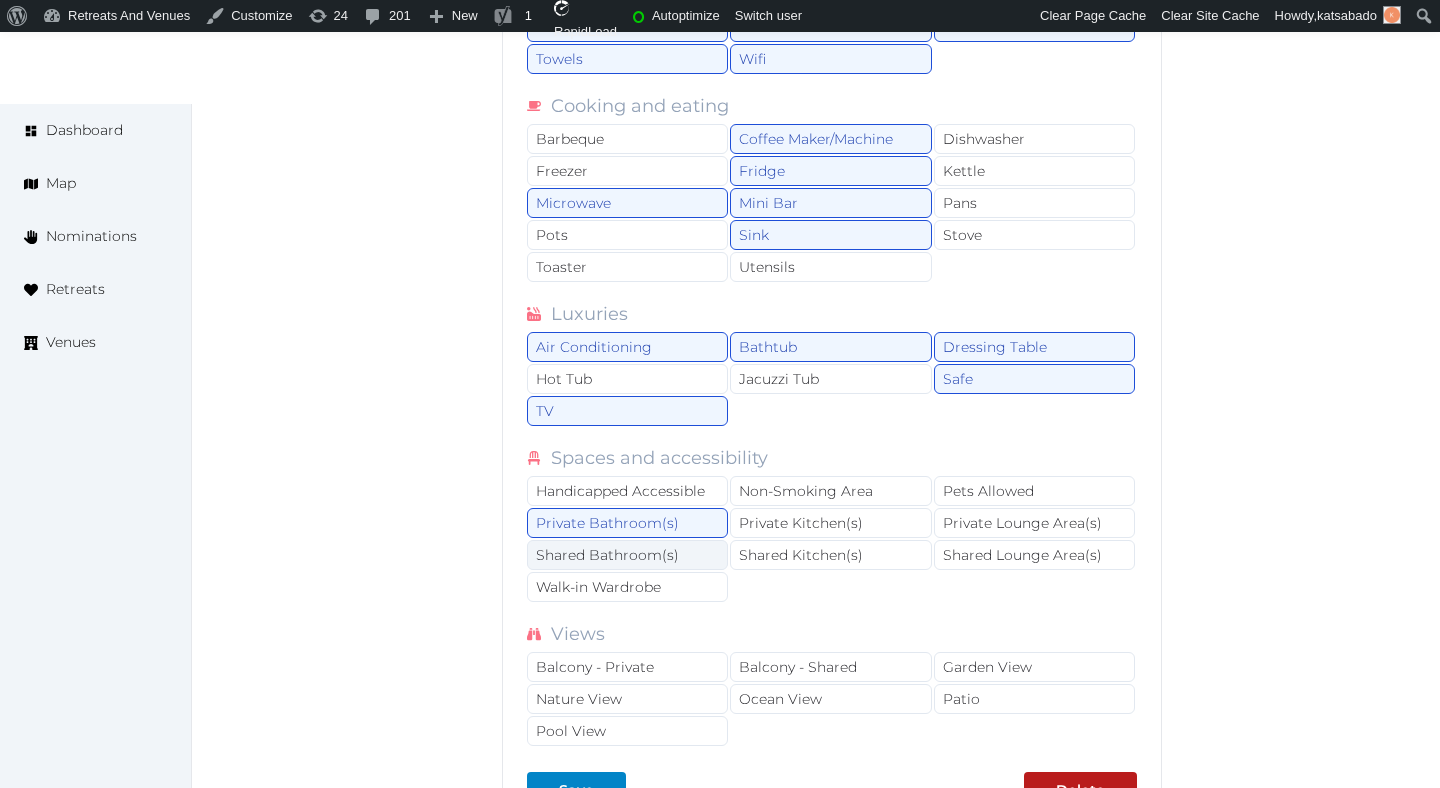 click on "Shared Bathroom(s)" at bounding box center [627, 555] 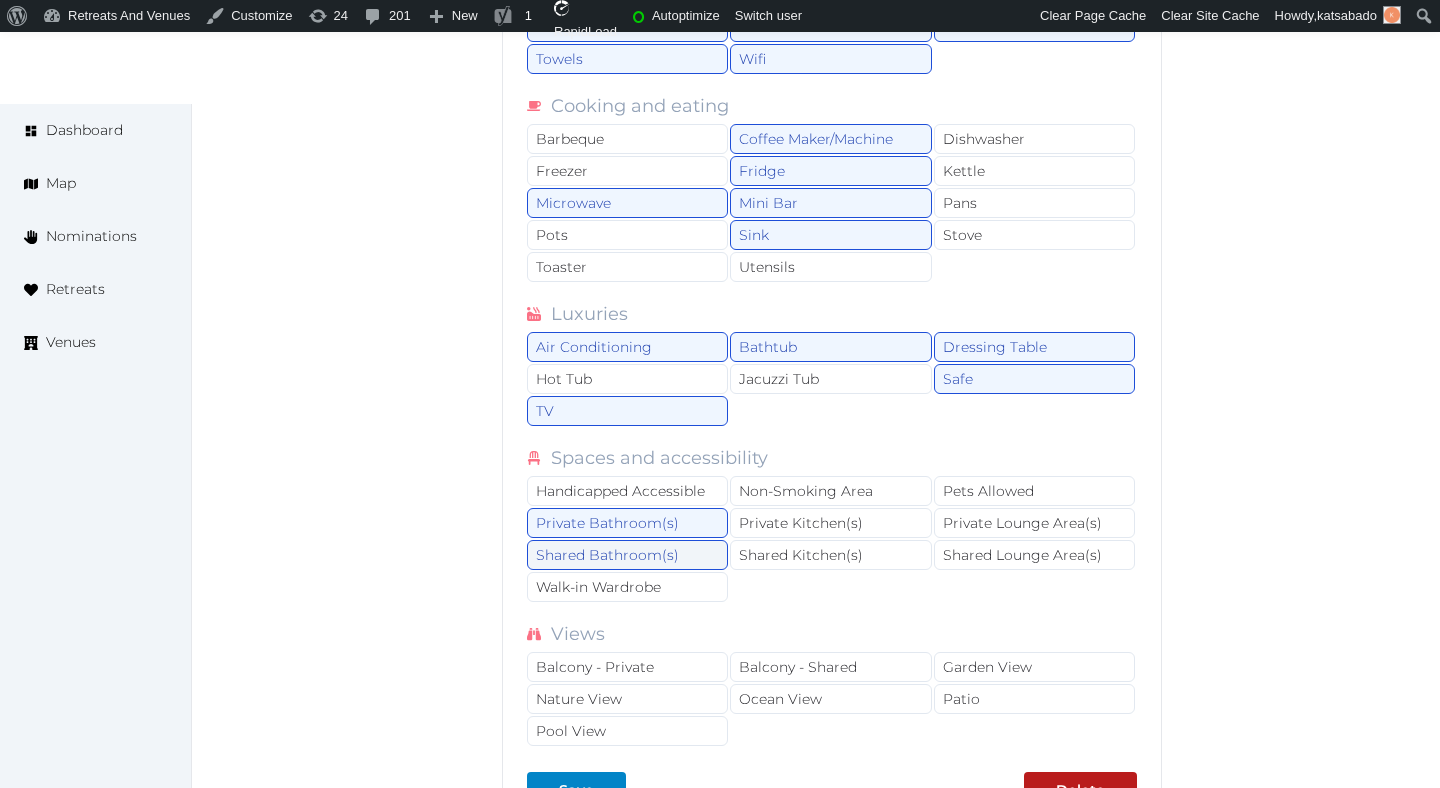 click on "Shared Bathroom(s)" at bounding box center (627, 555) 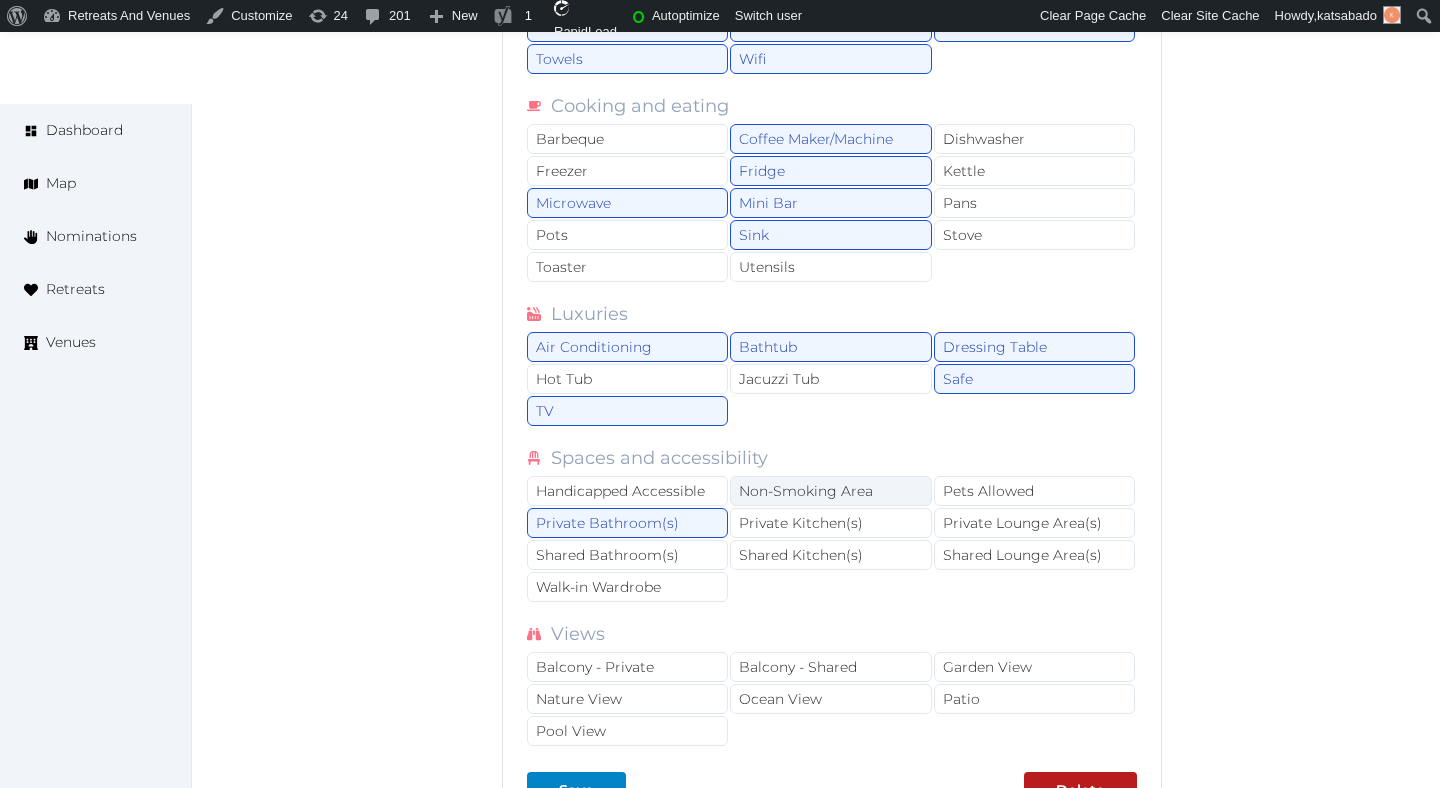 click on "Non-Smoking Area" at bounding box center (830, 491) 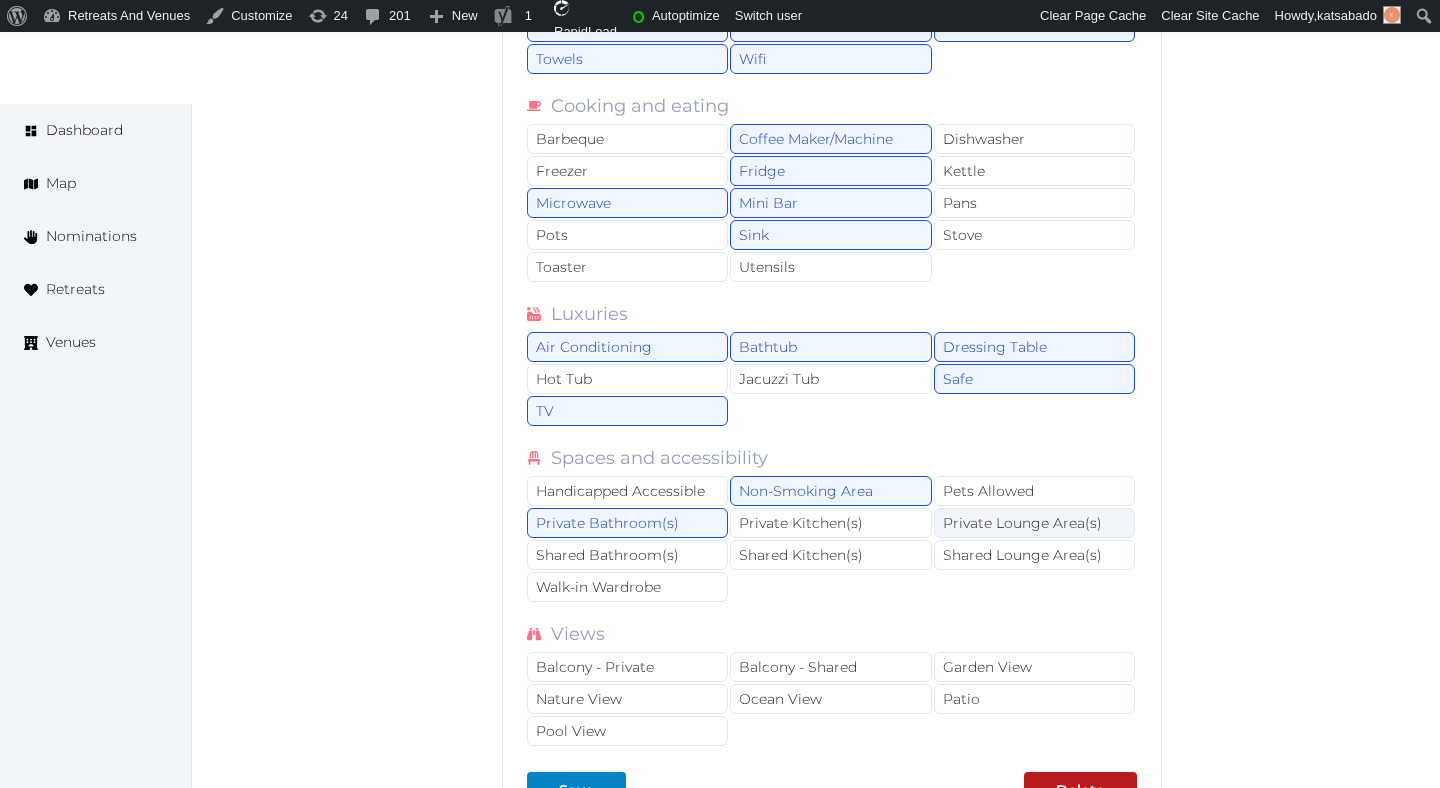 click on "Private Lounge Area(s)" at bounding box center (1034, 523) 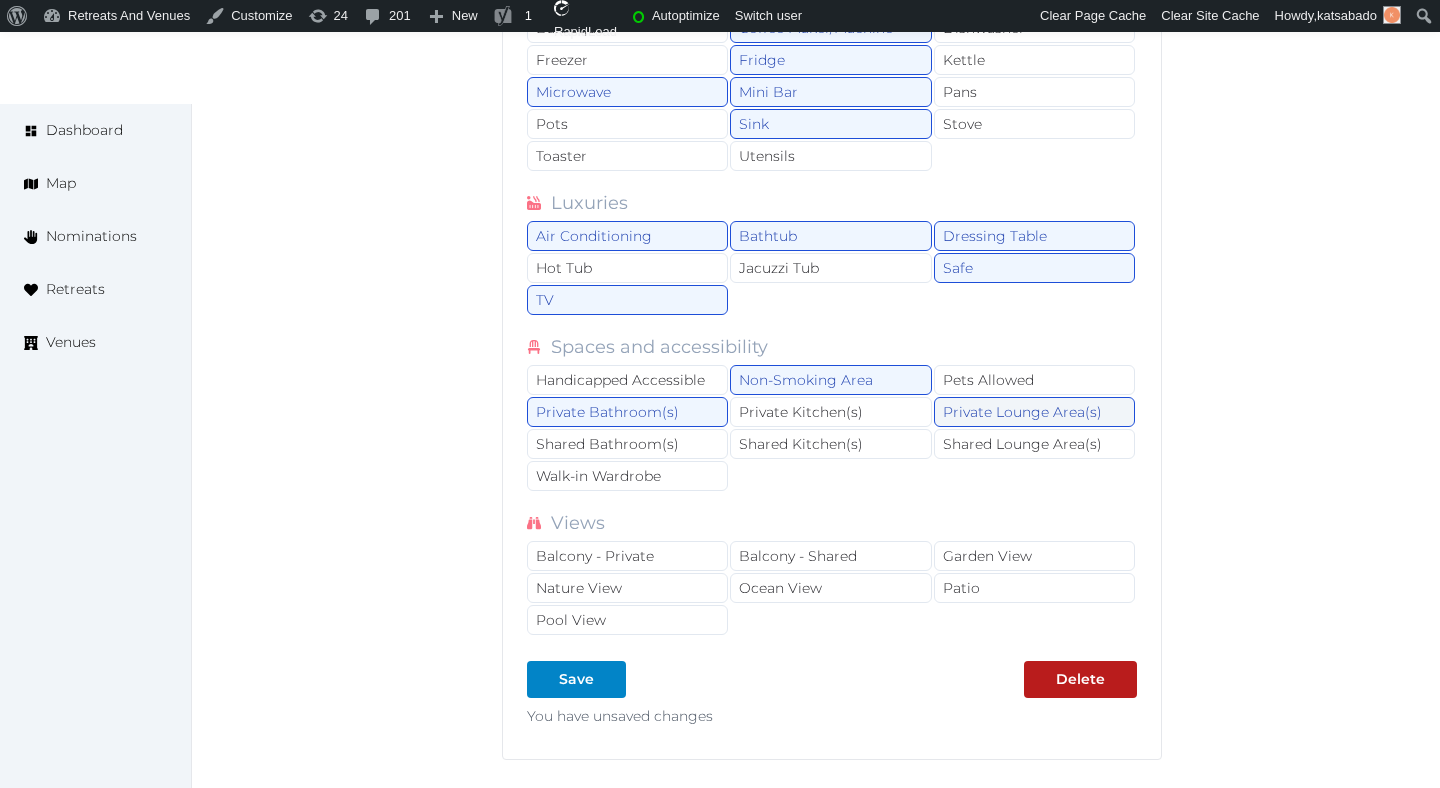 scroll, scrollTop: 2623, scrollLeft: 0, axis: vertical 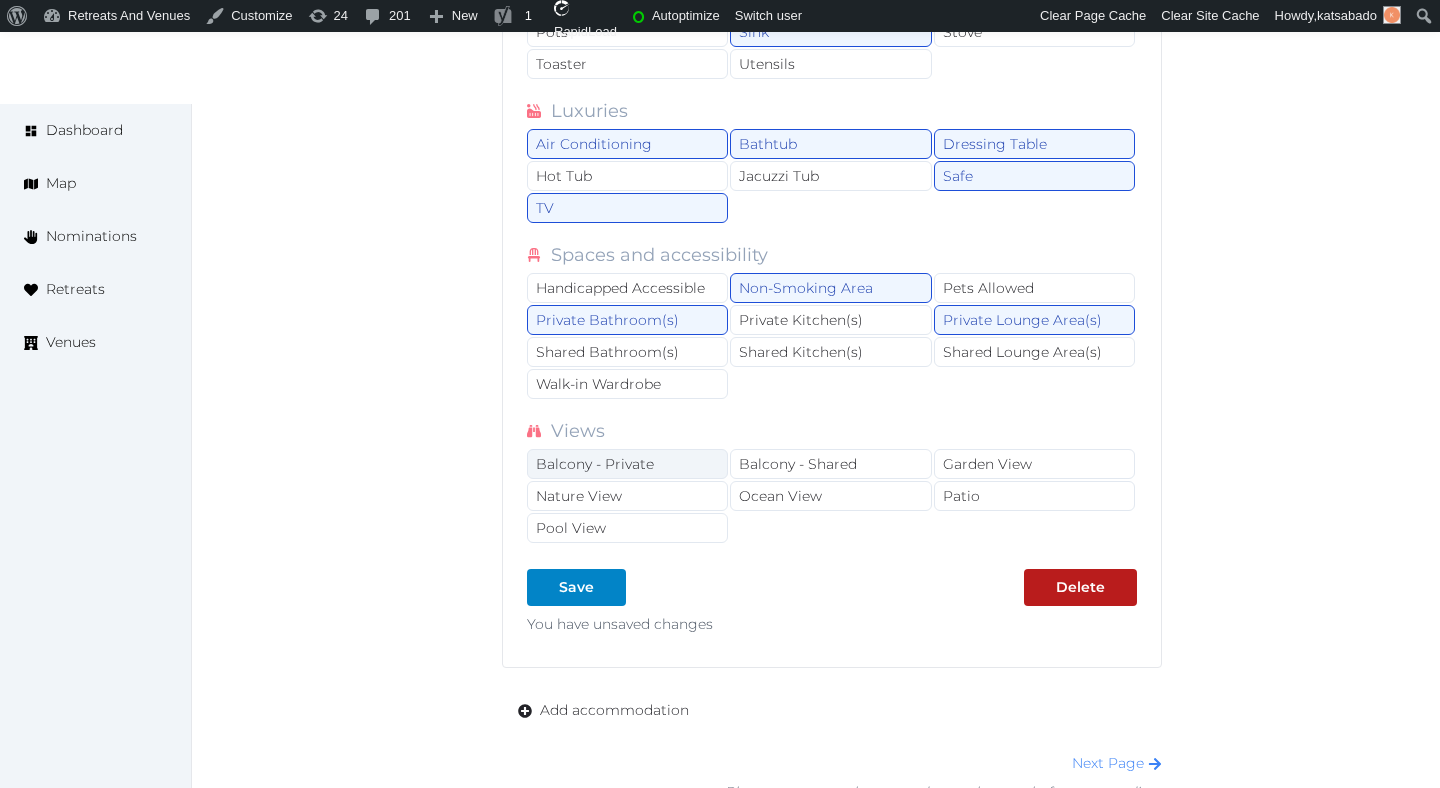 click on "Balcony - Private" at bounding box center (627, 464) 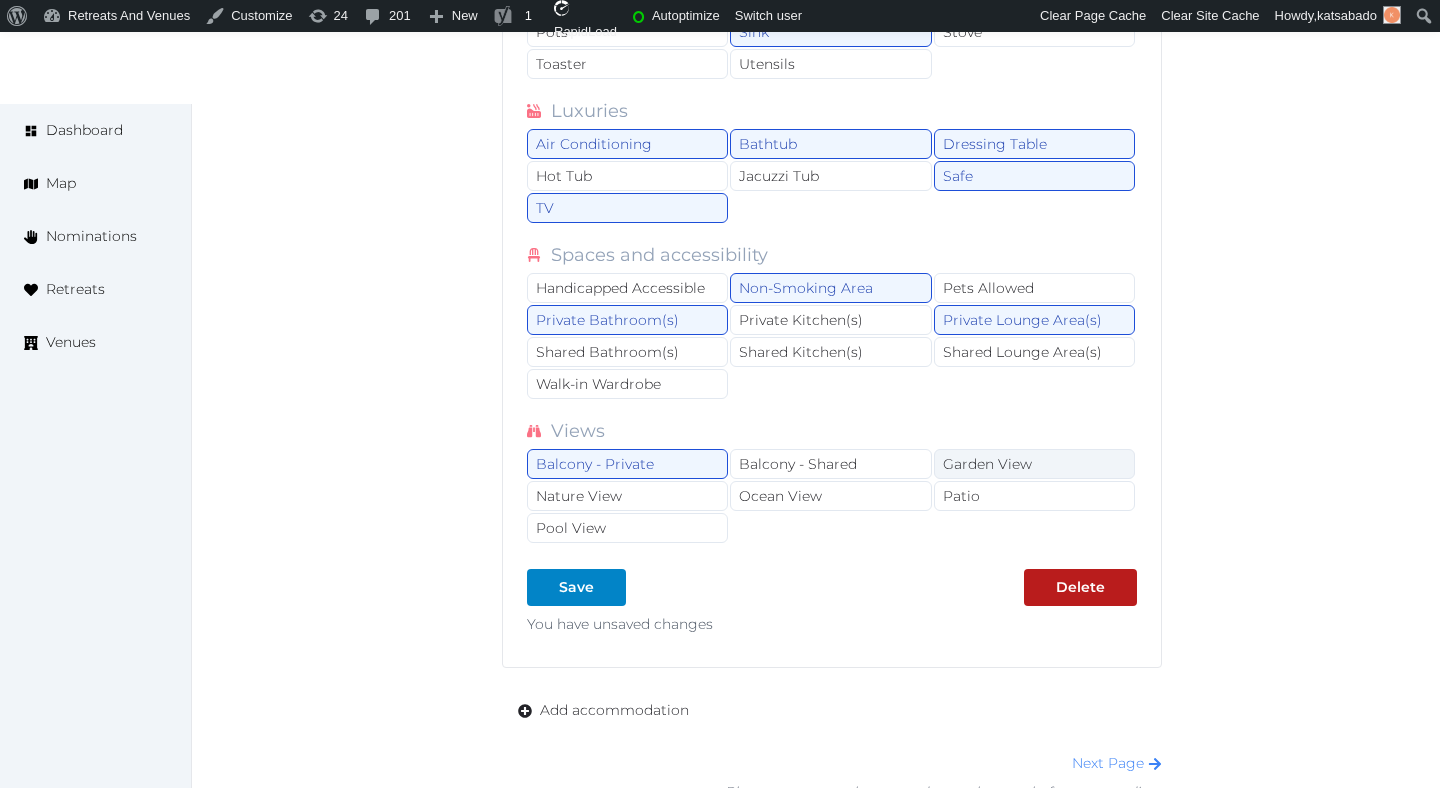 click on "Garden View" at bounding box center (1034, 464) 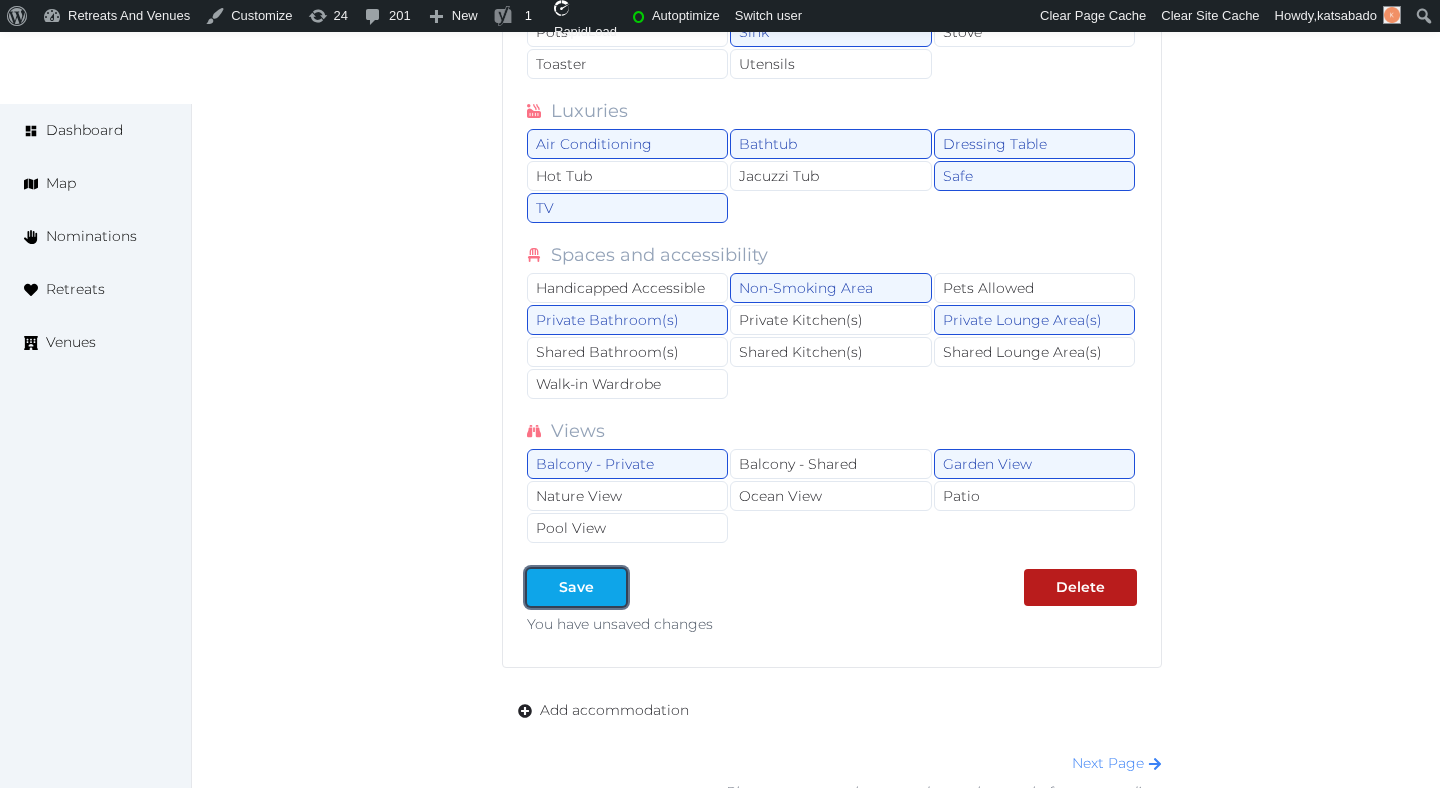 click on "Save" at bounding box center [576, 587] 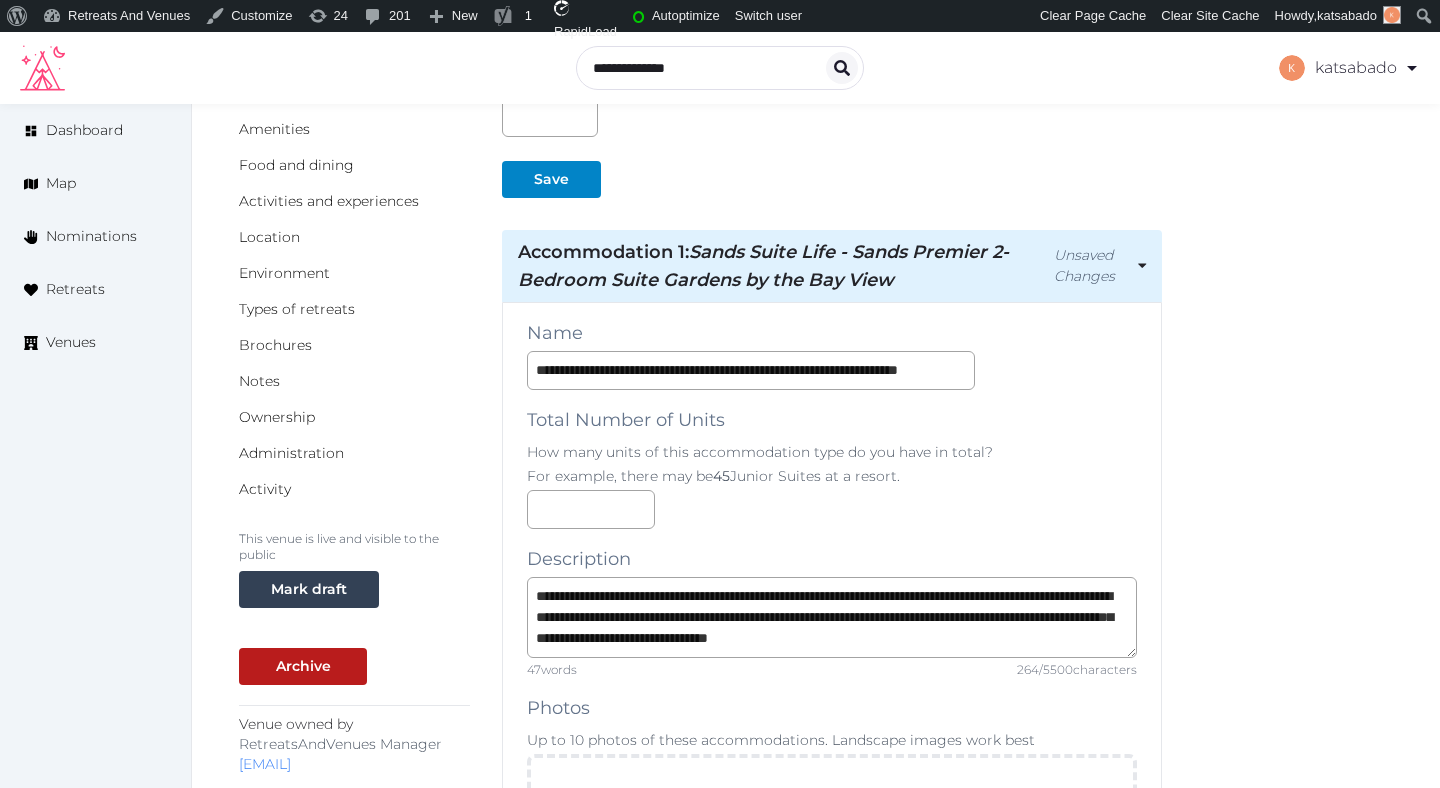 scroll, scrollTop: 287, scrollLeft: 0, axis: vertical 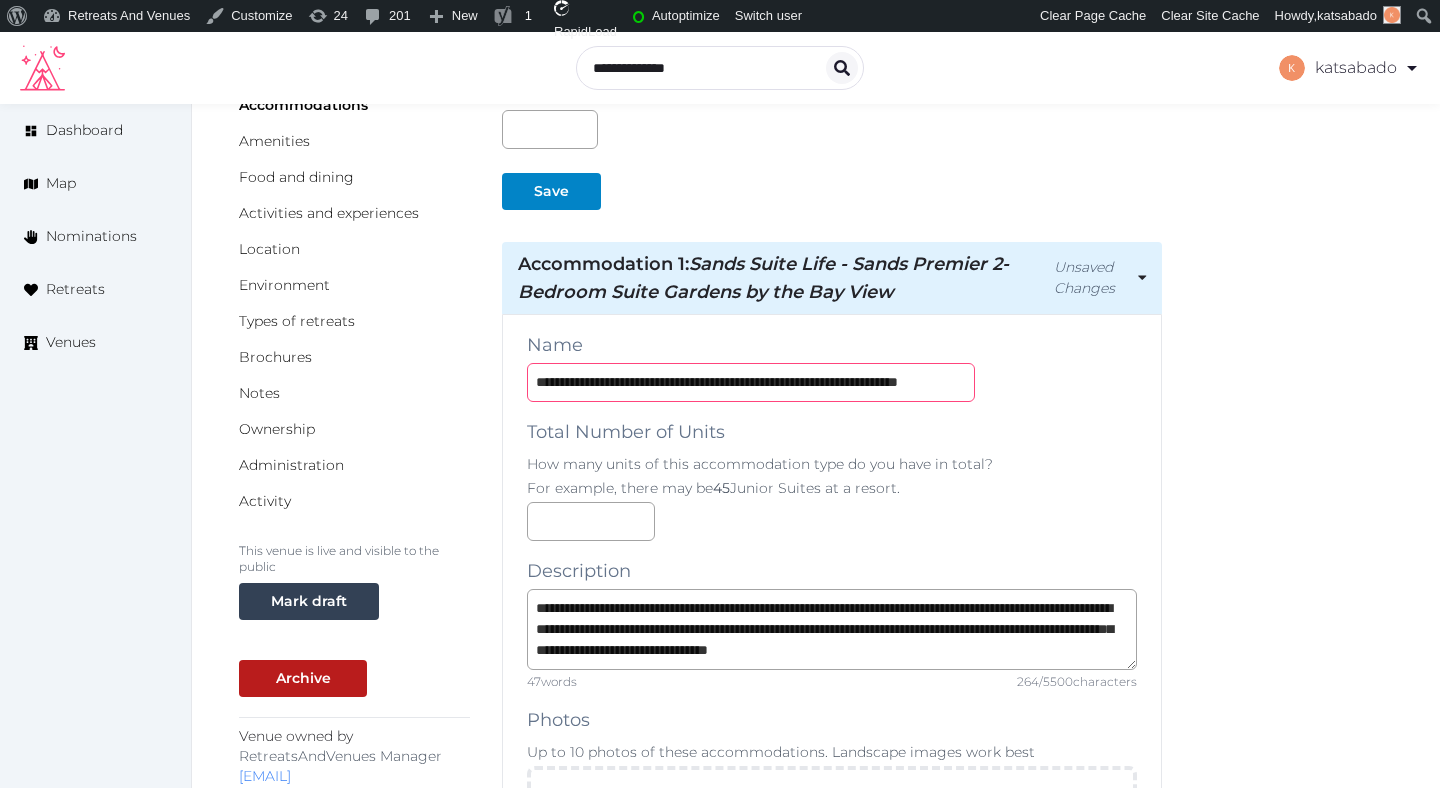 click on "**********" at bounding box center (751, 382) 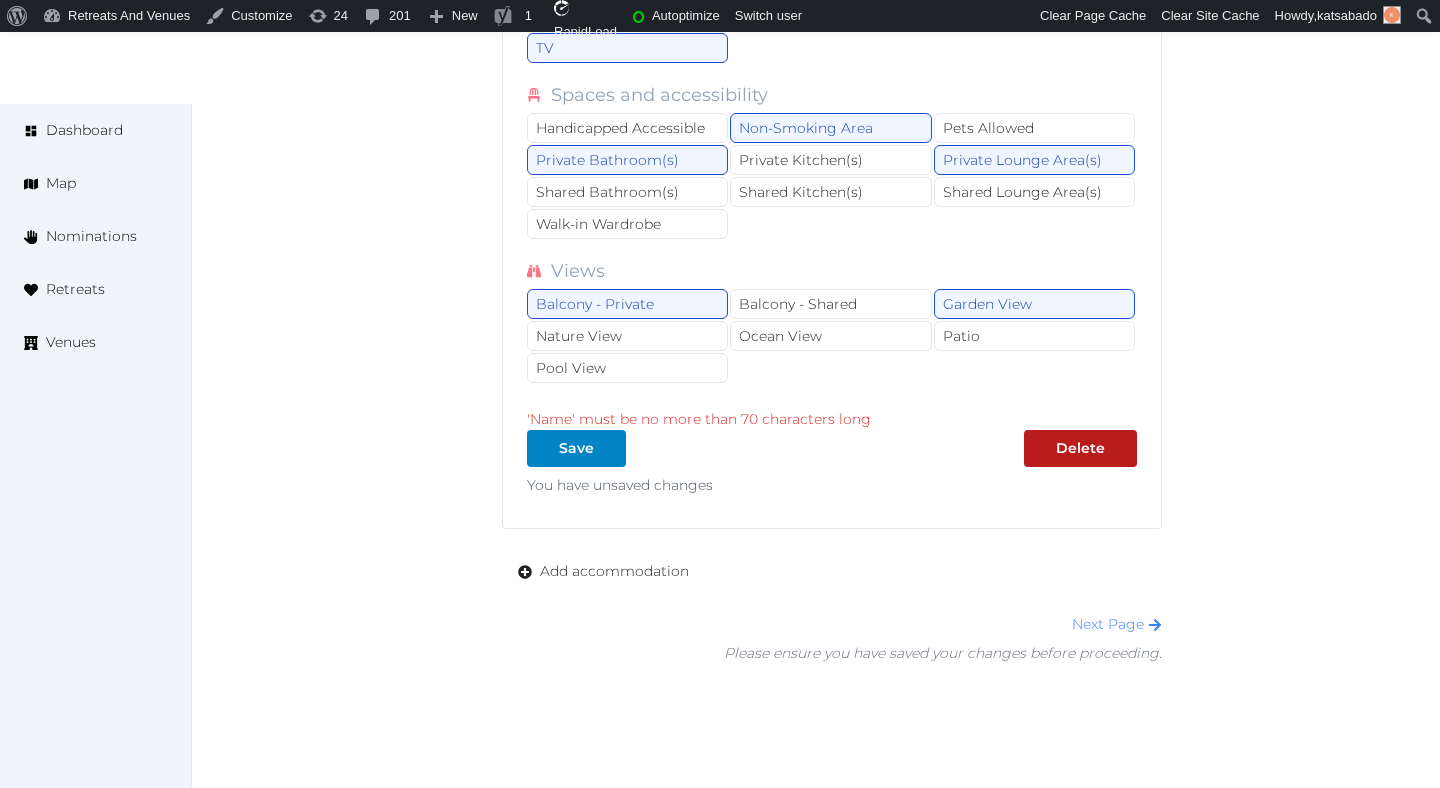 scroll, scrollTop: 2788, scrollLeft: 0, axis: vertical 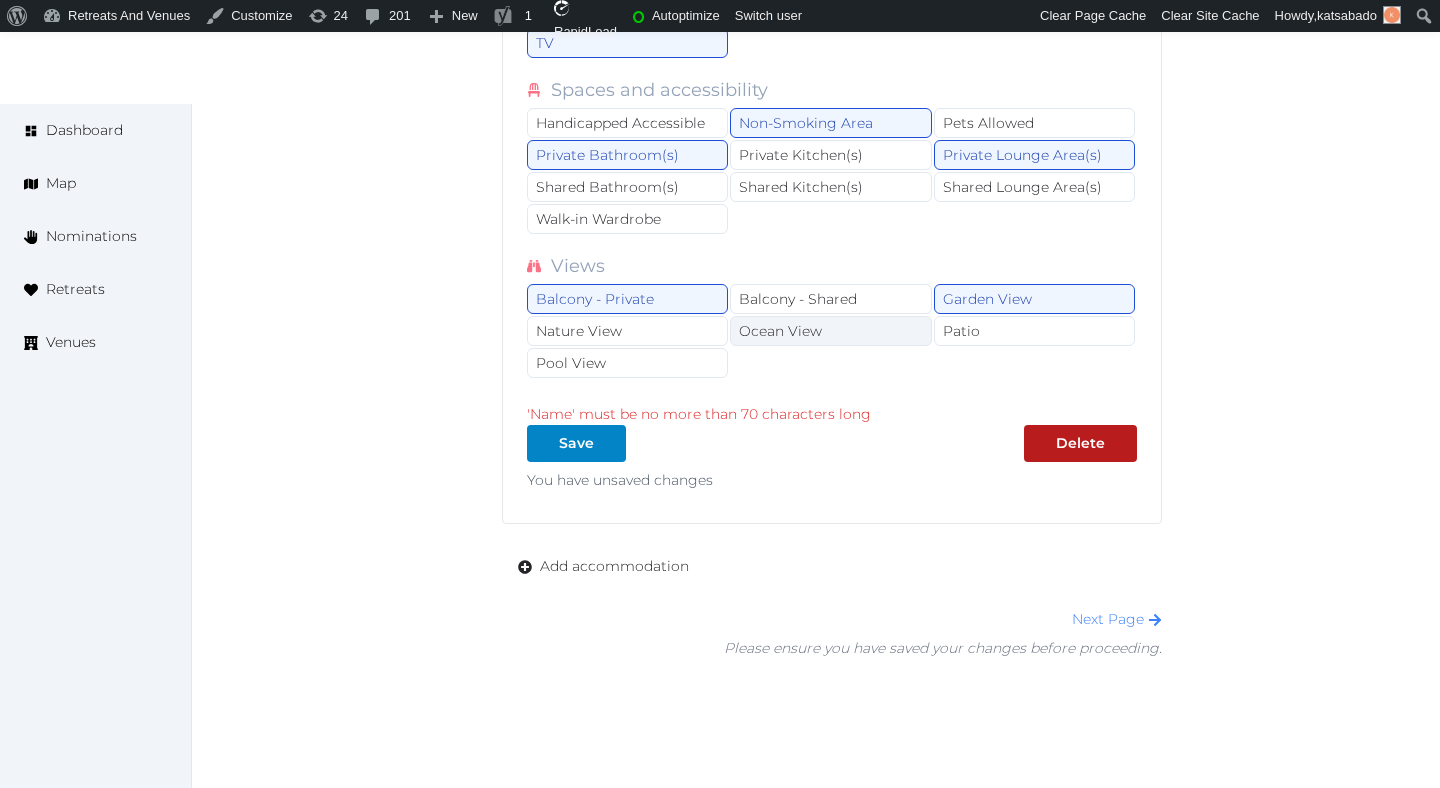 type on "**********" 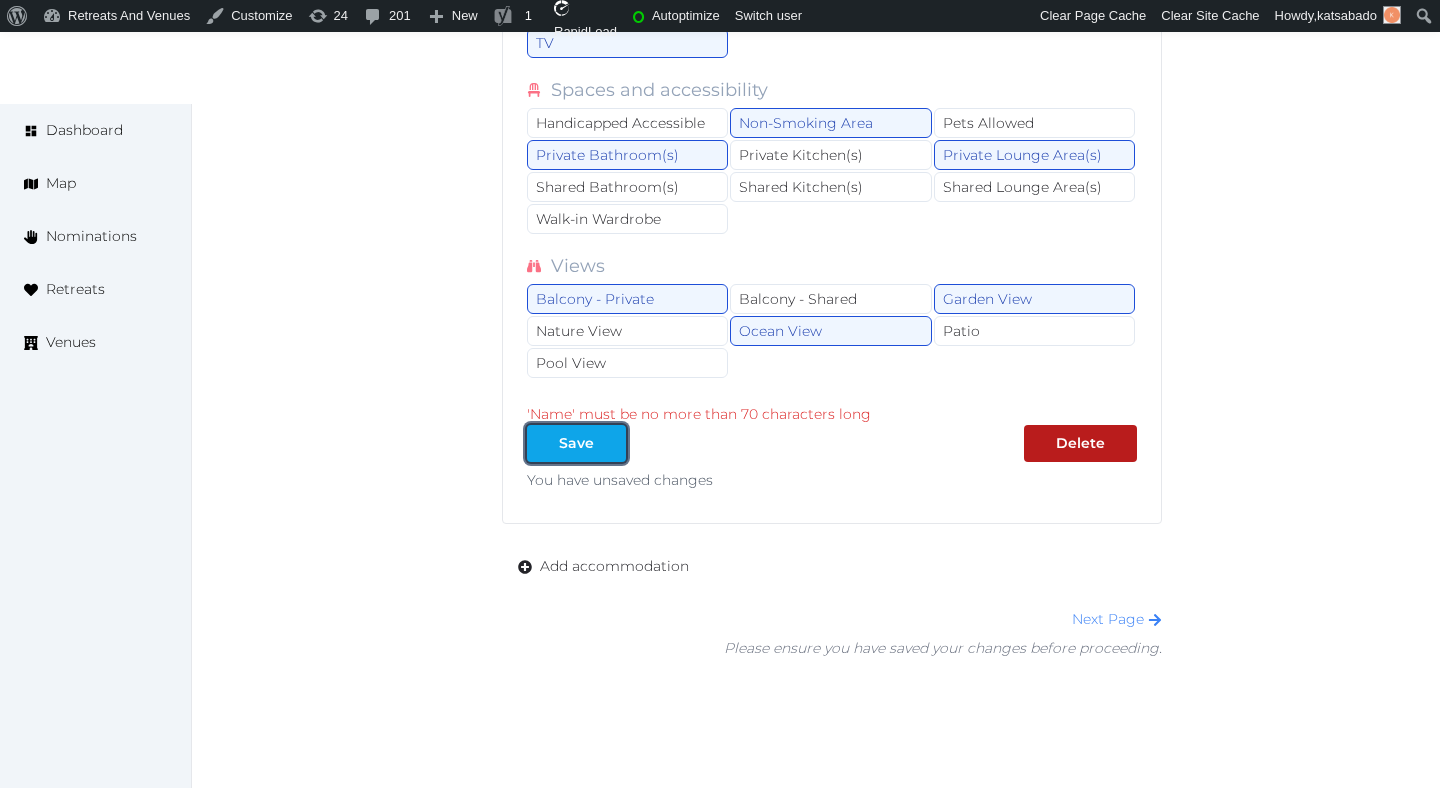 click on "Save" at bounding box center (576, 443) 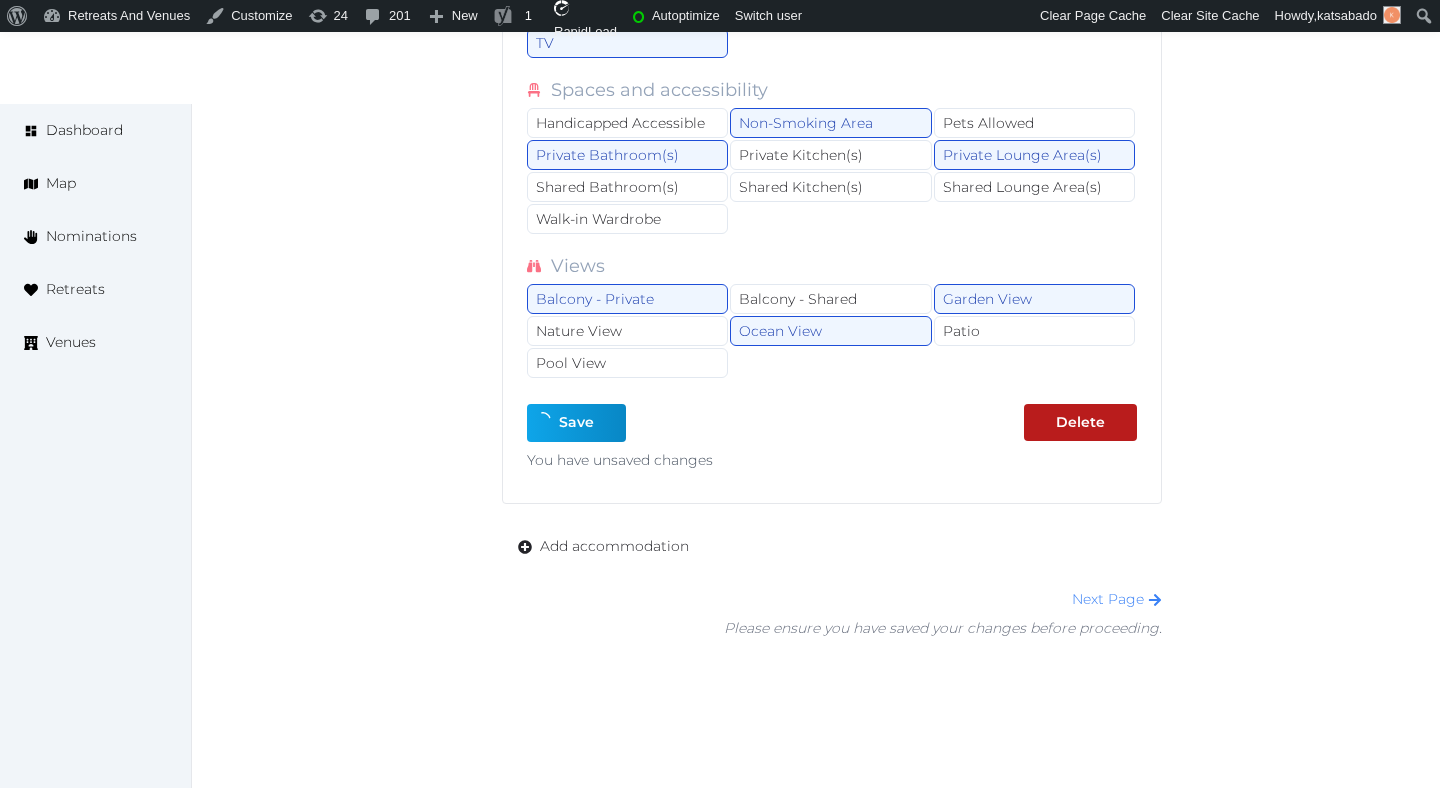 type on "*" 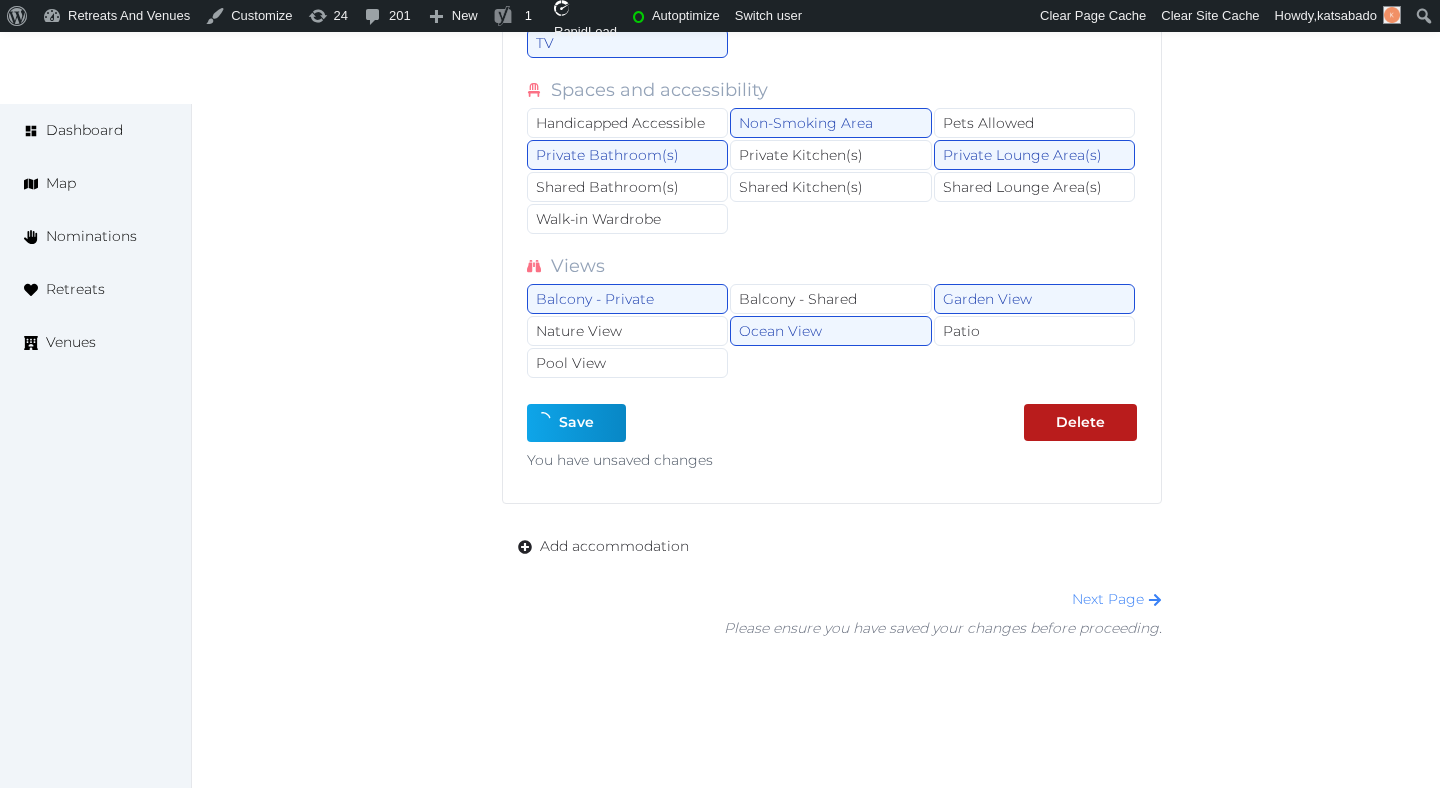 type on "*" 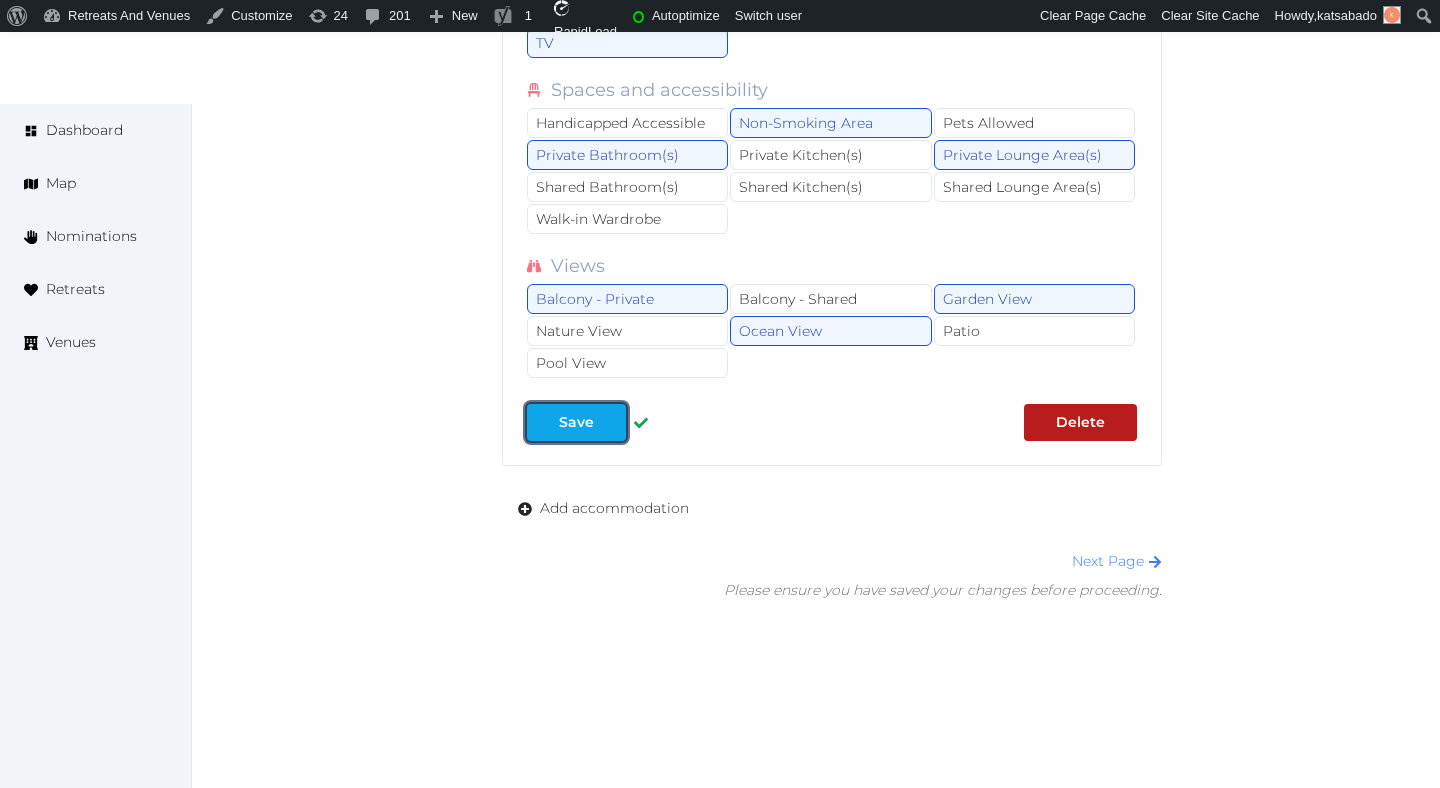 click on "Save" at bounding box center (576, 422) 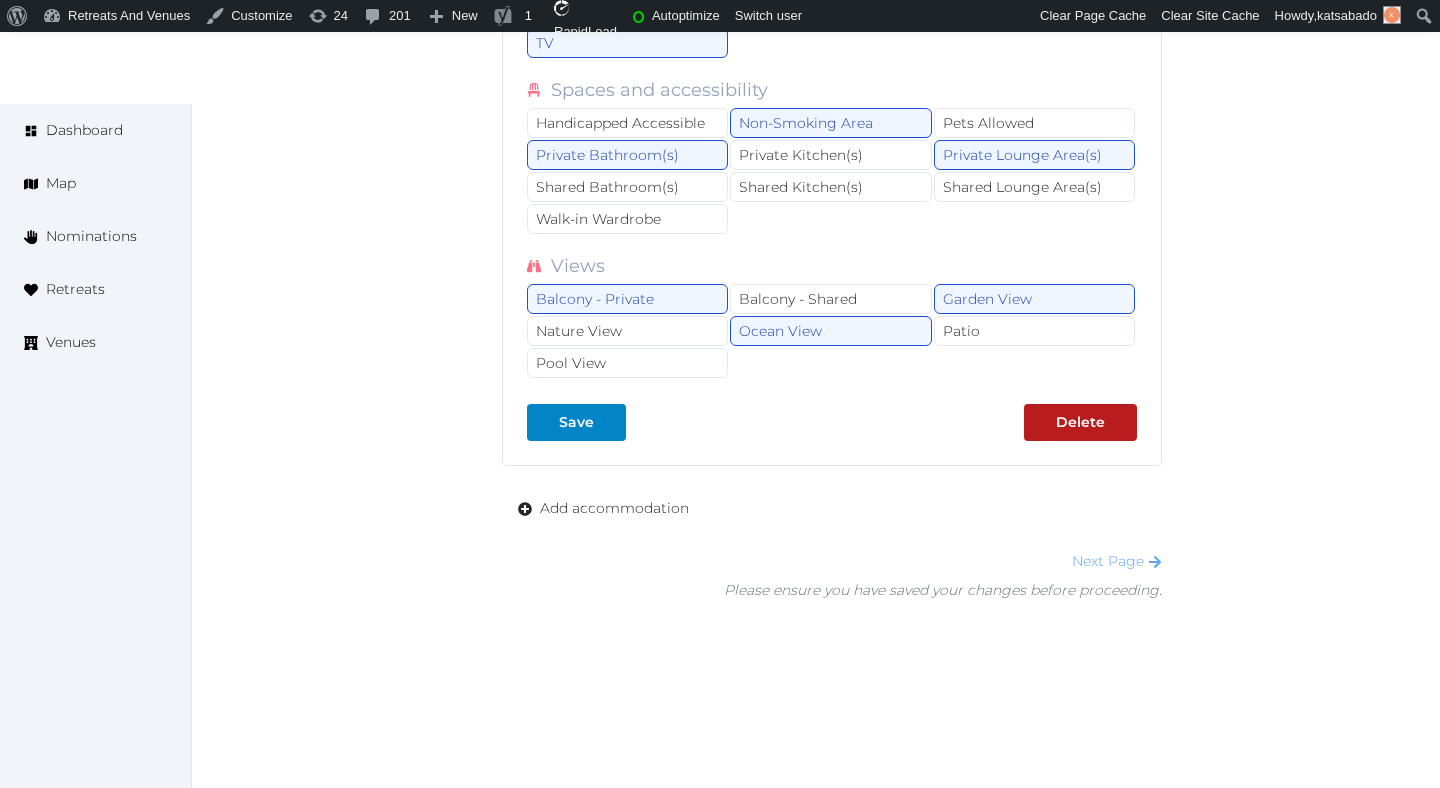 click on "Next Page" at bounding box center [1117, 561] 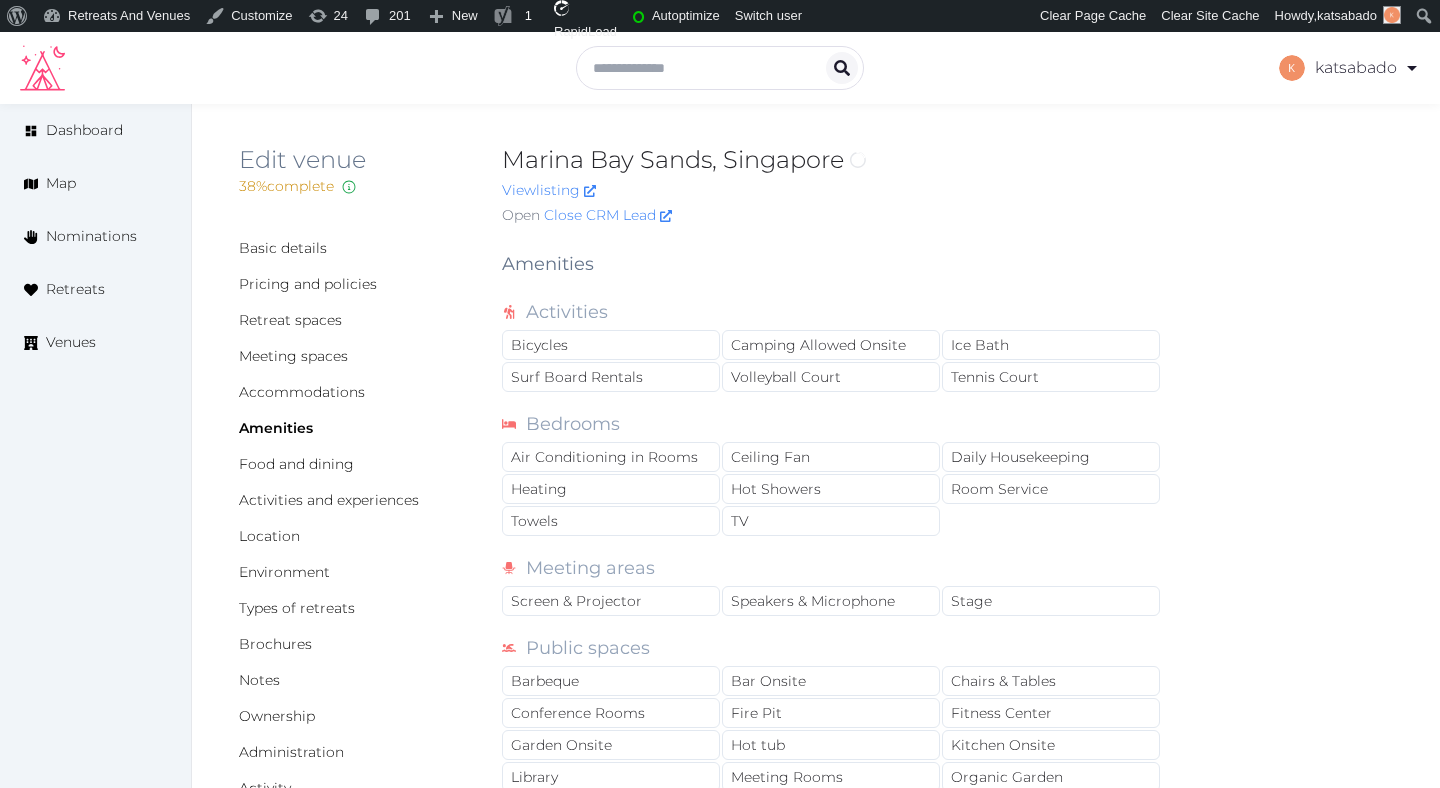 scroll, scrollTop: 0, scrollLeft: 0, axis: both 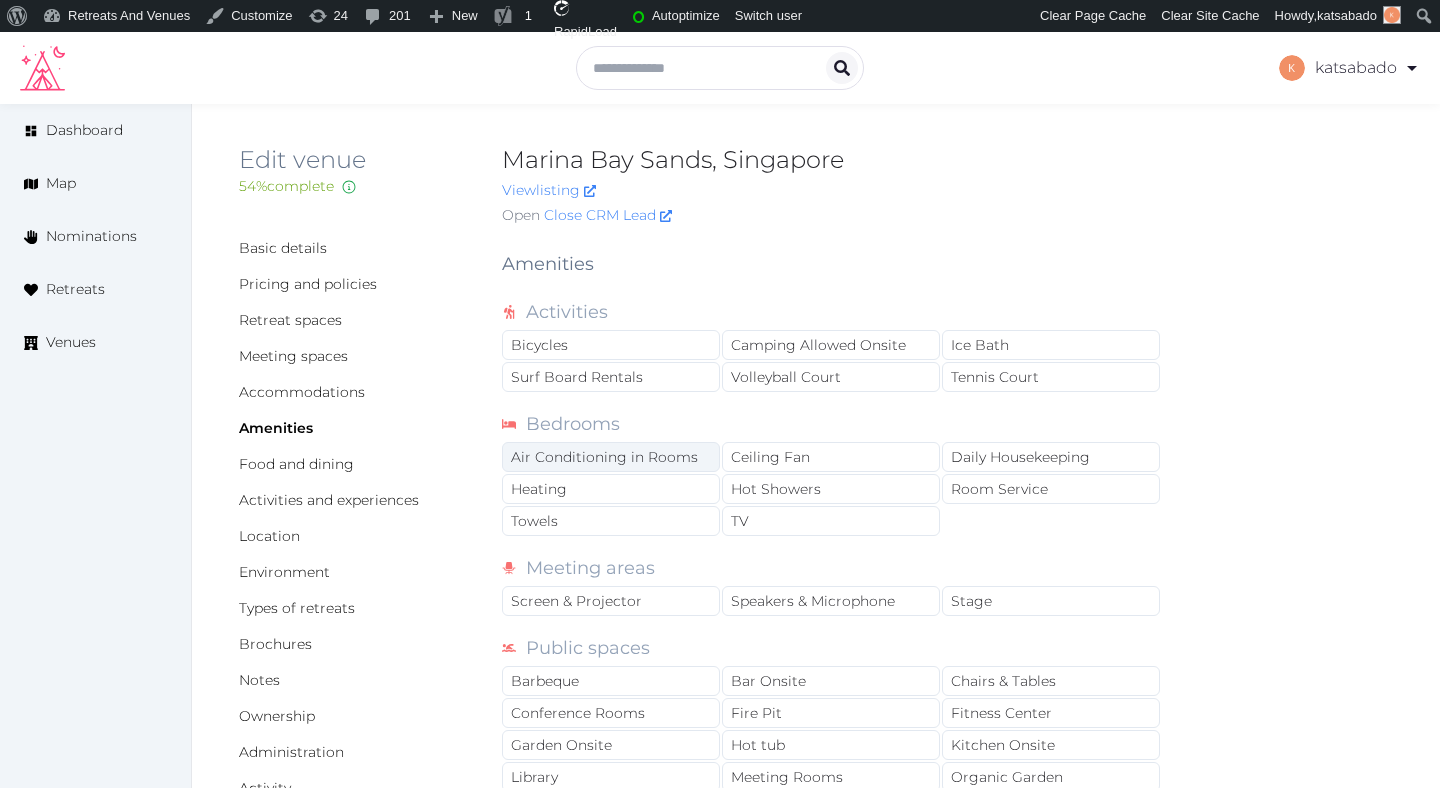 click on "Air Conditioning in Rooms" at bounding box center (611, 457) 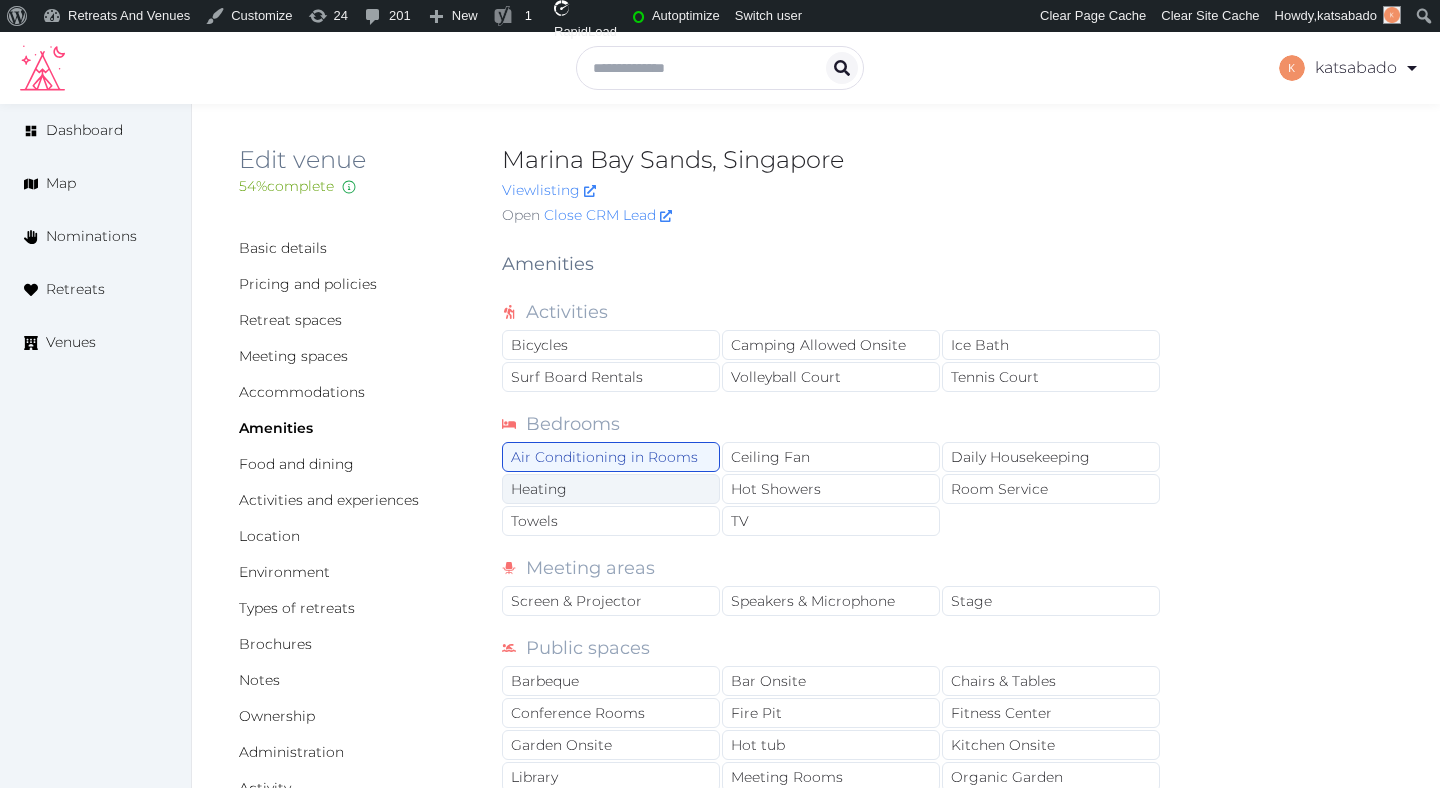click on "Heating" at bounding box center (611, 489) 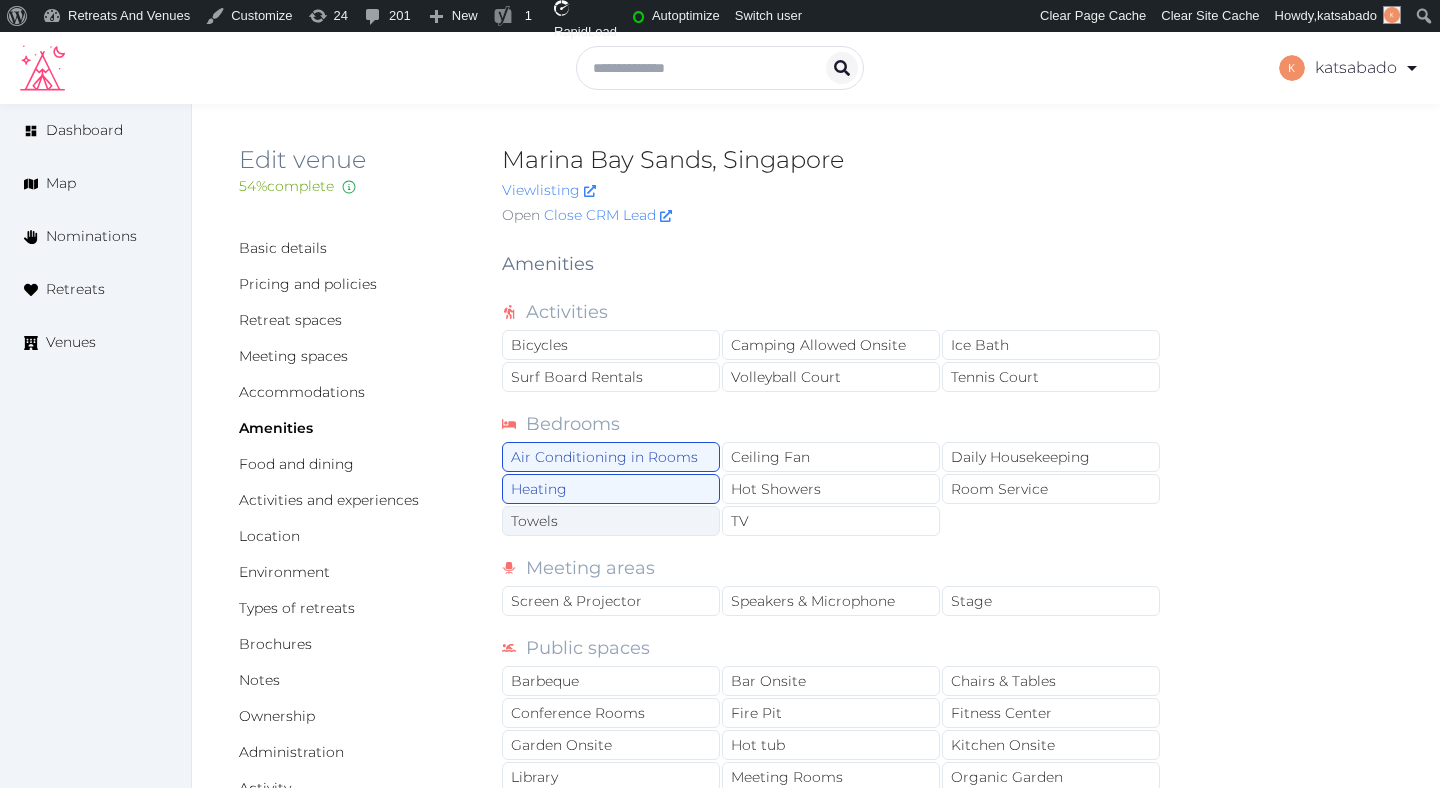 click on "Towels" at bounding box center (611, 521) 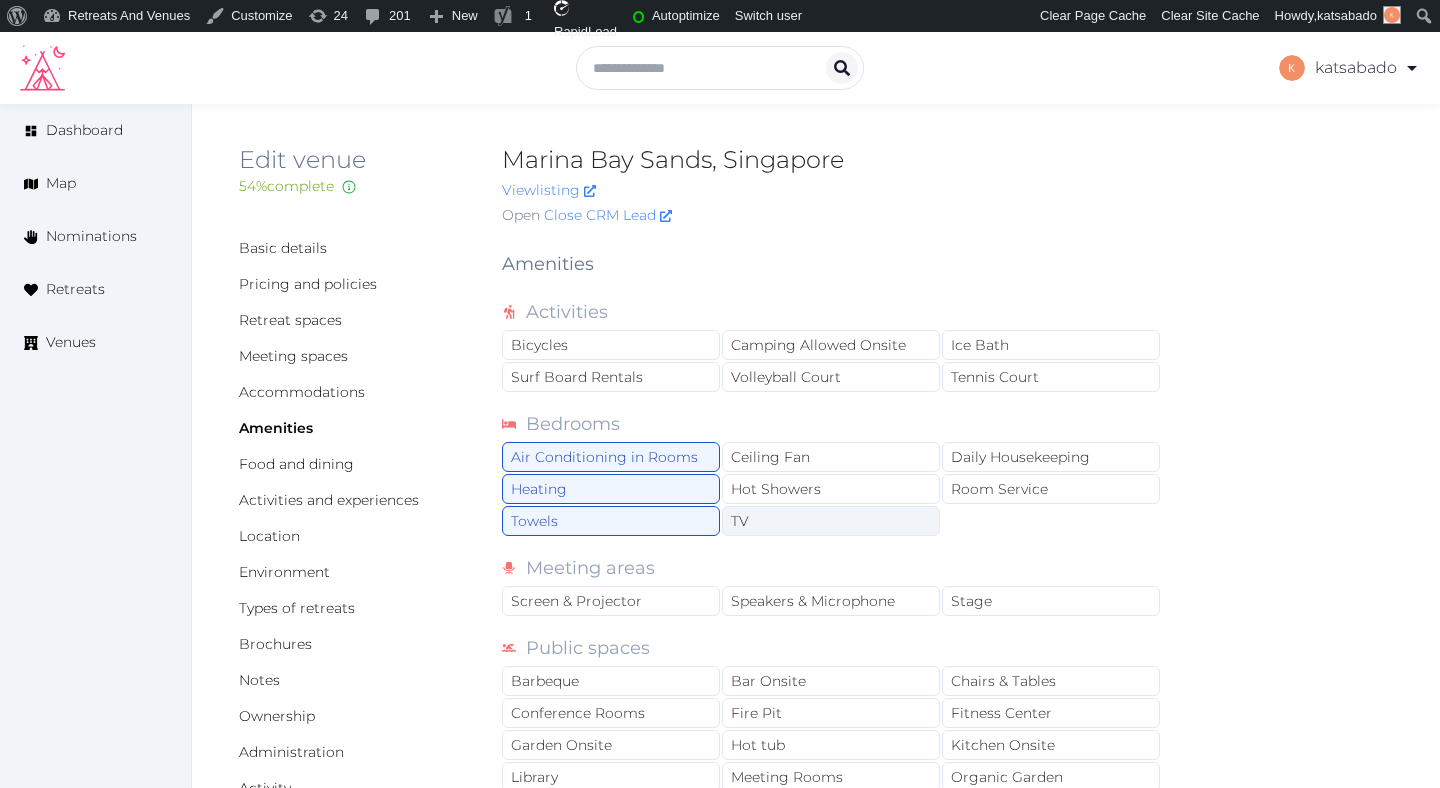 click on "TV" at bounding box center [831, 521] 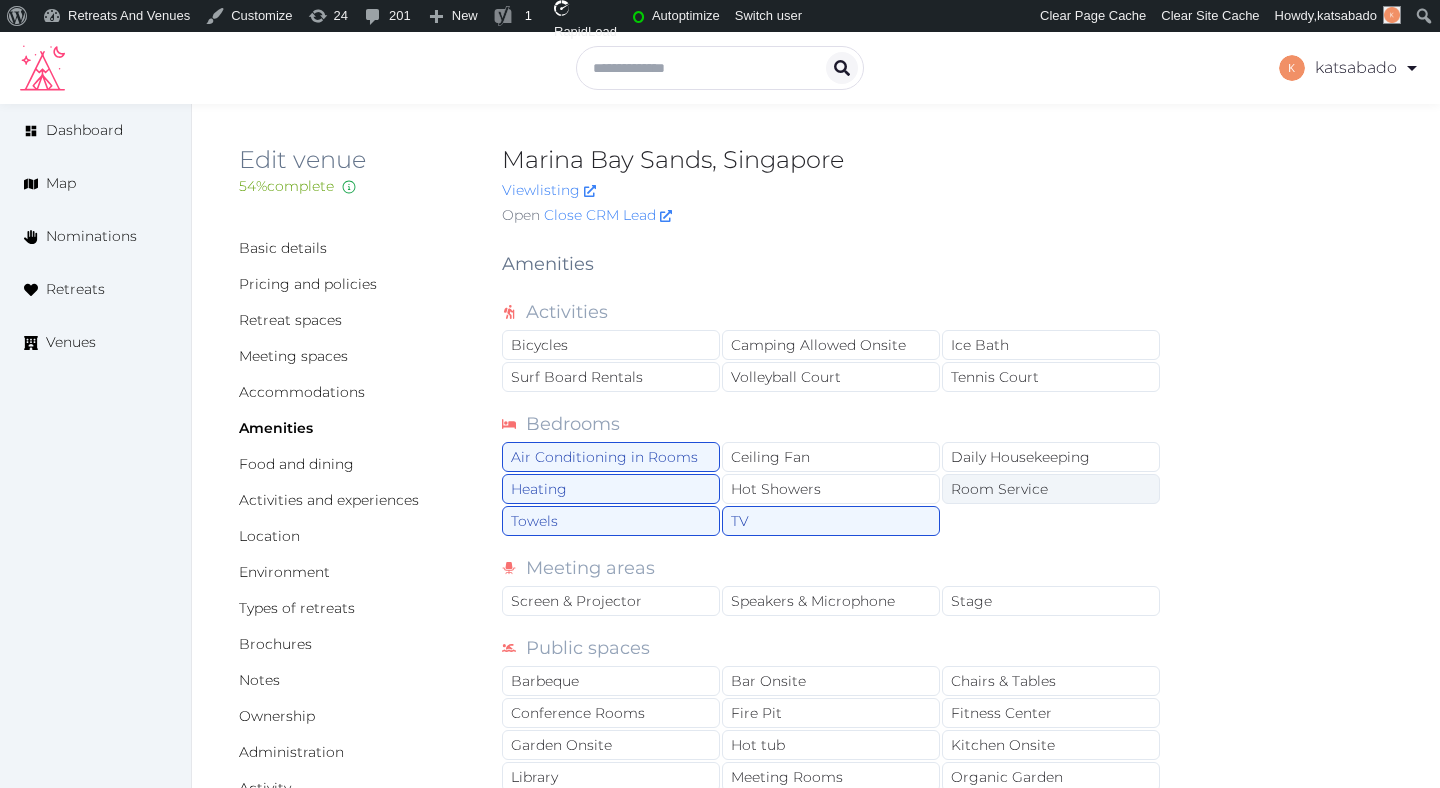 click on "Room Service" at bounding box center (1051, 489) 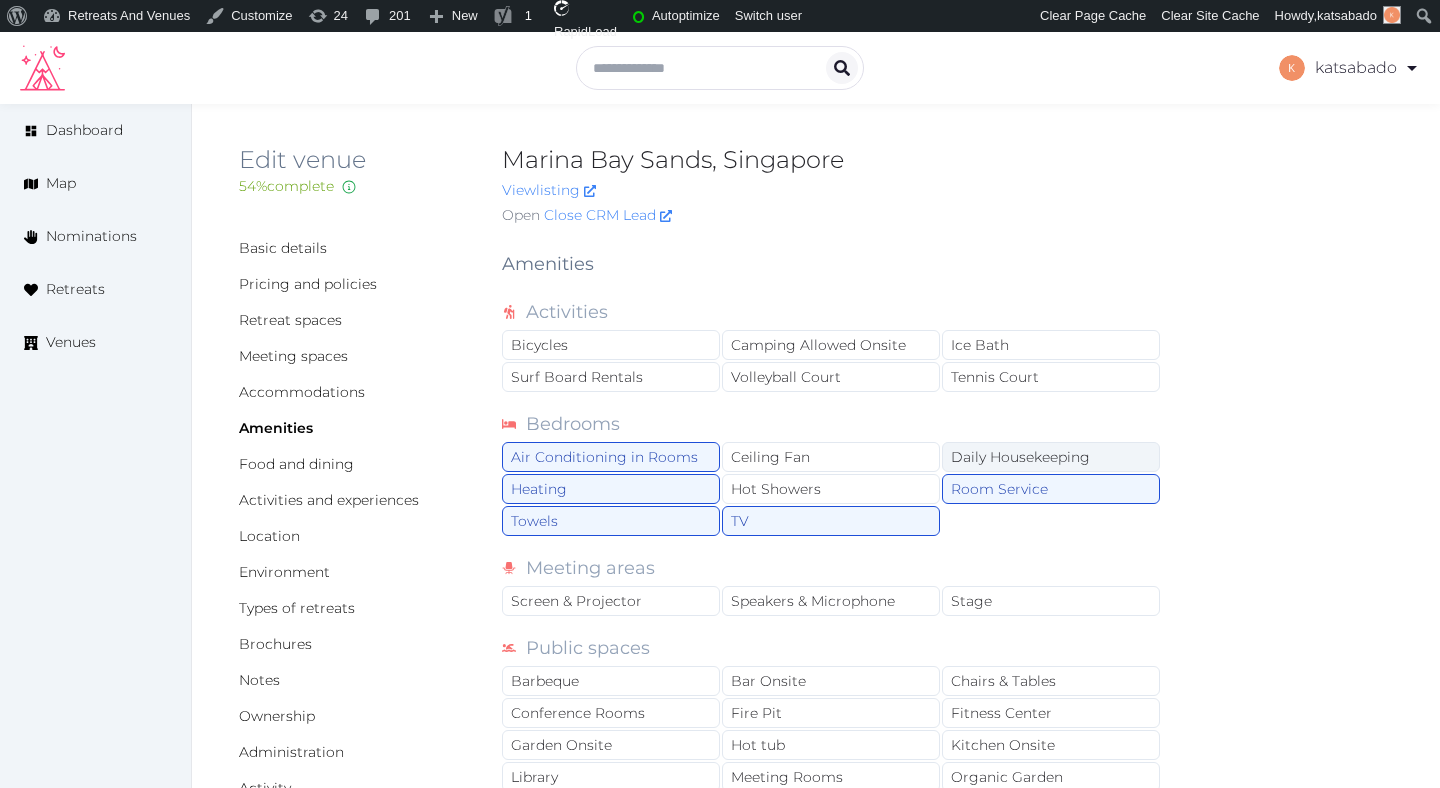 click on "Daily Housekeeping" at bounding box center (1051, 457) 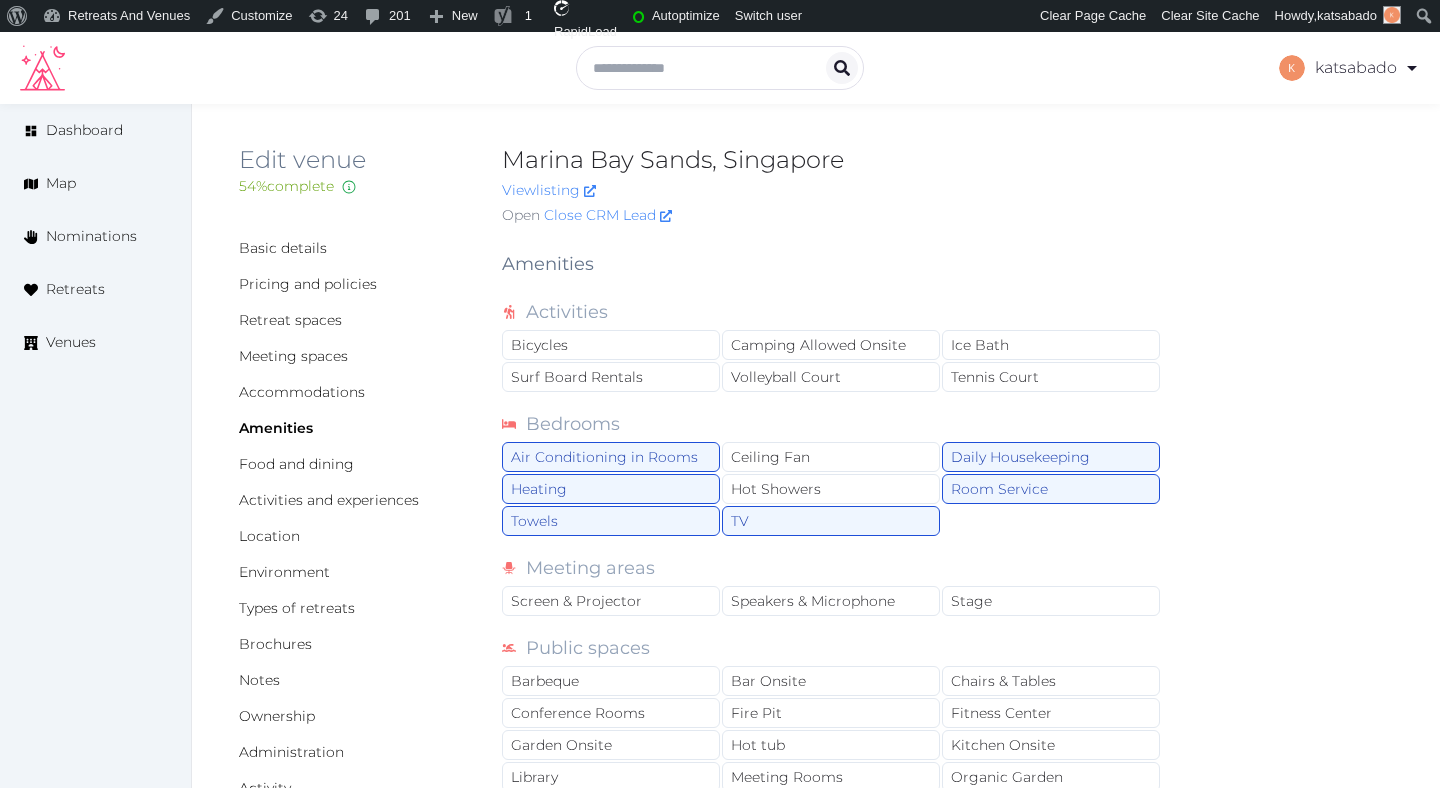 scroll, scrollTop: 11, scrollLeft: 0, axis: vertical 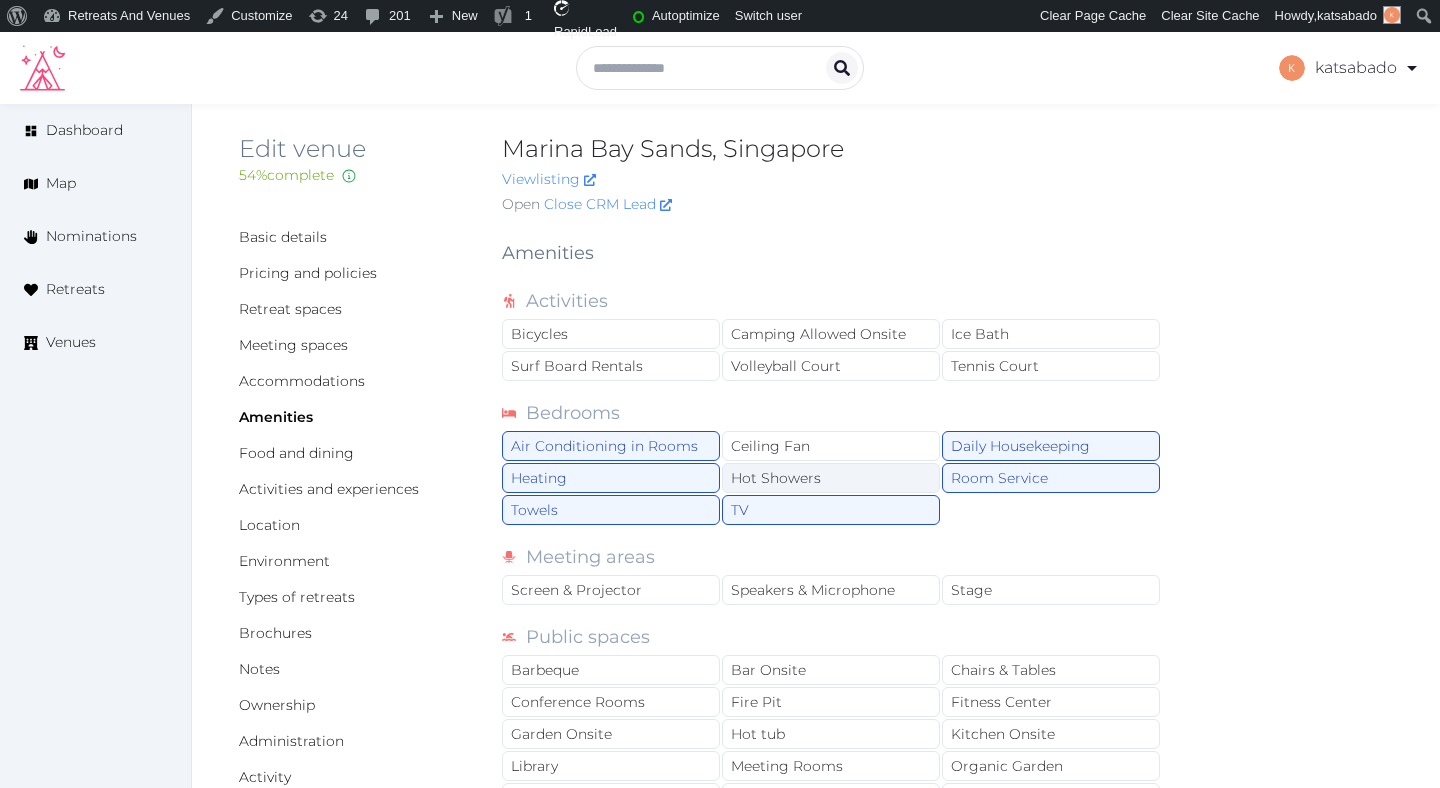 click on "Hot Showers" at bounding box center [831, 478] 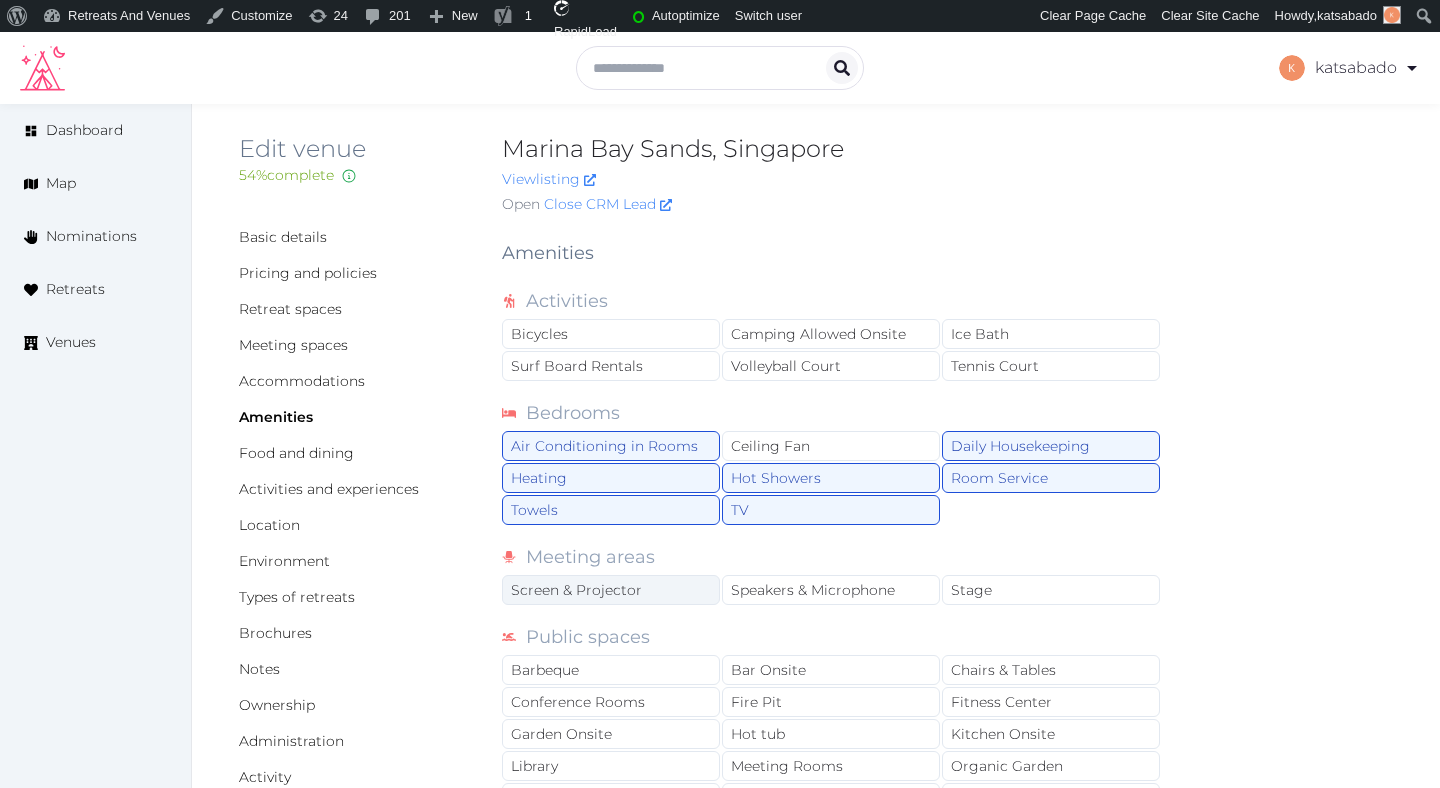 click on "Screen & Projector" at bounding box center [611, 590] 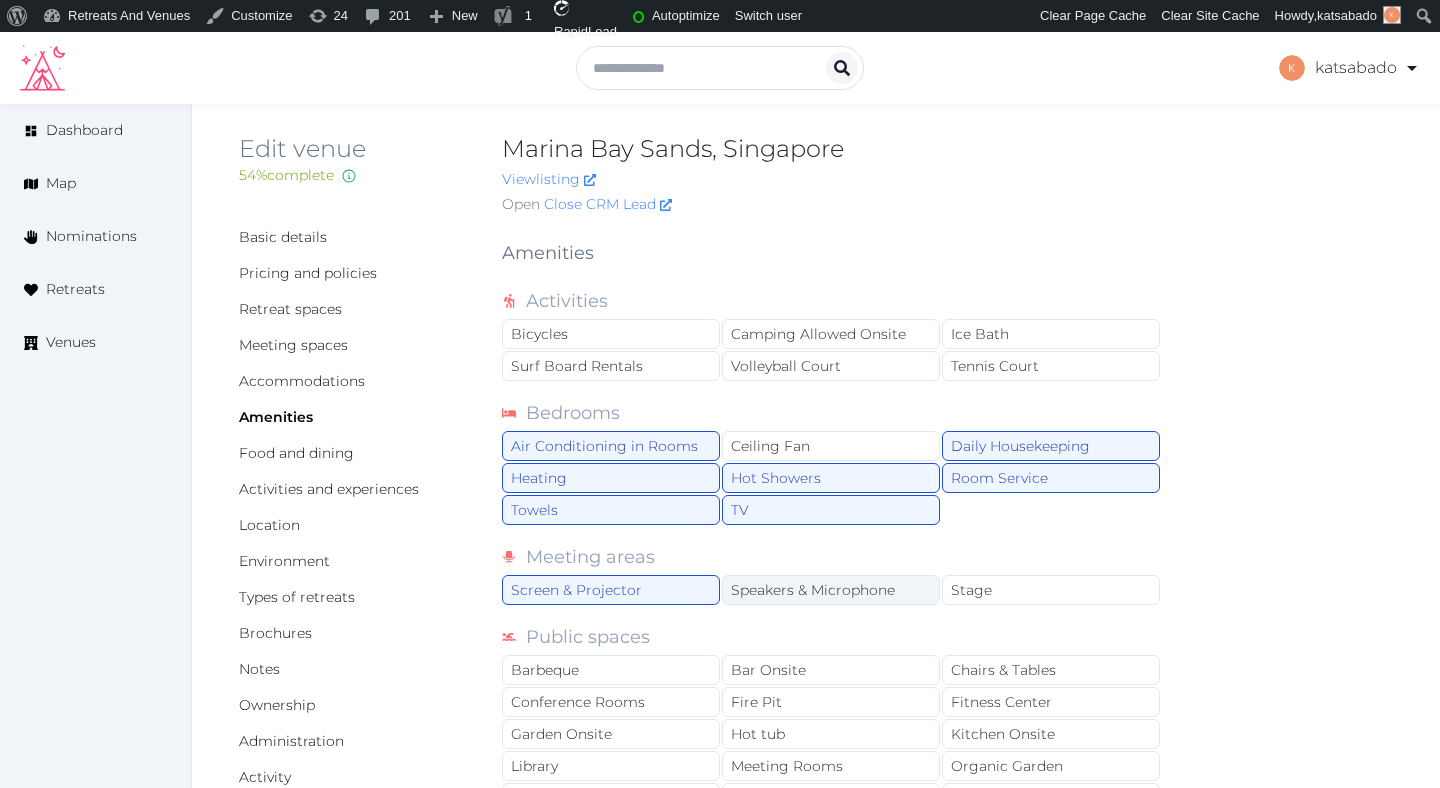click on "Speakers & Microphone" at bounding box center [831, 590] 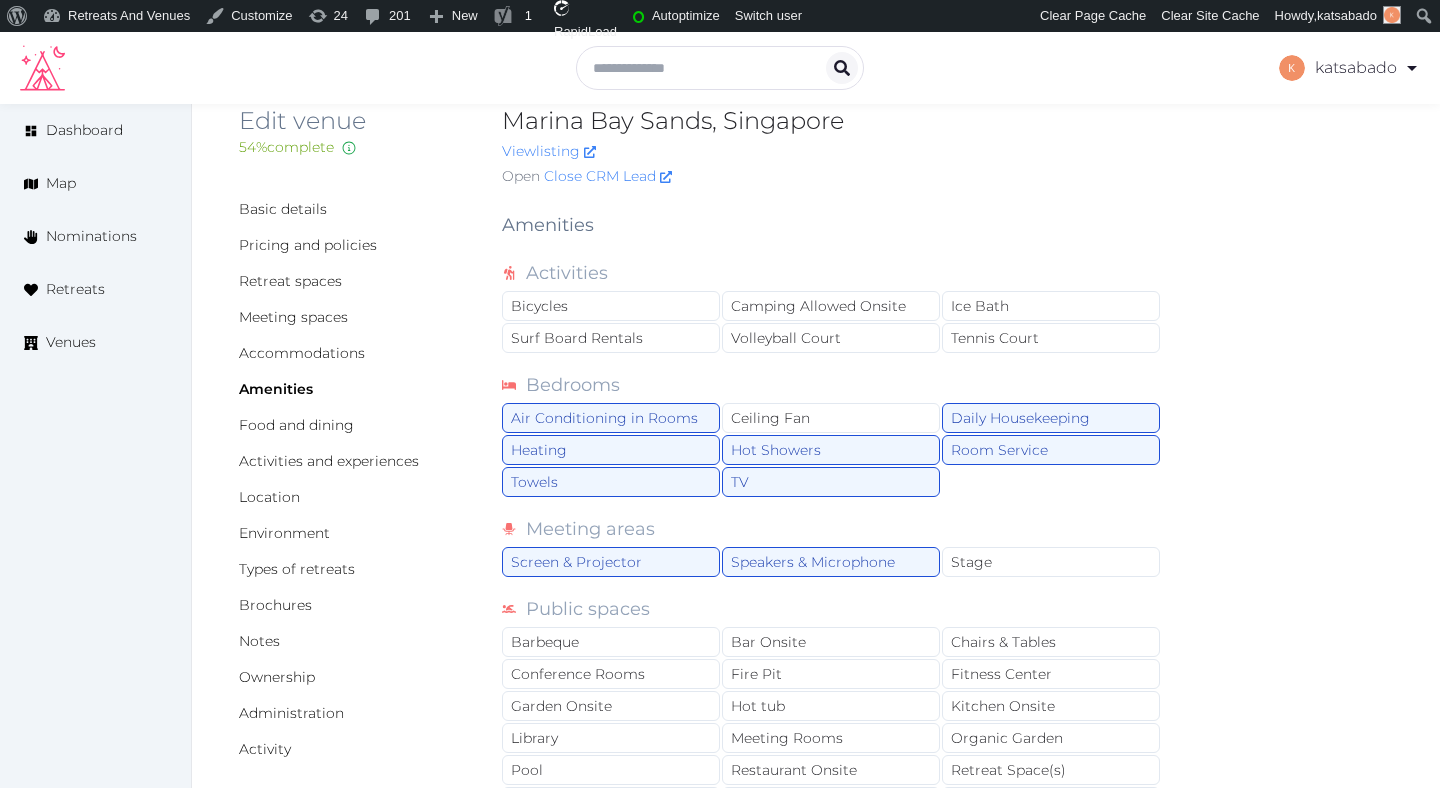 scroll, scrollTop: 55, scrollLeft: 0, axis: vertical 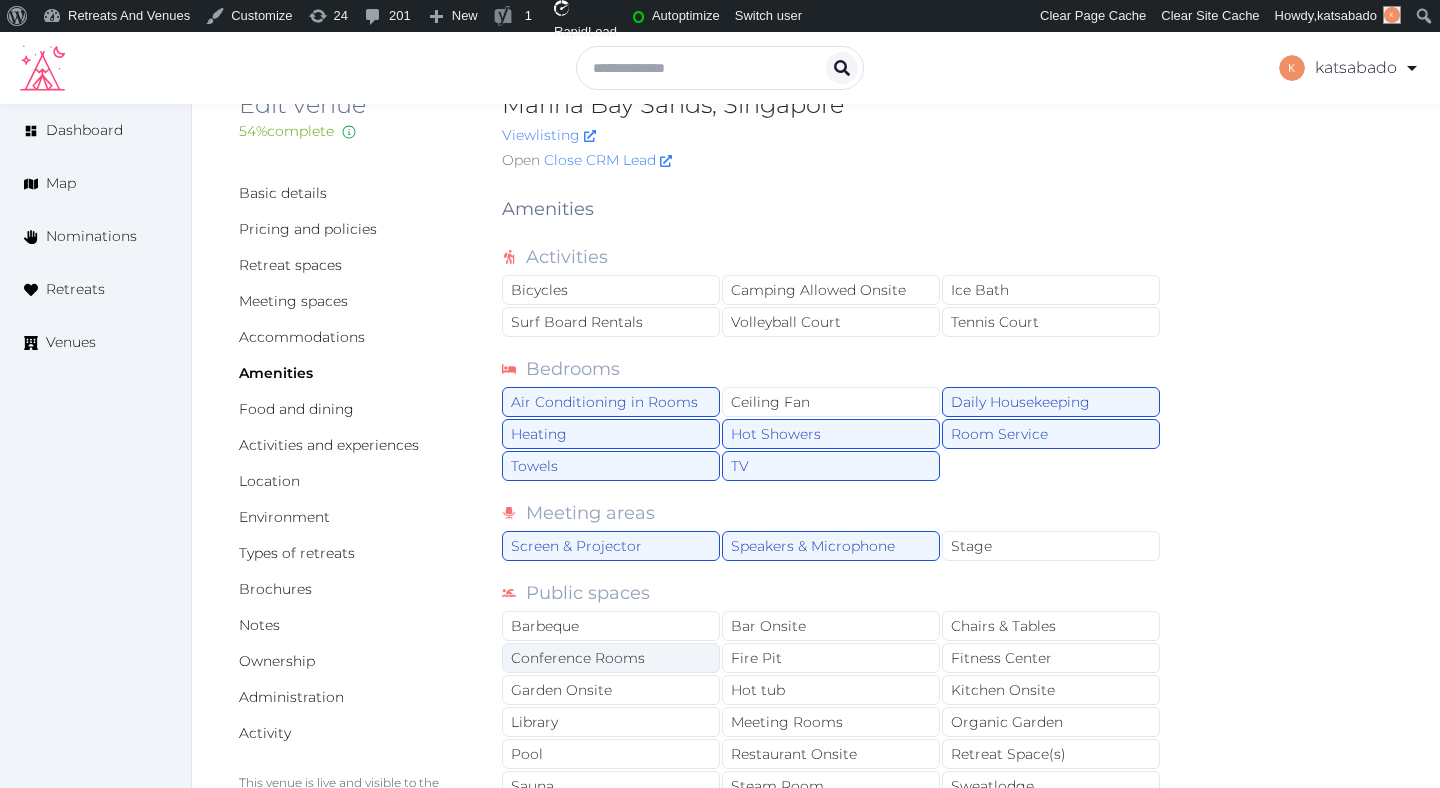 click on "Conference Rooms" at bounding box center [611, 658] 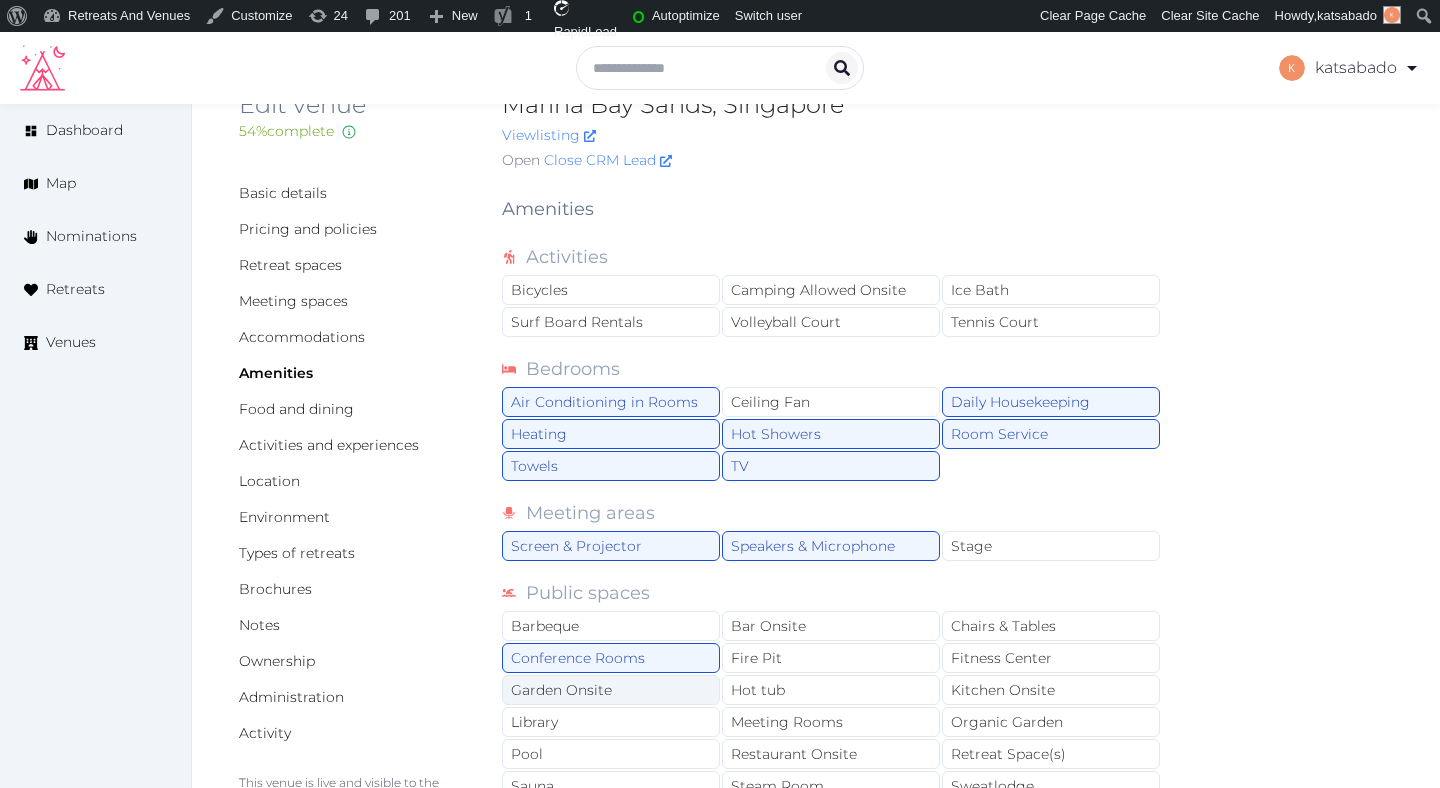 click on "Garden Onsite" at bounding box center [611, 690] 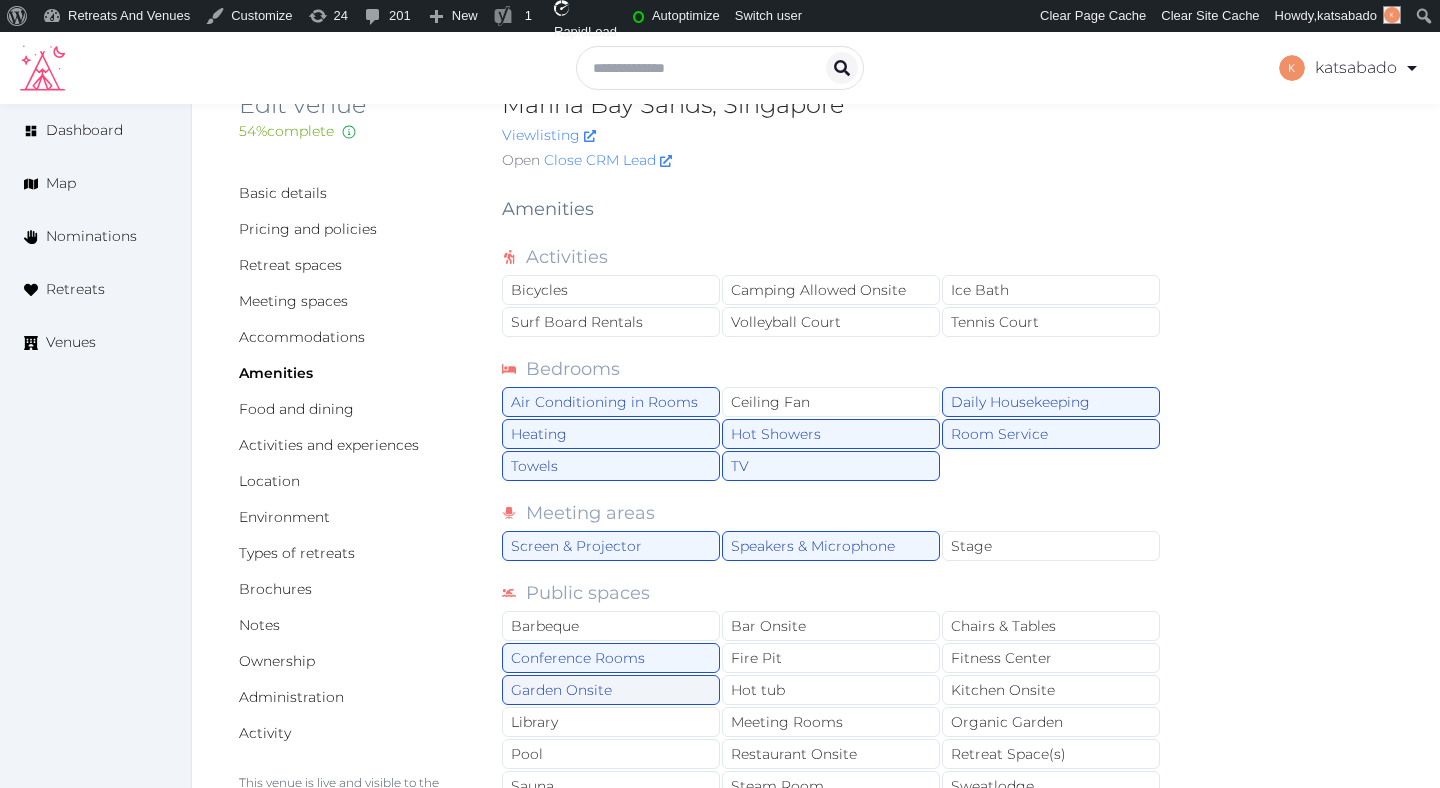 scroll, scrollTop: 109, scrollLeft: 0, axis: vertical 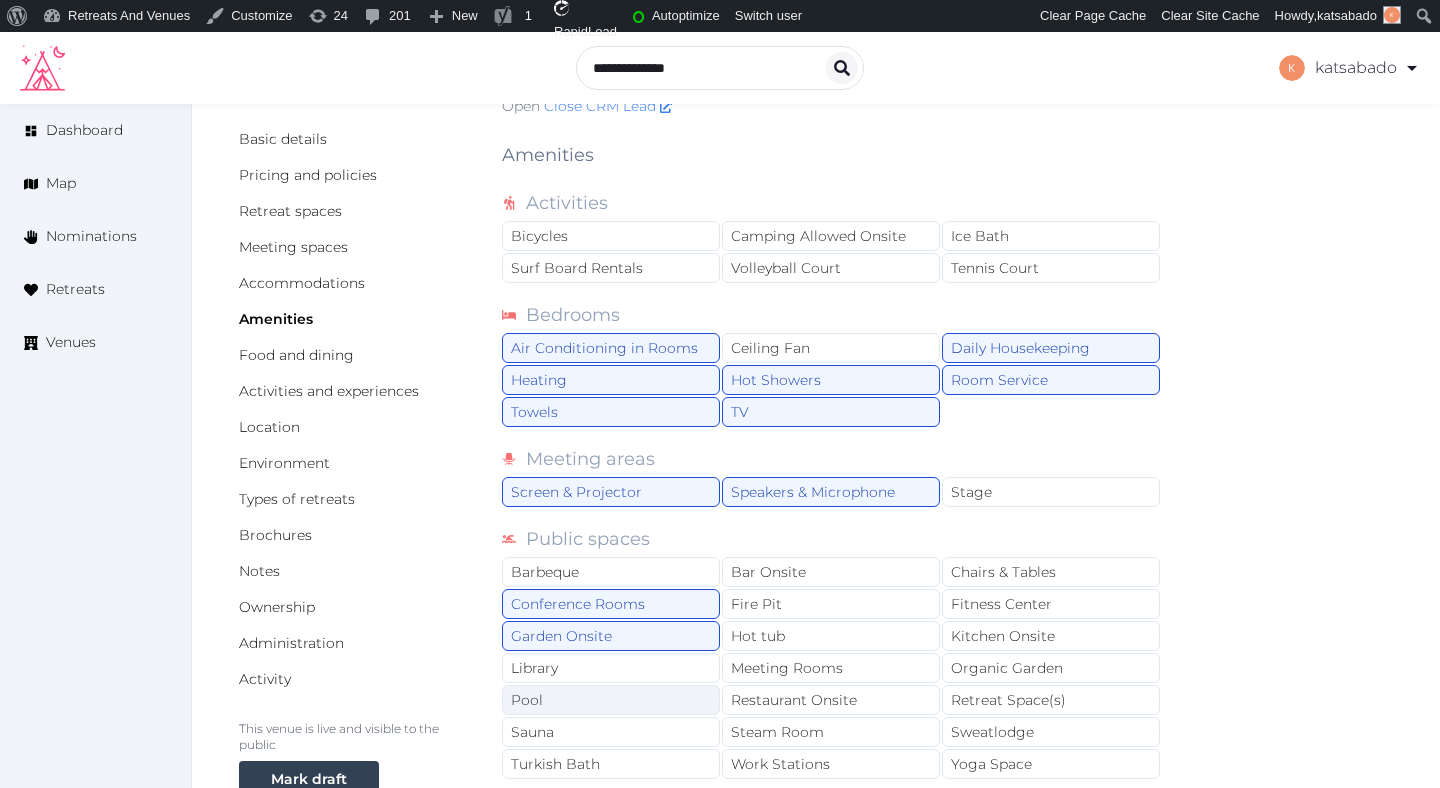 click on "Pool" at bounding box center (611, 700) 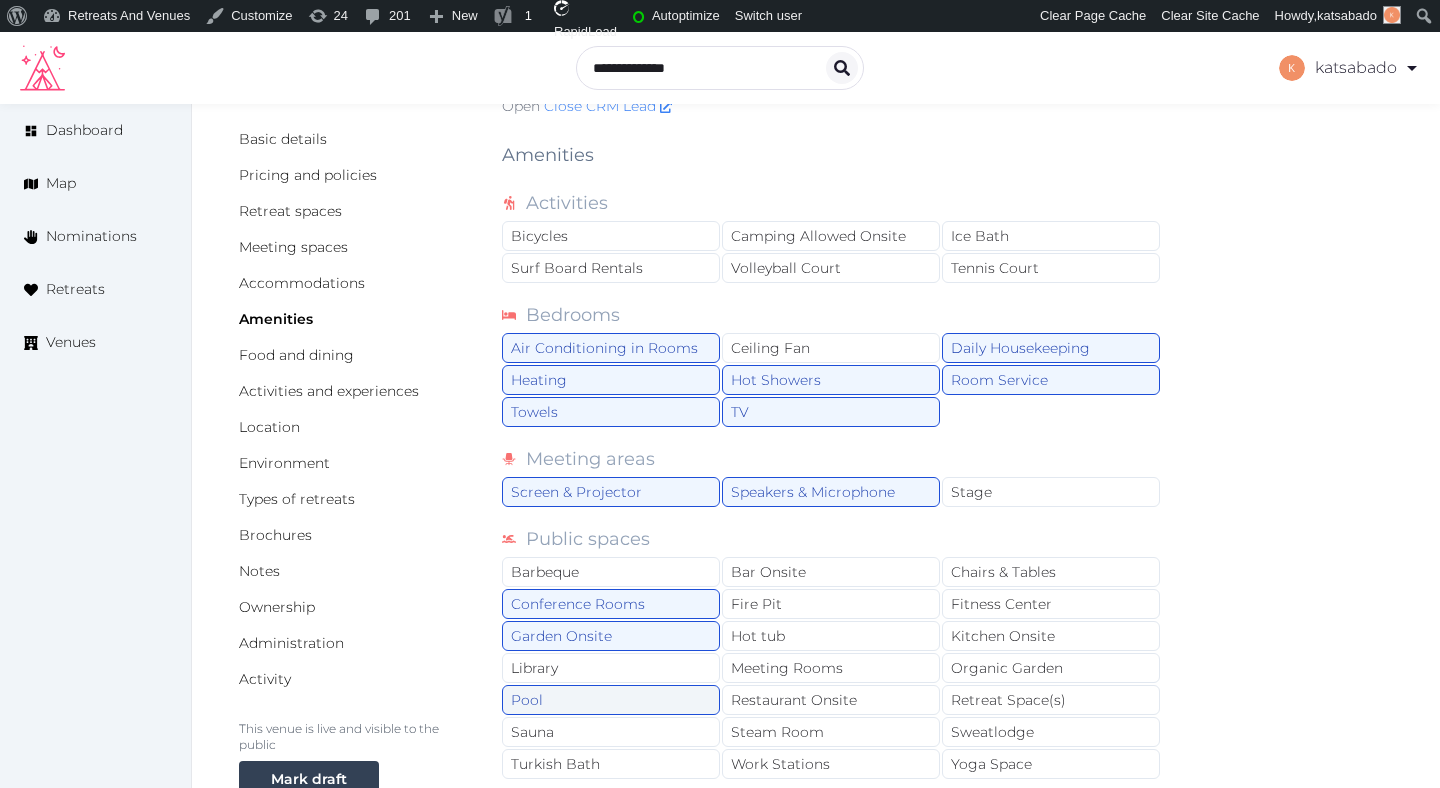 scroll, scrollTop: 147, scrollLeft: 0, axis: vertical 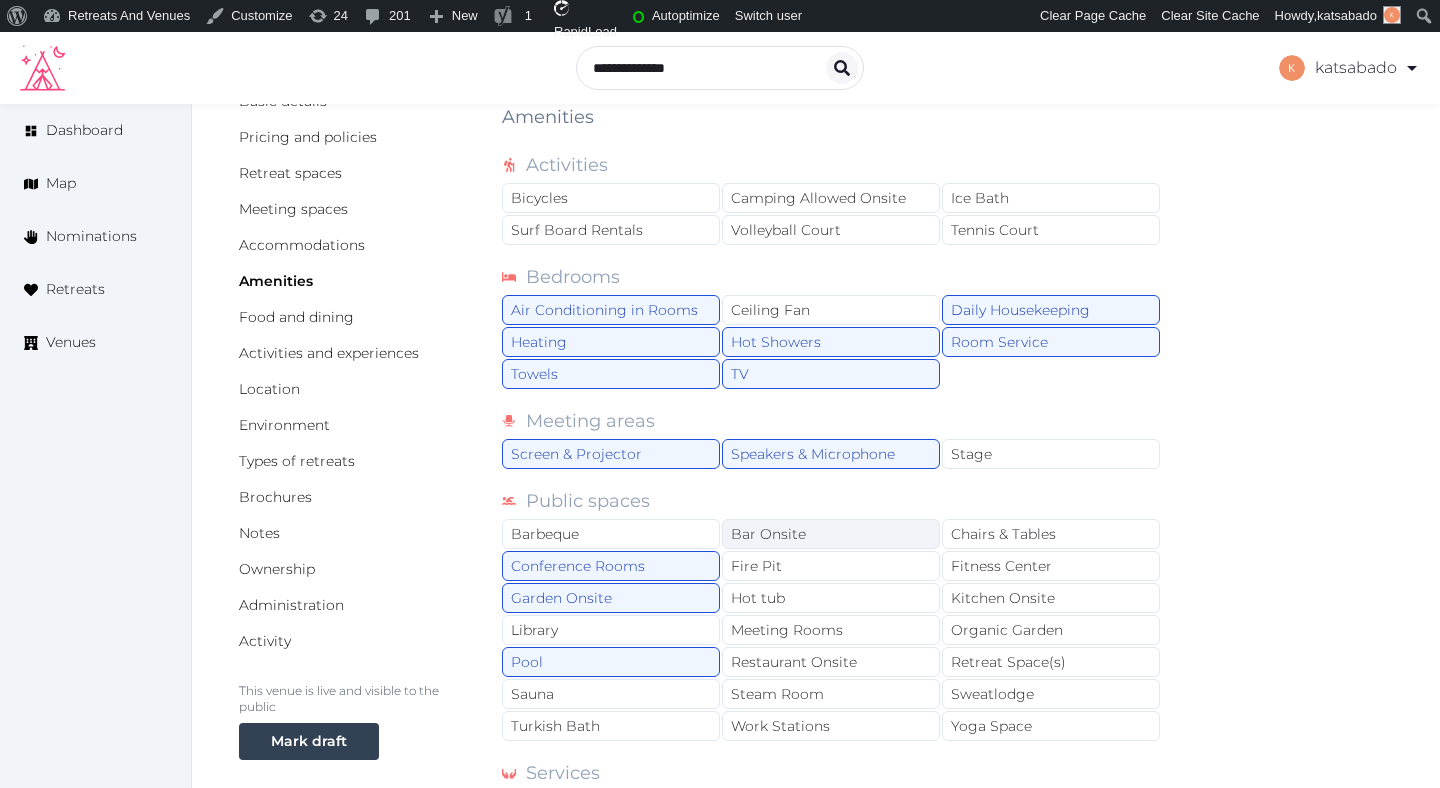 click on "Bar Onsite" at bounding box center (831, 534) 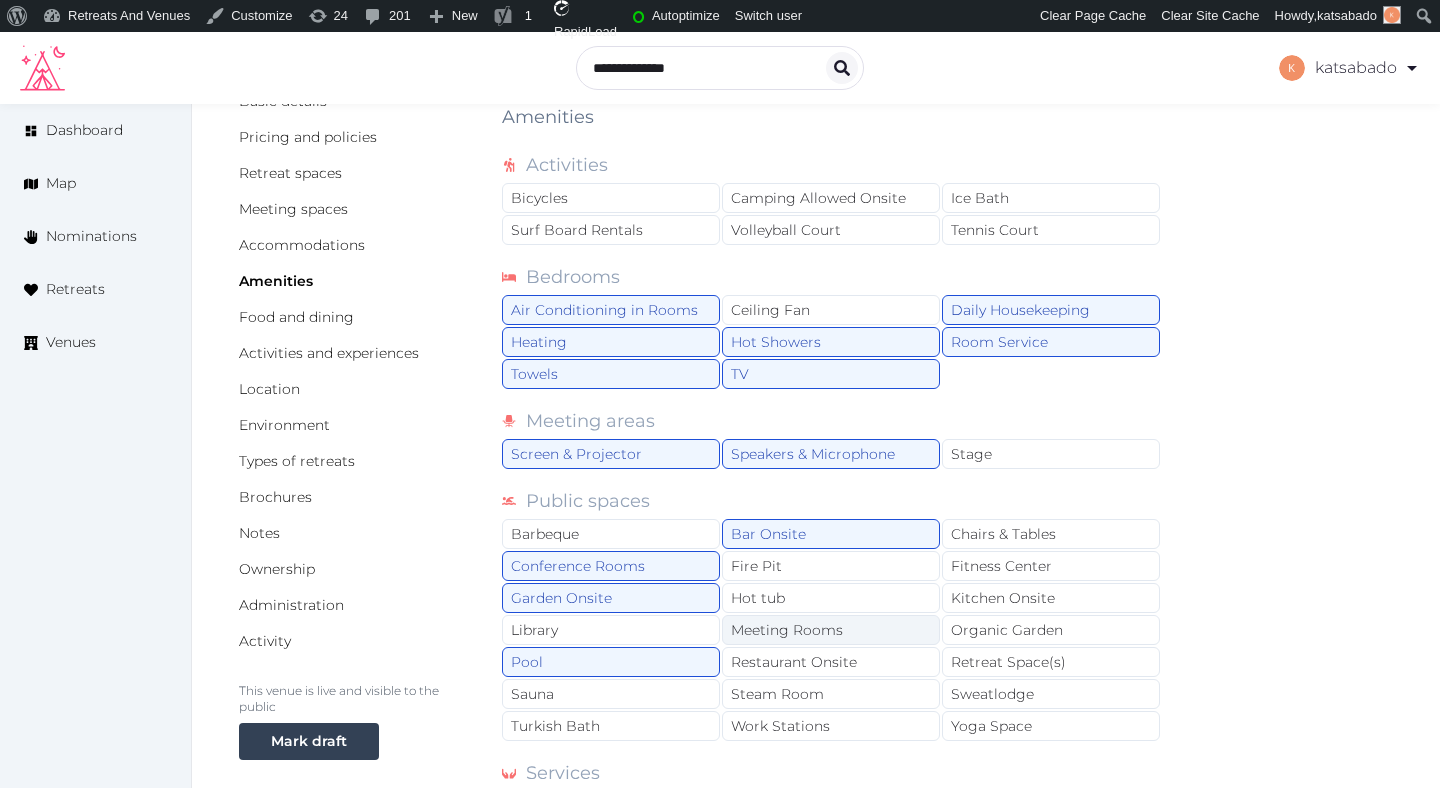 click on "Meeting Rooms" at bounding box center [831, 630] 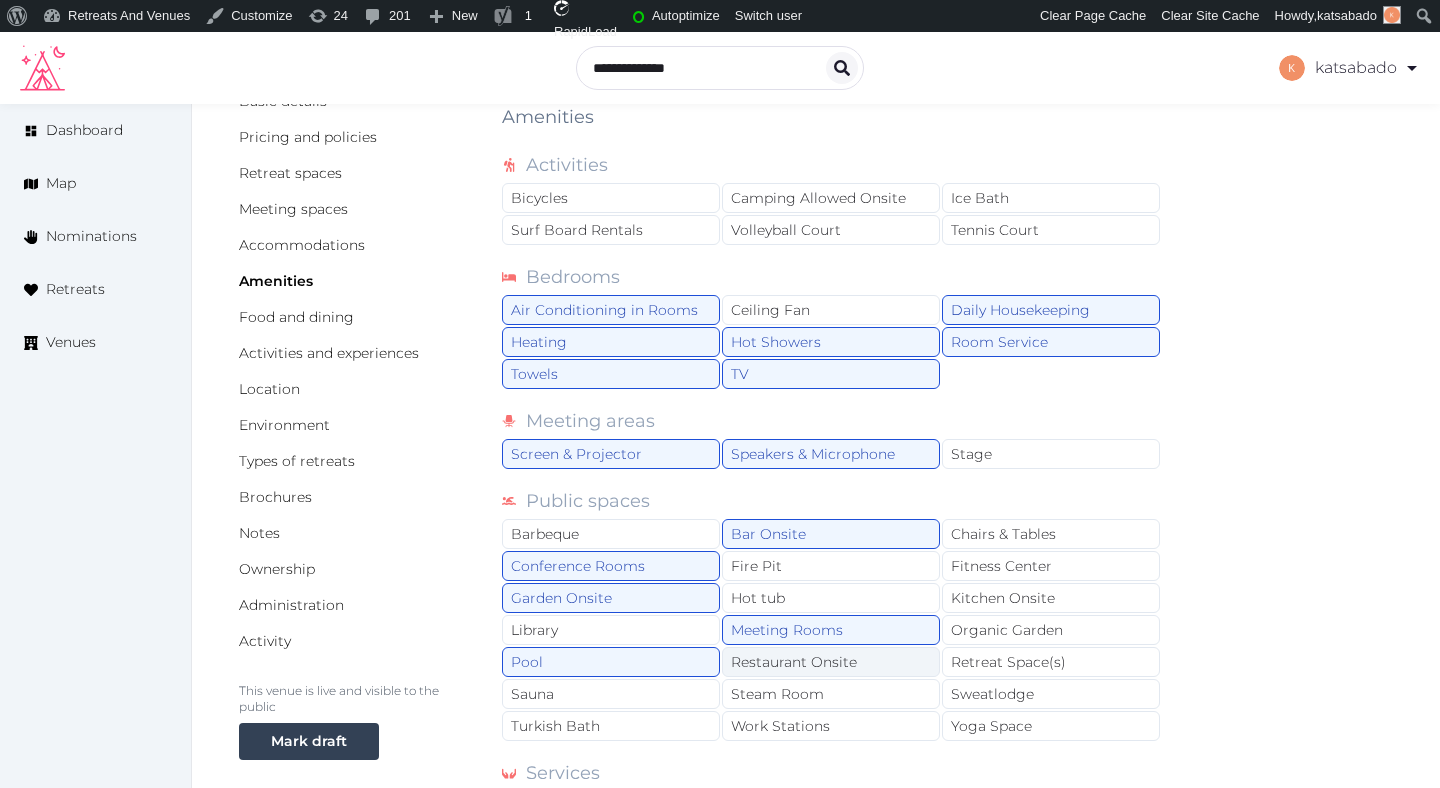 click on "Restaurant Onsite" at bounding box center [831, 662] 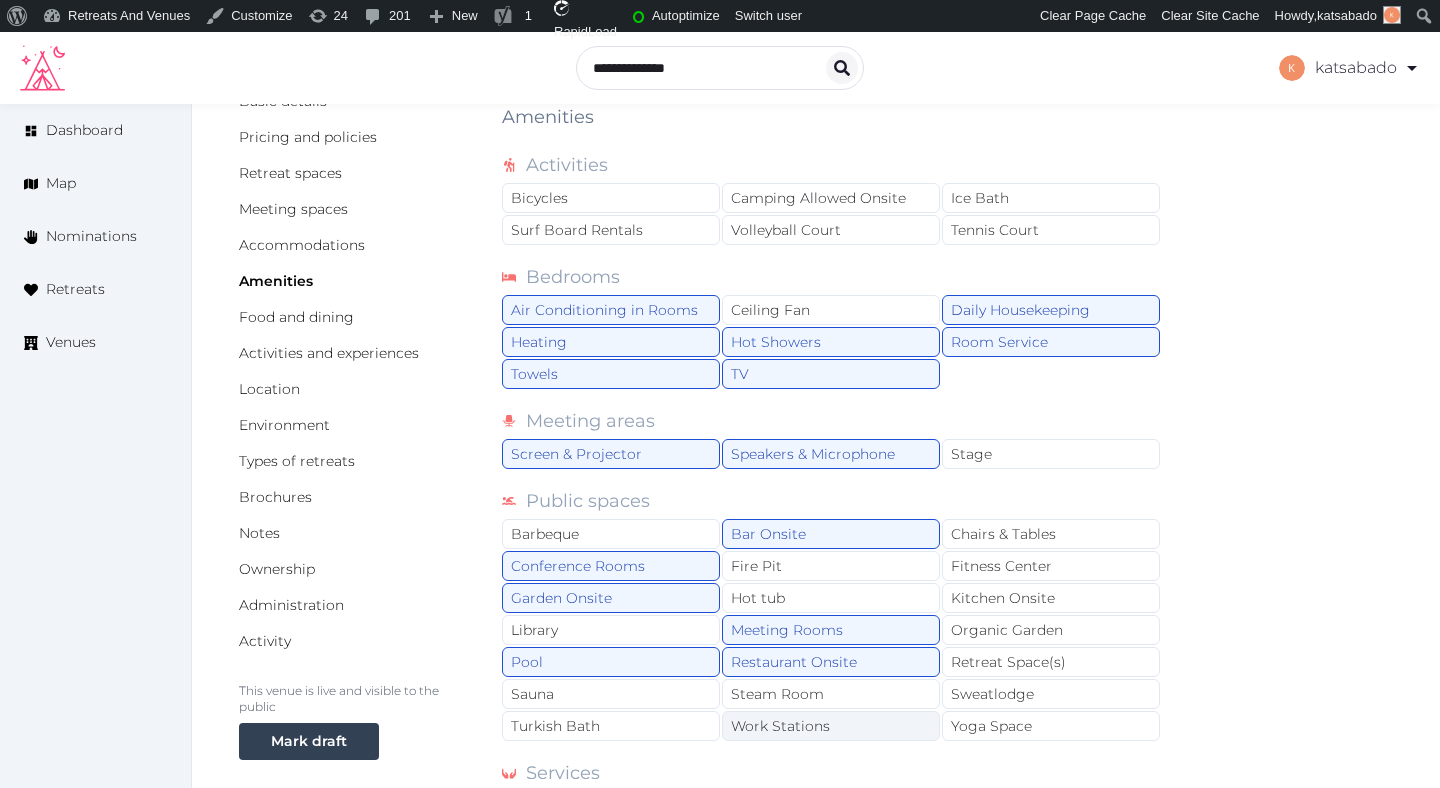 click on "Work Stations" at bounding box center [831, 726] 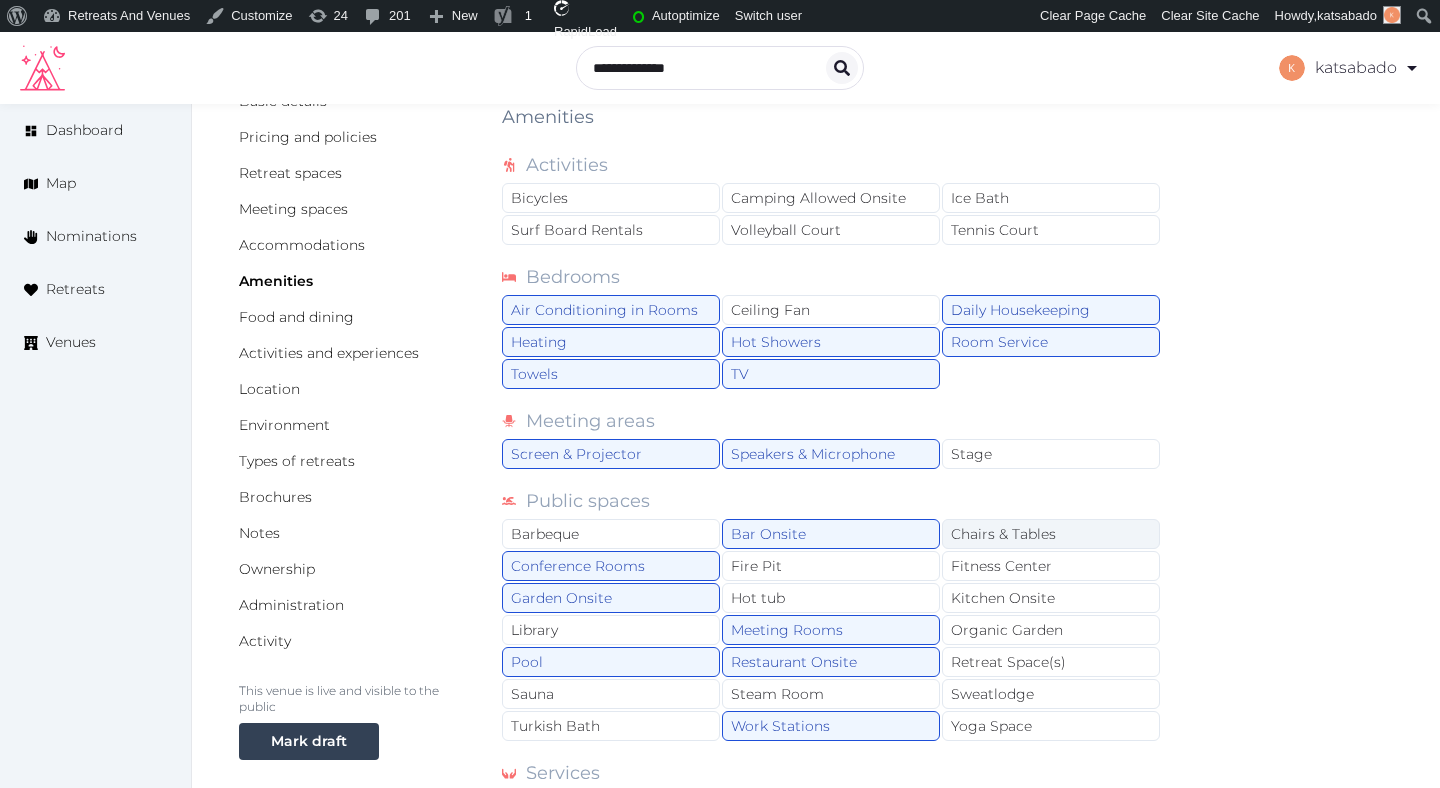 click on "Chairs & Tables" at bounding box center (1051, 534) 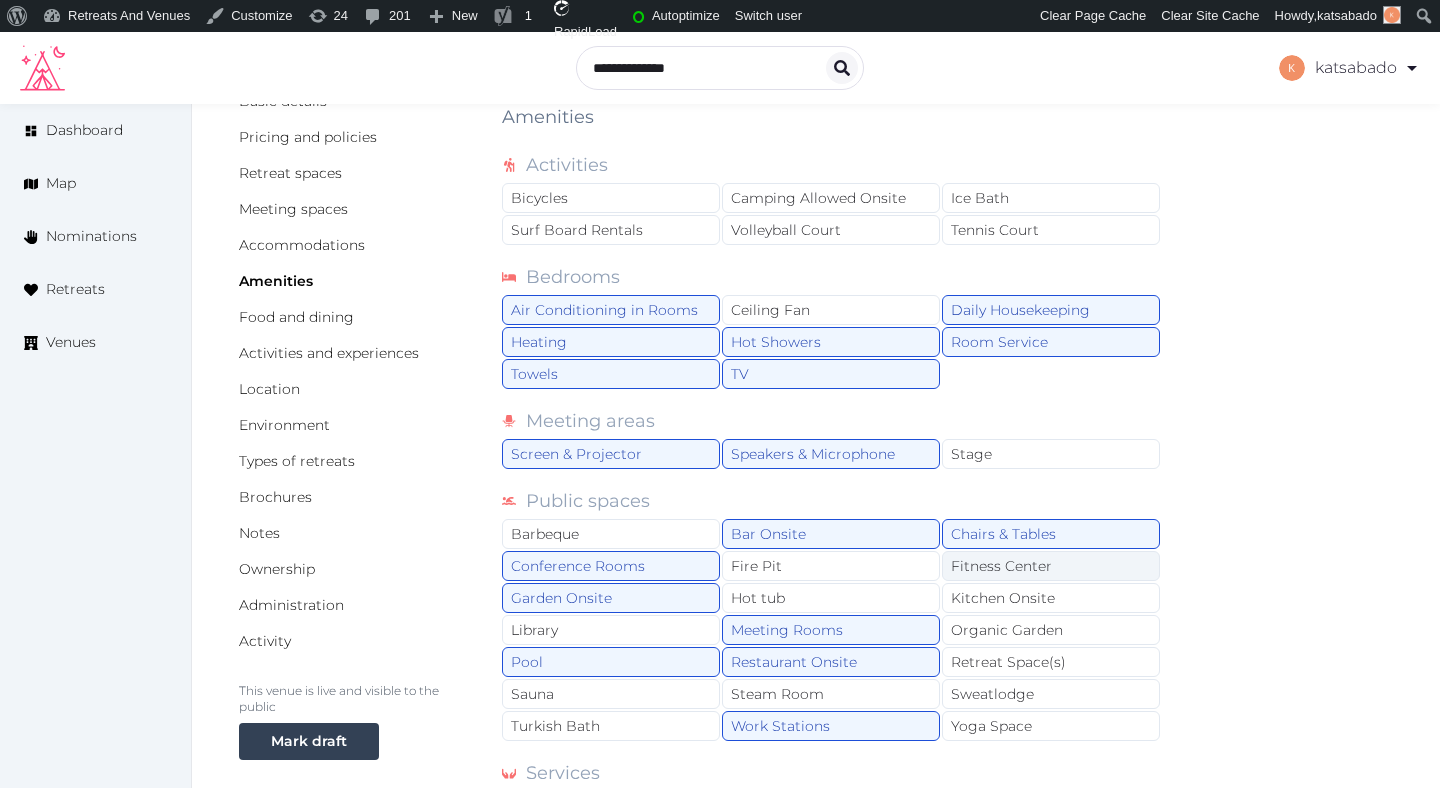 click on "Fitness Center" at bounding box center (1051, 566) 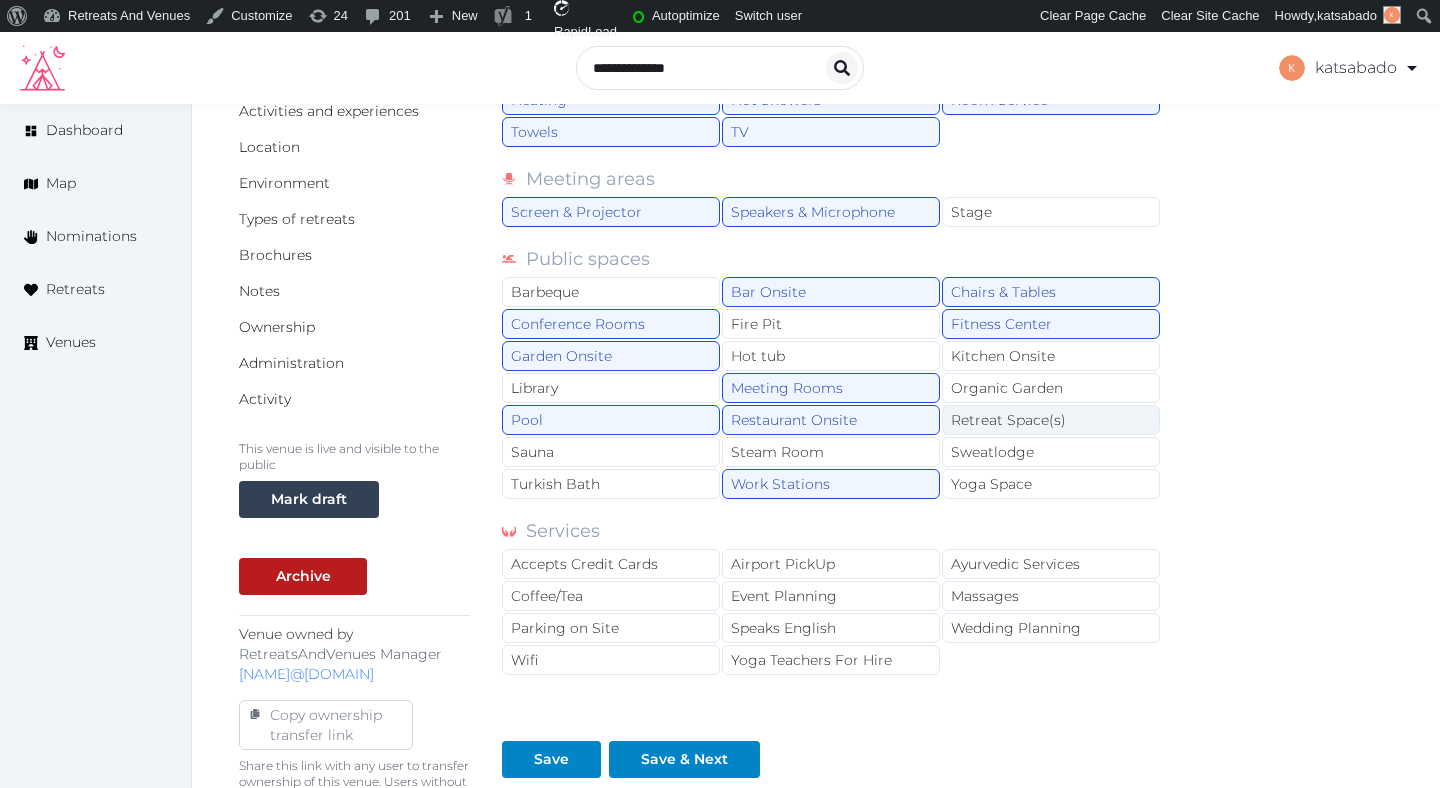 scroll, scrollTop: 405, scrollLeft: 0, axis: vertical 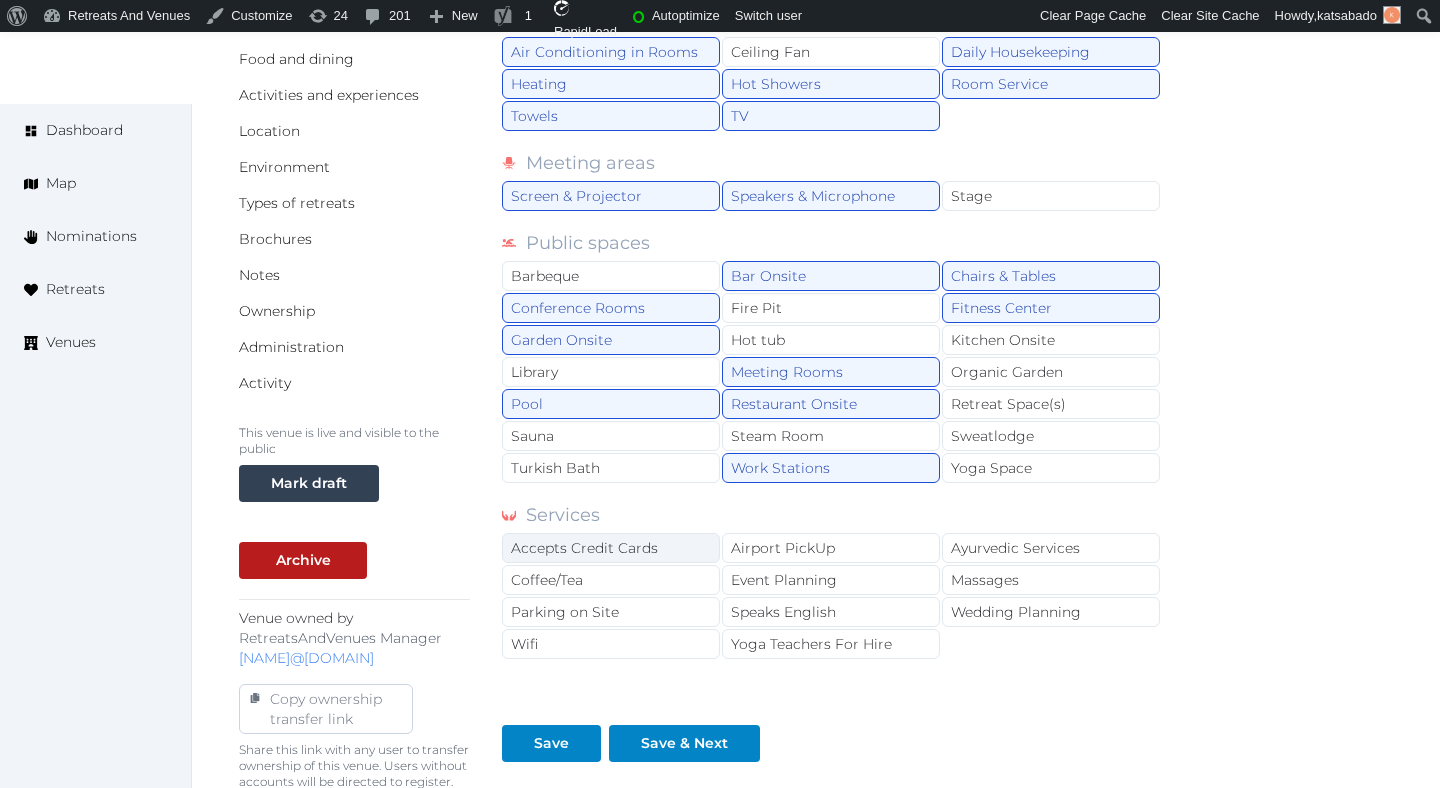 click on "Accepts Credit Cards" at bounding box center [611, 548] 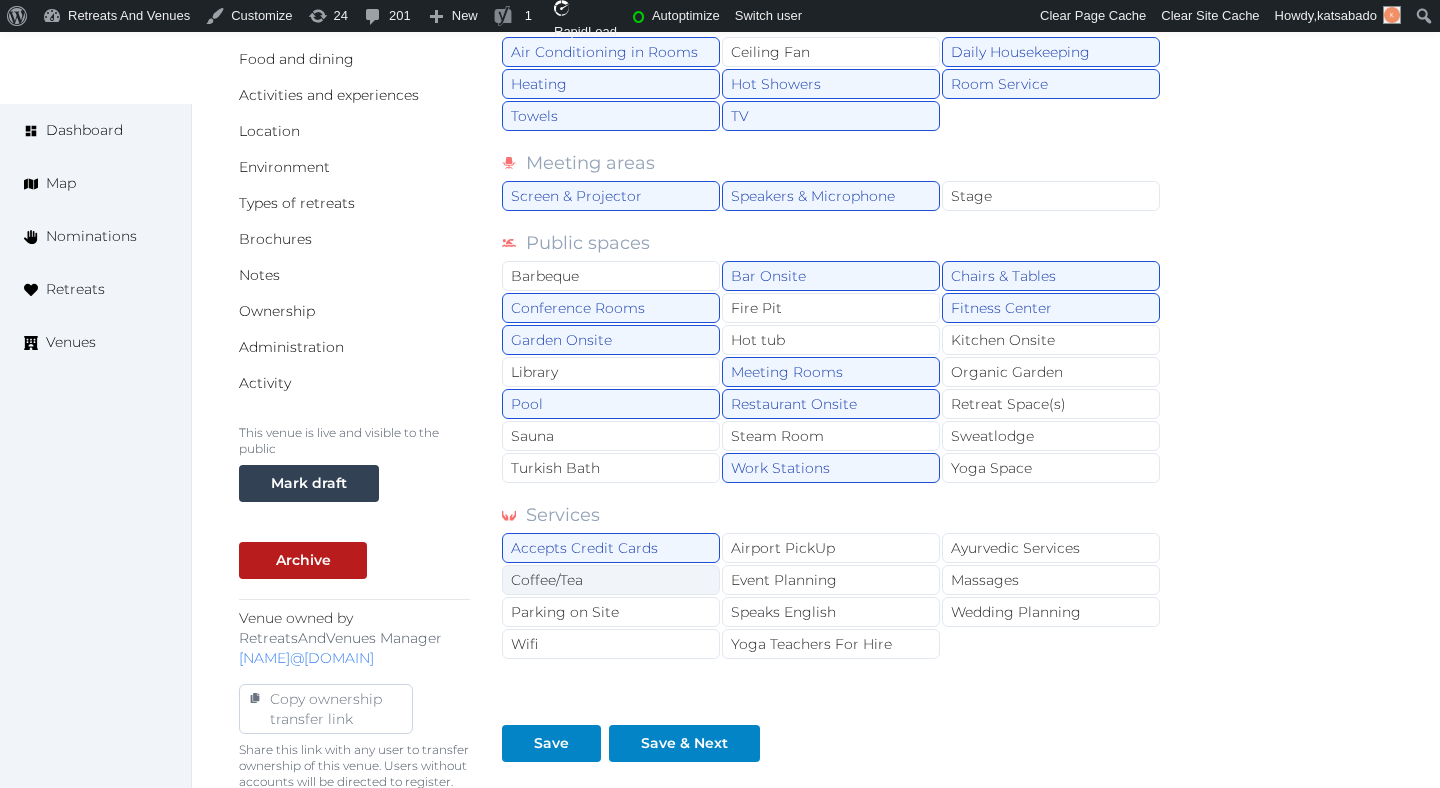 click on "Coffee/Tea" at bounding box center [611, 580] 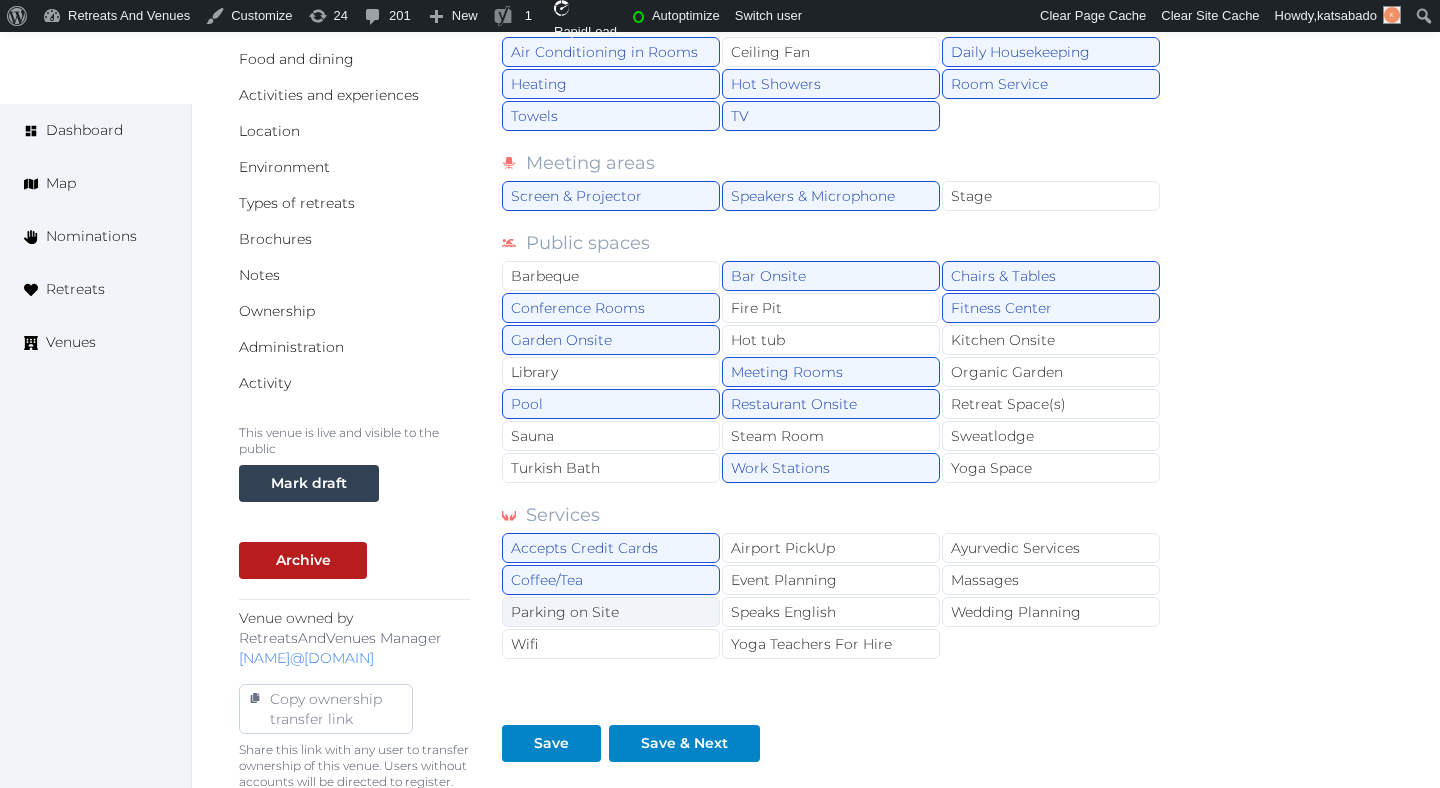 click on "Parking on Site" at bounding box center [611, 612] 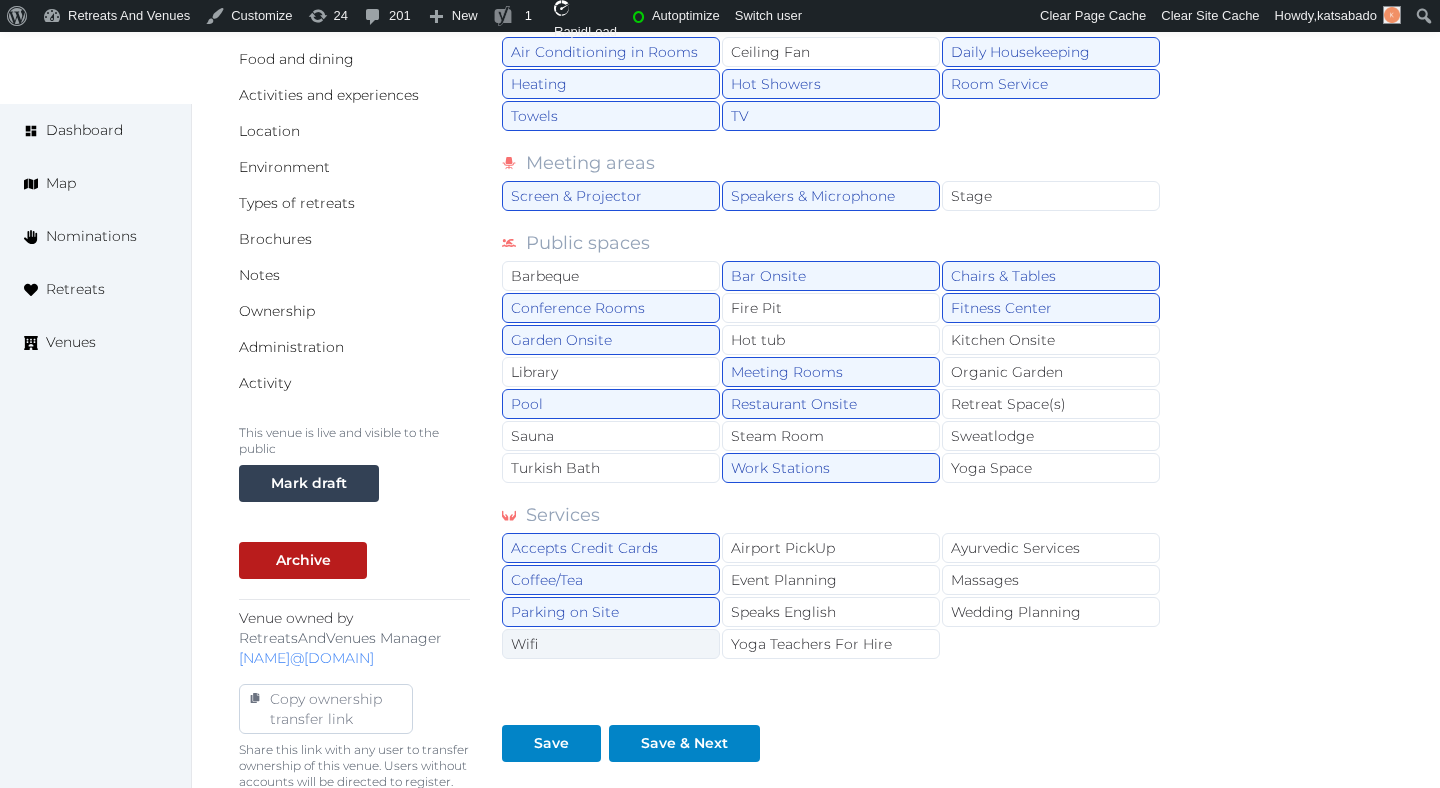 click on "Wifi" at bounding box center (611, 644) 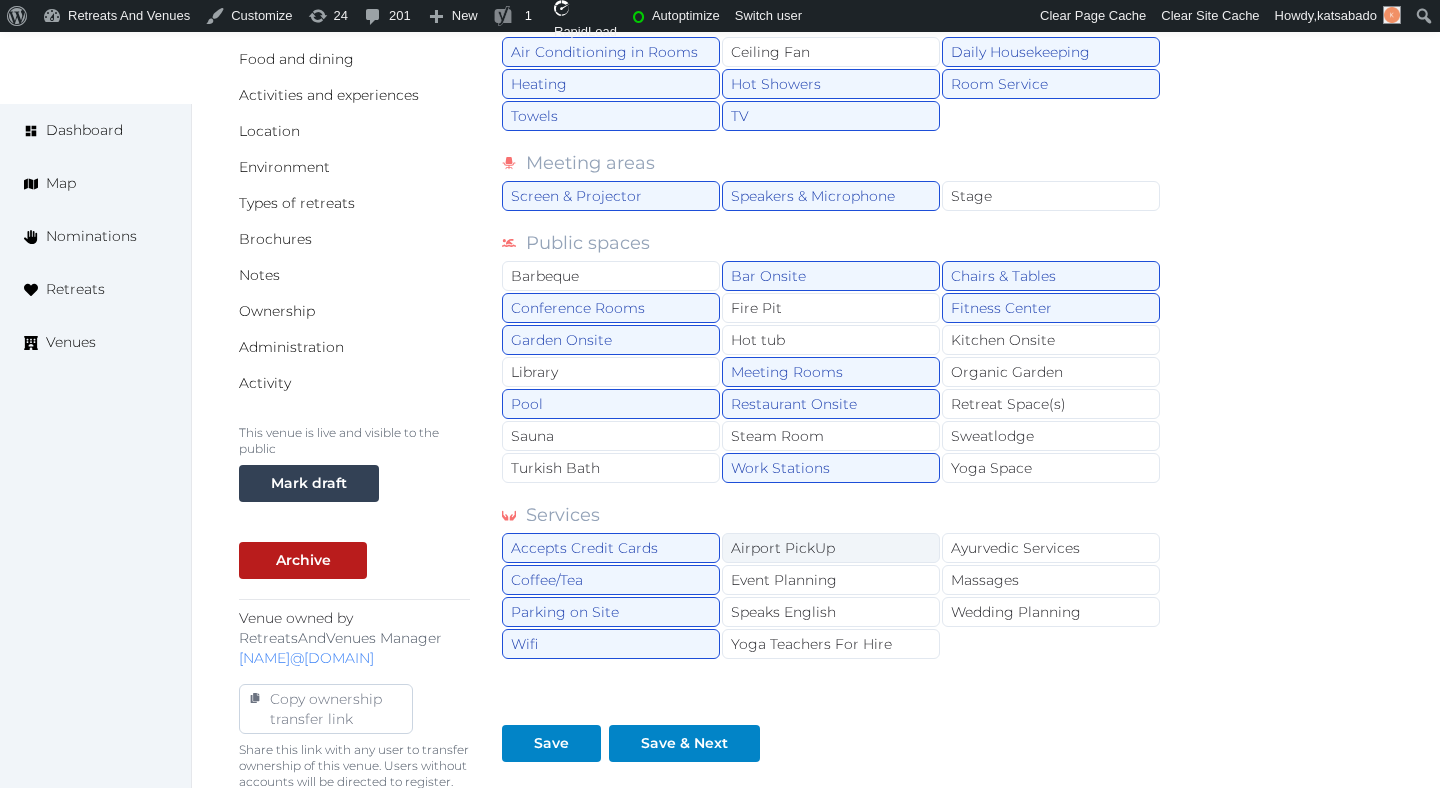 click on "Airport PickUp" at bounding box center [831, 548] 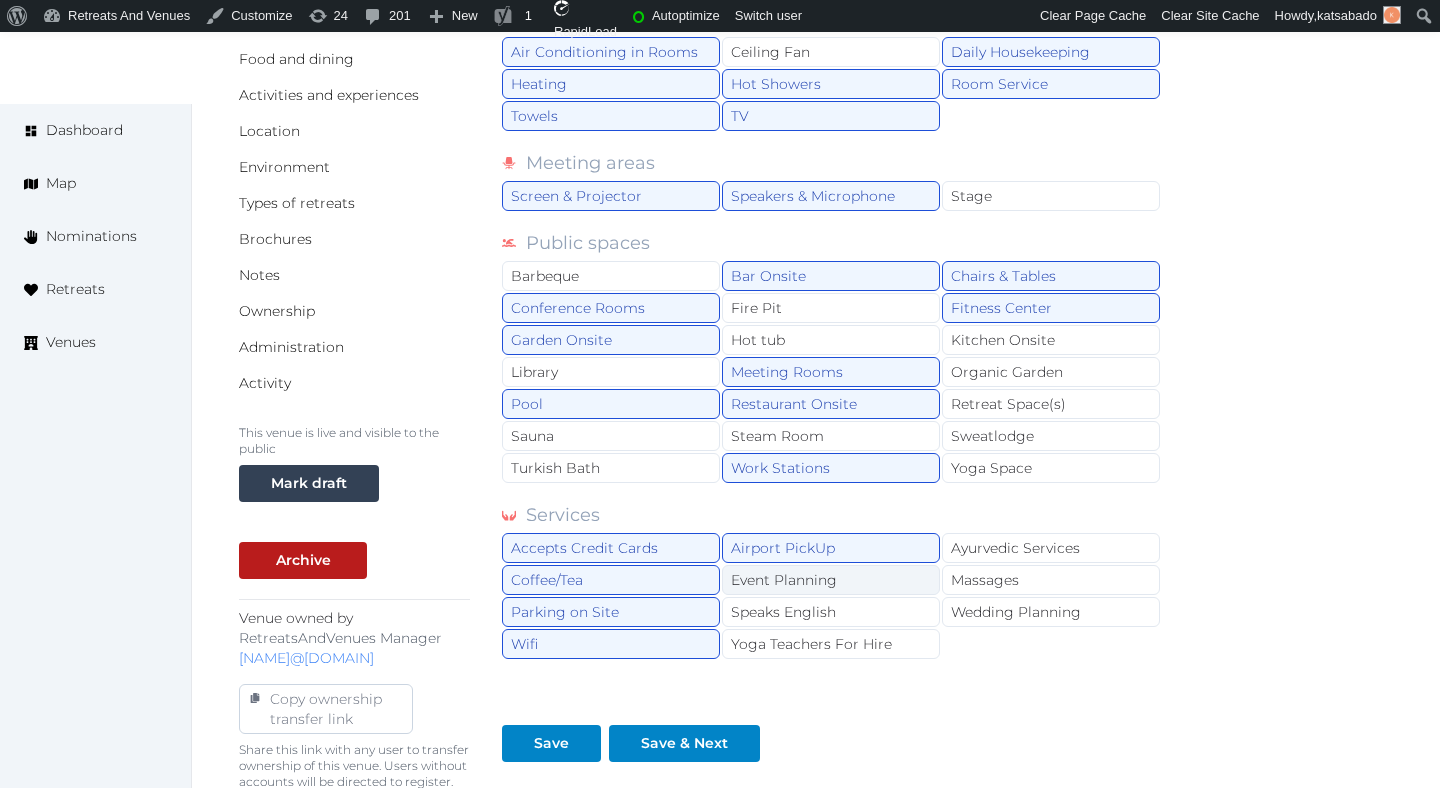click on "Event Planning" at bounding box center (831, 580) 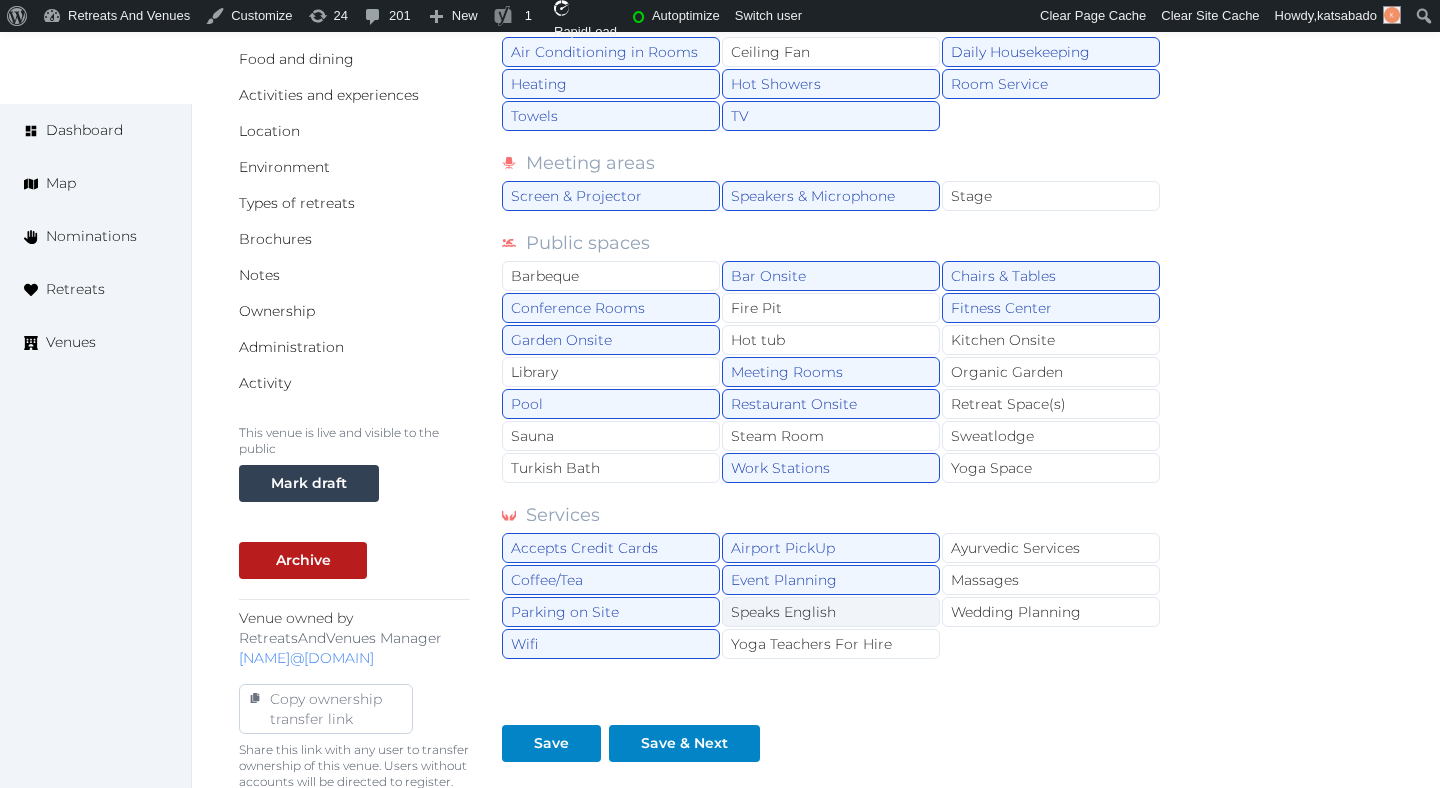 click on "Speaks English" at bounding box center [831, 612] 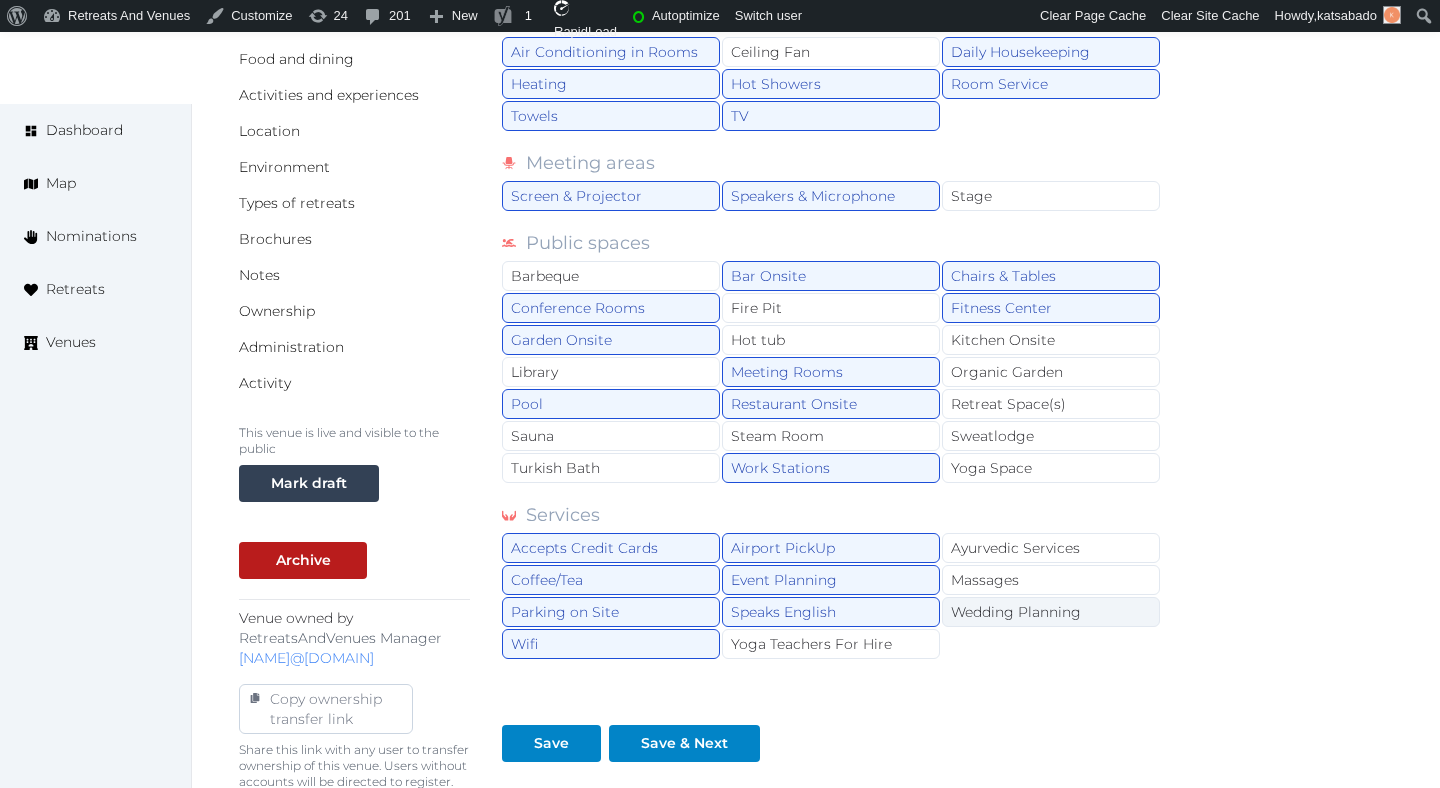 click on "Wedding Planning" at bounding box center [1051, 612] 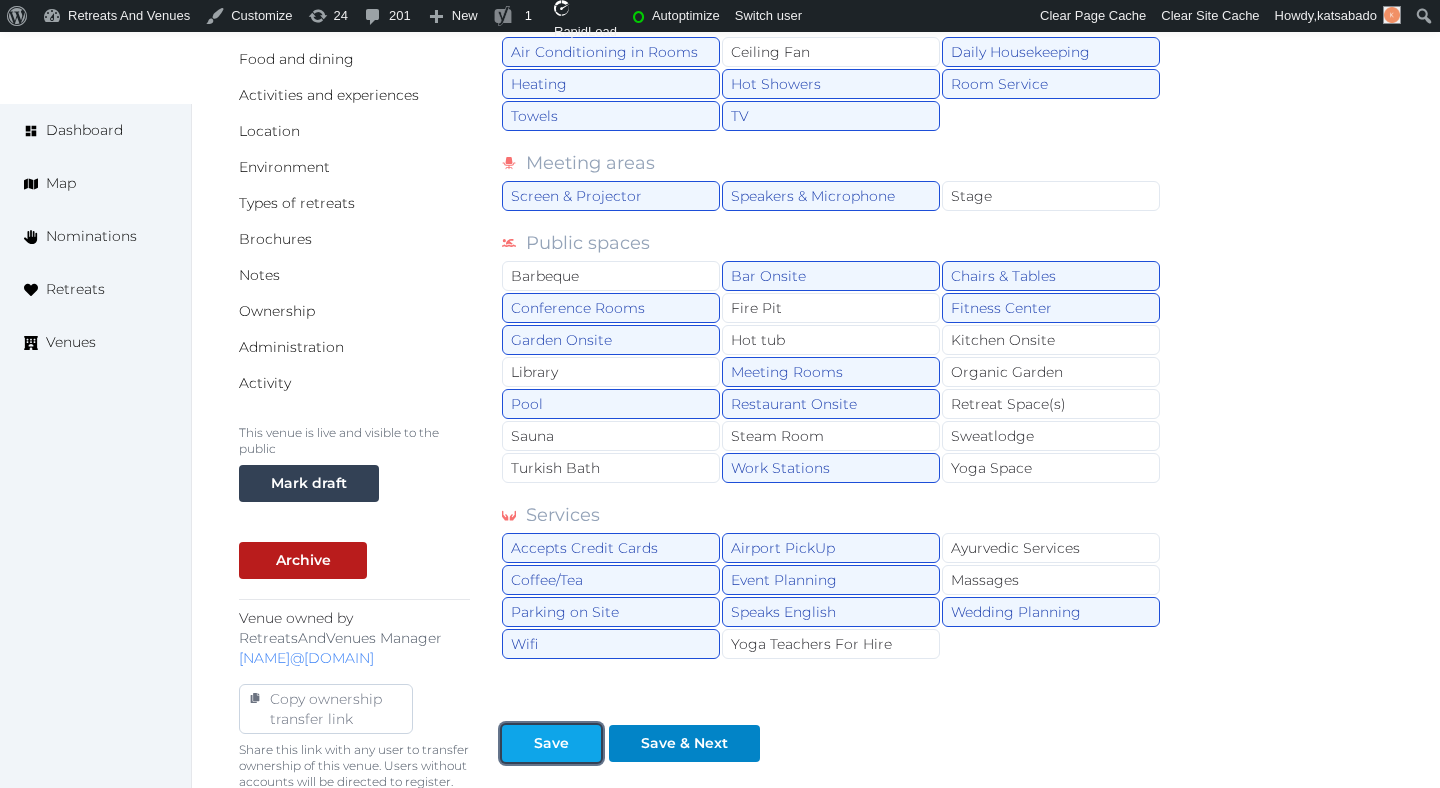 click on "Save" at bounding box center [551, 743] 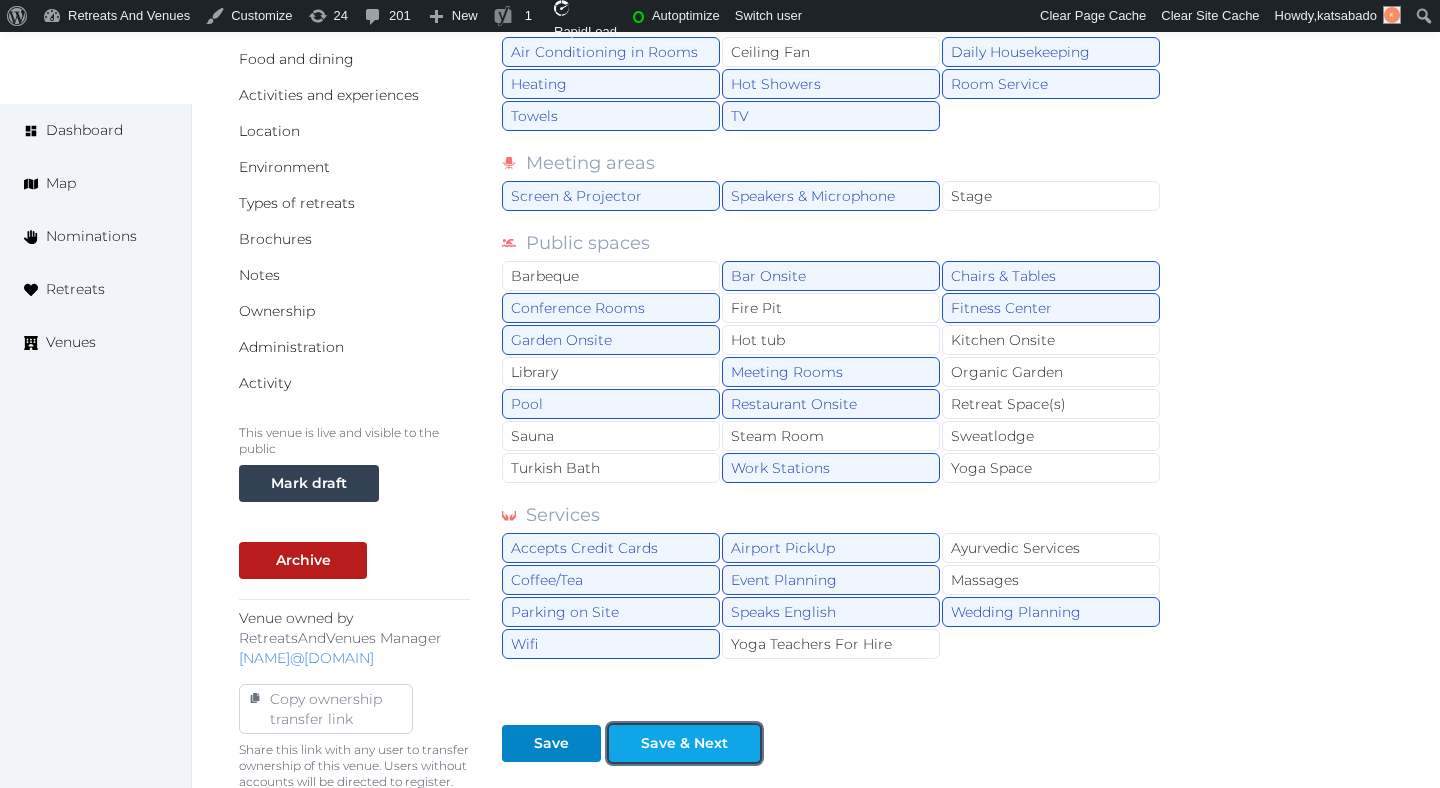 click at bounding box center (625, 743) 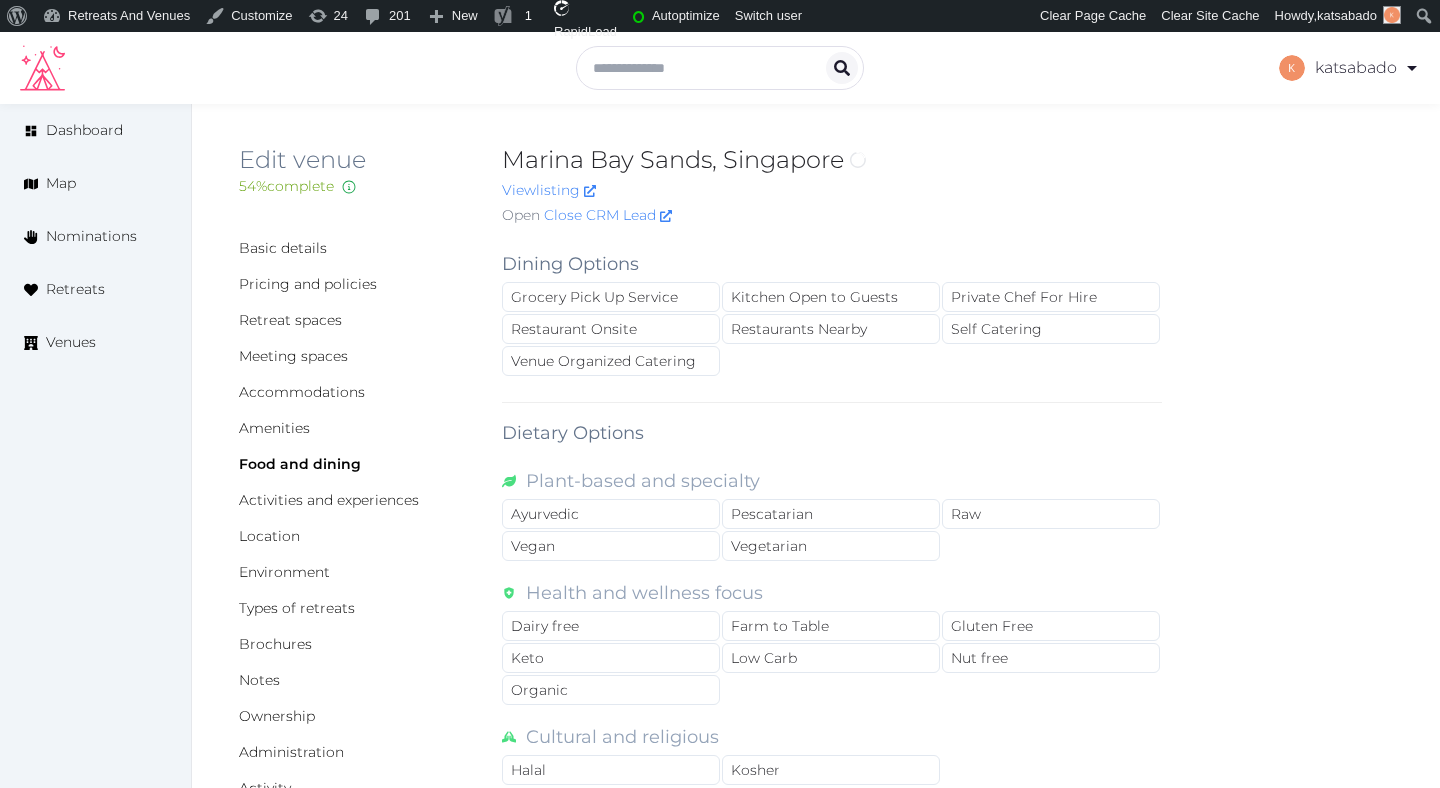 scroll, scrollTop: 0, scrollLeft: 0, axis: both 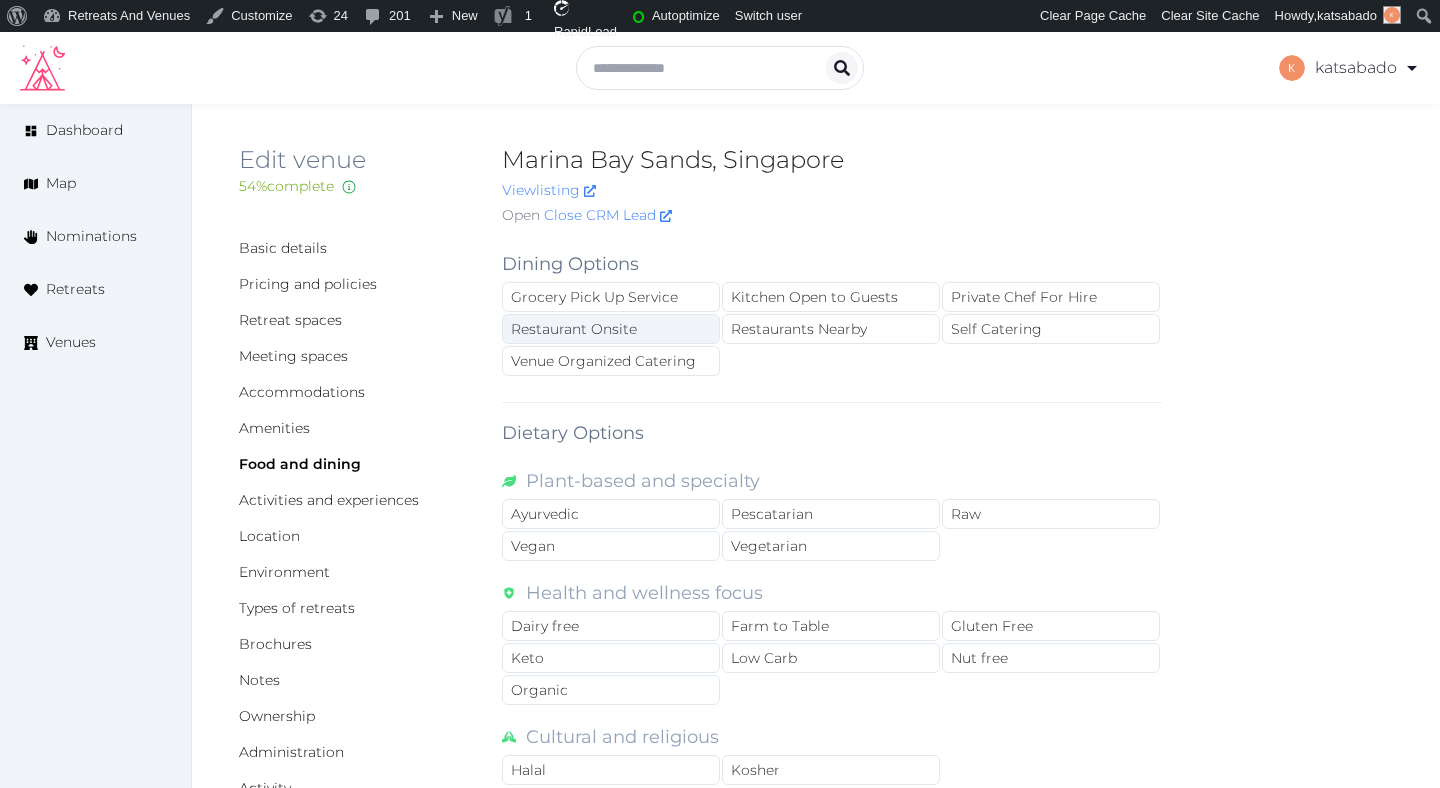 click on "Restaurant Onsite" at bounding box center (611, 329) 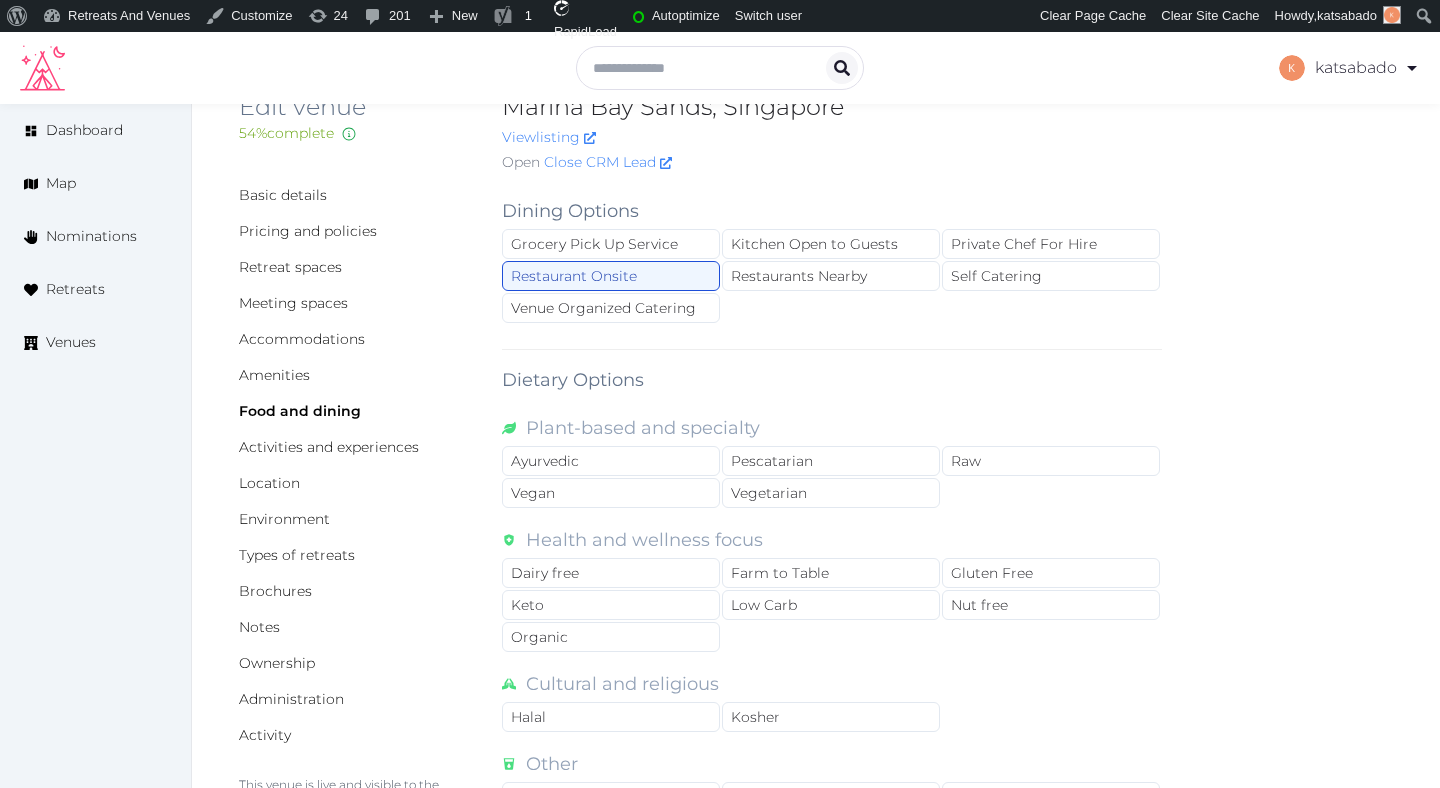 scroll, scrollTop: 62, scrollLeft: 0, axis: vertical 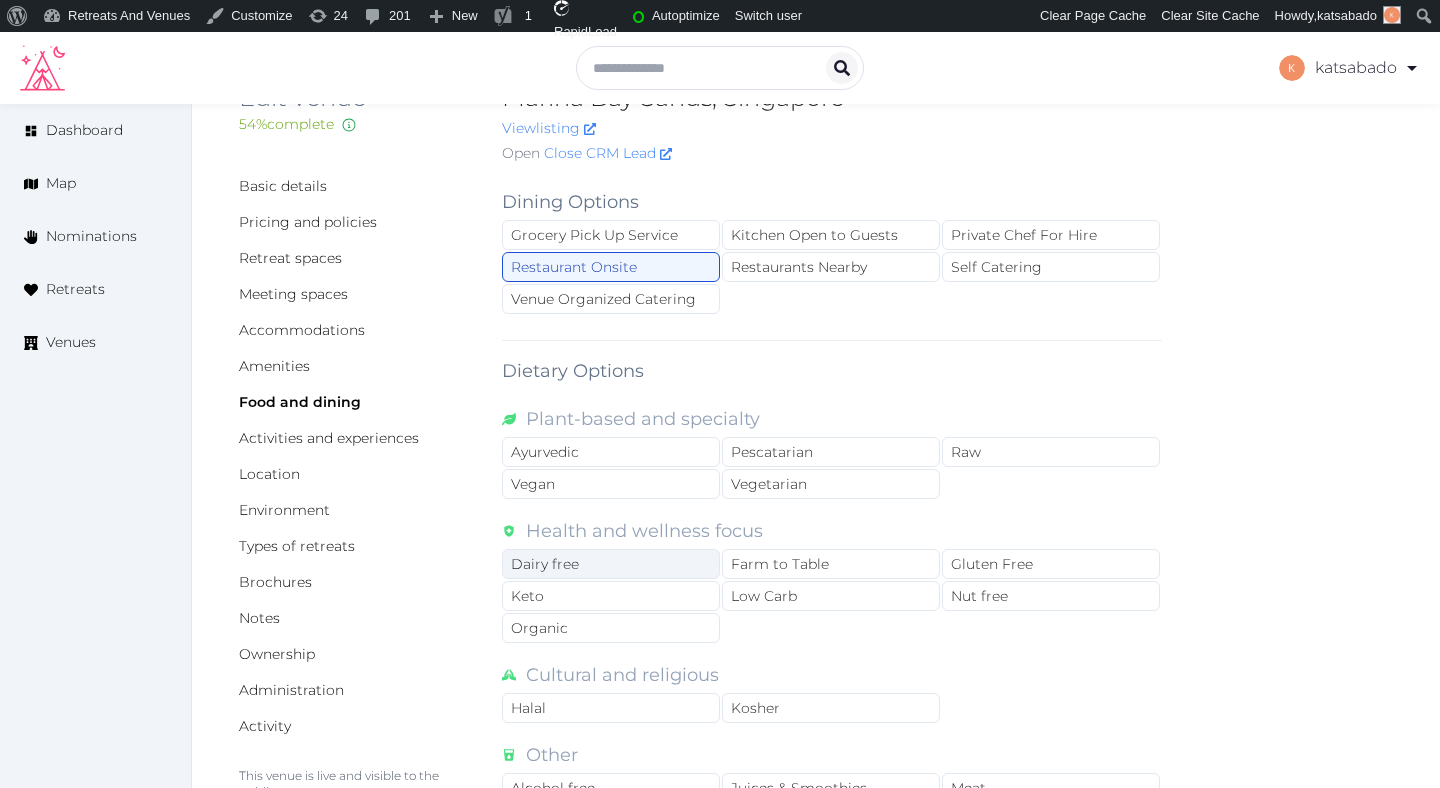 click on "Dairy free" at bounding box center (611, 564) 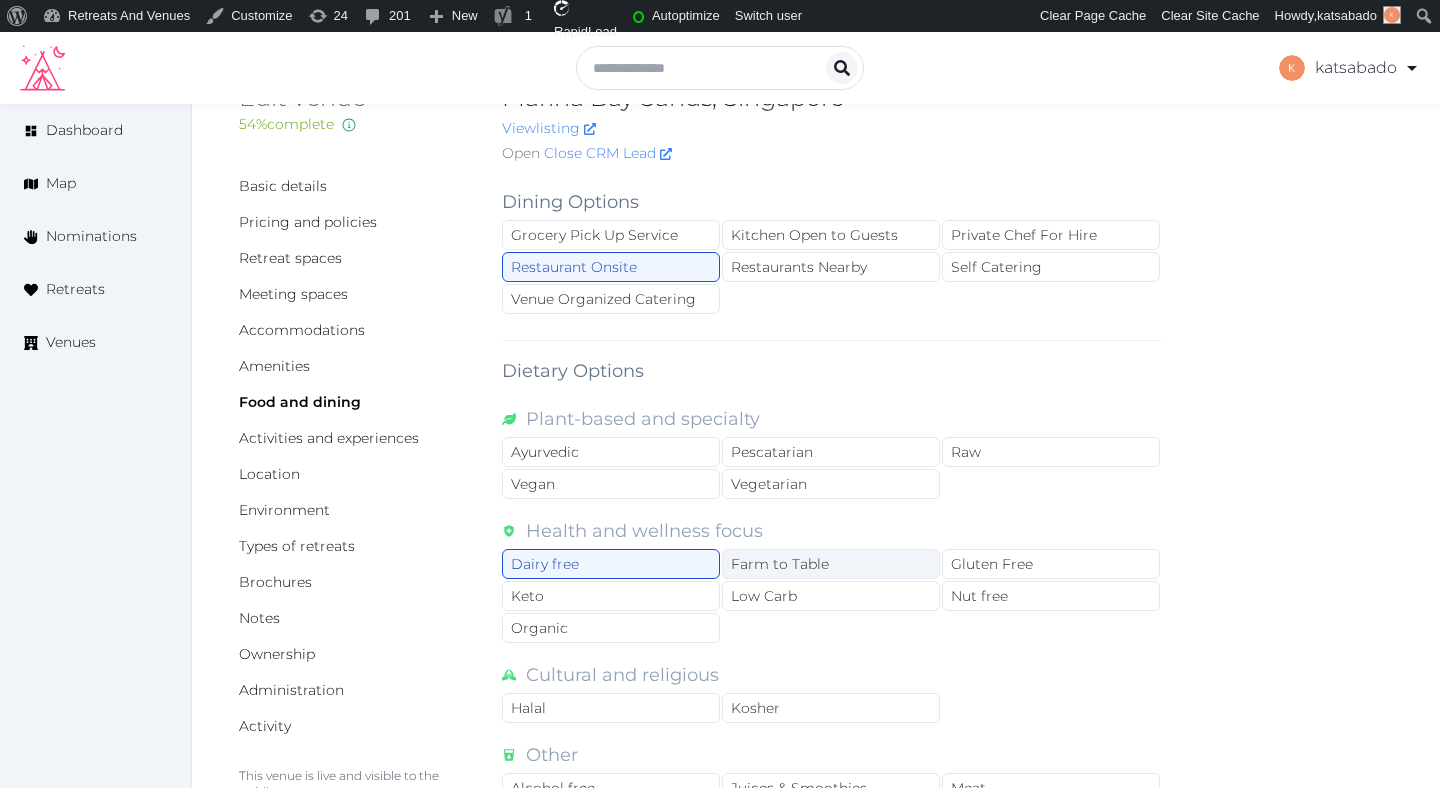 click on "Farm to Table" at bounding box center (831, 564) 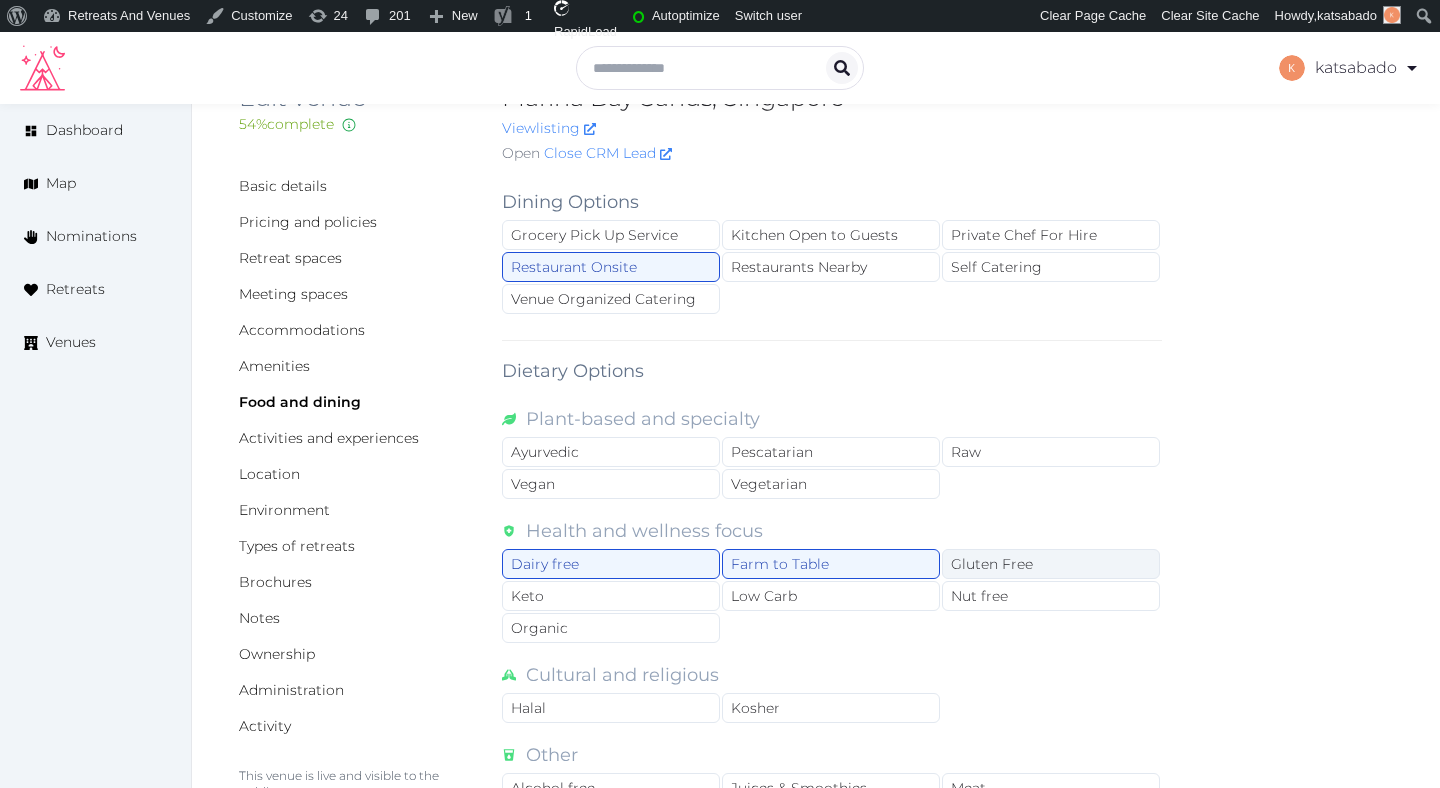 click on "Gluten Free" at bounding box center (1051, 564) 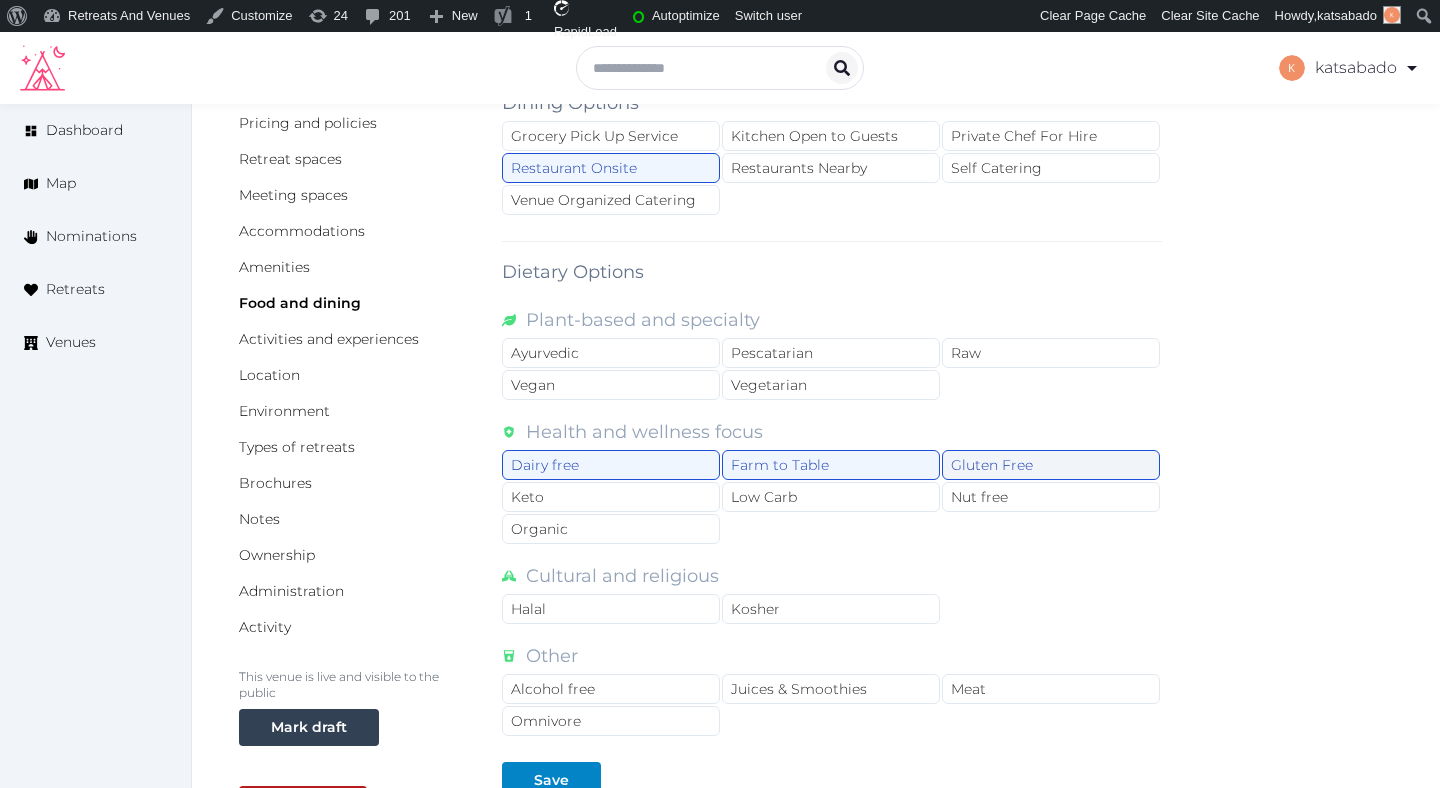 scroll, scrollTop: 218, scrollLeft: 0, axis: vertical 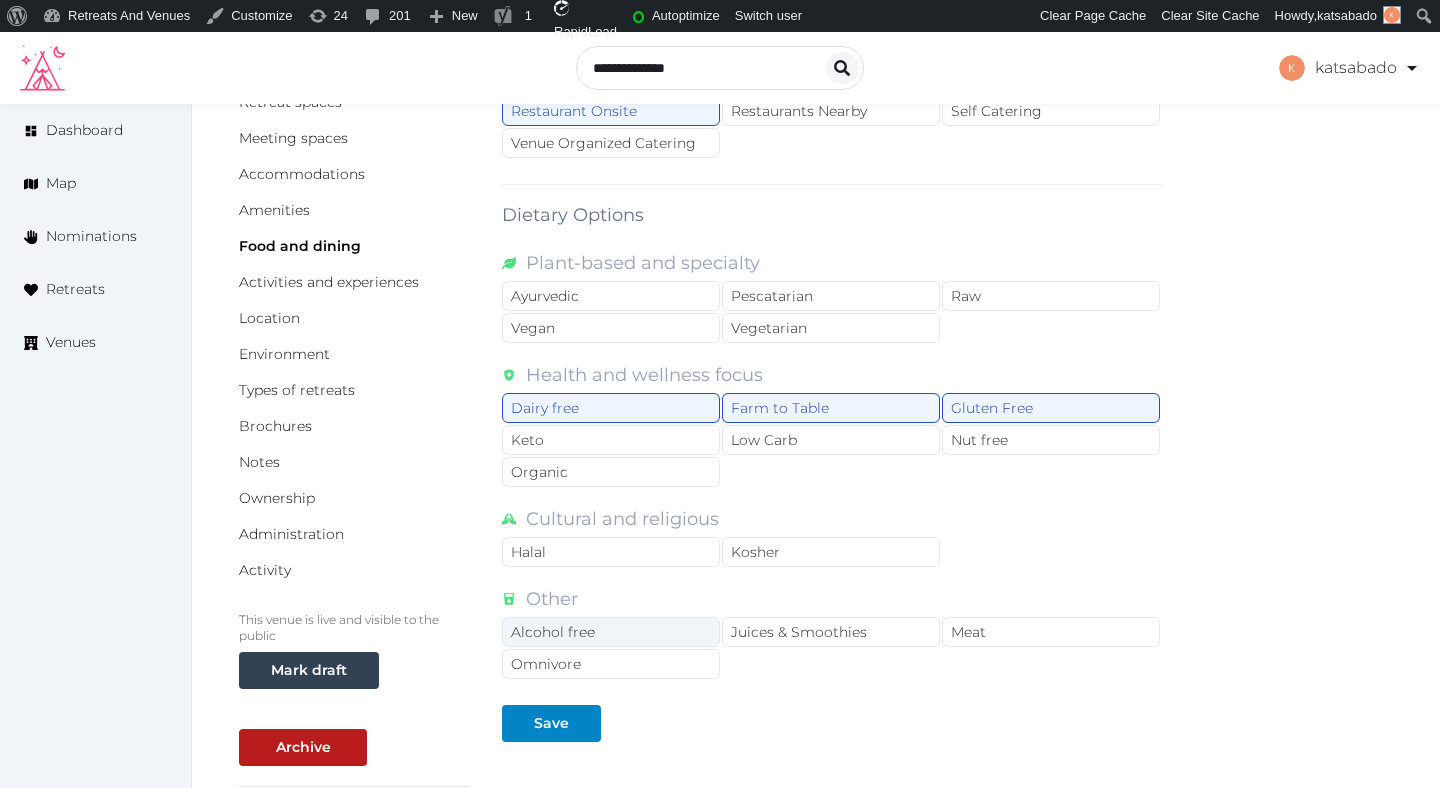 click on "Alcohol free" at bounding box center [611, 632] 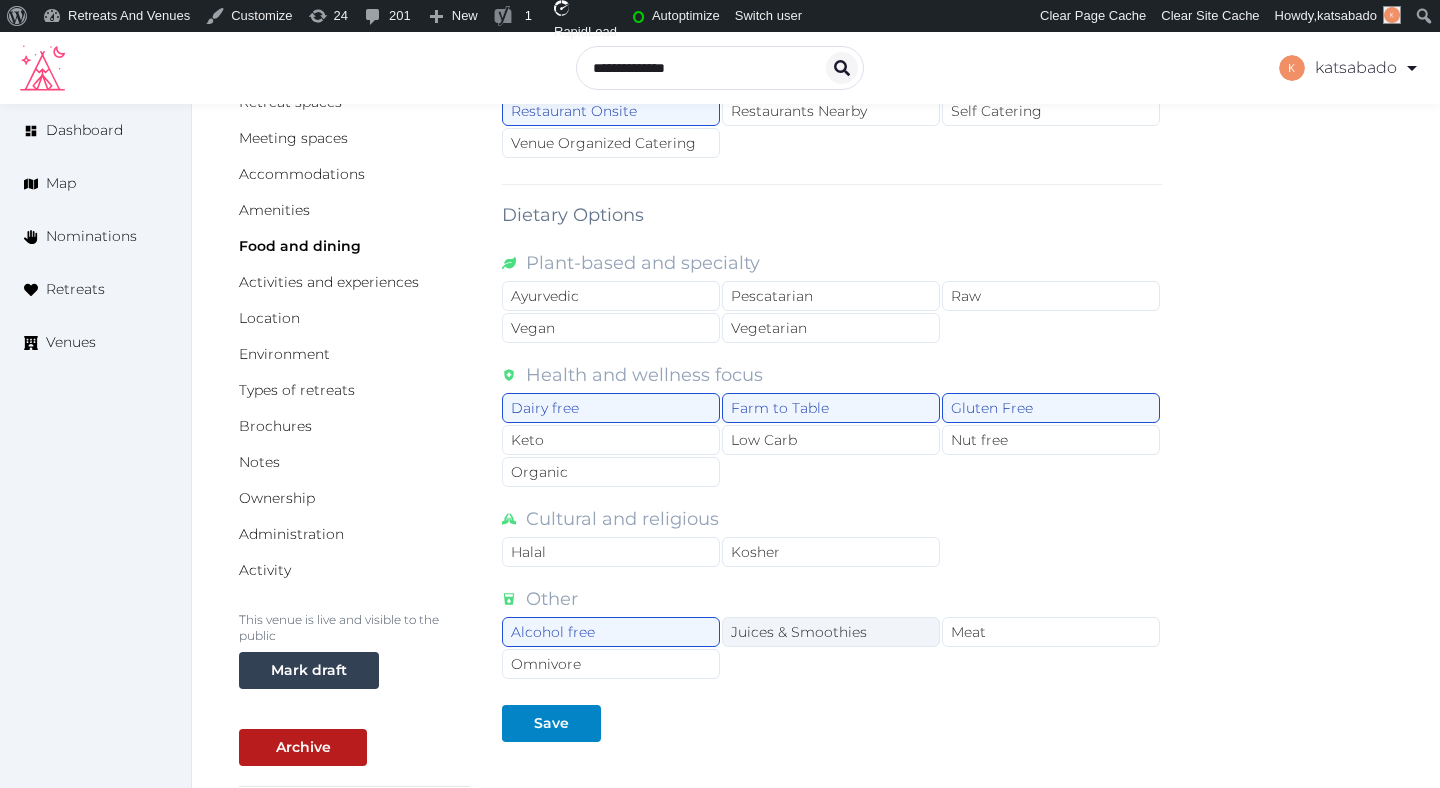 click on "Juices & Smoothies" at bounding box center [831, 632] 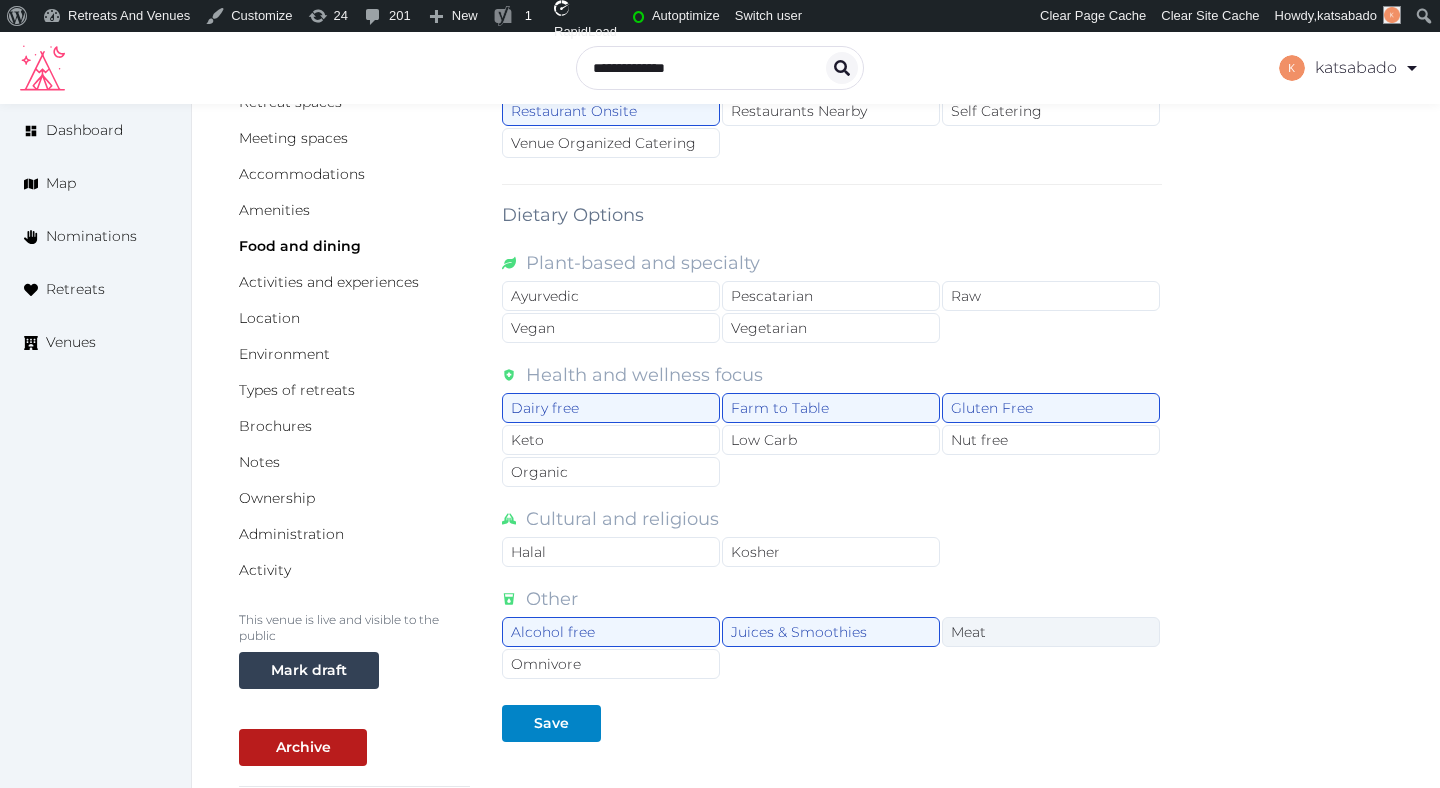 click on "Meat" at bounding box center (1051, 632) 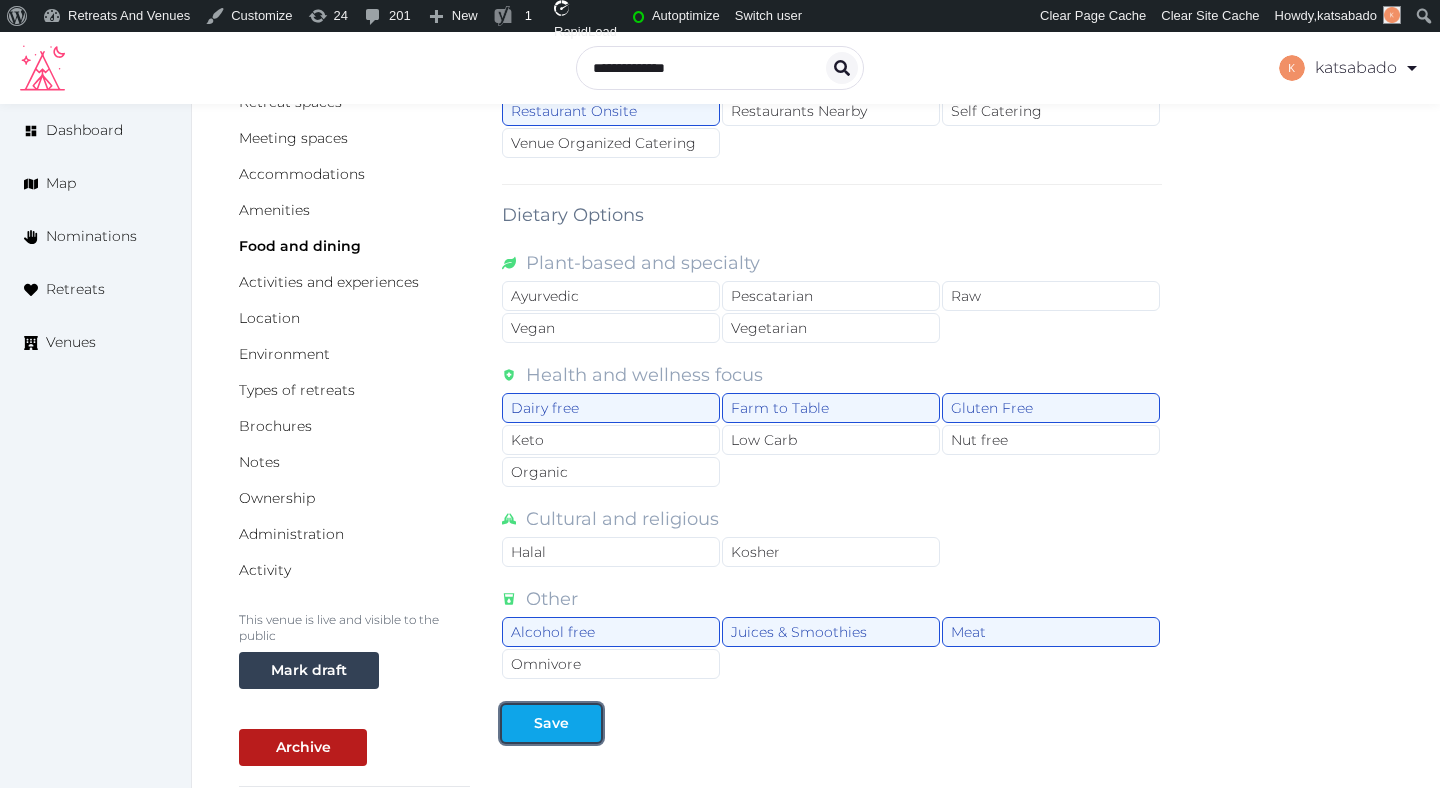 click at bounding box center [585, 723] 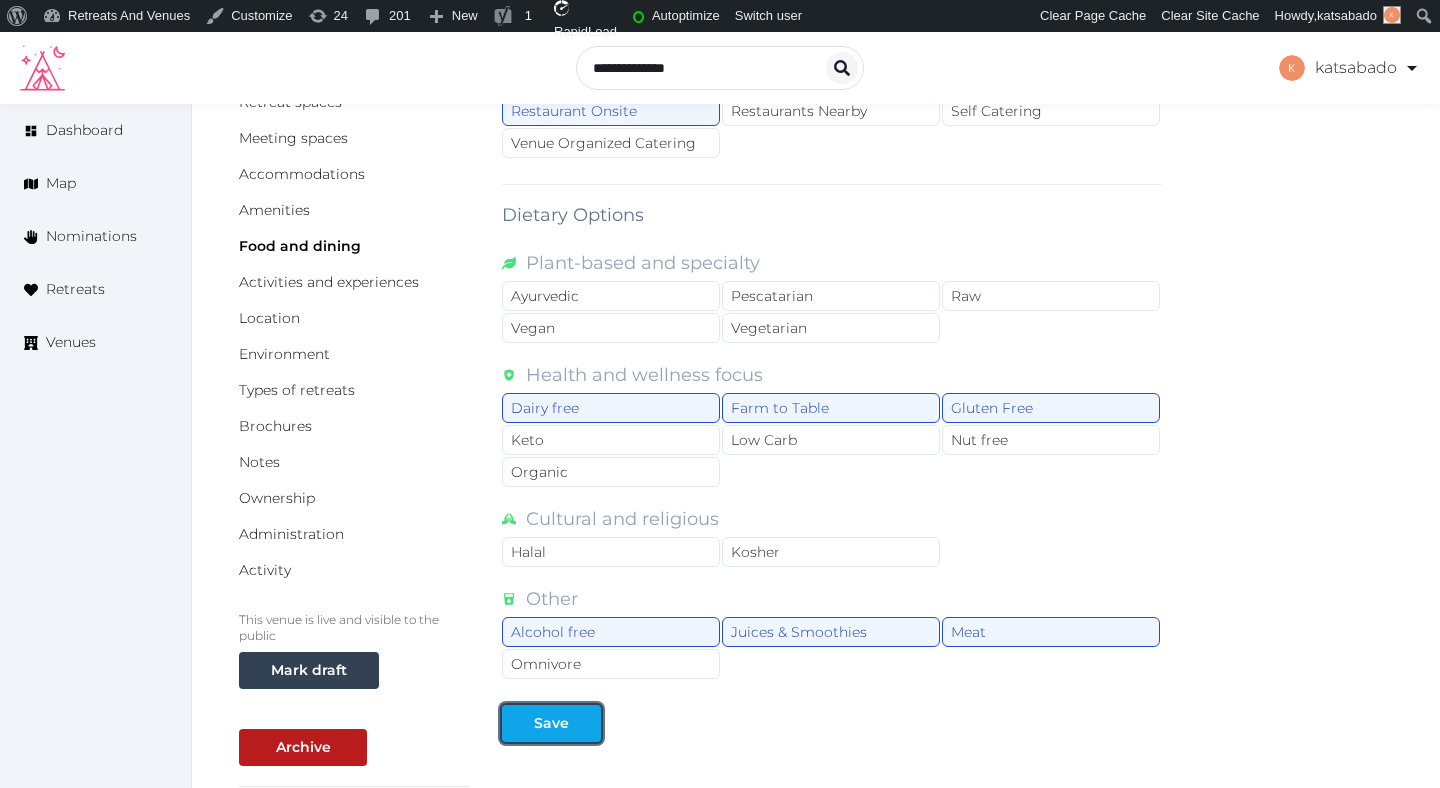 click on "Save" at bounding box center [551, 723] 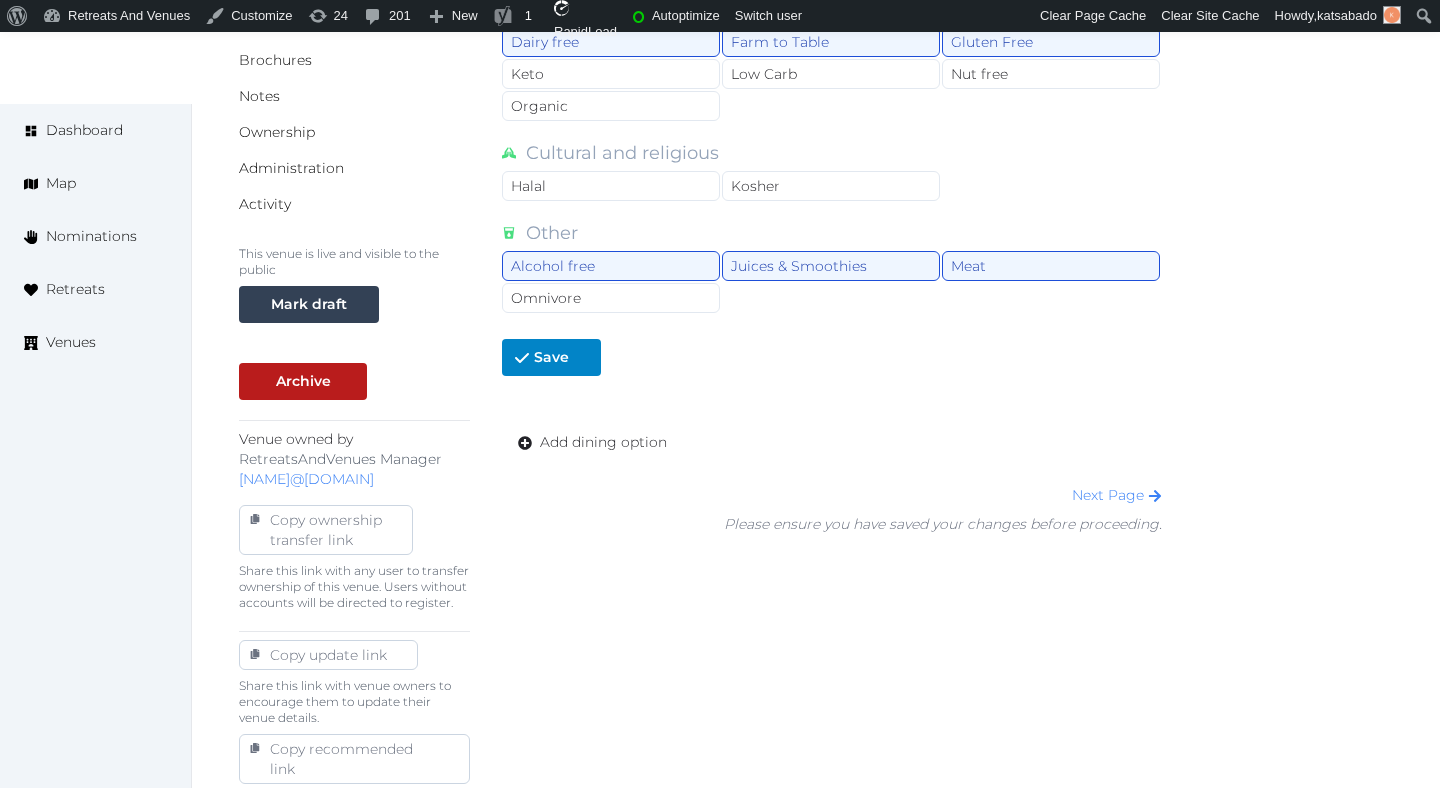 scroll, scrollTop: 590, scrollLeft: 0, axis: vertical 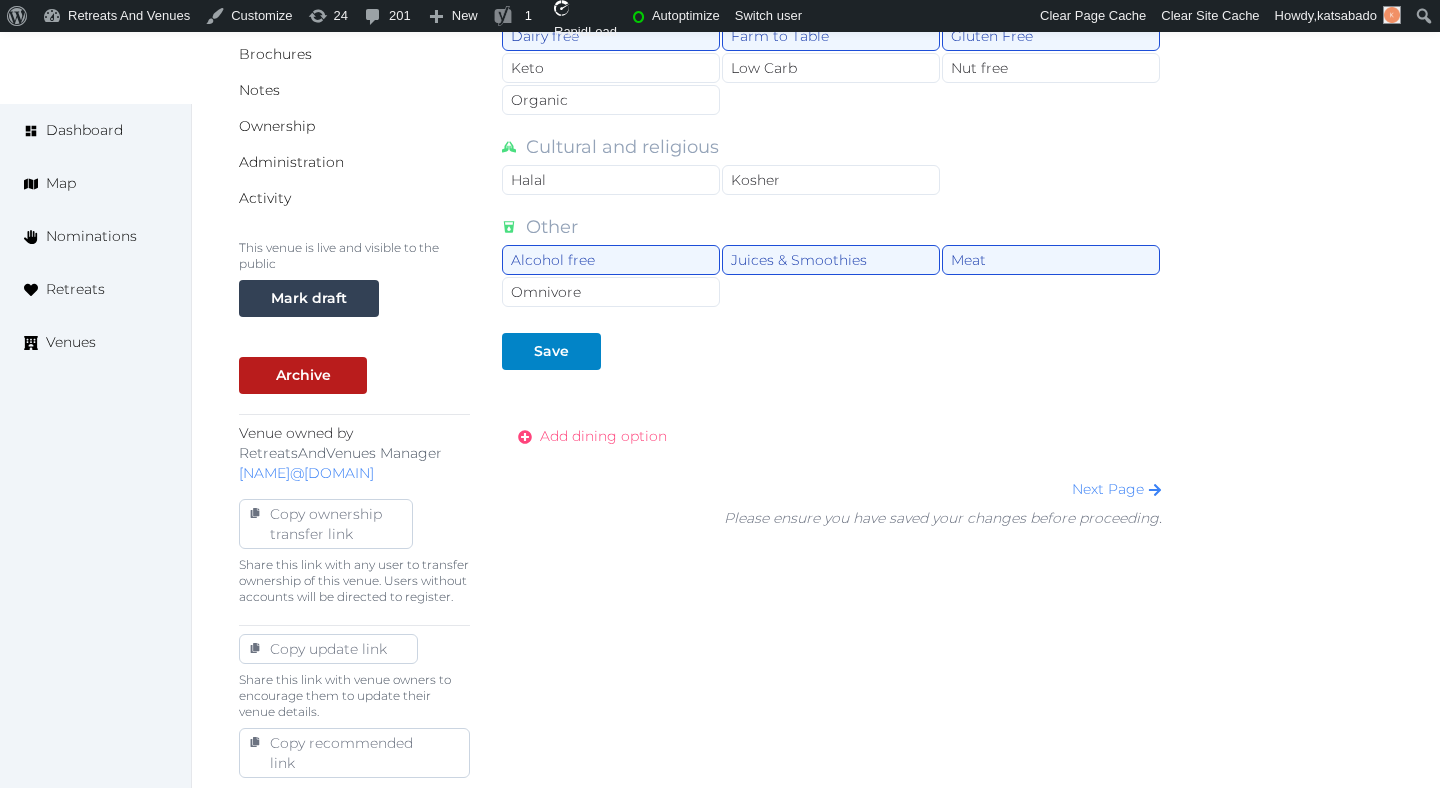 click on "Add dining option" at bounding box center [603, 436] 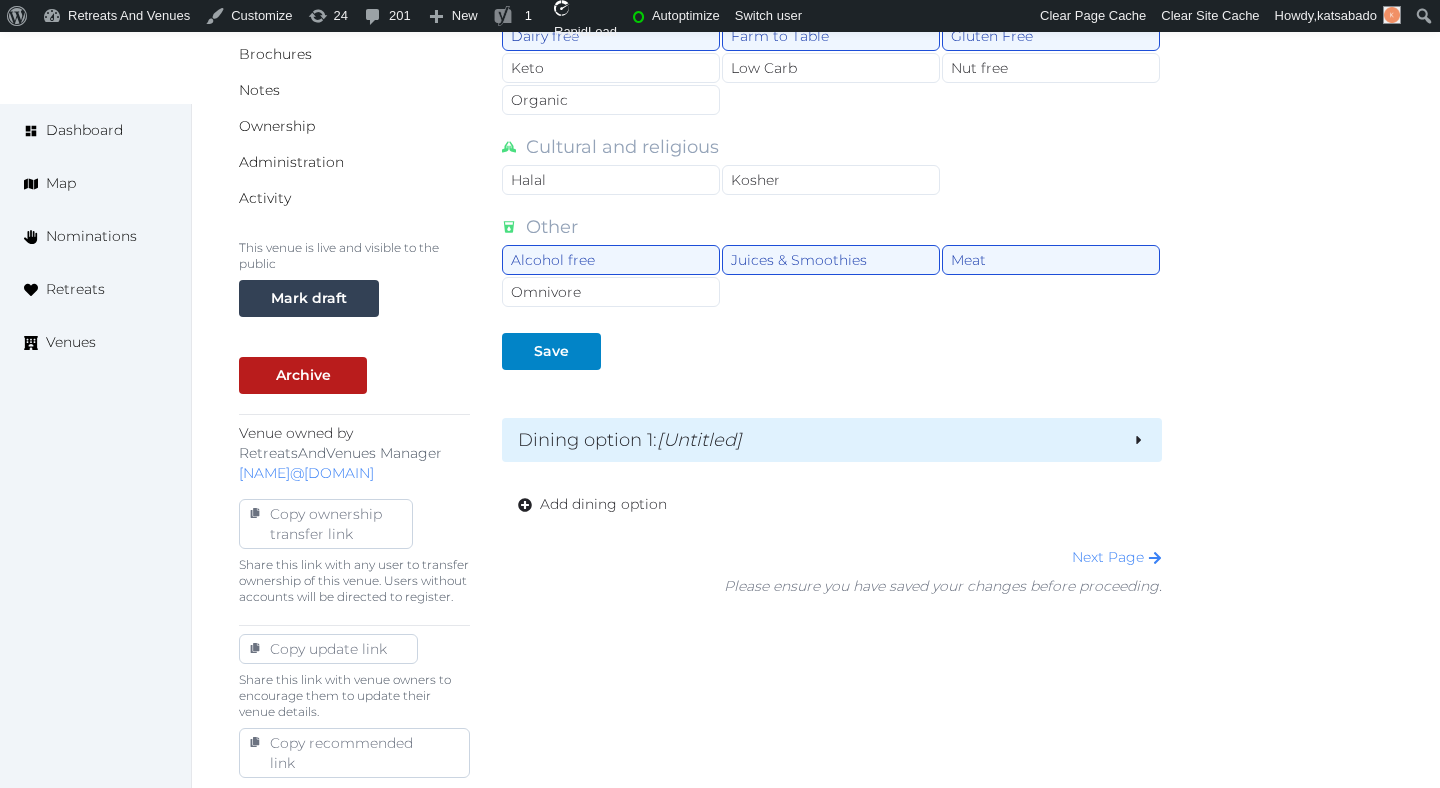 click on "Dining option 1 :  [Untitled]" at bounding box center [817, 440] 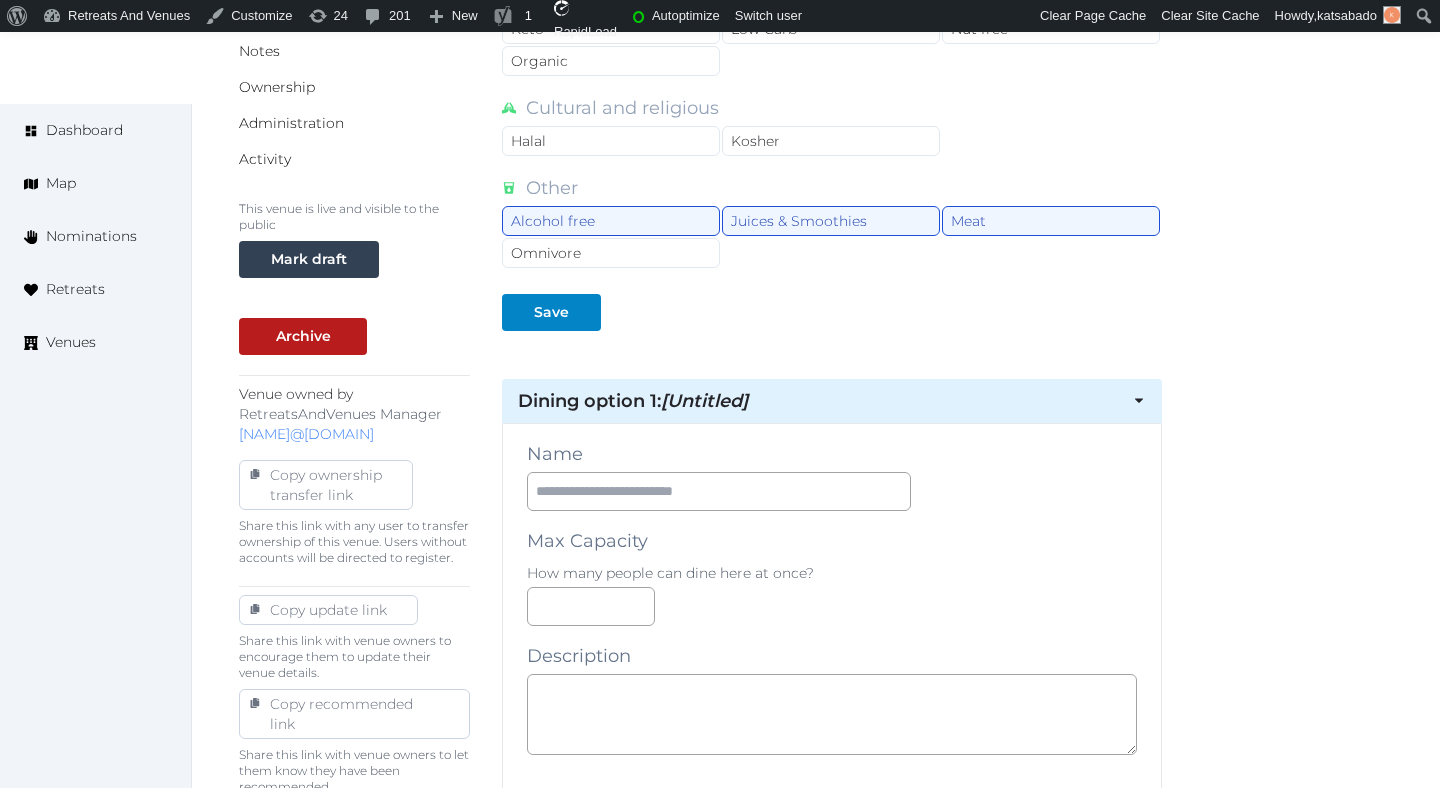 scroll, scrollTop: 683, scrollLeft: 0, axis: vertical 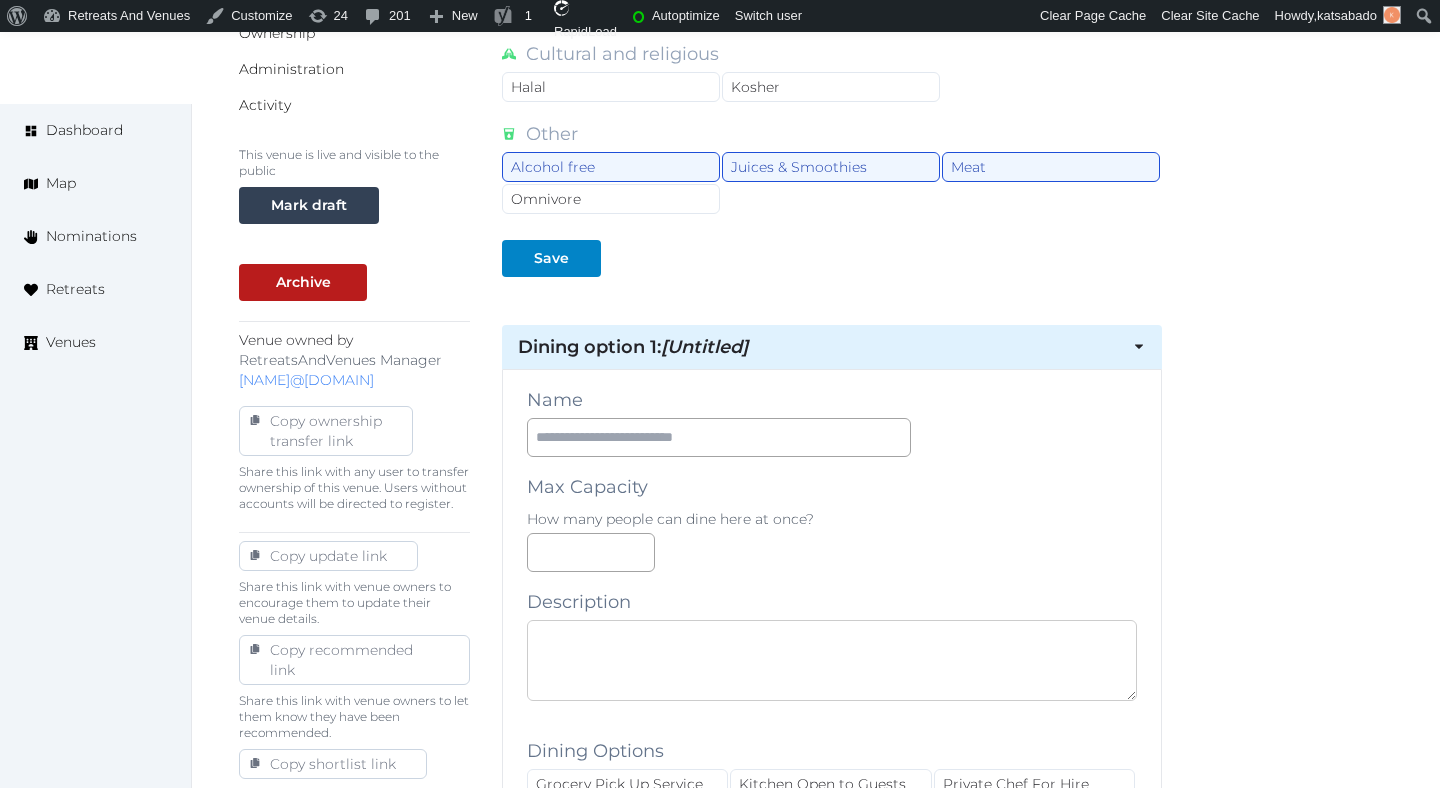 click at bounding box center (832, 660) 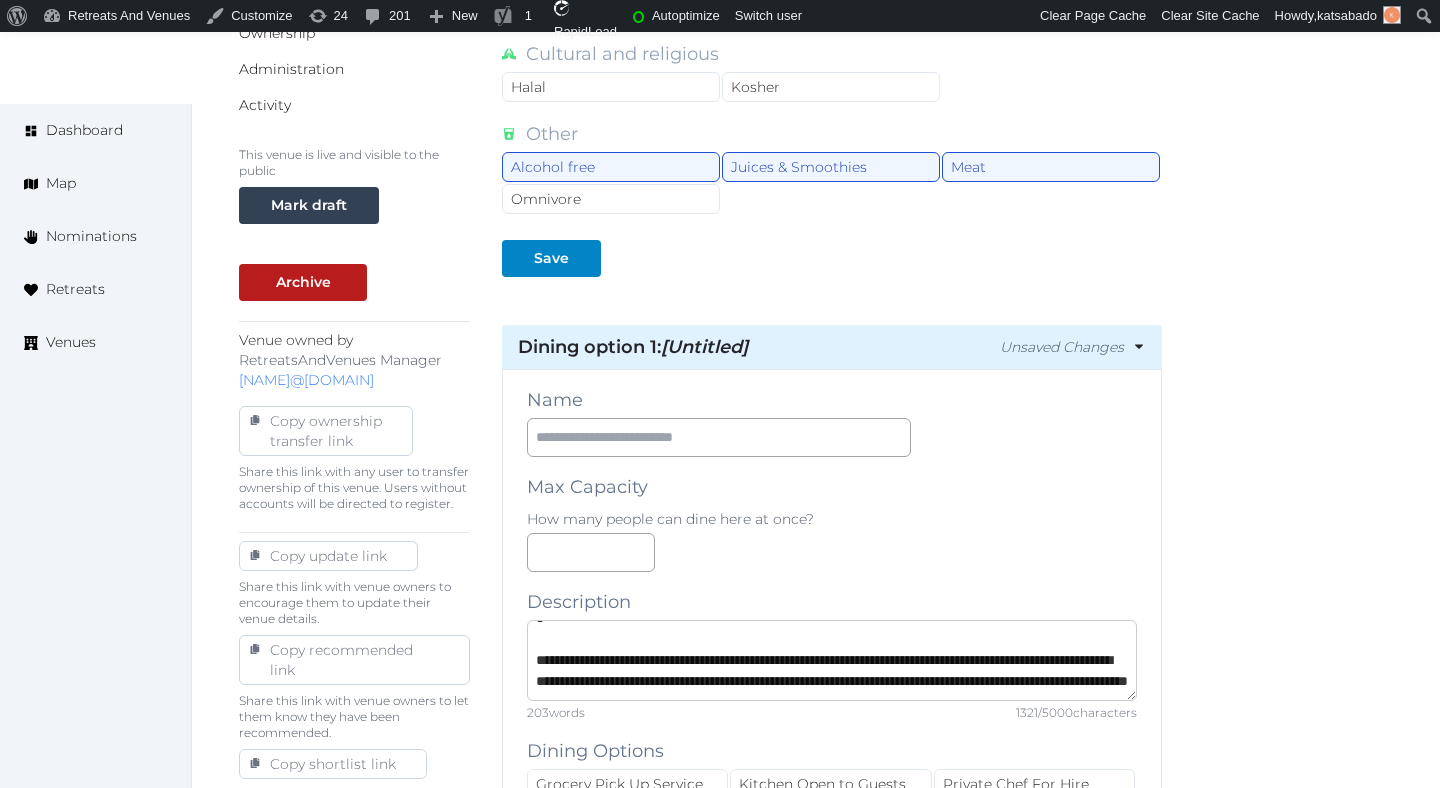 scroll, scrollTop: 468, scrollLeft: 0, axis: vertical 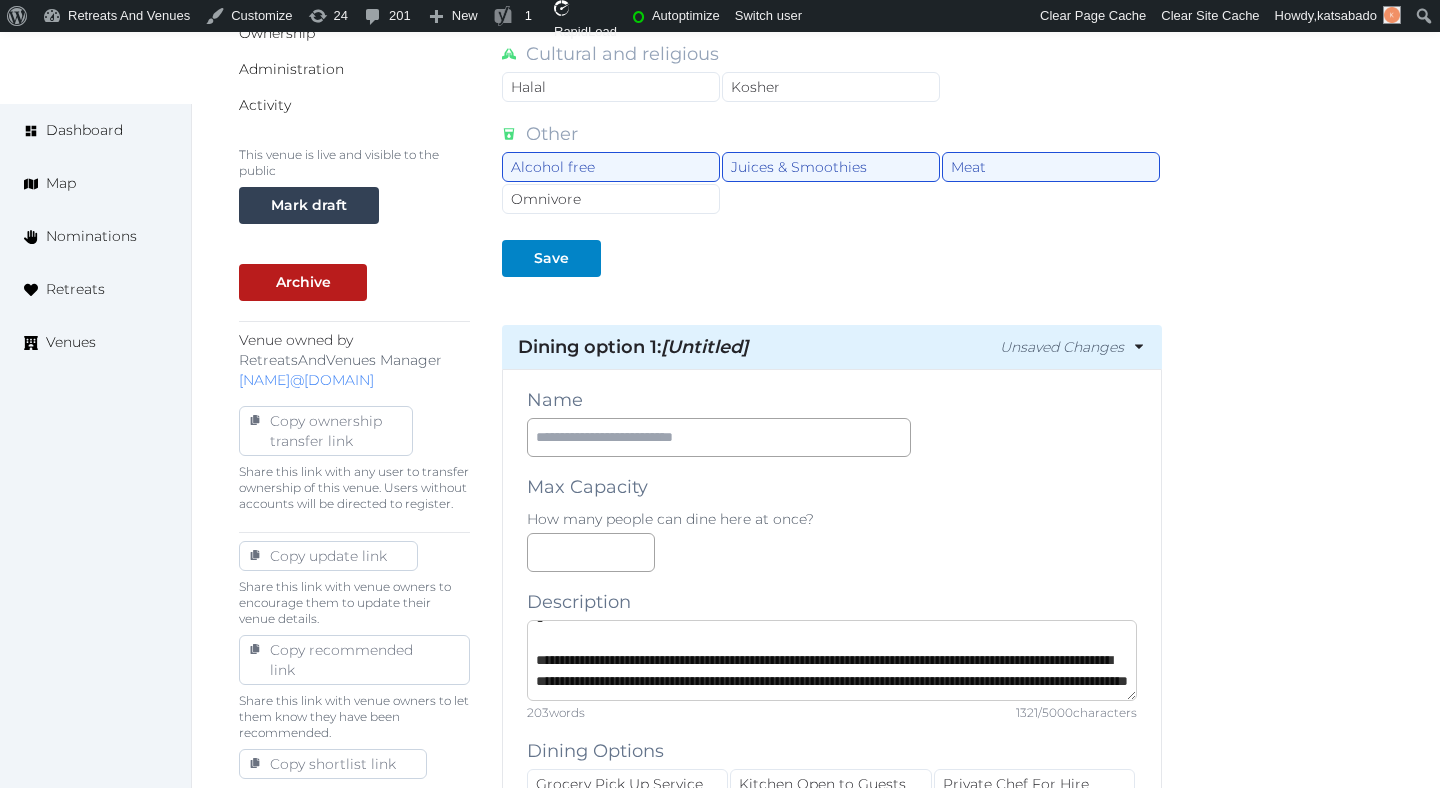 type on "**********" 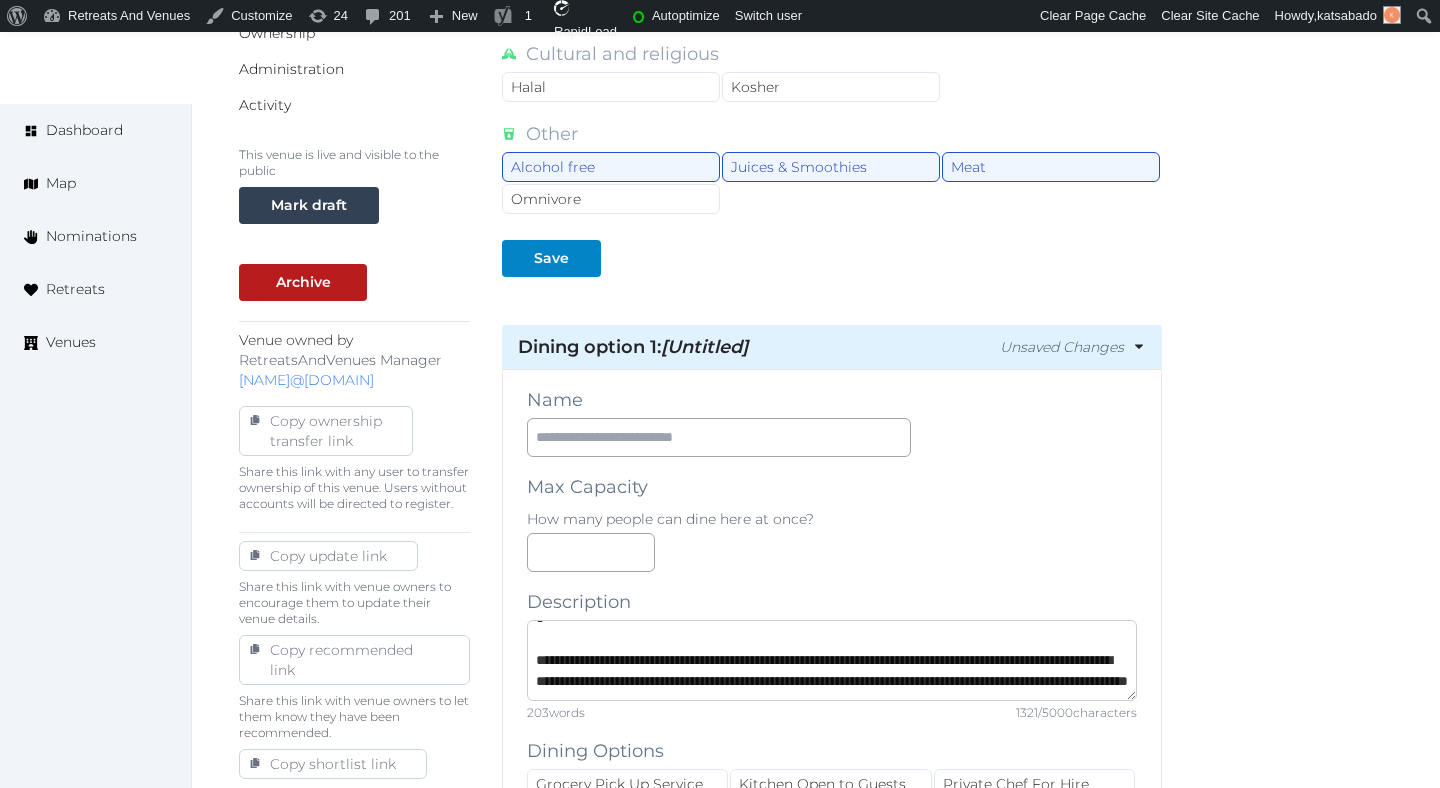 scroll, scrollTop: 468, scrollLeft: 0, axis: vertical 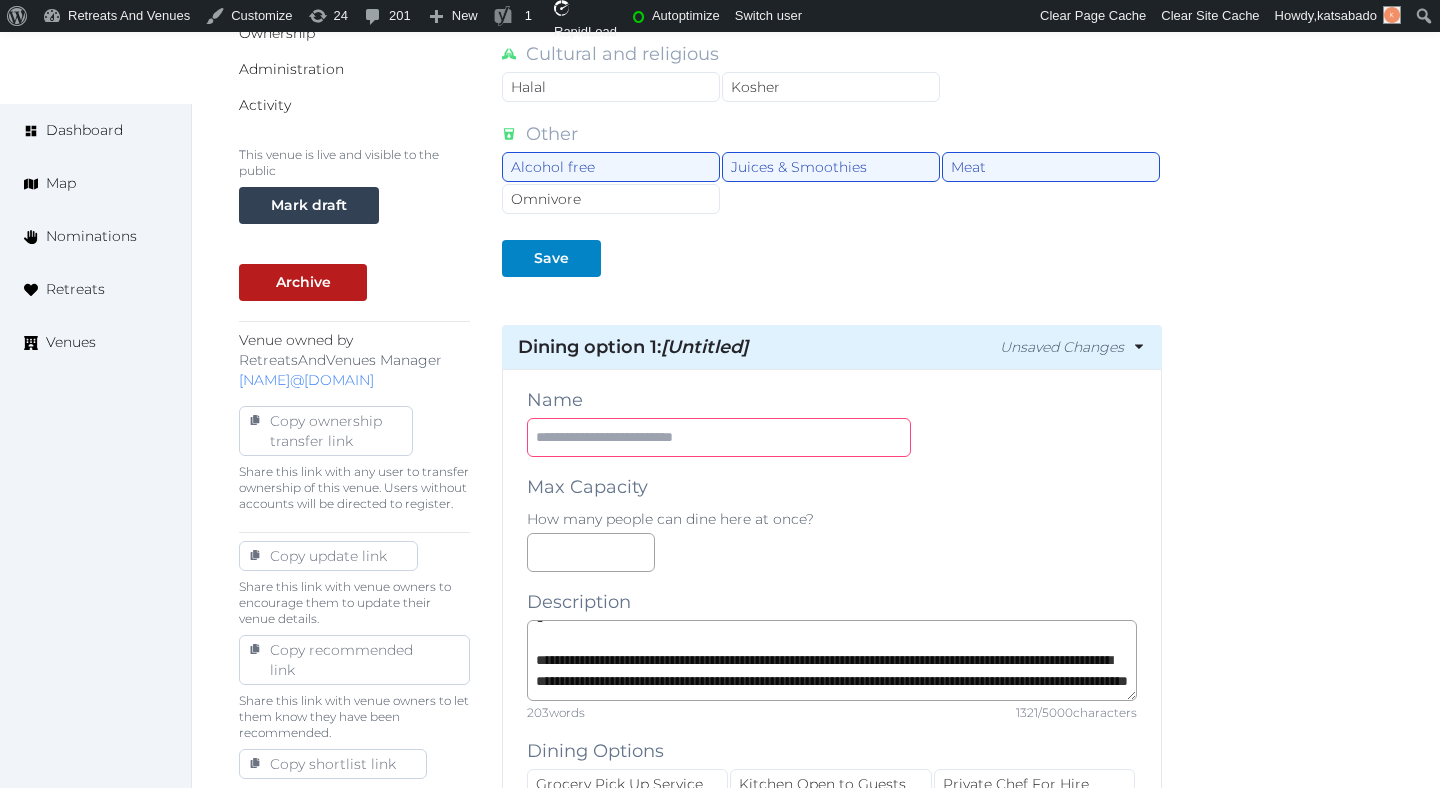 click at bounding box center [719, 437] 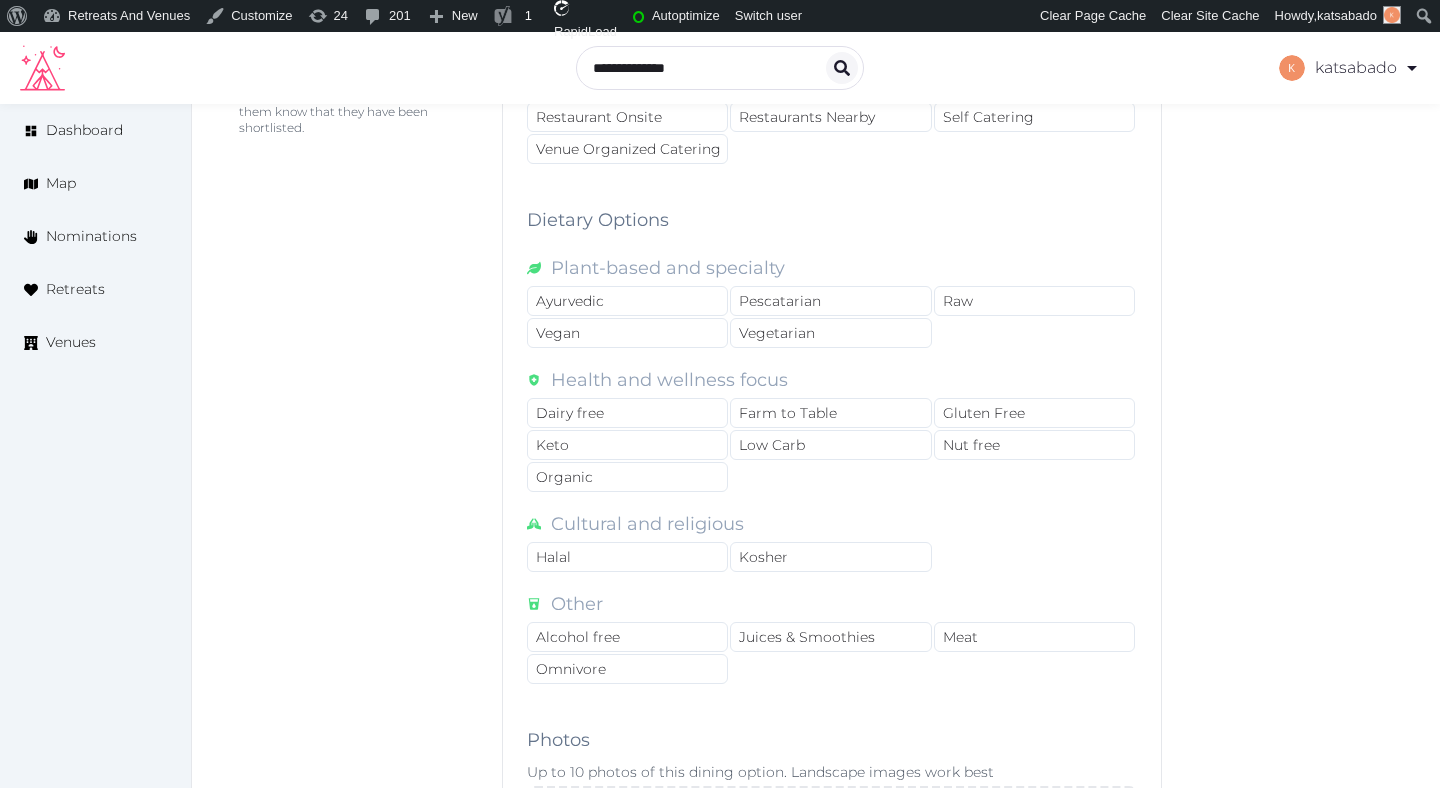 scroll, scrollTop: 1378, scrollLeft: 0, axis: vertical 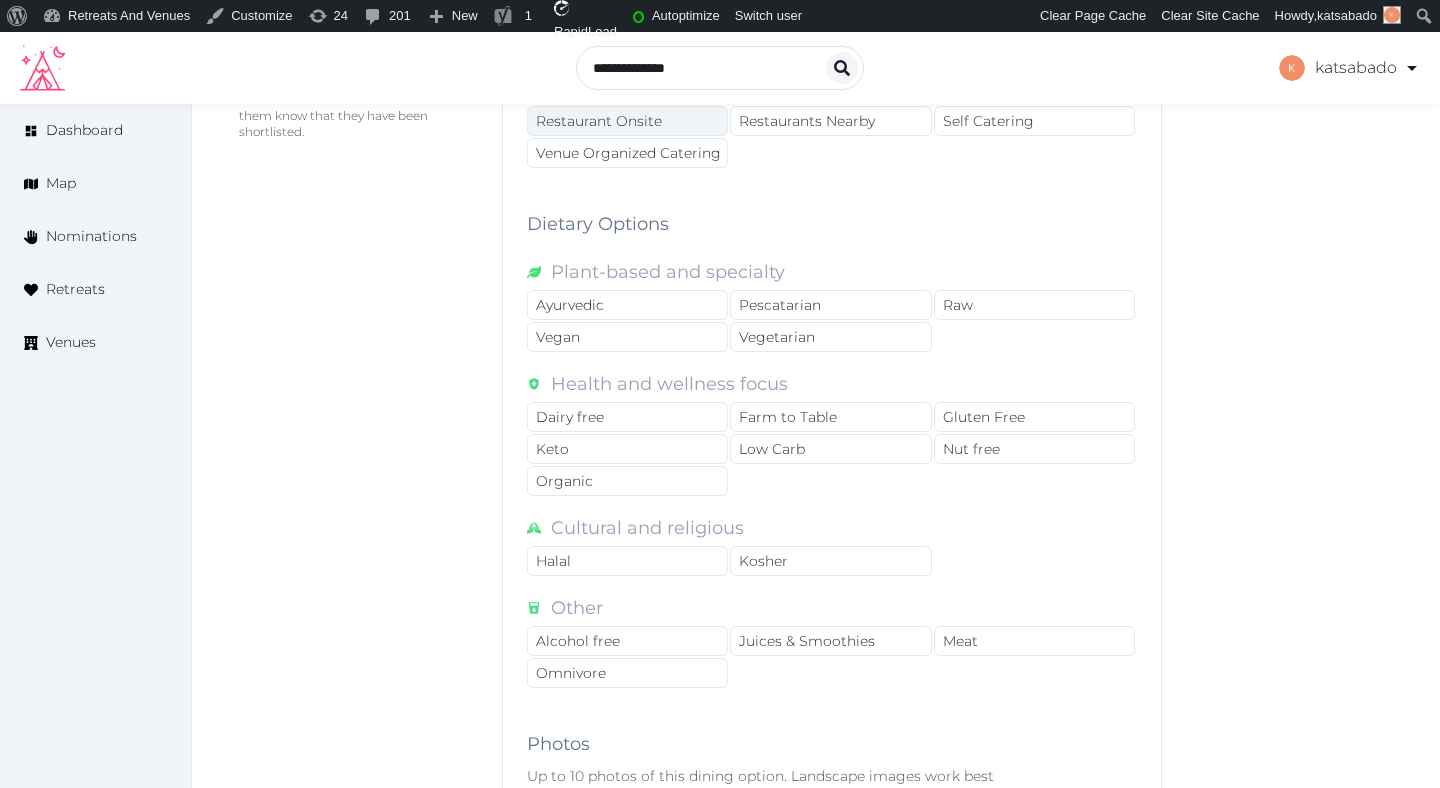type on "**********" 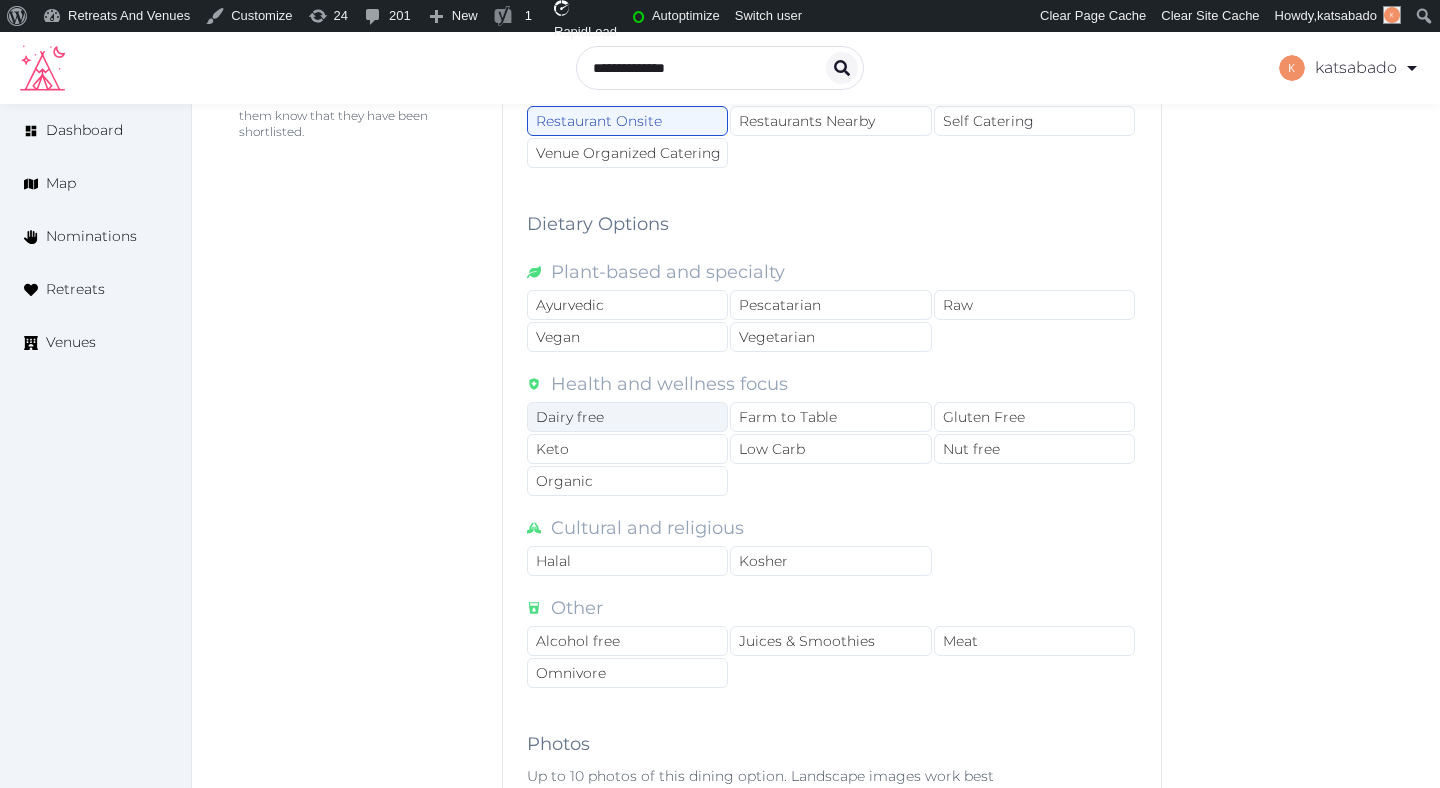 click on "Dairy free" at bounding box center [627, 417] 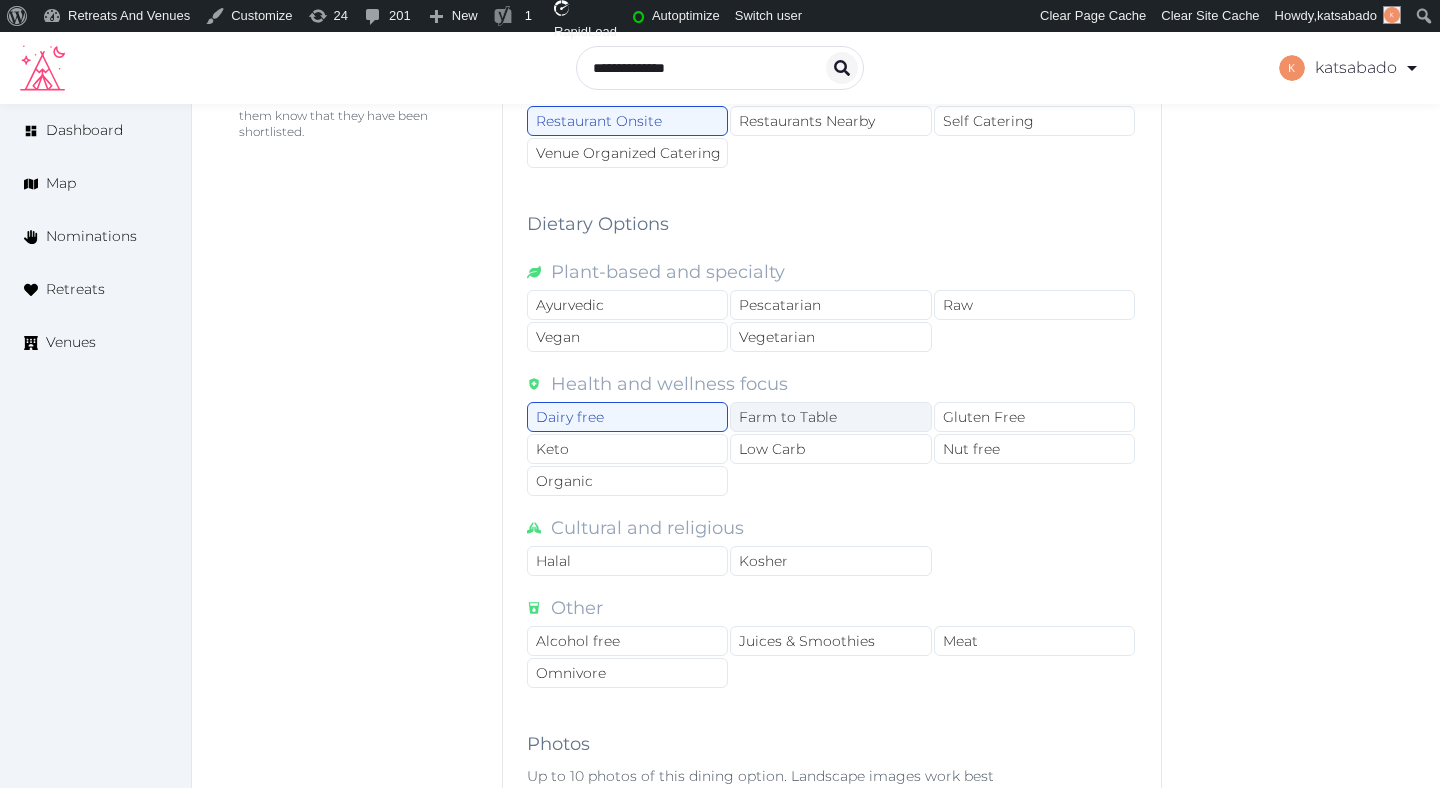 click on "Farm to Table" at bounding box center [830, 417] 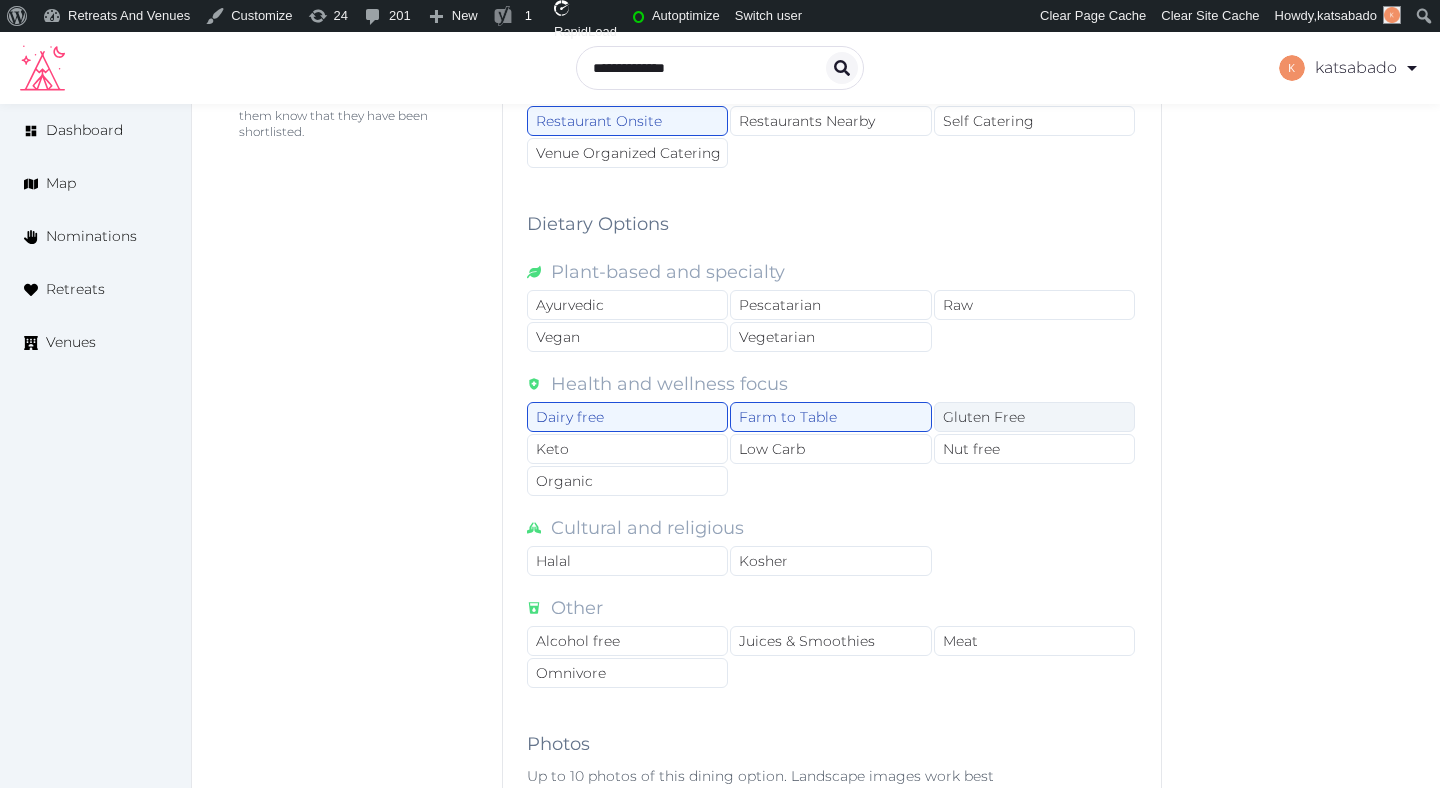 click on "Gluten Free" at bounding box center [1034, 417] 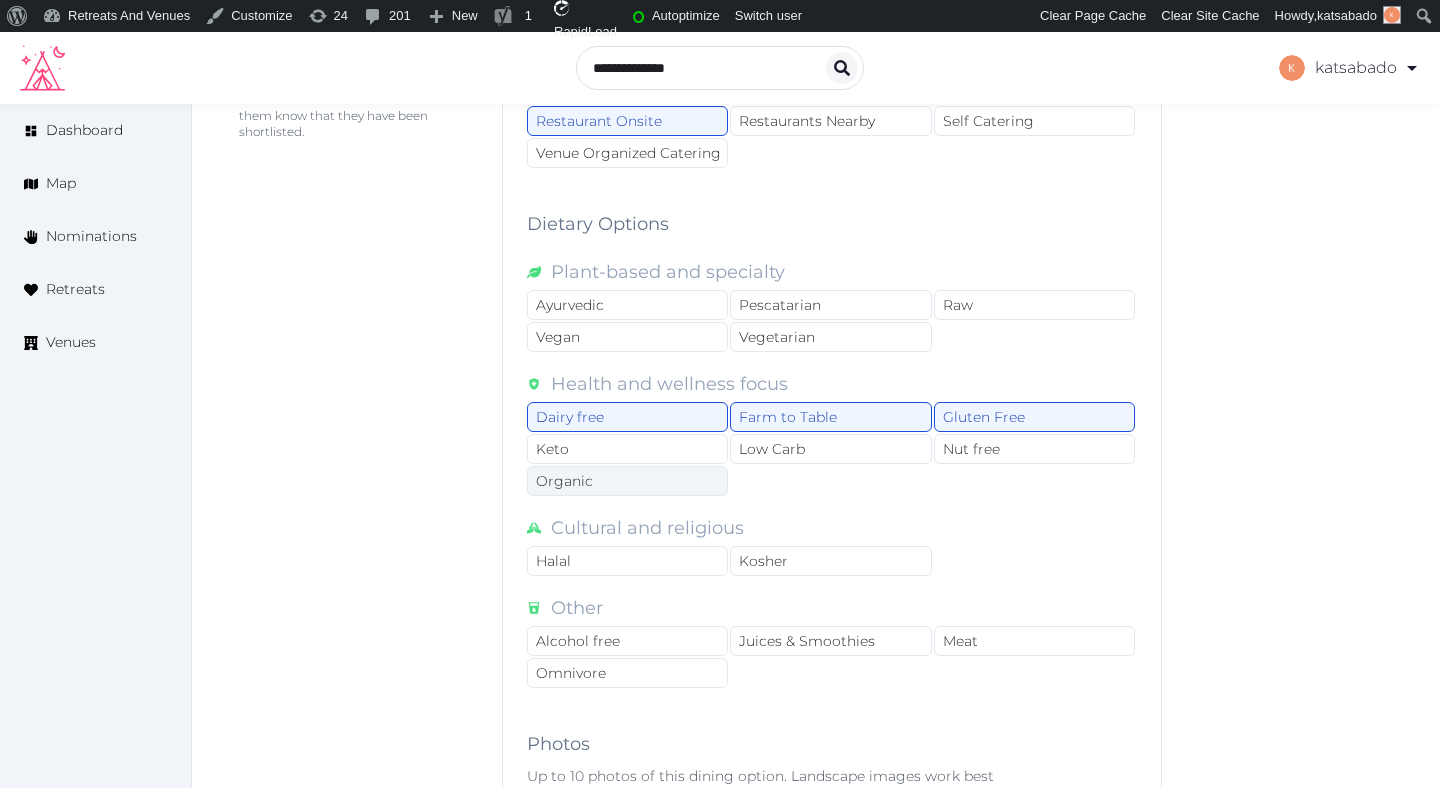 click on "Organic" at bounding box center [627, 481] 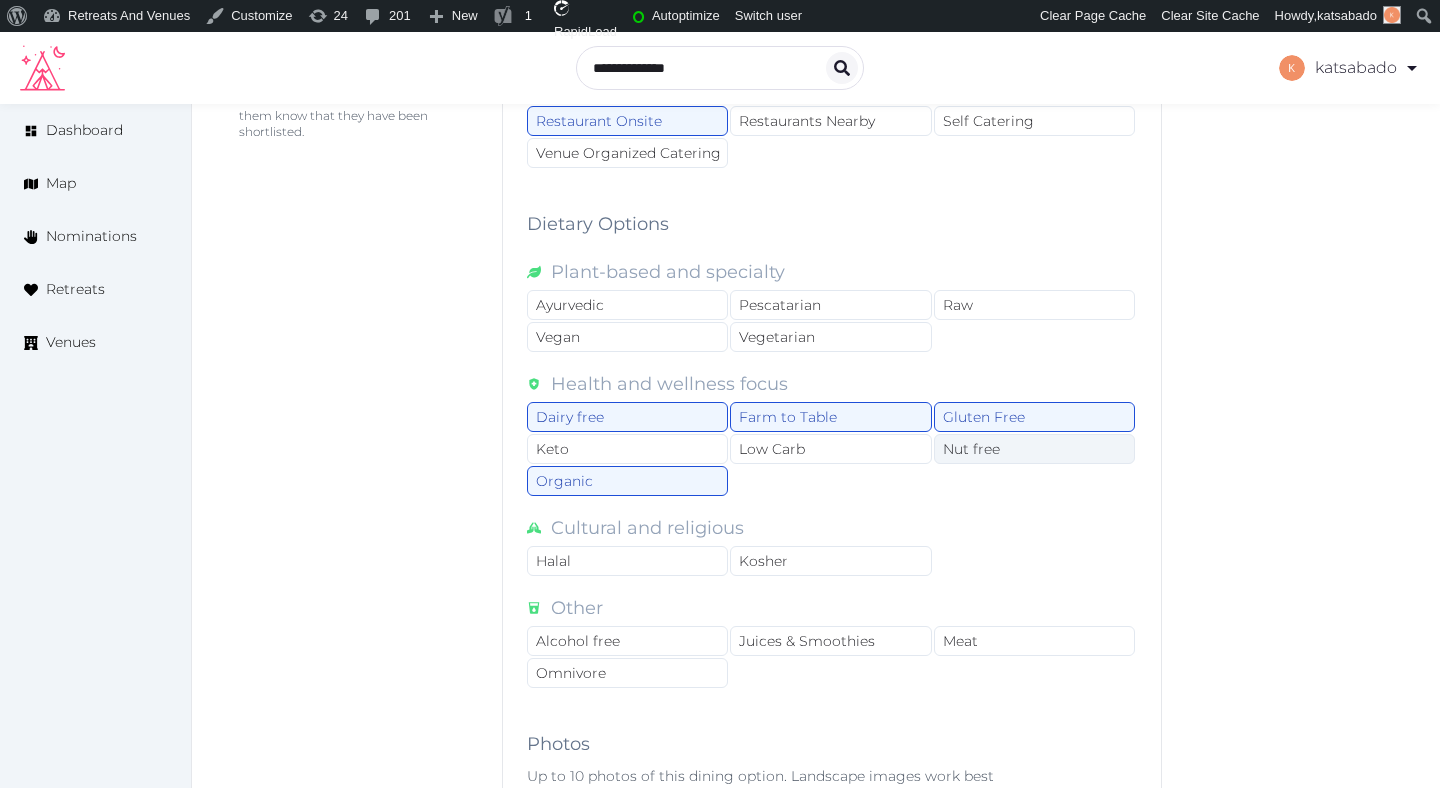 click on "Nut free" at bounding box center [1034, 449] 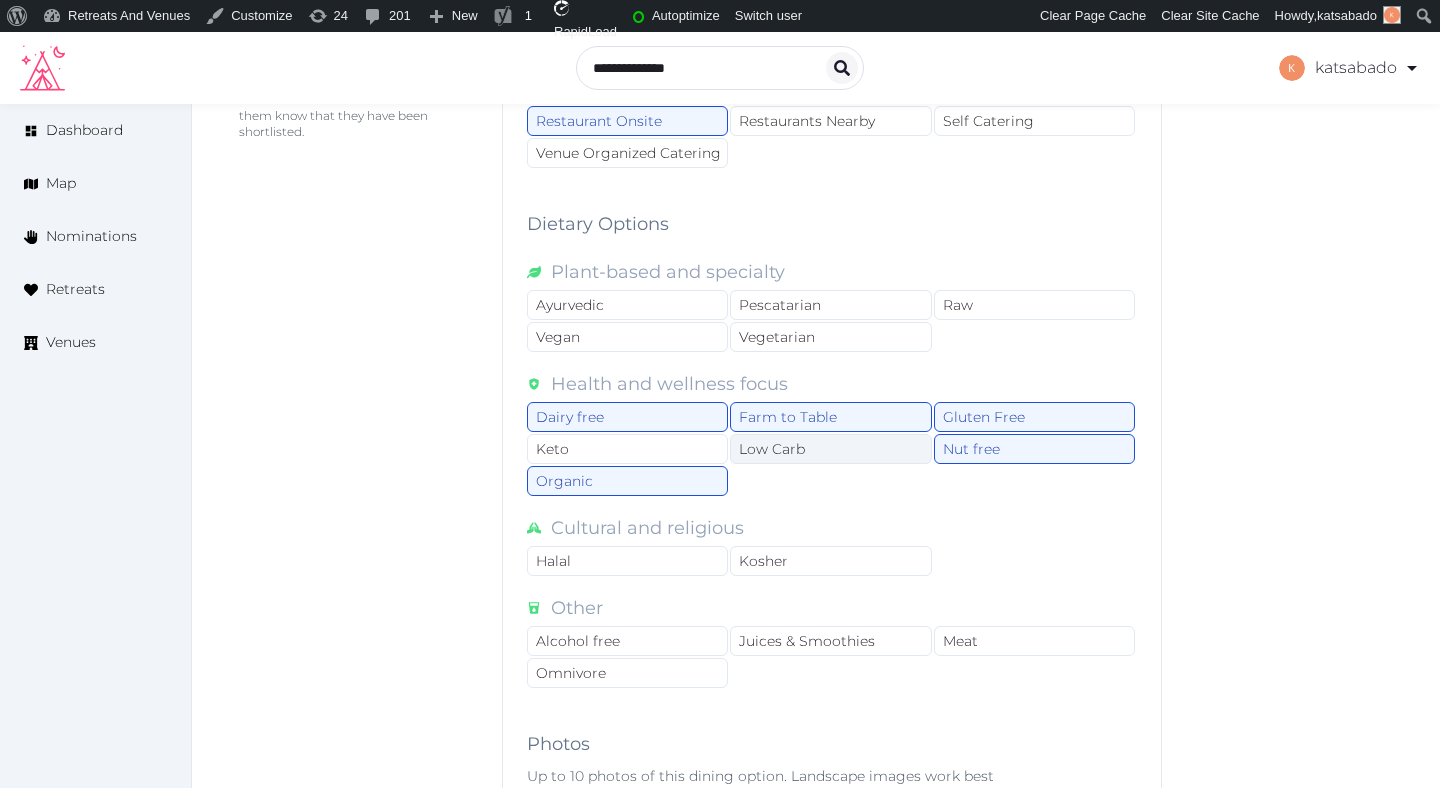 click on "Low Carb" at bounding box center [830, 449] 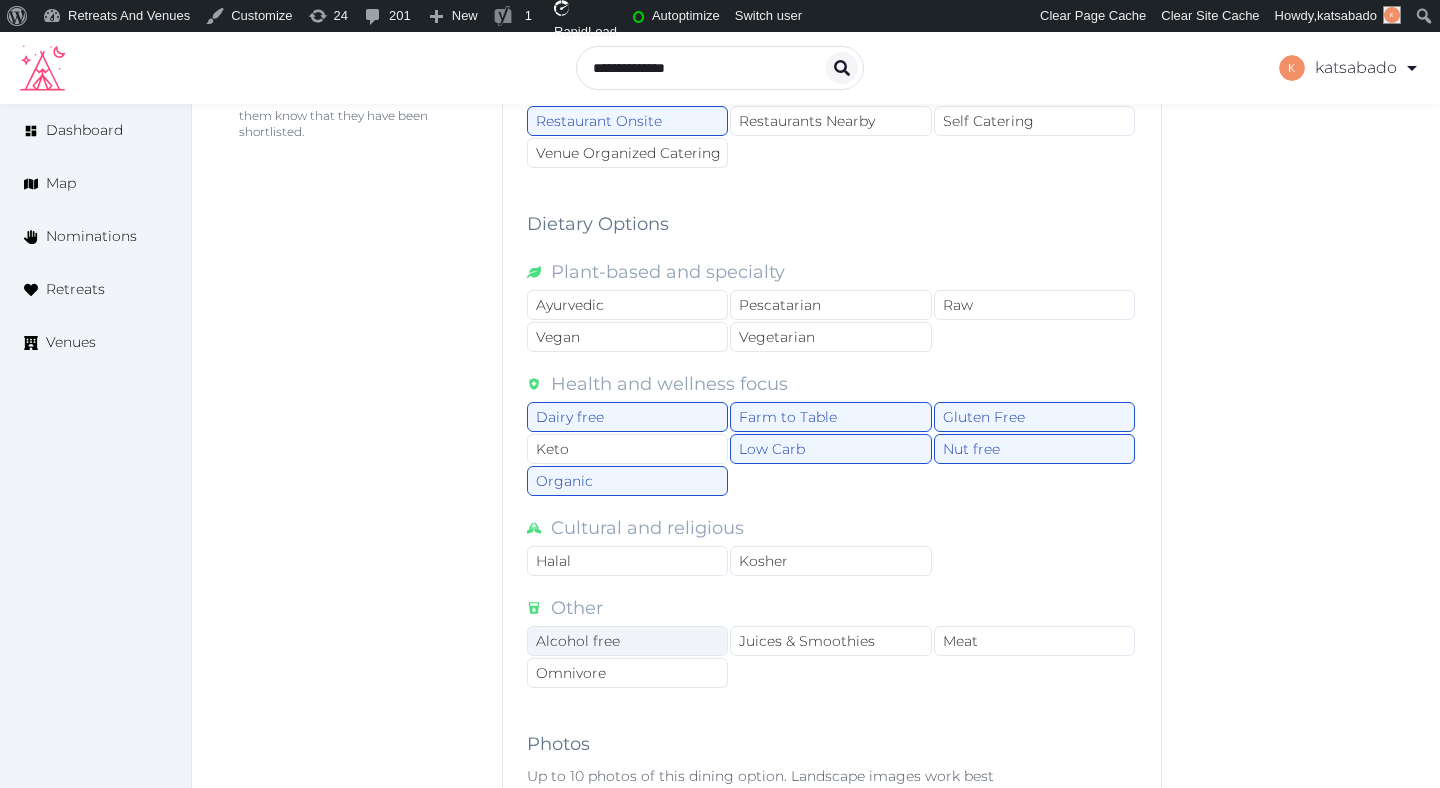 drag, startPoint x: 667, startPoint y: 629, endPoint x: 689, endPoint y: 626, distance: 22.203604 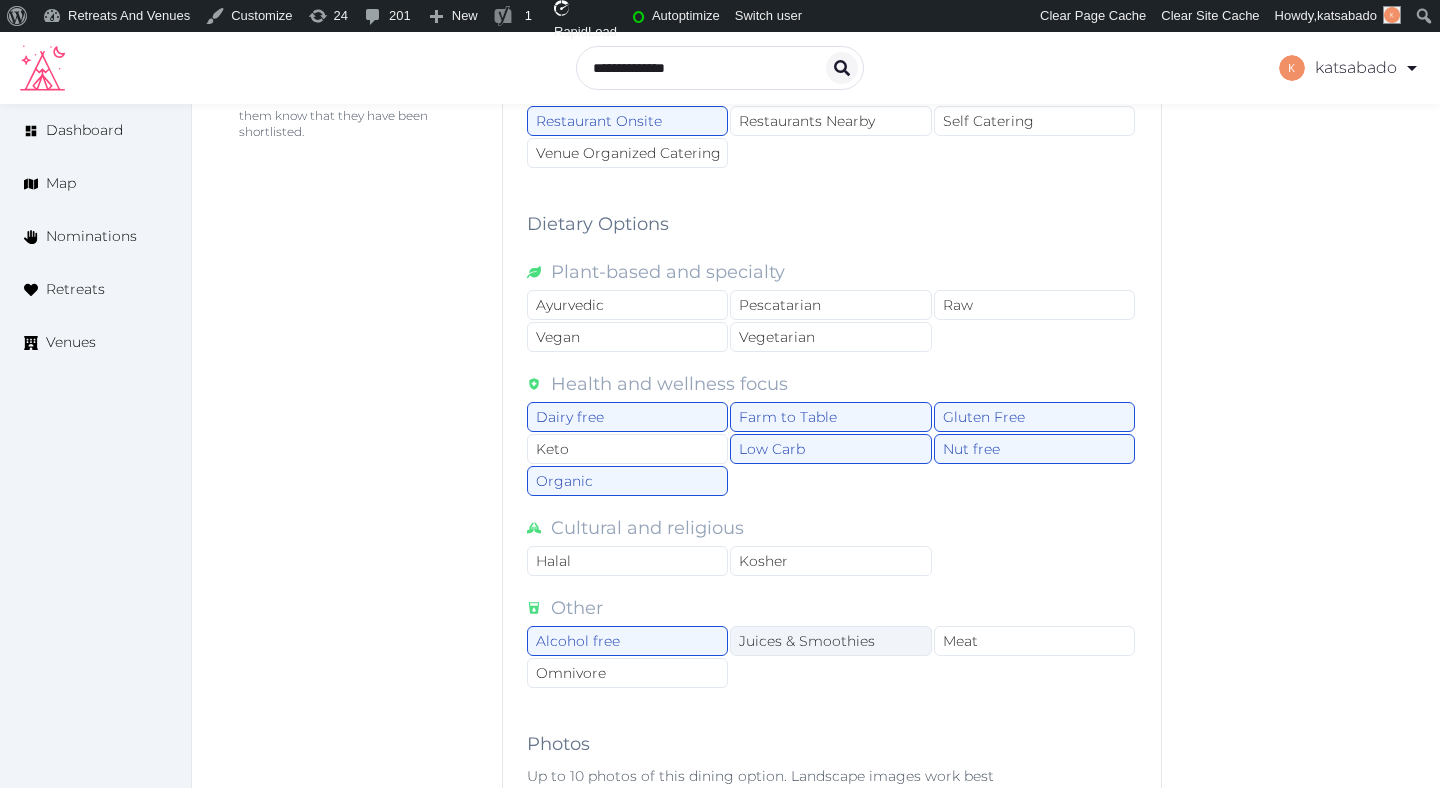 click on "Juices & Smoothies" at bounding box center [830, 641] 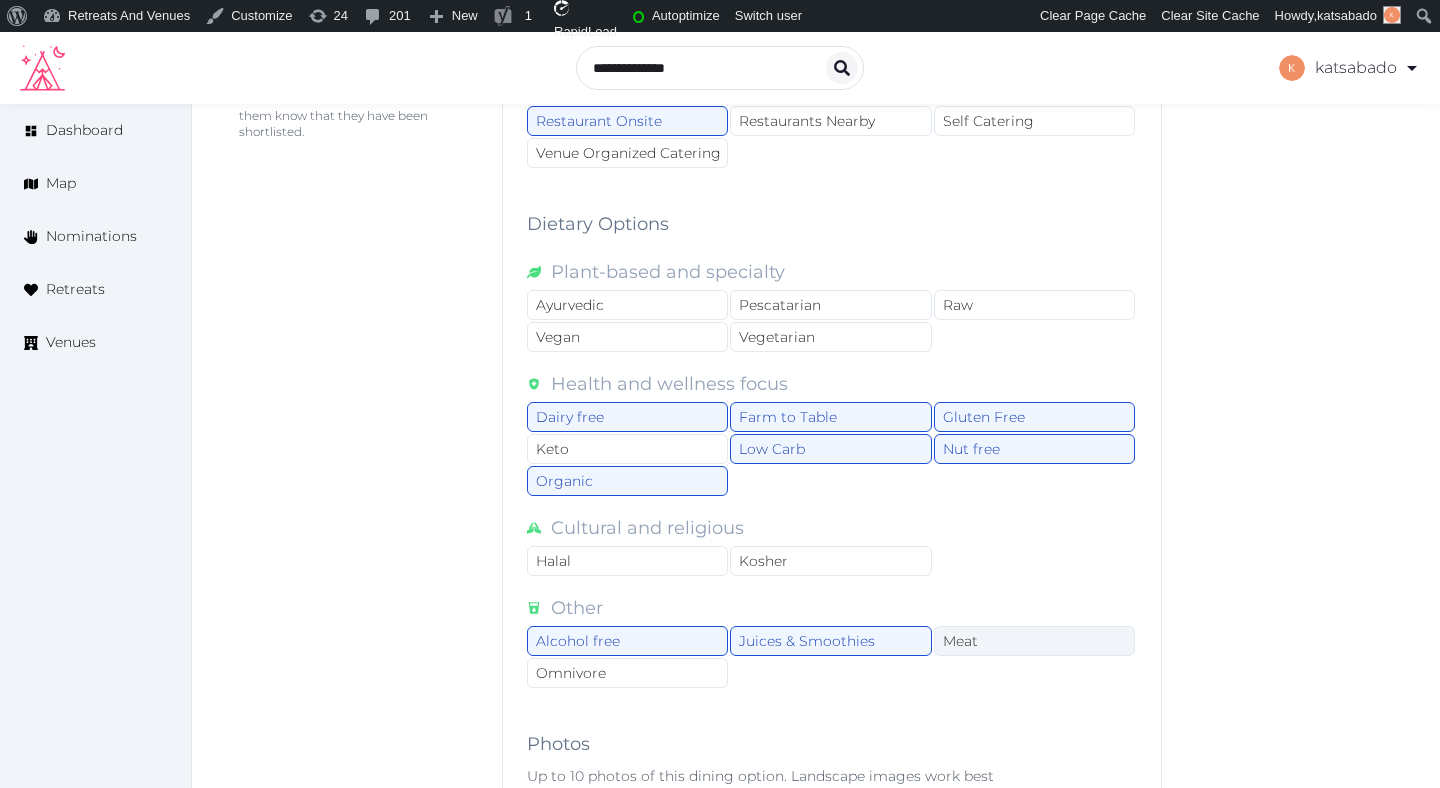click on "Meat" at bounding box center (1034, 641) 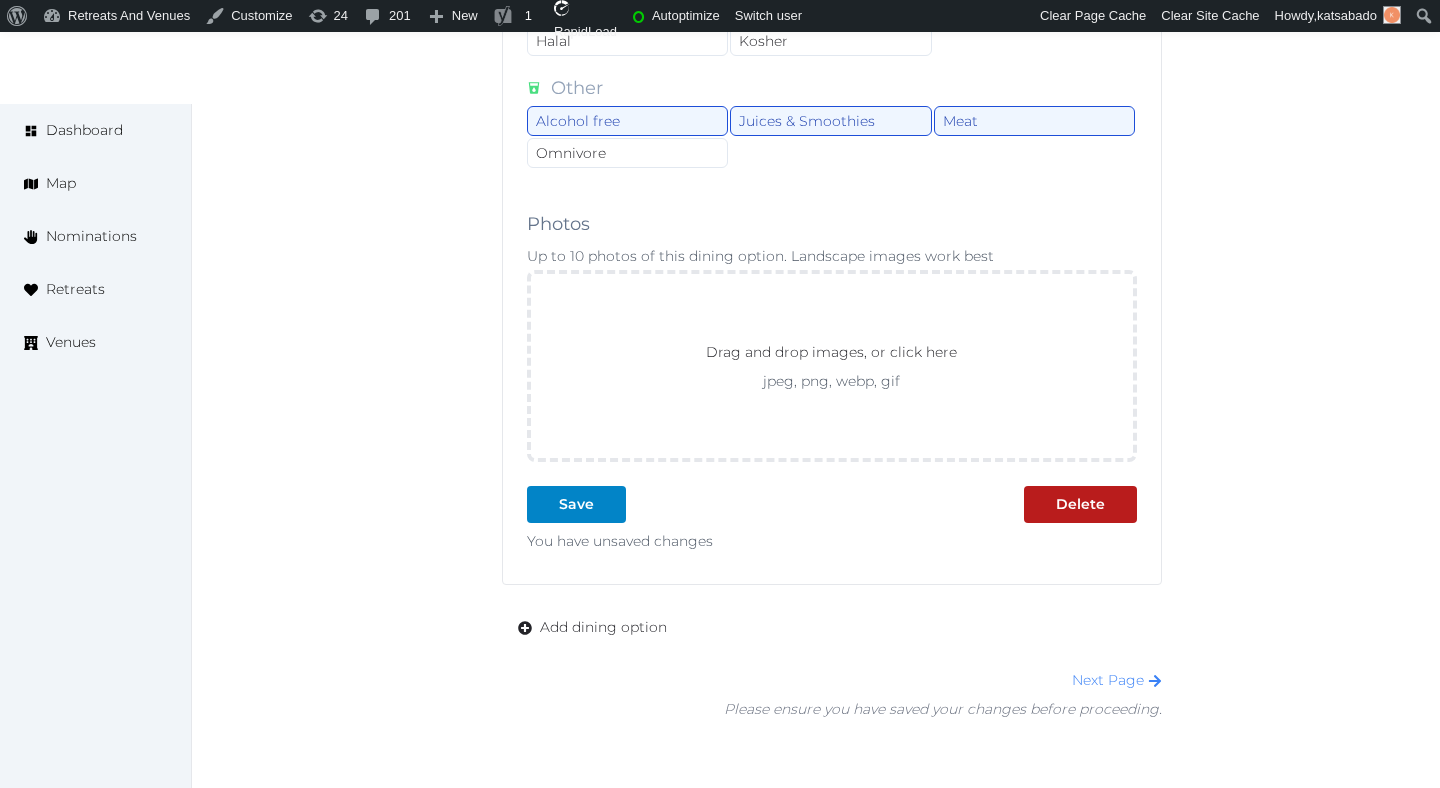 scroll, scrollTop: 1922, scrollLeft: 0, axis: vertical 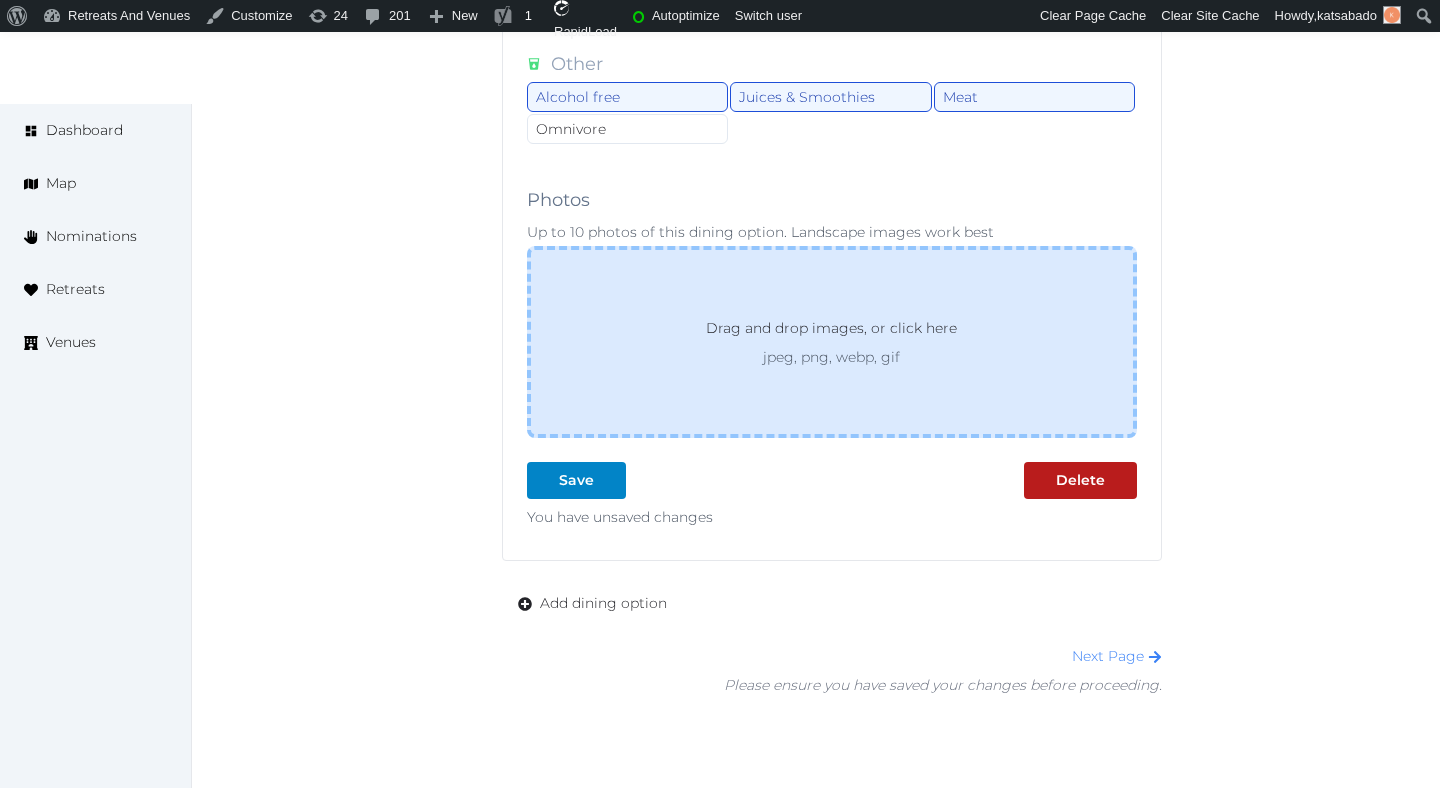 click on "Drag and drop images, or click here jpeg, png, webp, gif" at bounding box center [831, 342] 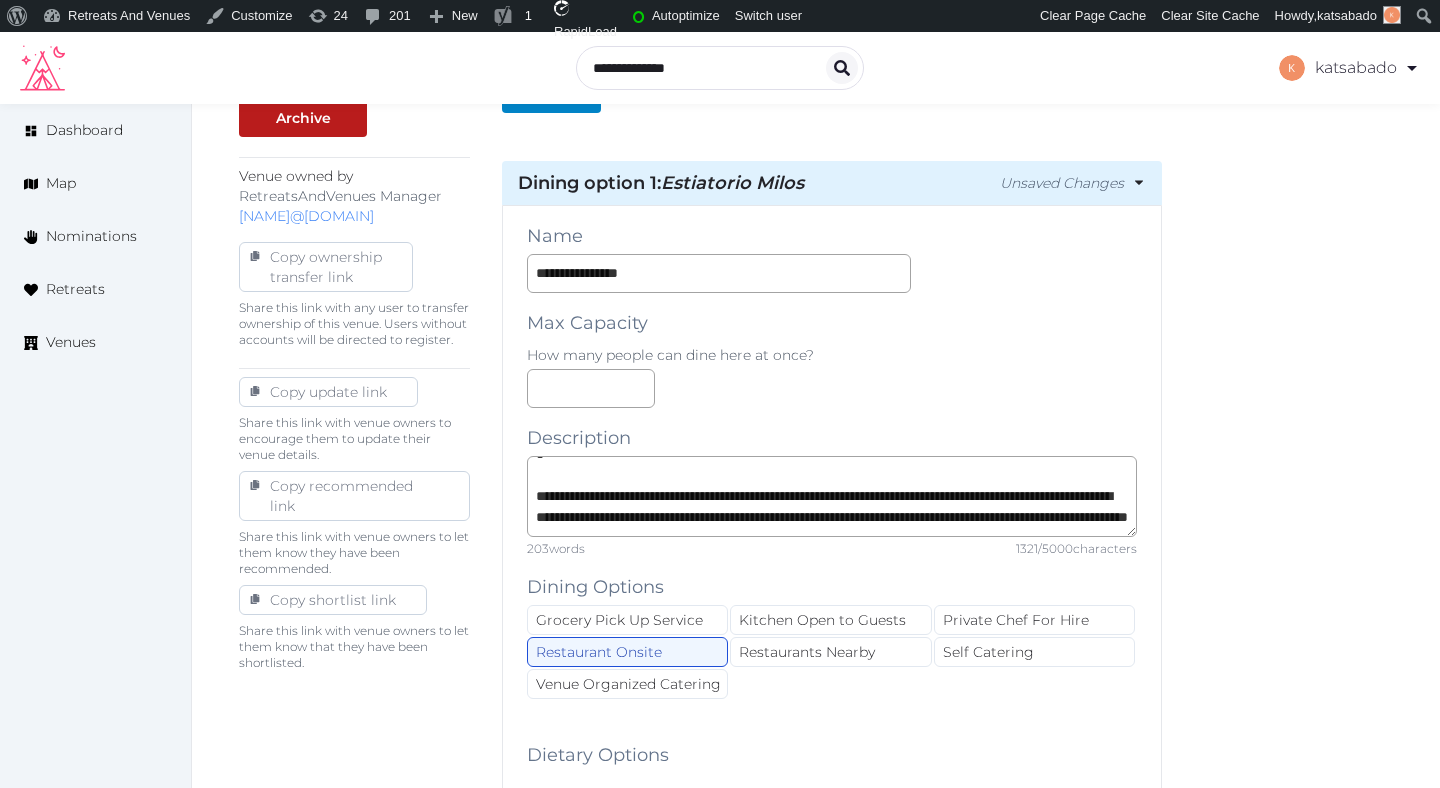 scroll, scrollTop: 813, scrollLeft: 0, axis: vertical 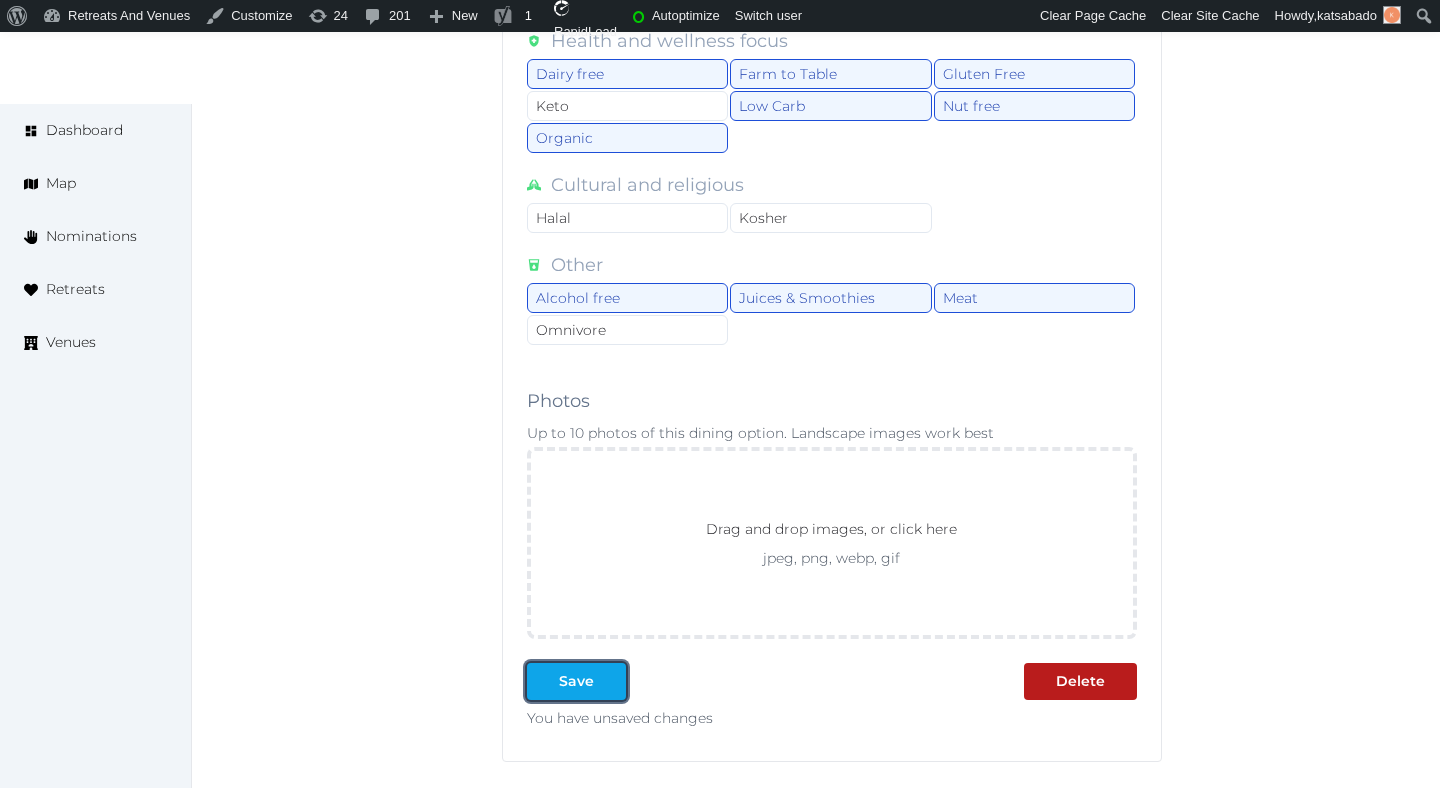 click on "Save" at bounding box center (576, 681) 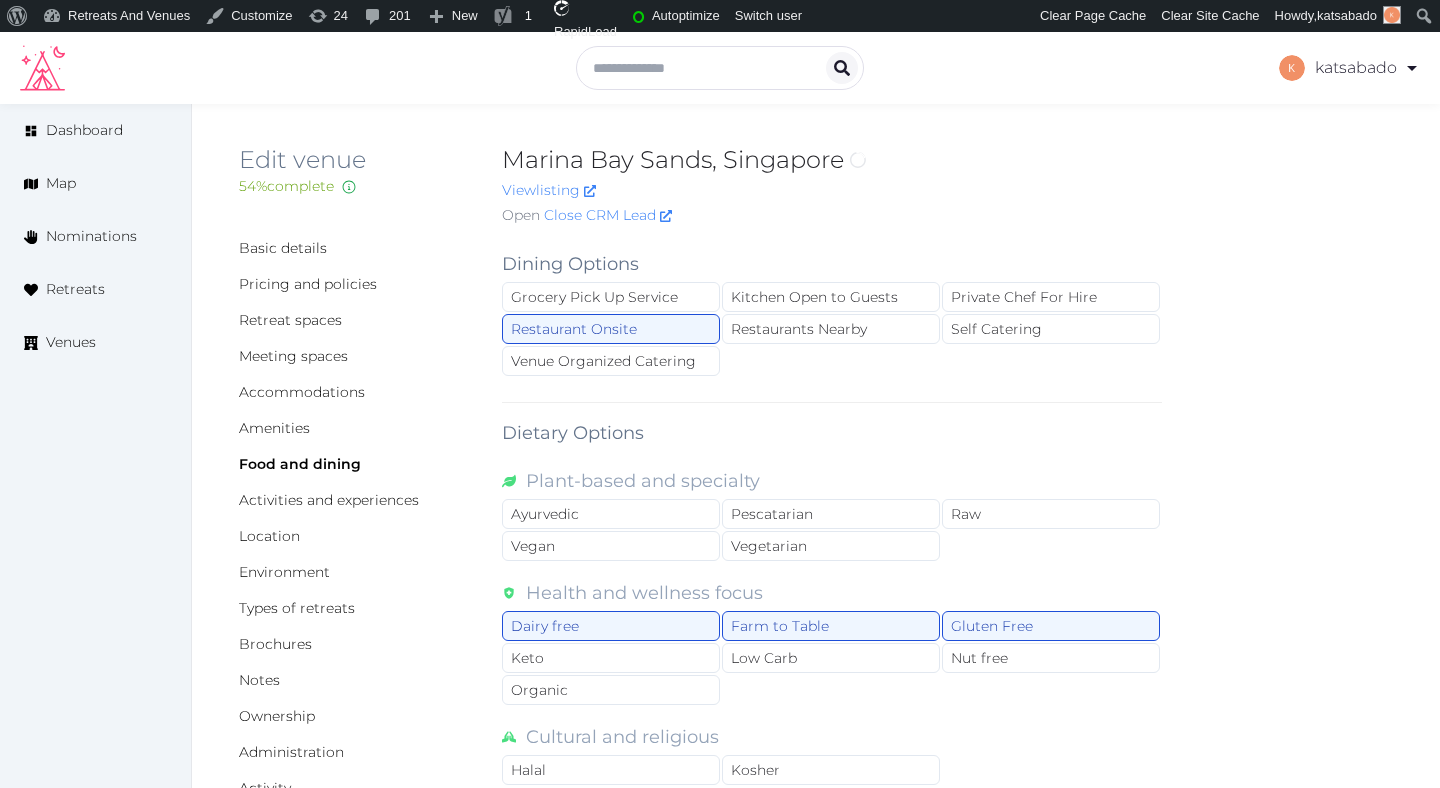 scroll, scrollTop: 0, scrollLeft: 0, axis: both 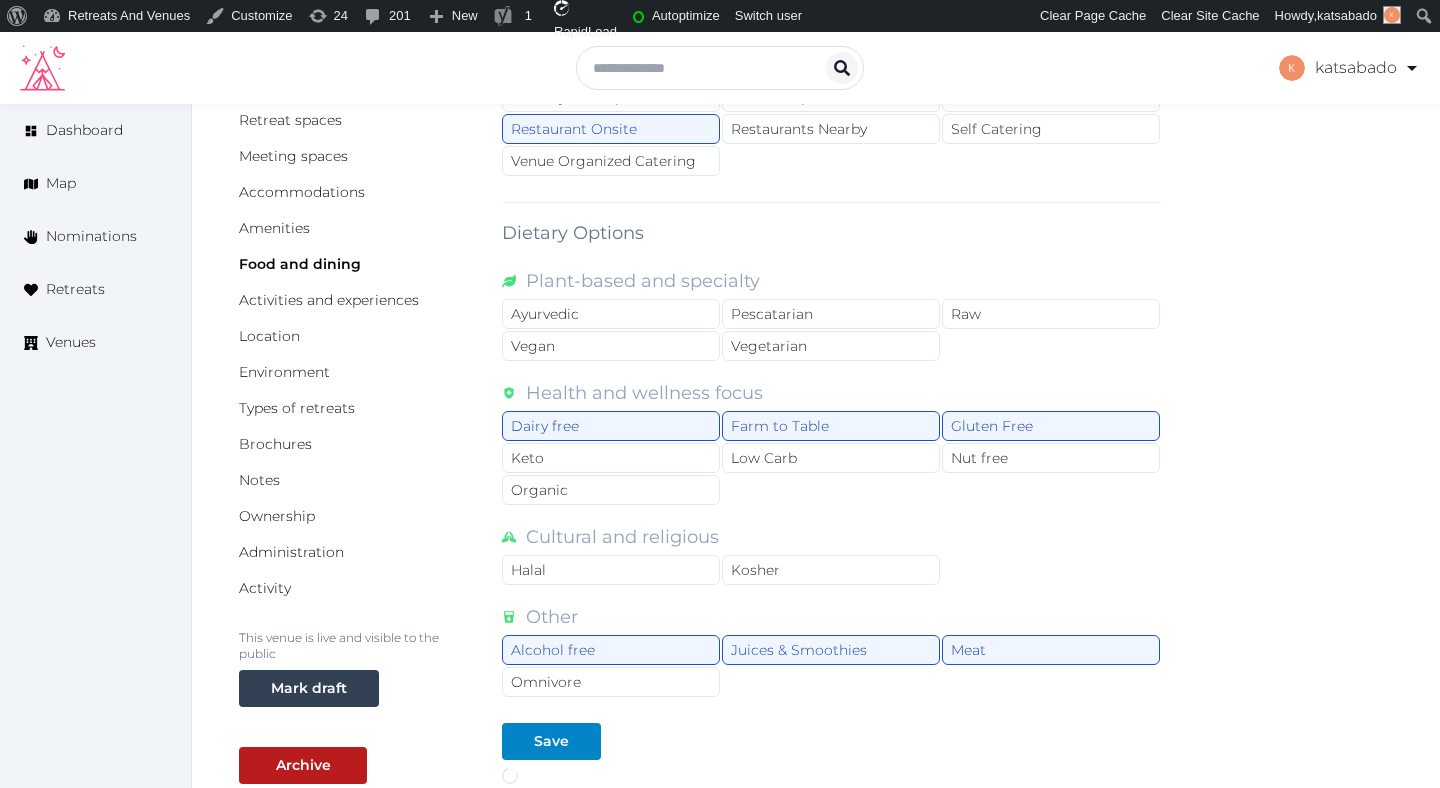 type on "**********" 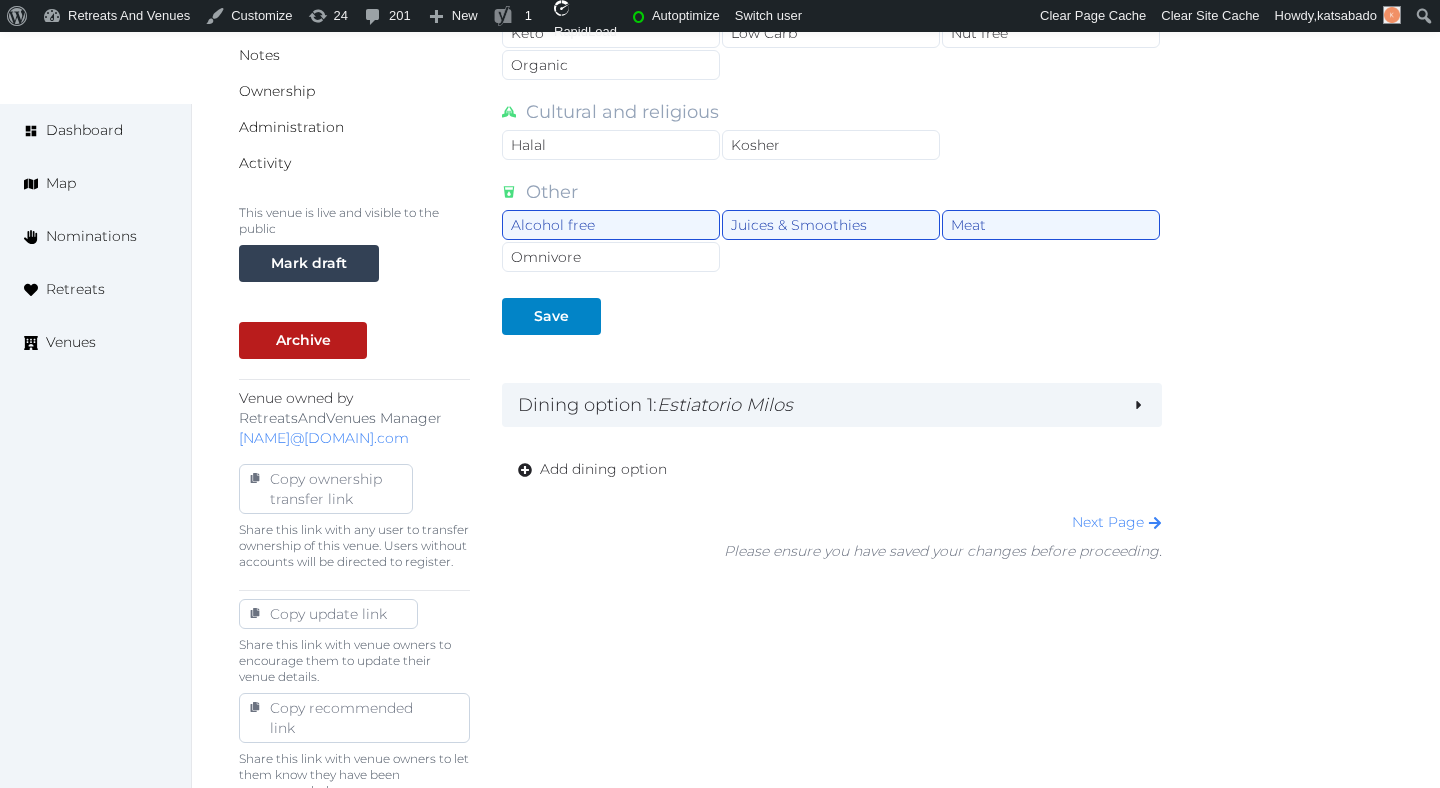 scroll, scrollTop: 762, scrollLeft: 0, axis: vertical 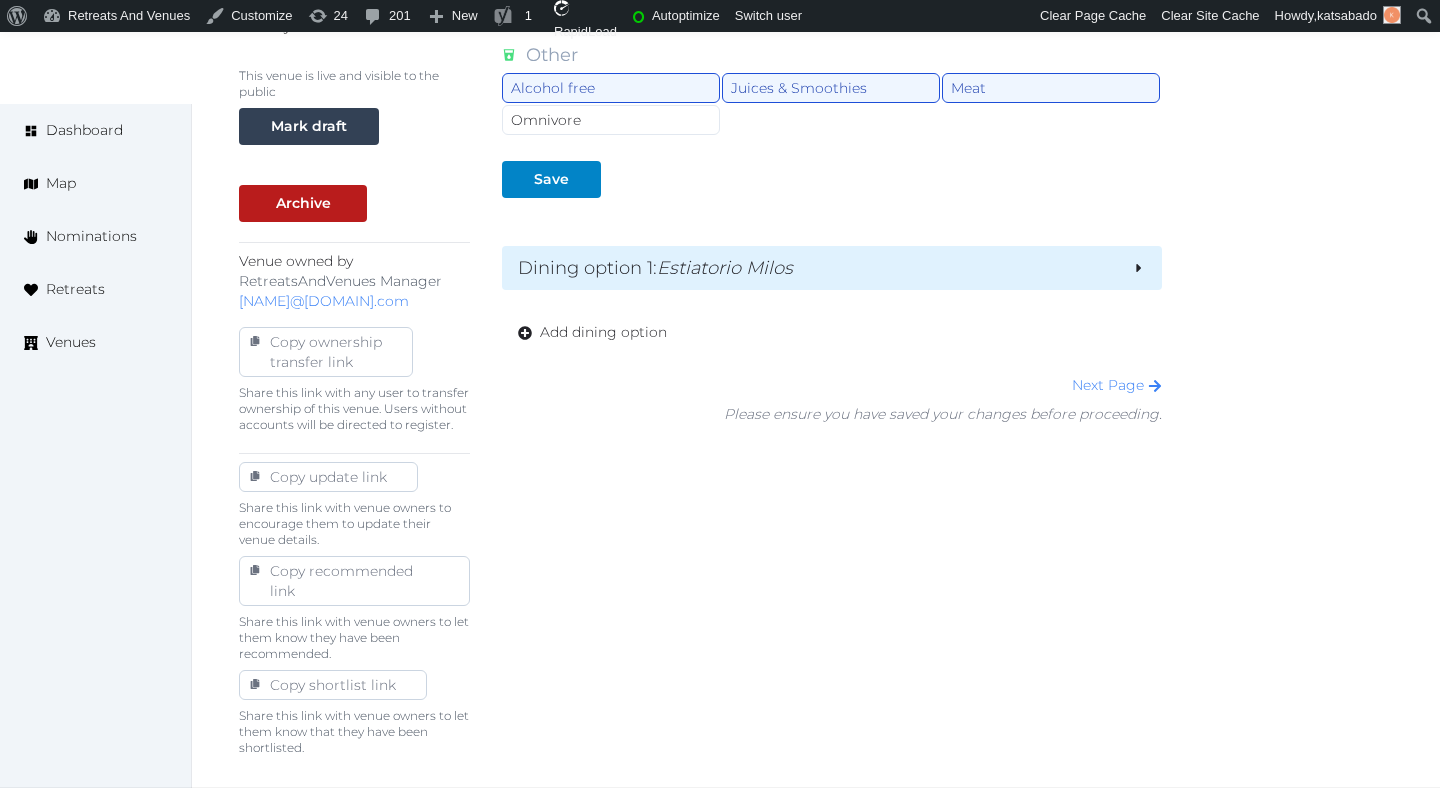 click on "Dining option 1 :  Estiatorio Milos" at bounding box center (817, 268) 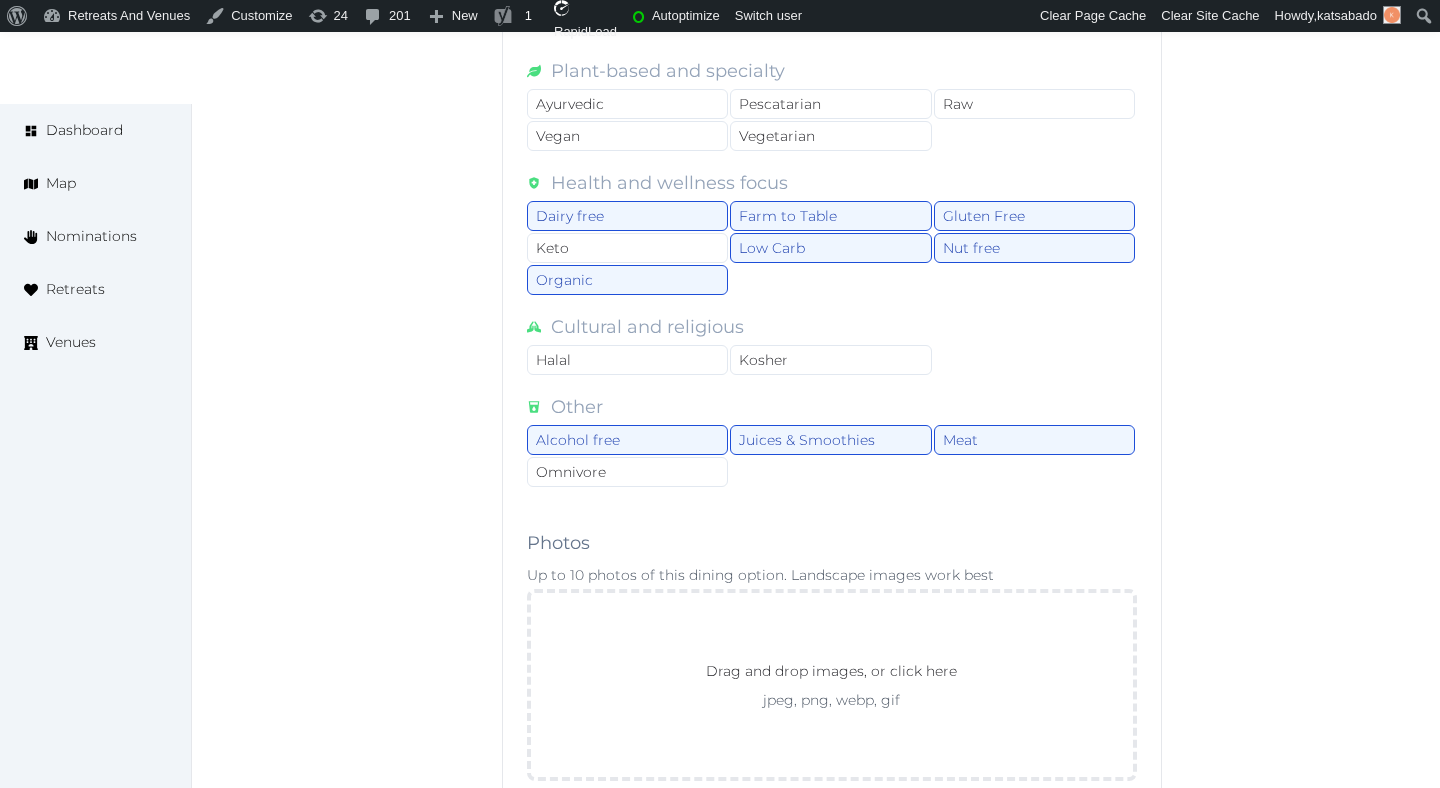 scroll, scrollTop: 1657, scrollLeft: 0, axis: vertical 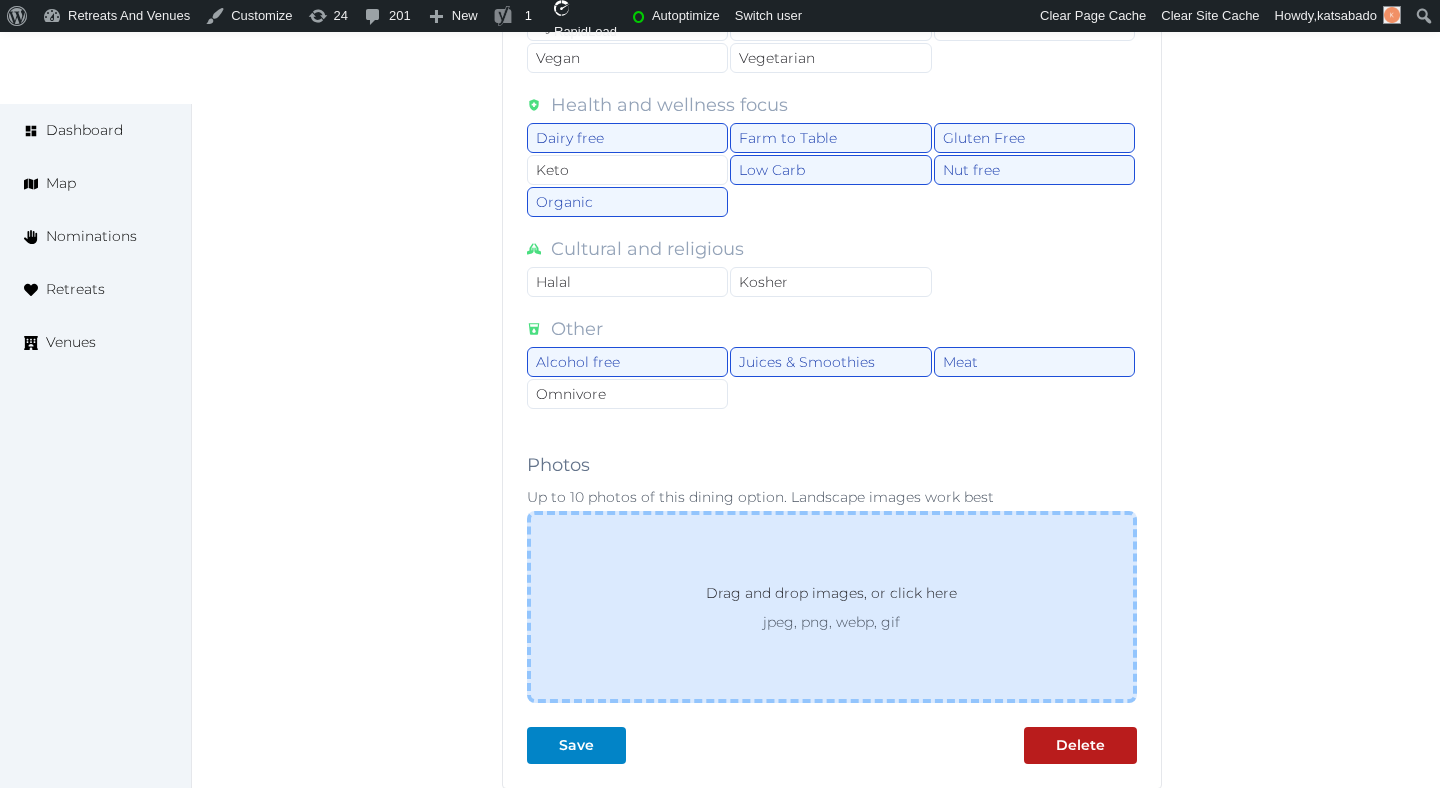 click on "Drag and drop images, or click here jpeg, png, webp, gif" at bounding box center [832, 607] 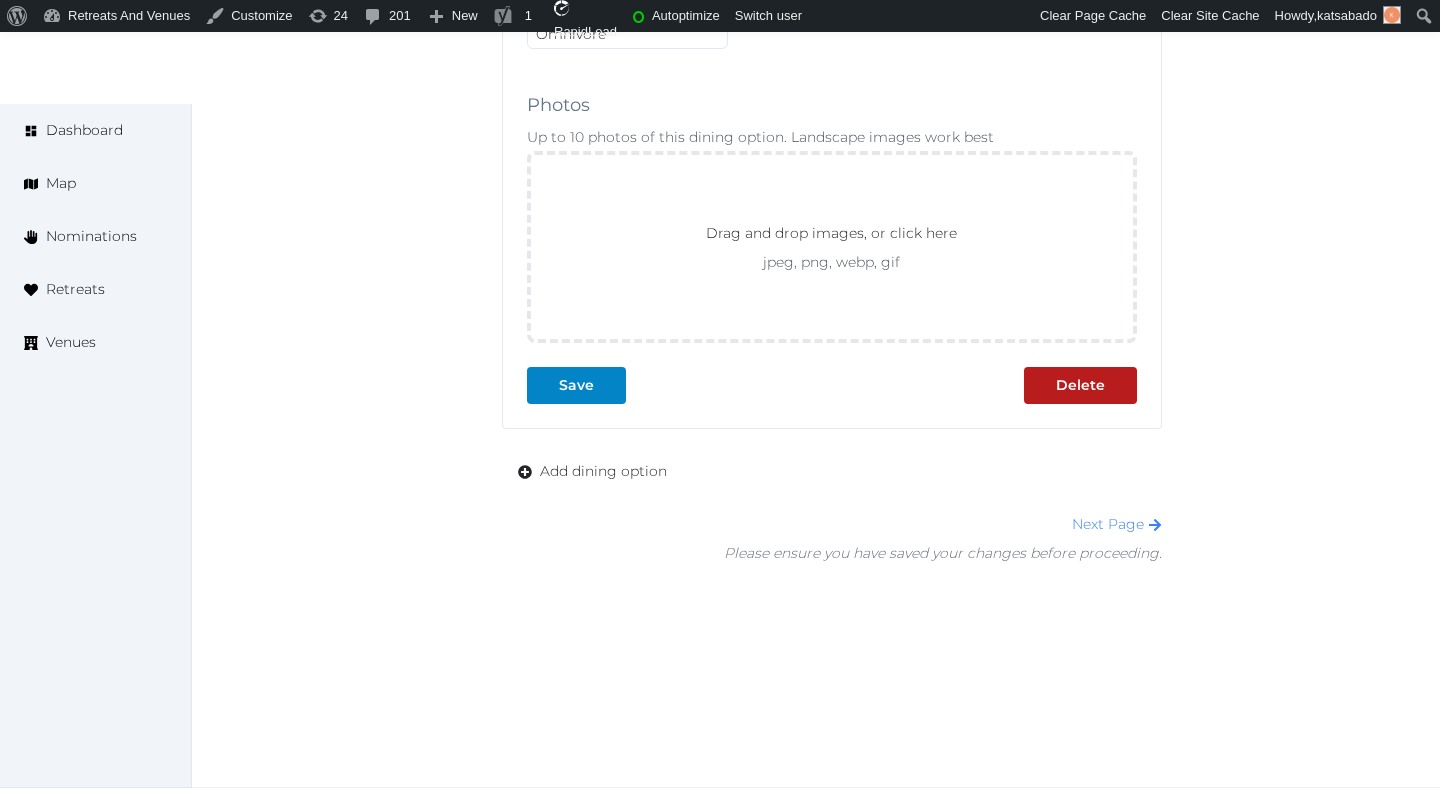 scroll, scrollTop: 2017, scrollLeft: 0, axis: vertical 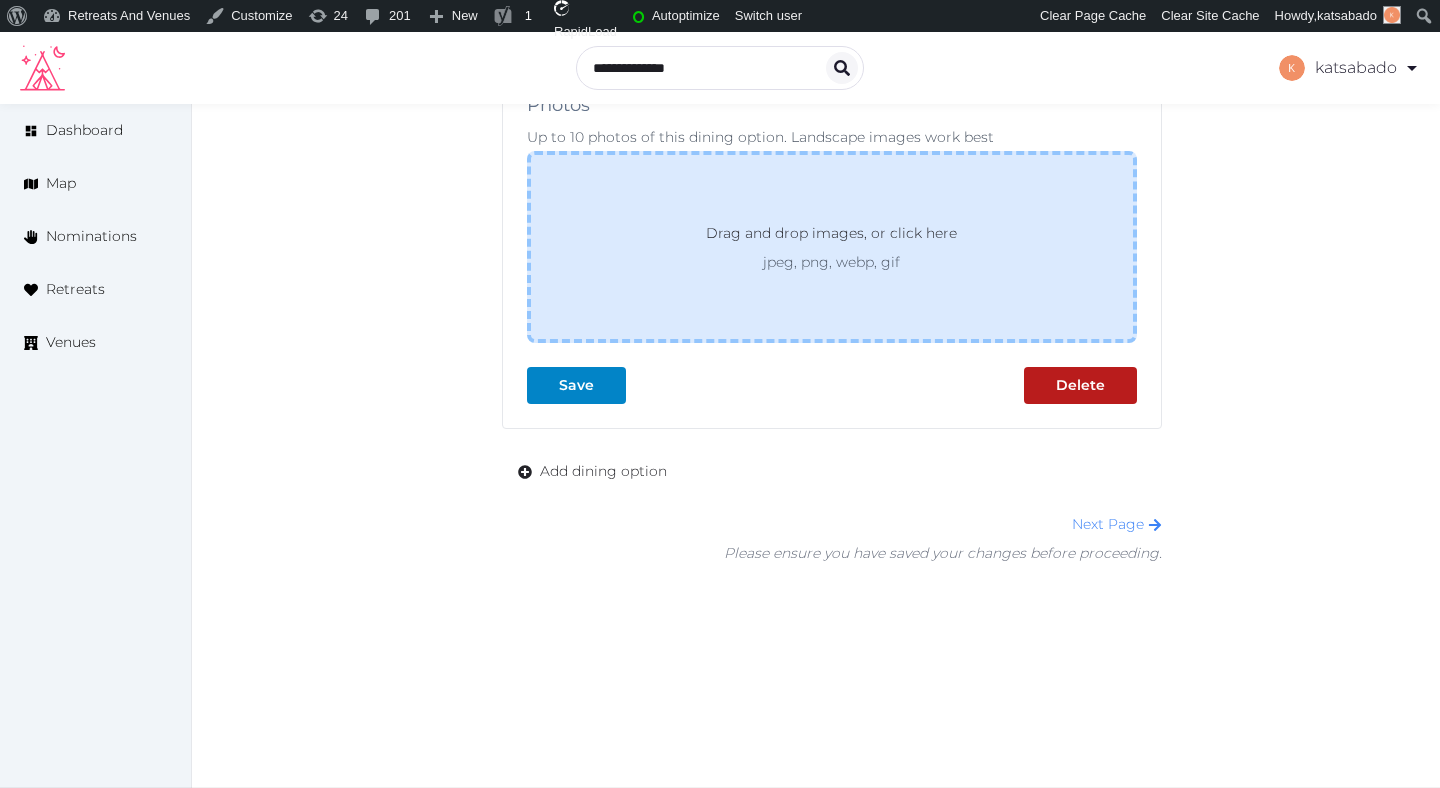 click on "Drag and drop images, or click here jpeg, png, webp, gif" at bounding box center (832, 247) 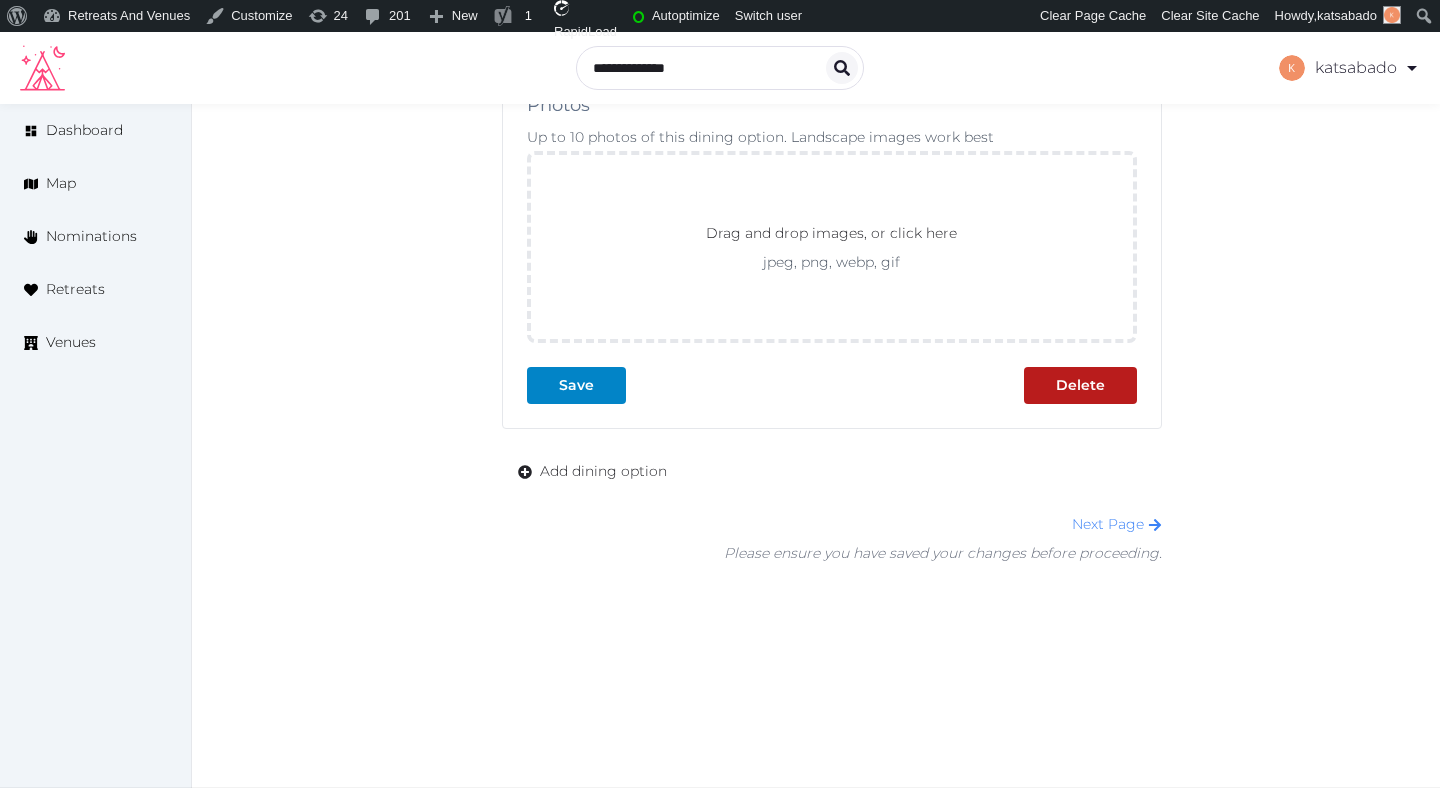 scroll, scrollTop: 2085, scrollLeft: 0, axis: vertical 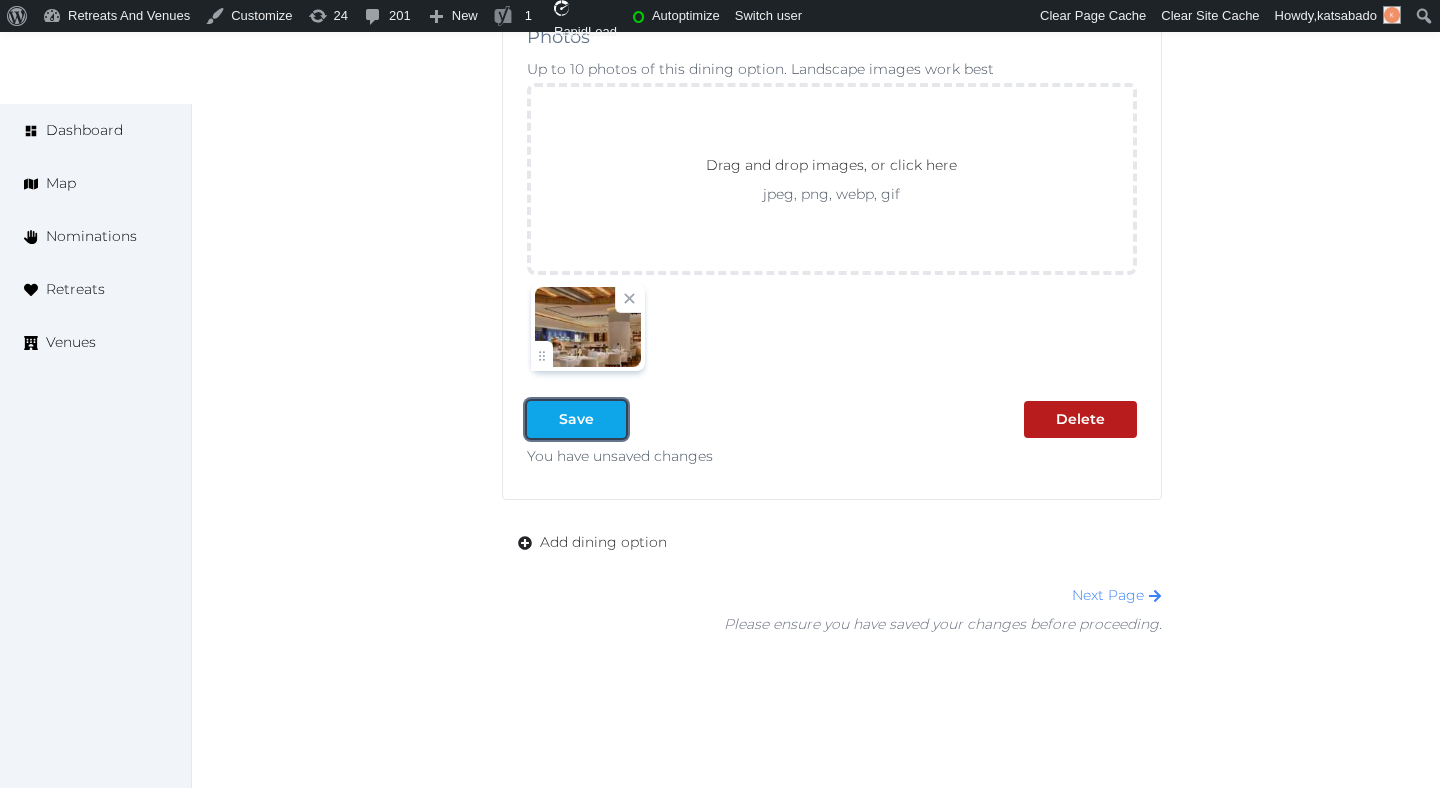 click on "Save" at bounding box center [576, 419] 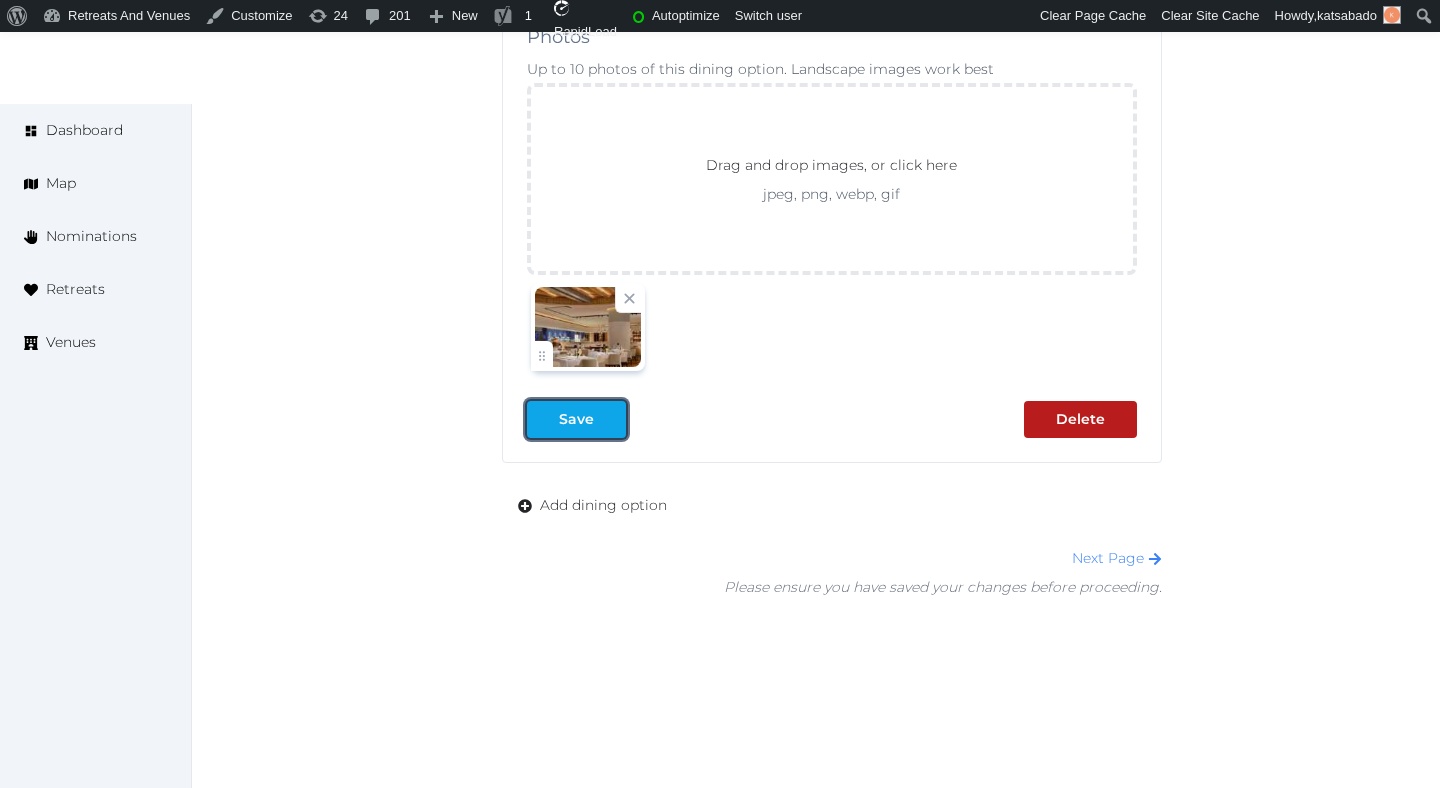 click on "Save" at bounding box center (576, 419) 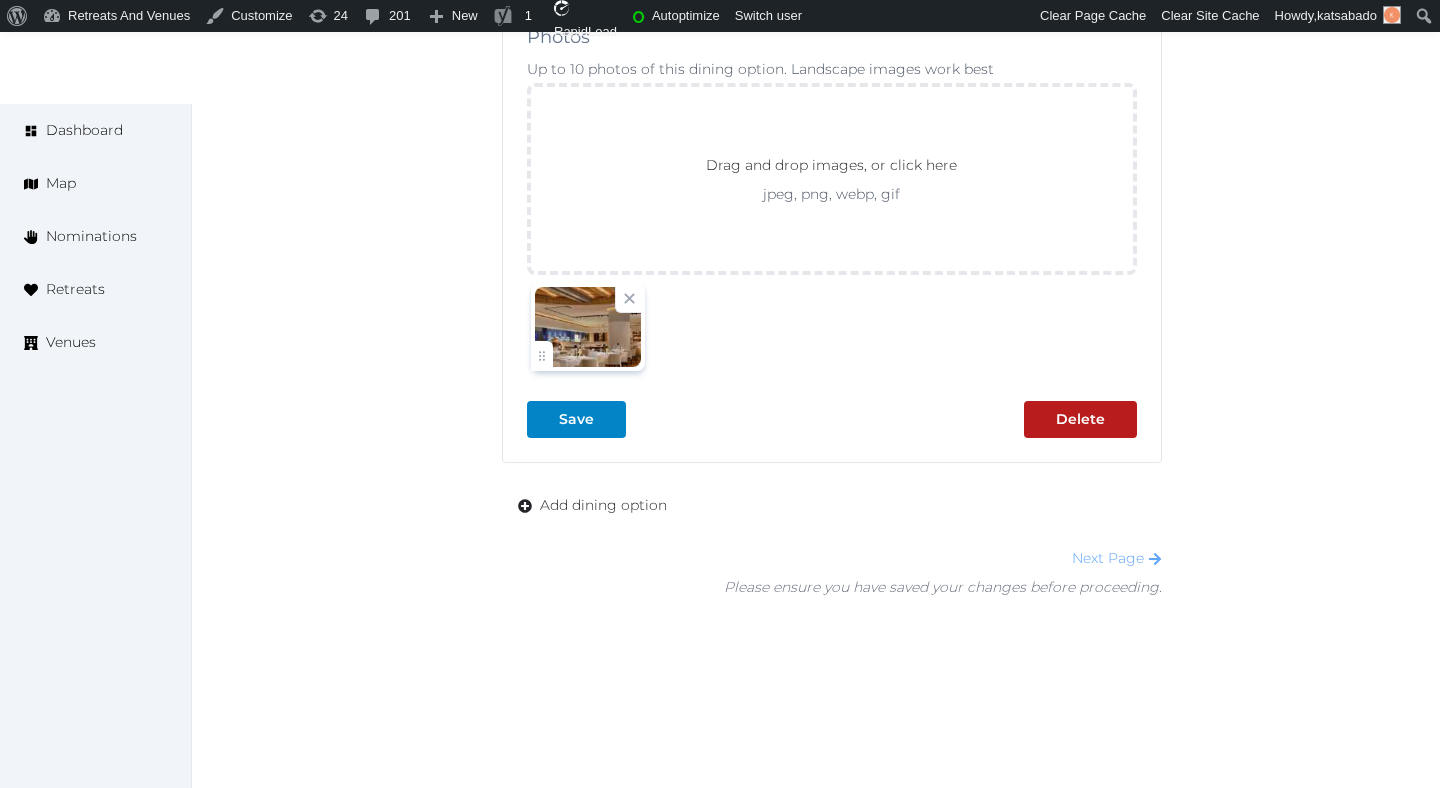 click on "Next Page" at bounding box center [1117, 558] 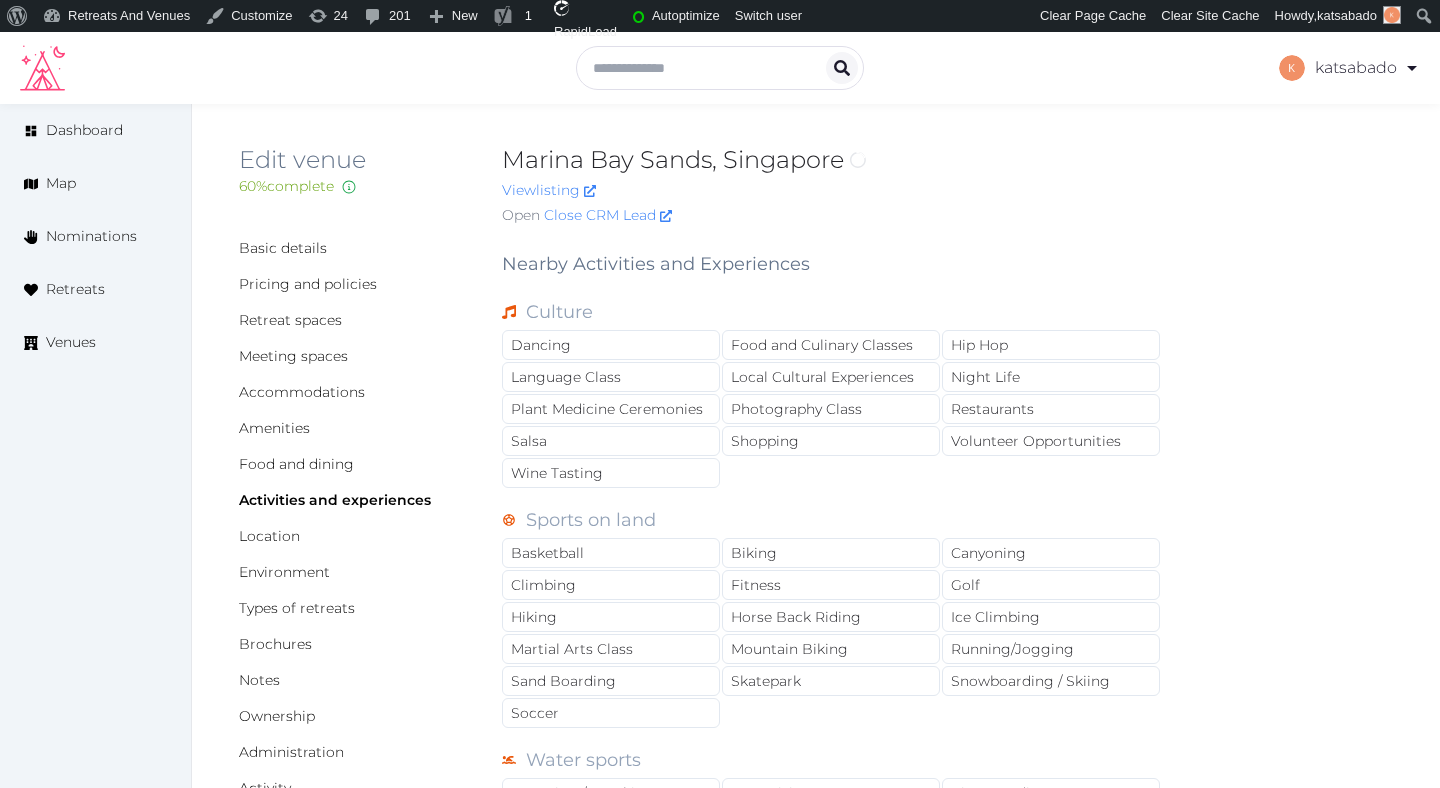 scroll, scrollTop: 0, scrollLeft: 0, axis: both 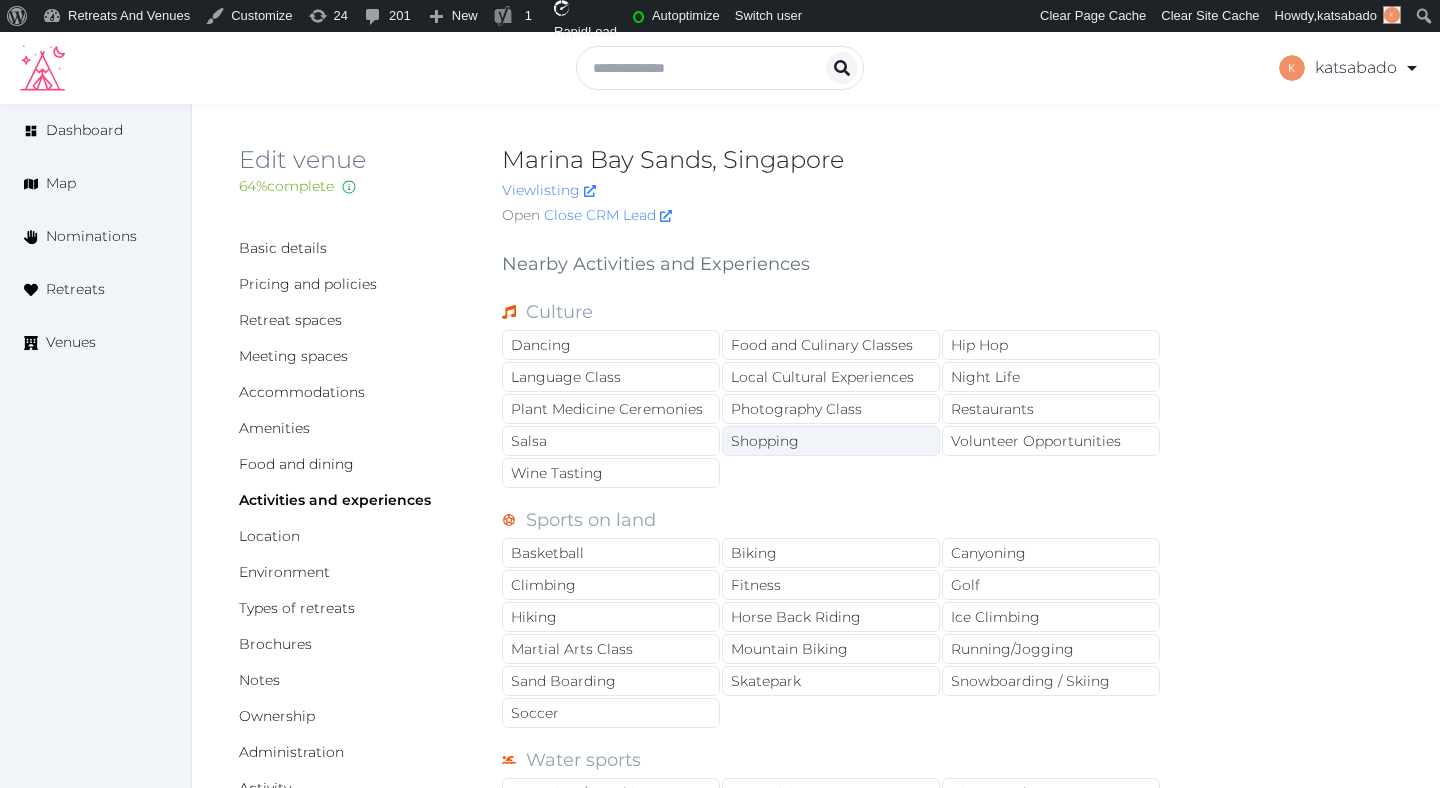 click on "Shopping" at bounding box center [831, 441] 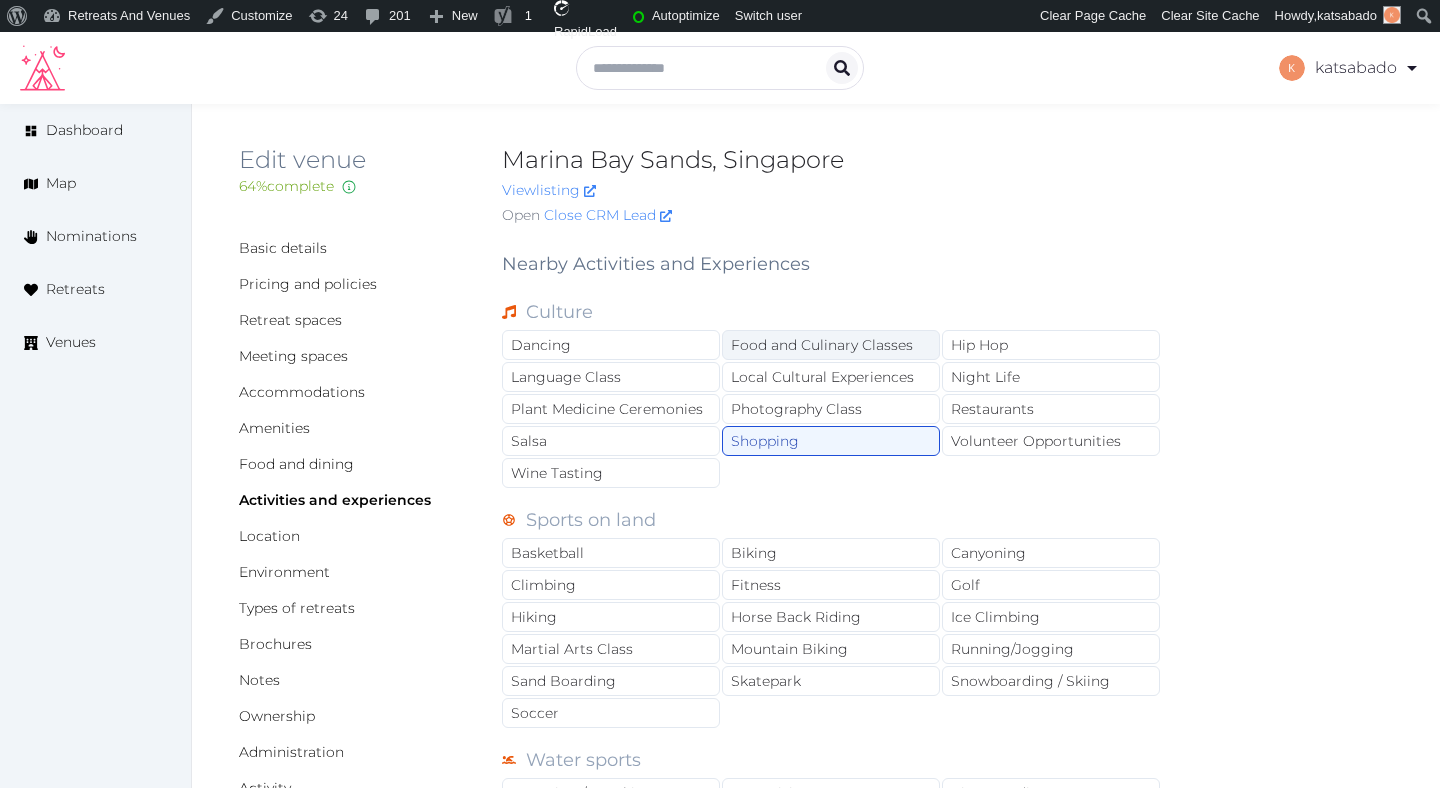 click on "Food and Culinary Classes" at bounding box center (831, 345) 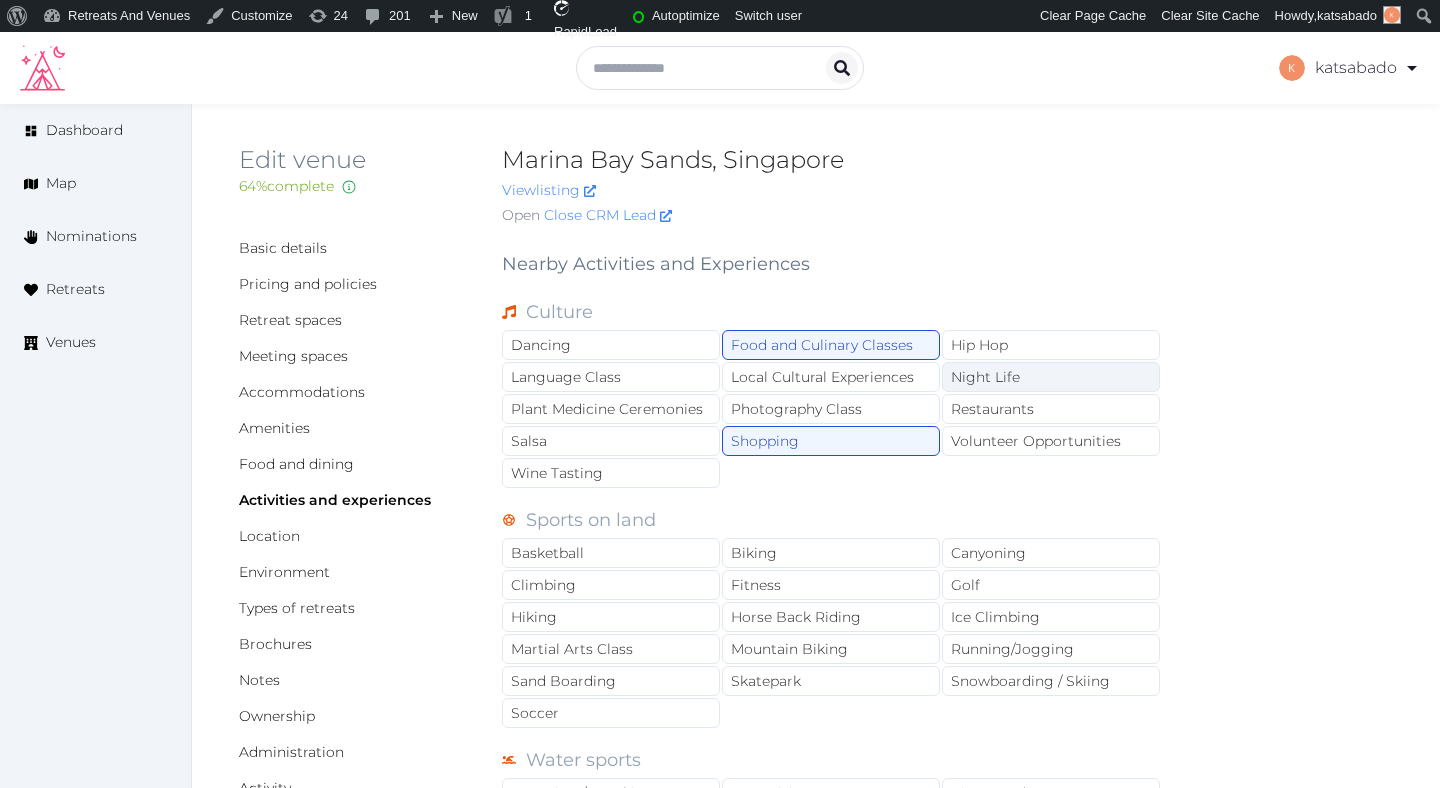 click on "Night Life" at bounding box center (1051, 377) 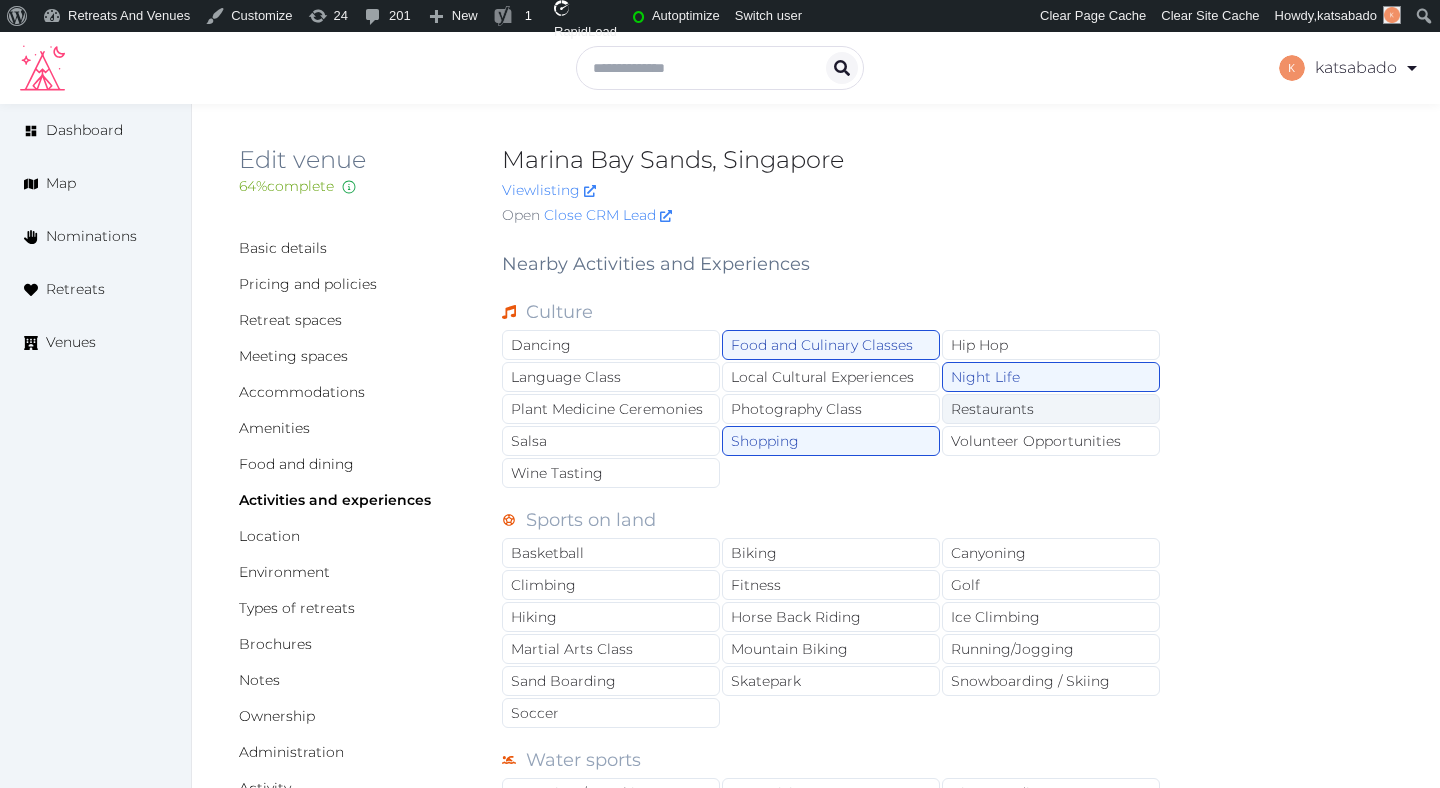 click on "Restaurants" at bounding box center [1051, 409] 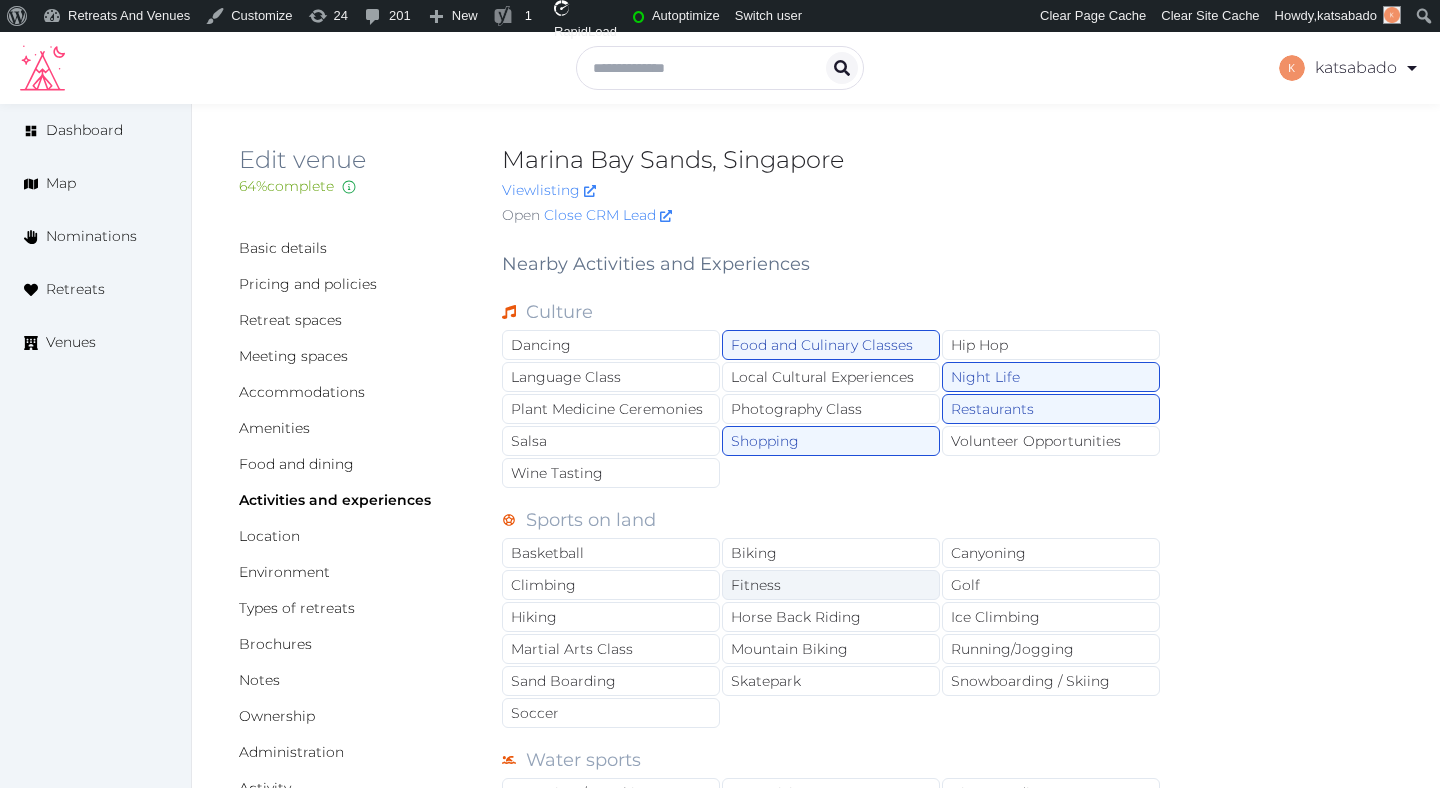 click on "Fitness" at bounding box center (831, 585) 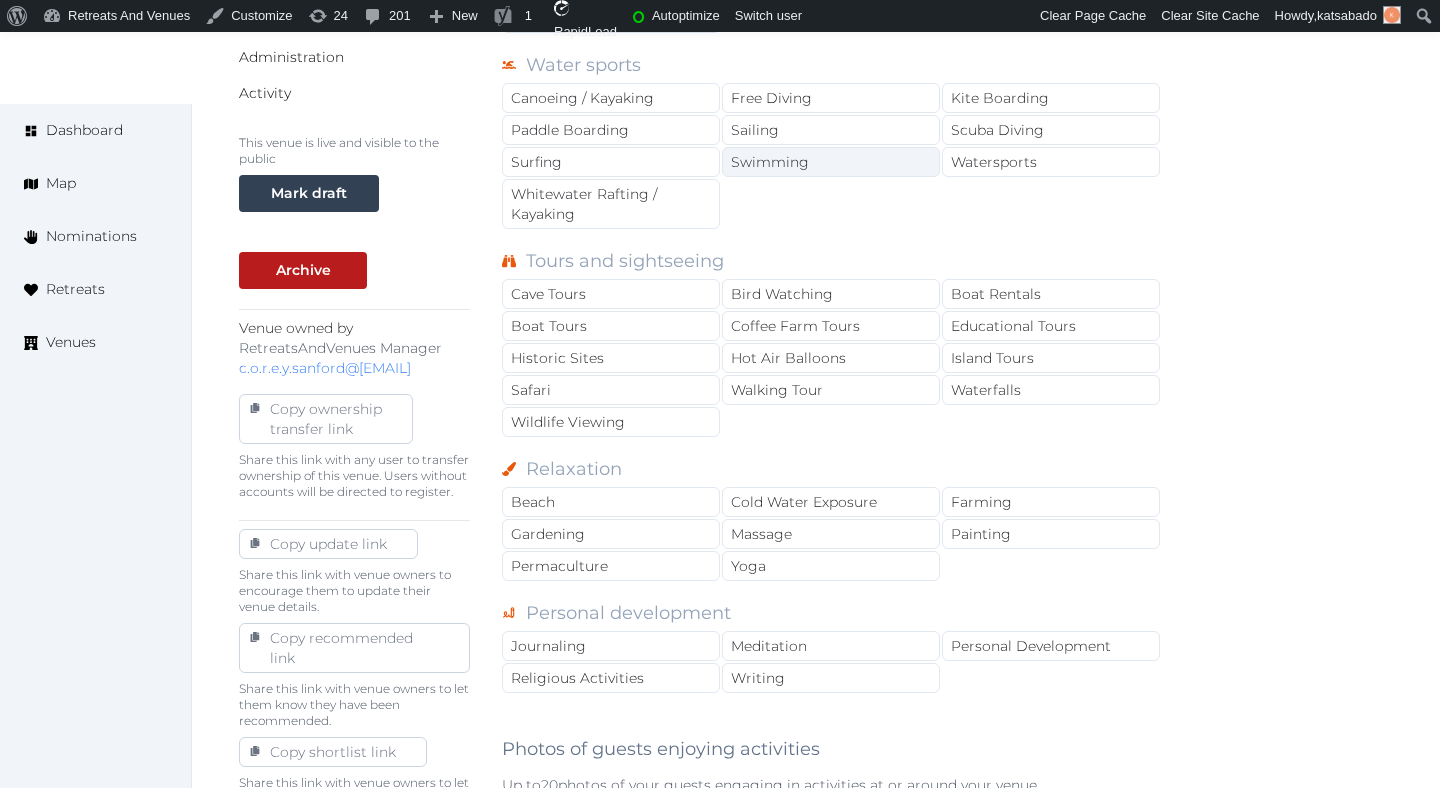 scroll, scrollTop: 690, scrollLeft: 0, axis: vertical 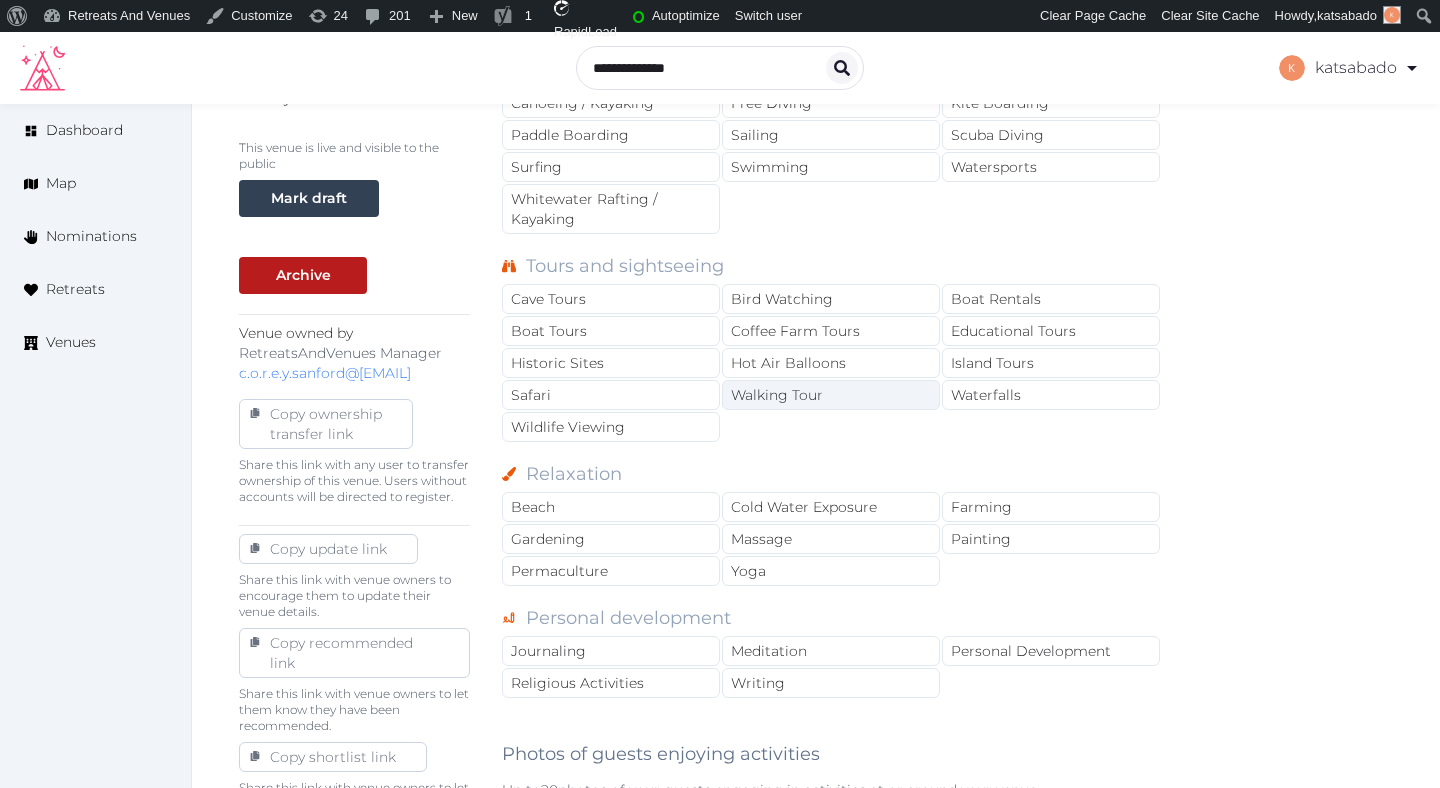 click on "Walking Tour" at bounding box center (831, 395) 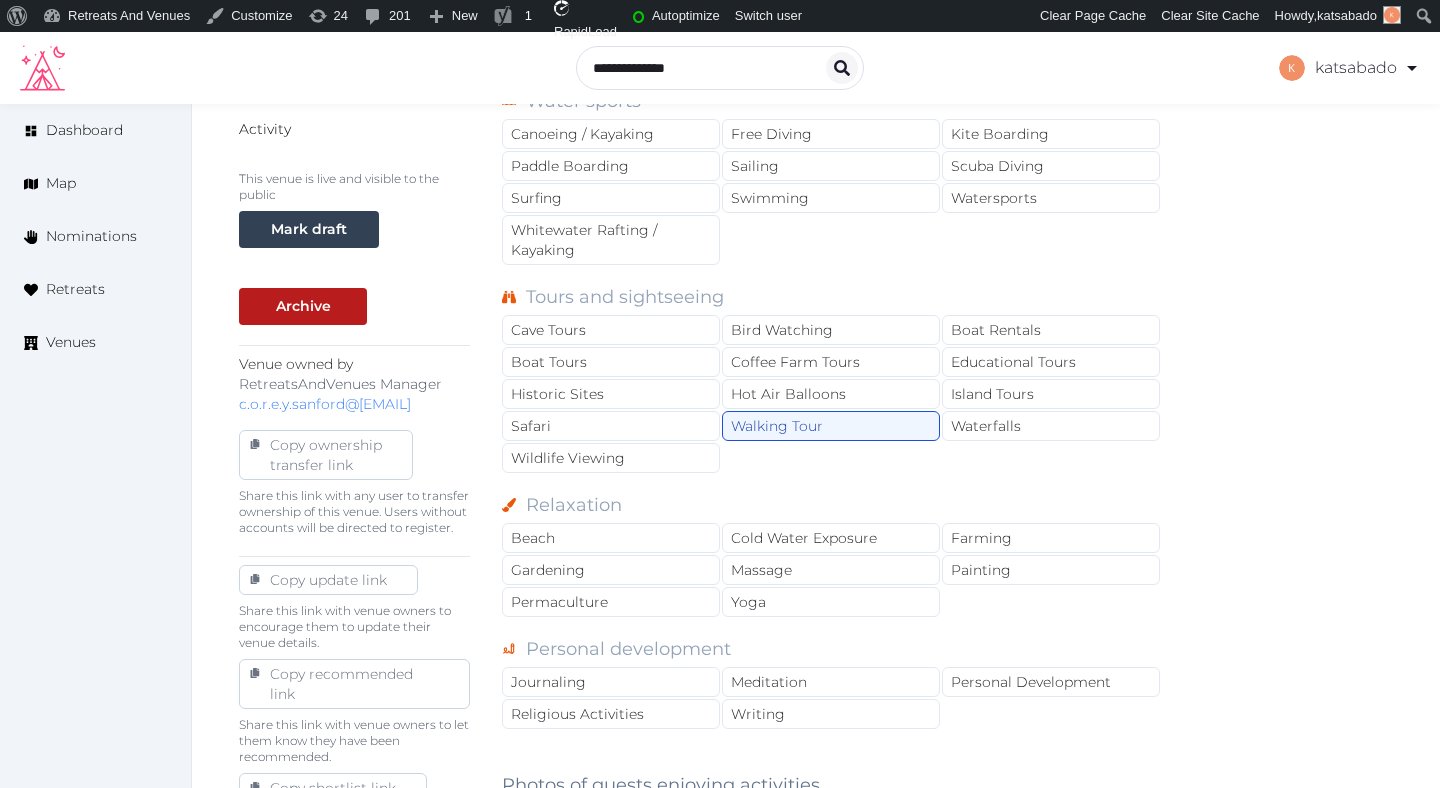 scroll, scrollTop: 635, scrollLeft: 0, axis: vertical 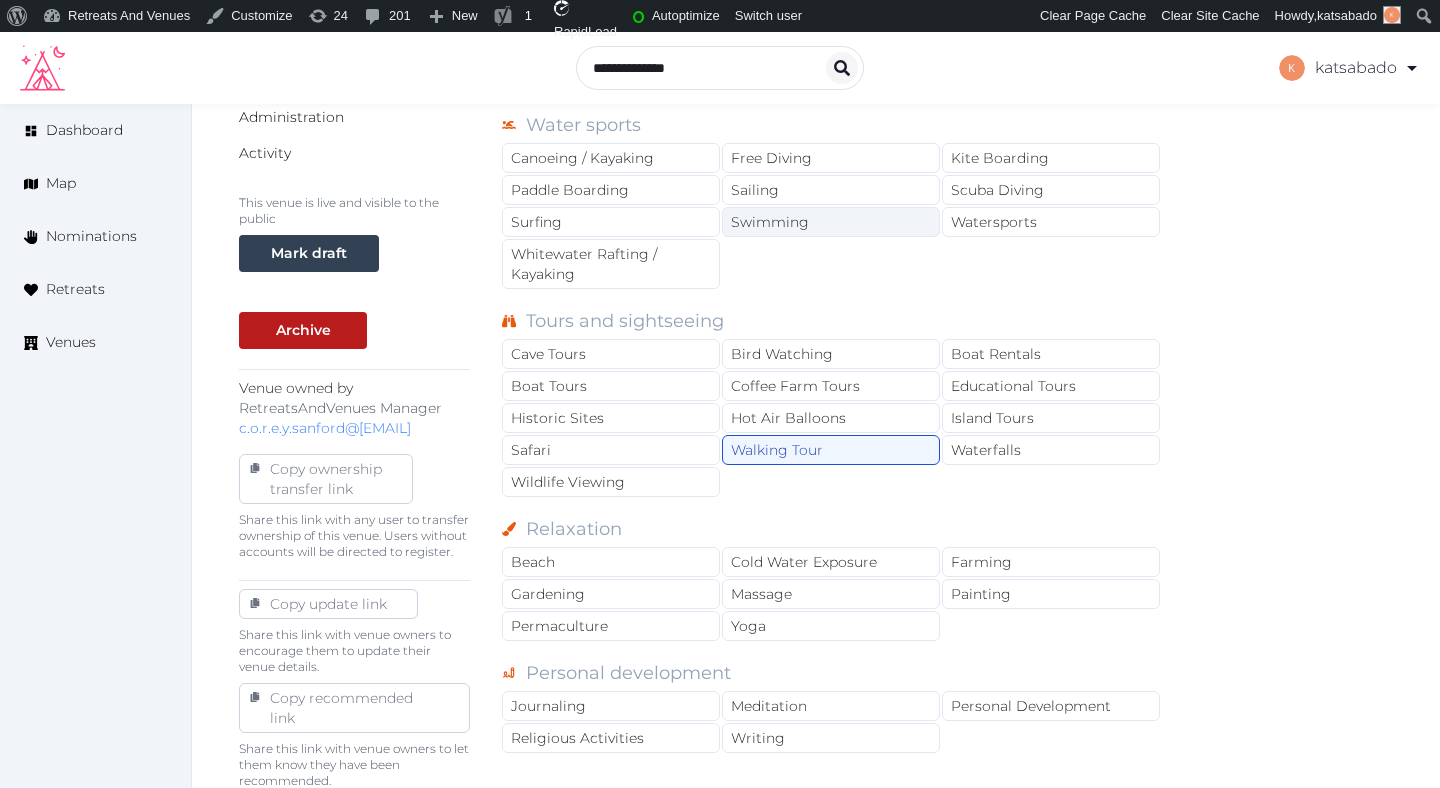 click on "Swimming" at bounding box center (831, 222) 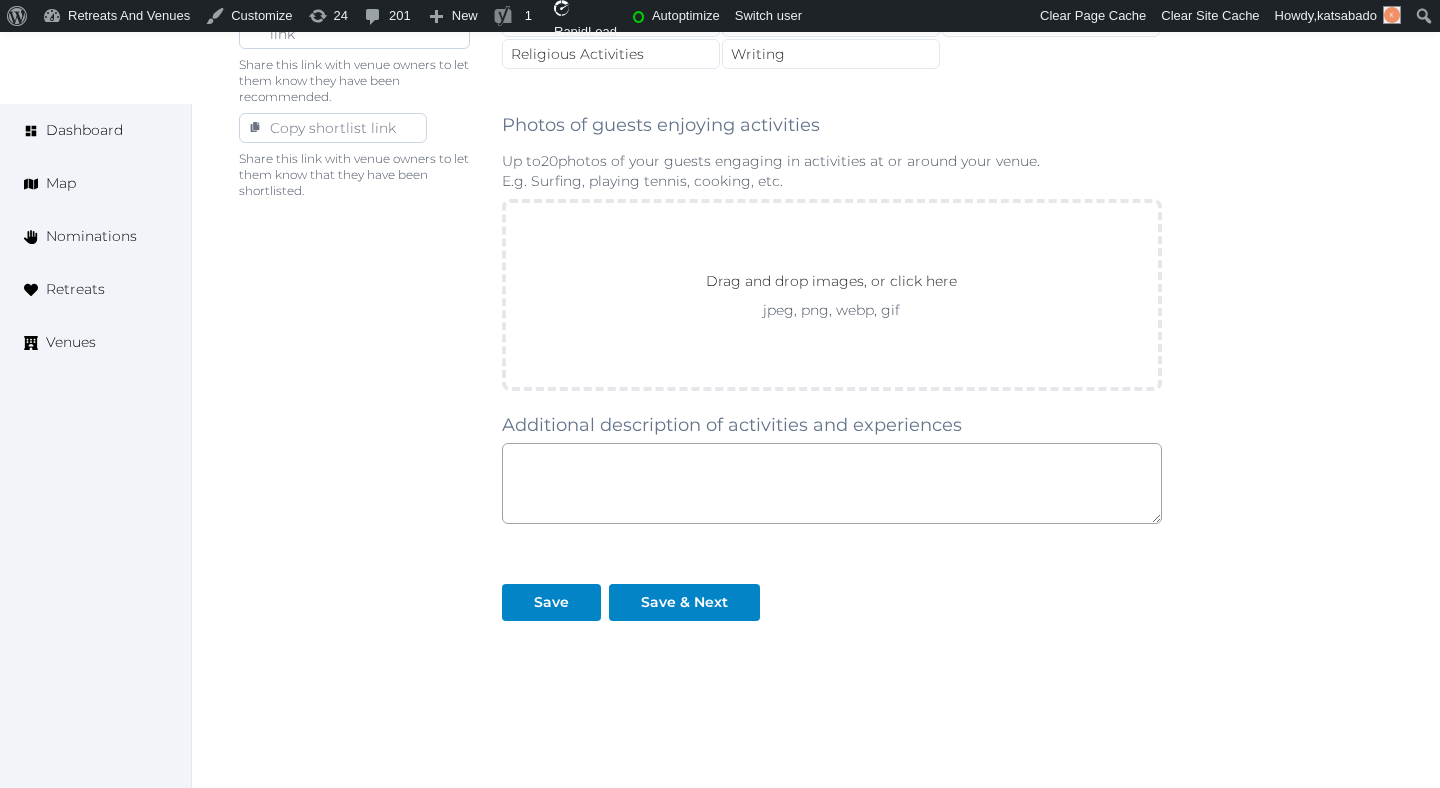 scroll, scrollTop: 1376, scrollLeft: 0, axis: vertical 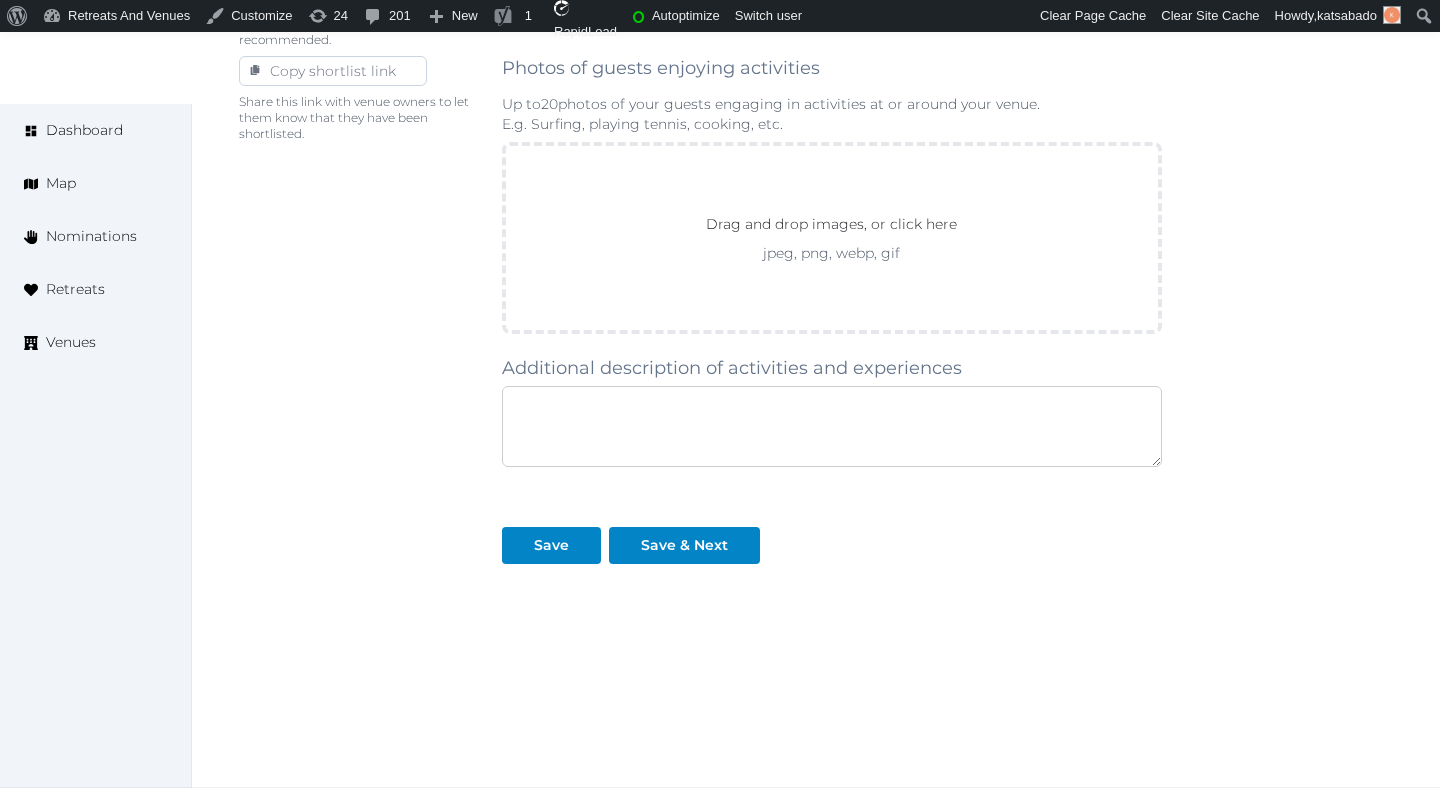 click at bounding box center [832, 426] 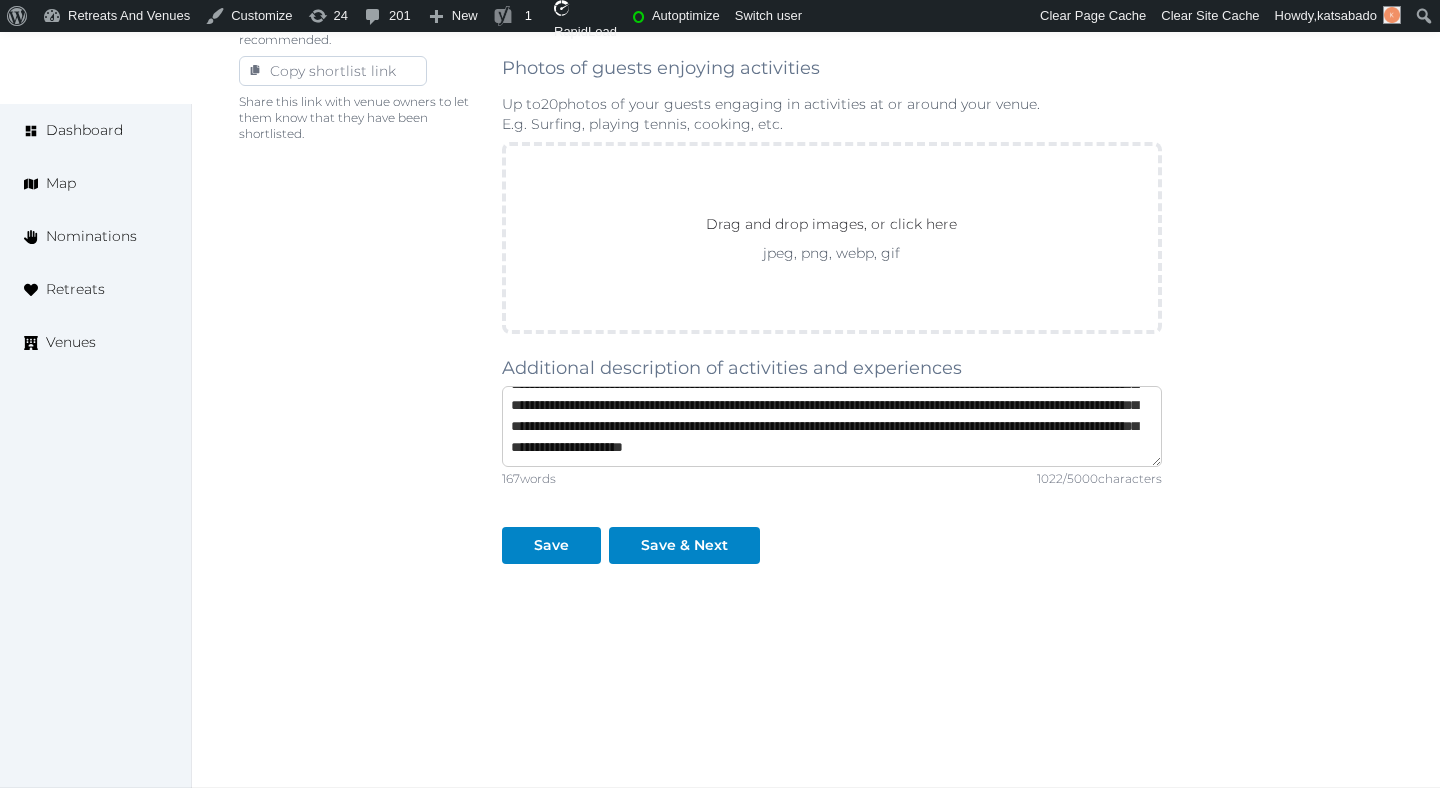 click on "**********" at bounding box center (832, 426) 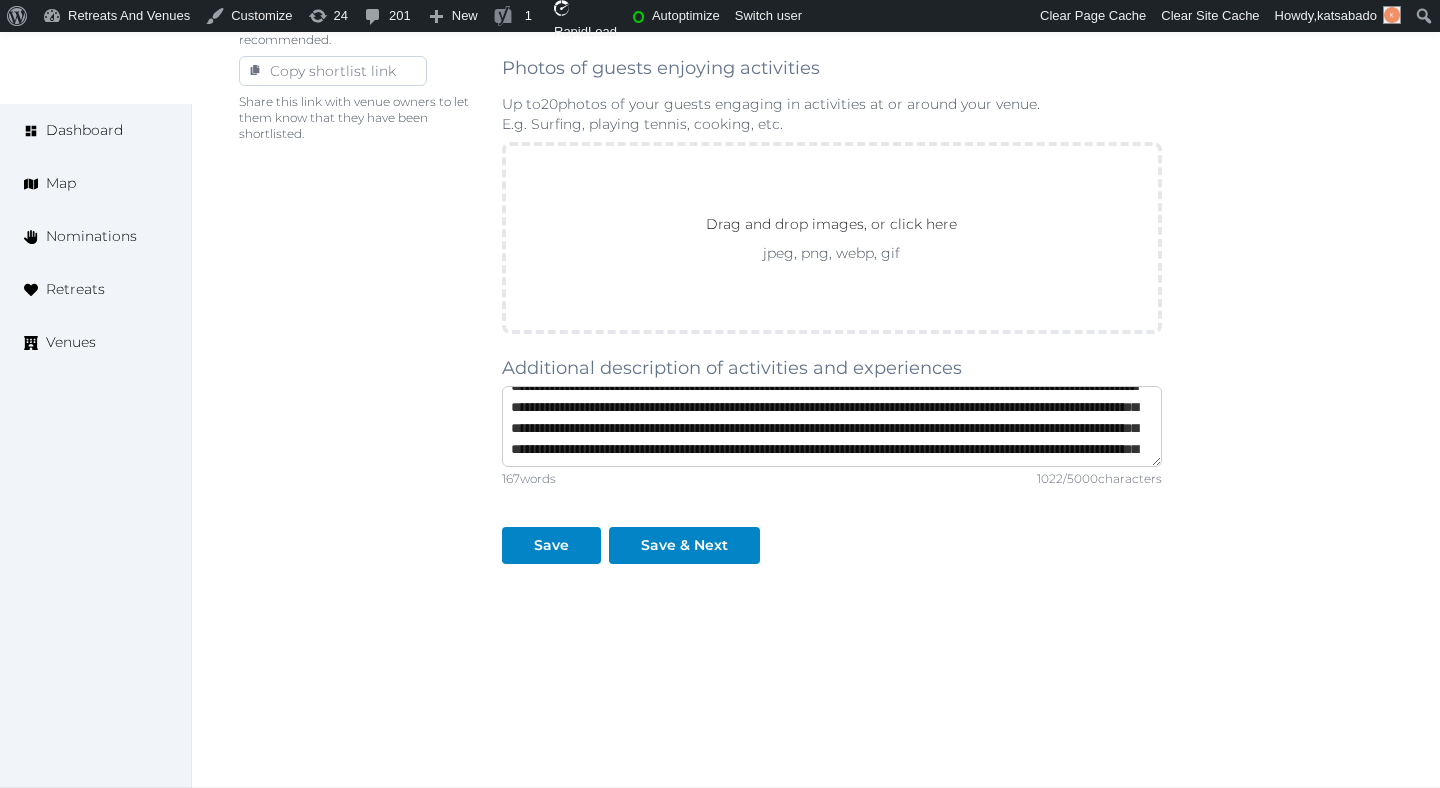 scroll, scrollTop: 0, scrollLeft: 0, axis: both 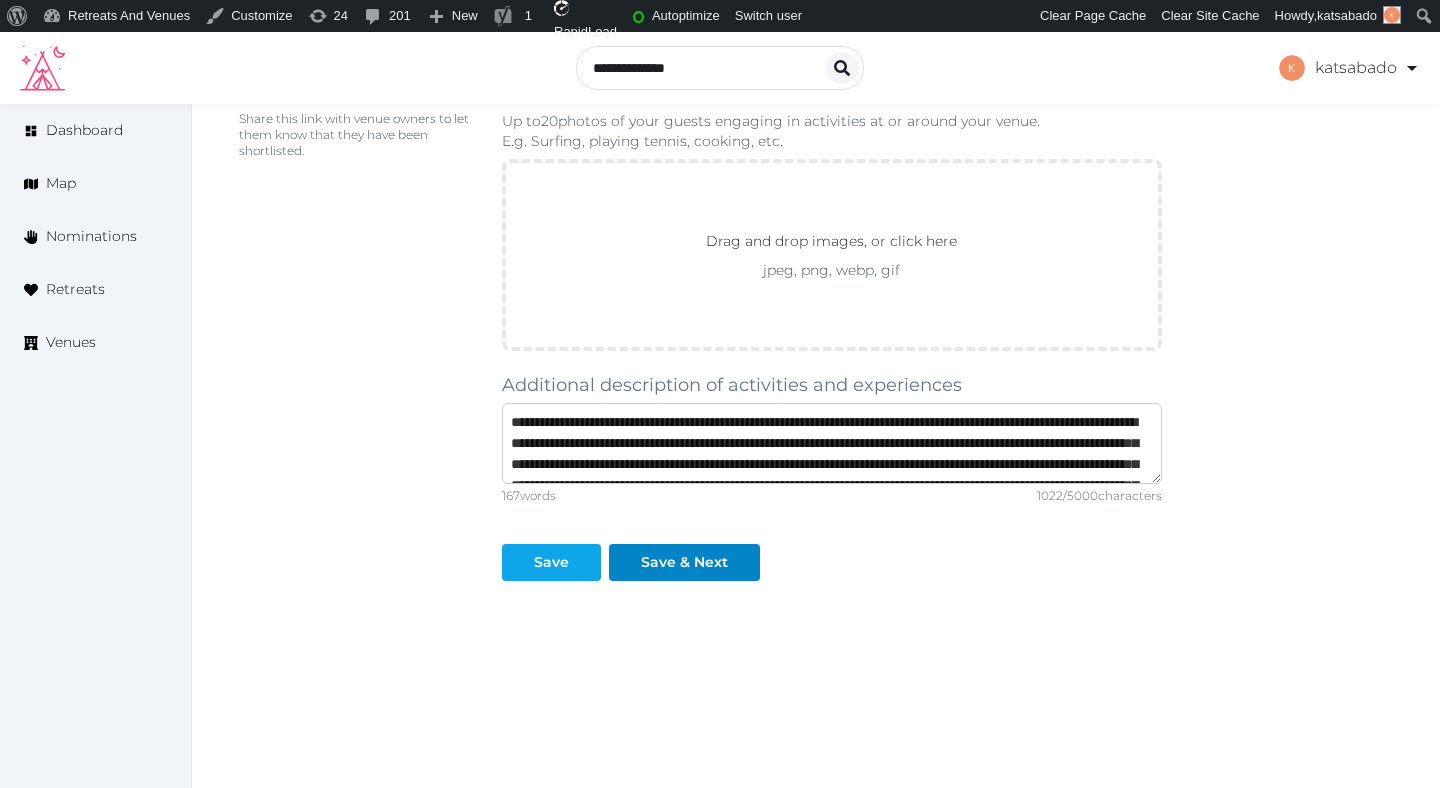 type on "**********" 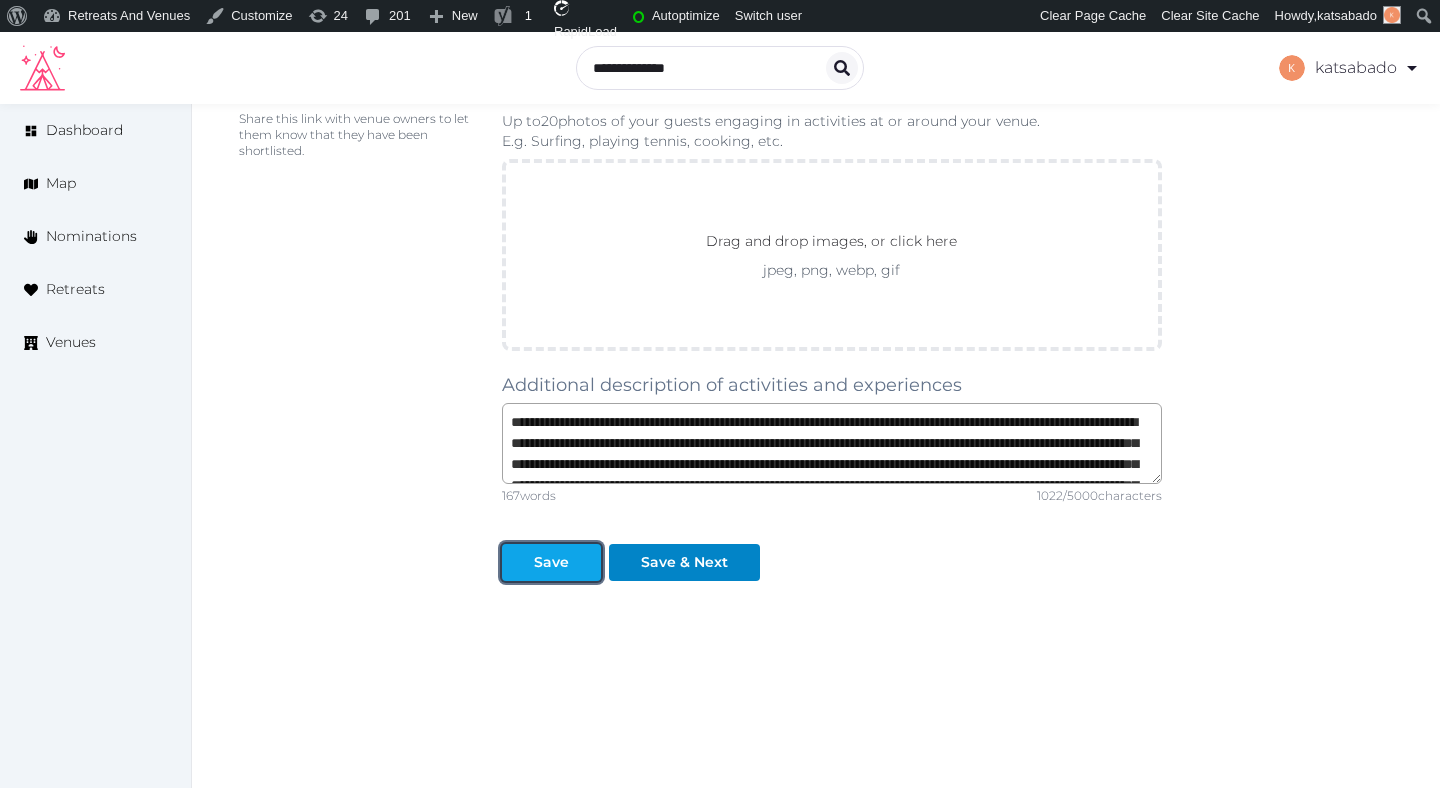 click on "Save" at bounding box center (551, 562) 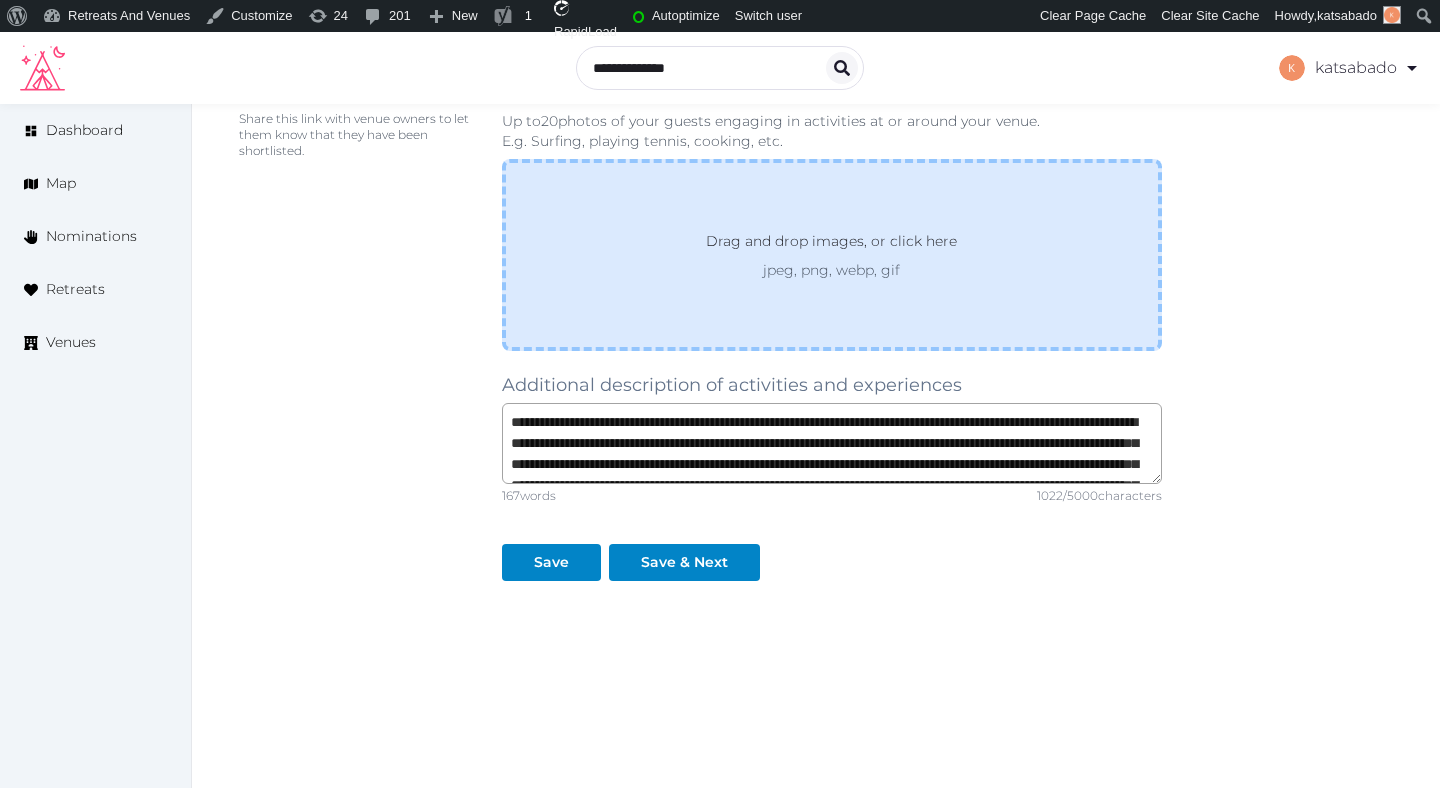 click on "Drag and drop images, or click here jpeg, png, webp, gif" at bounding box center [832, 255] 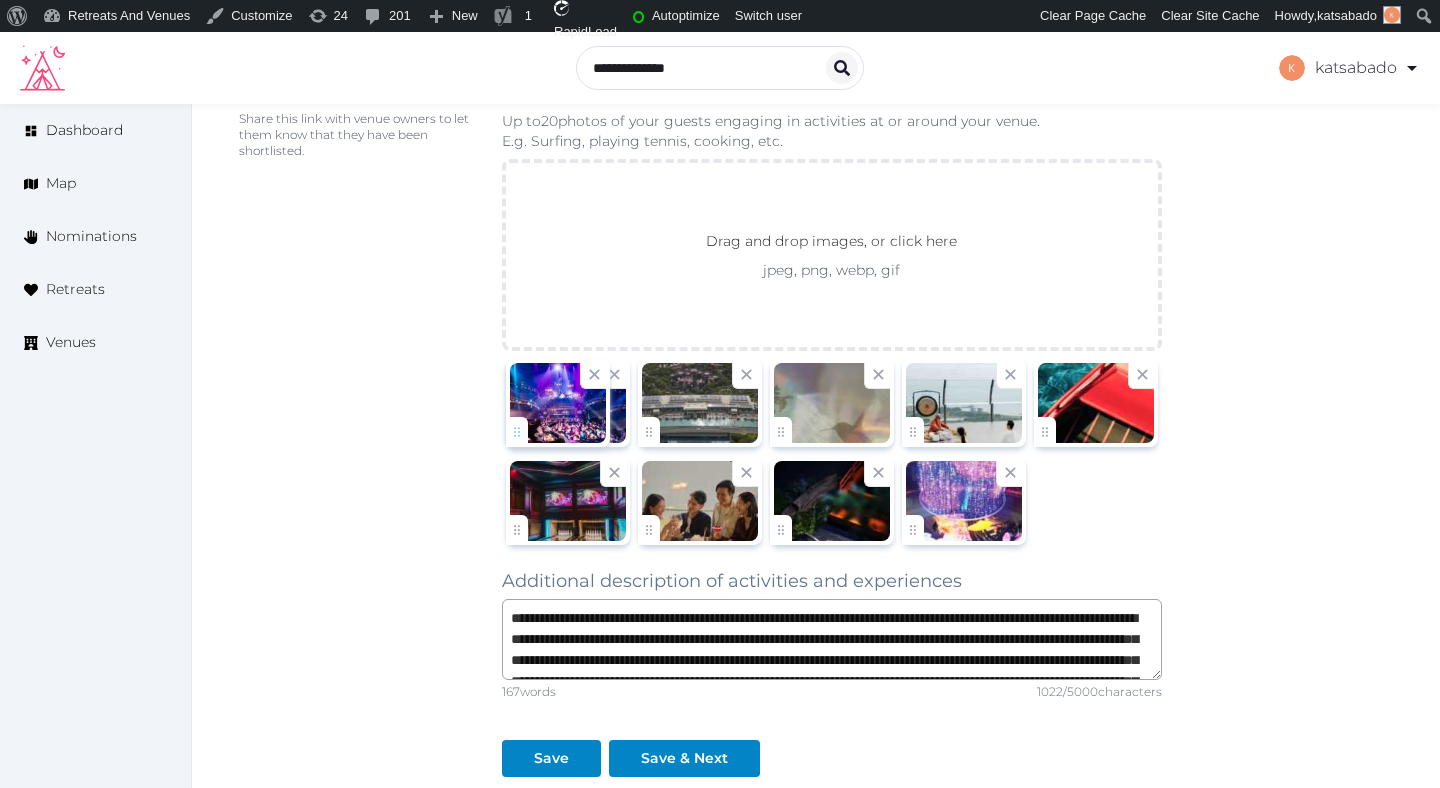 drag, startPoint x: 1049, startPoint y: 430, endPoint x: 478, endPoint y: 417, distance: 571.14795 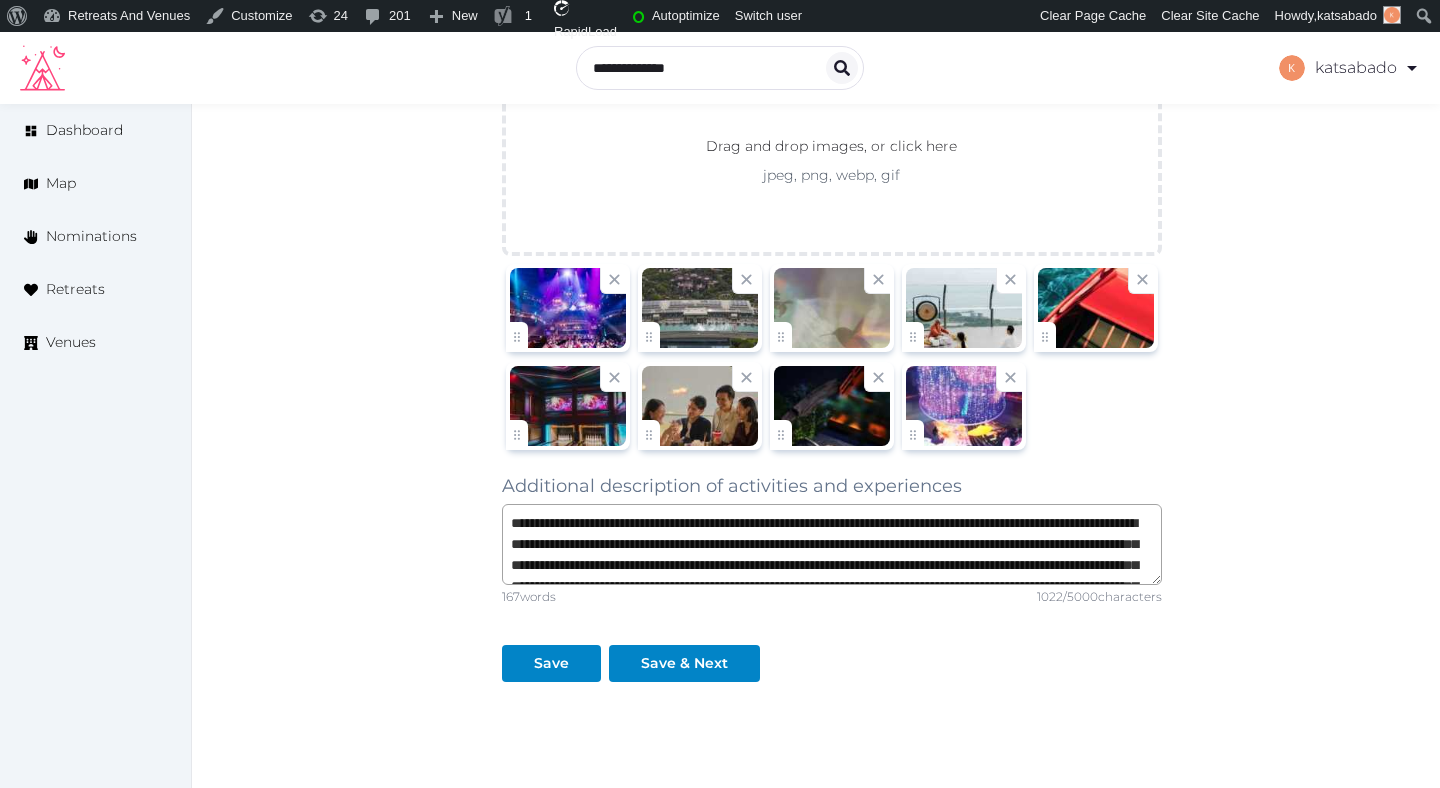 scroll, scrollTop: 1487, scrollLeft: 0, axis: vertical 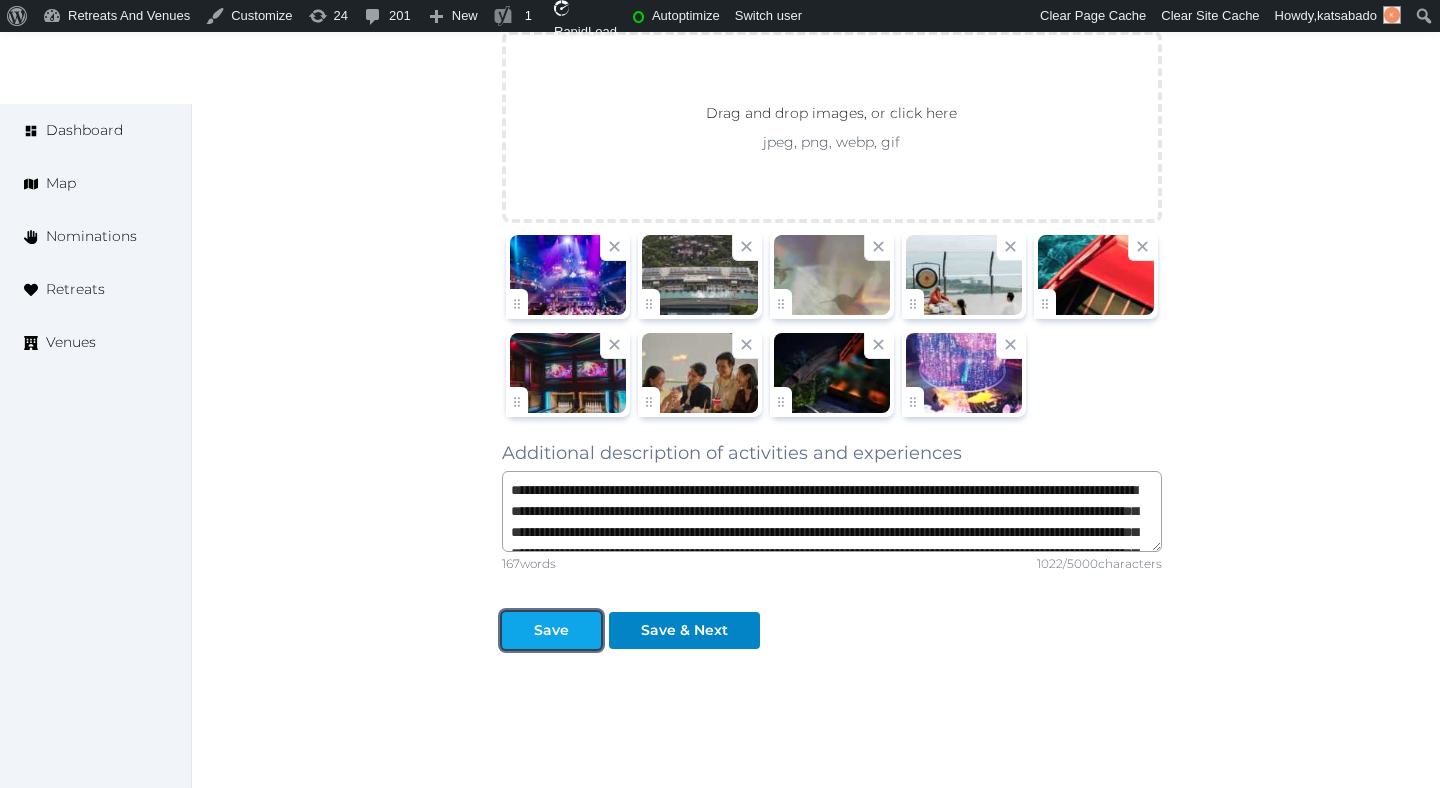 click on "Save" at bounding box center (551, 630) 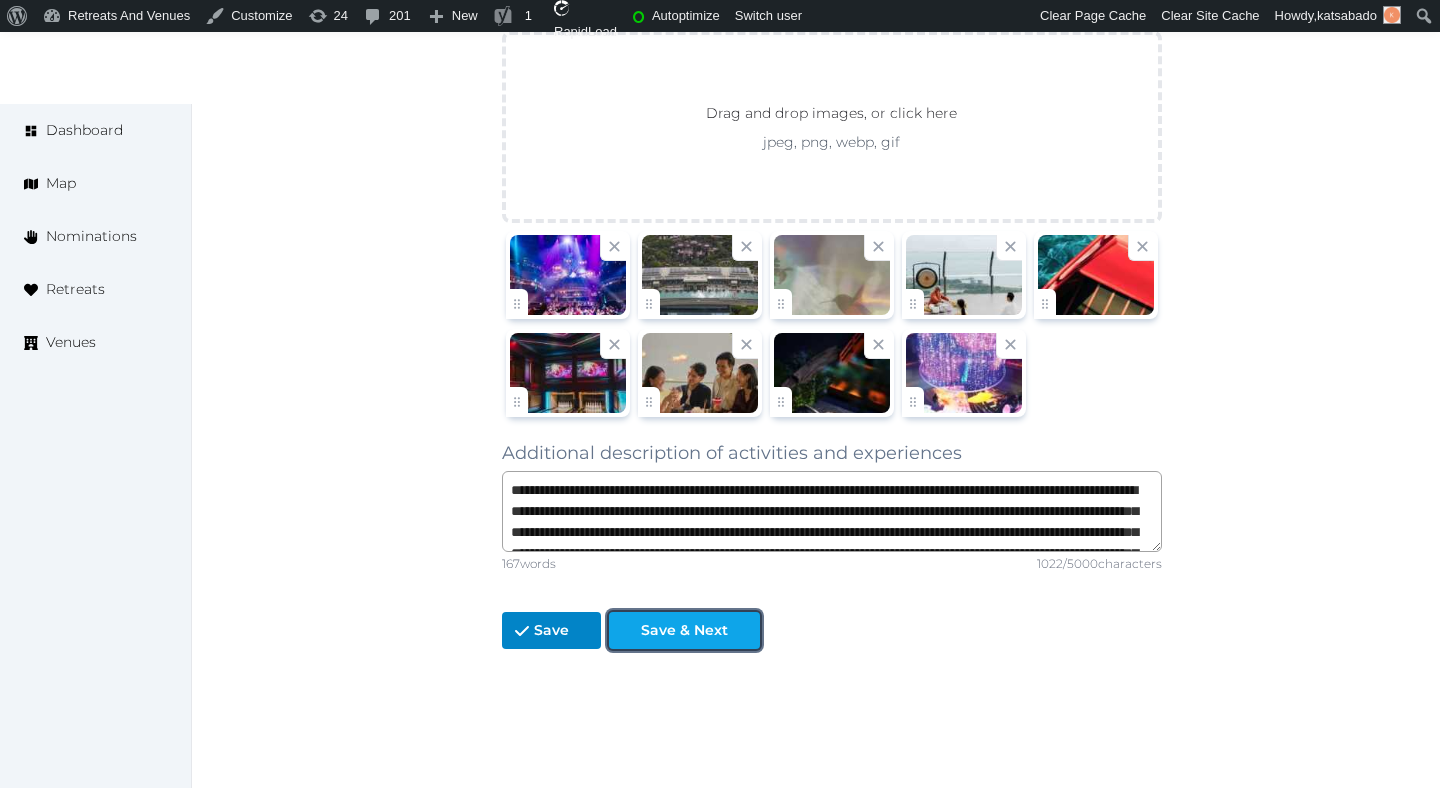 click on "Save & Next" at bounding box center (684, 630) 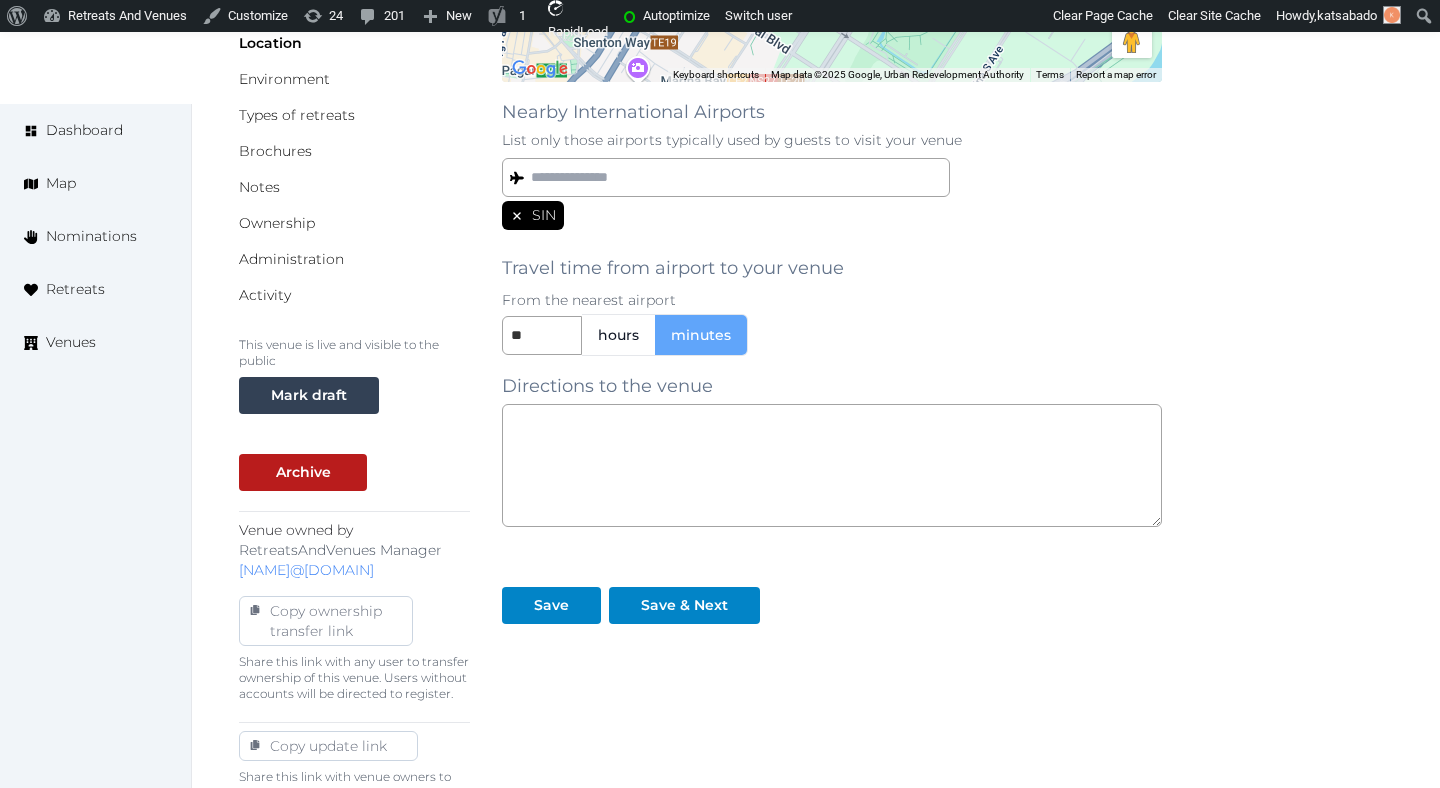scroll, scrollTop: 504, scrollLeft: 0, axis: vertical 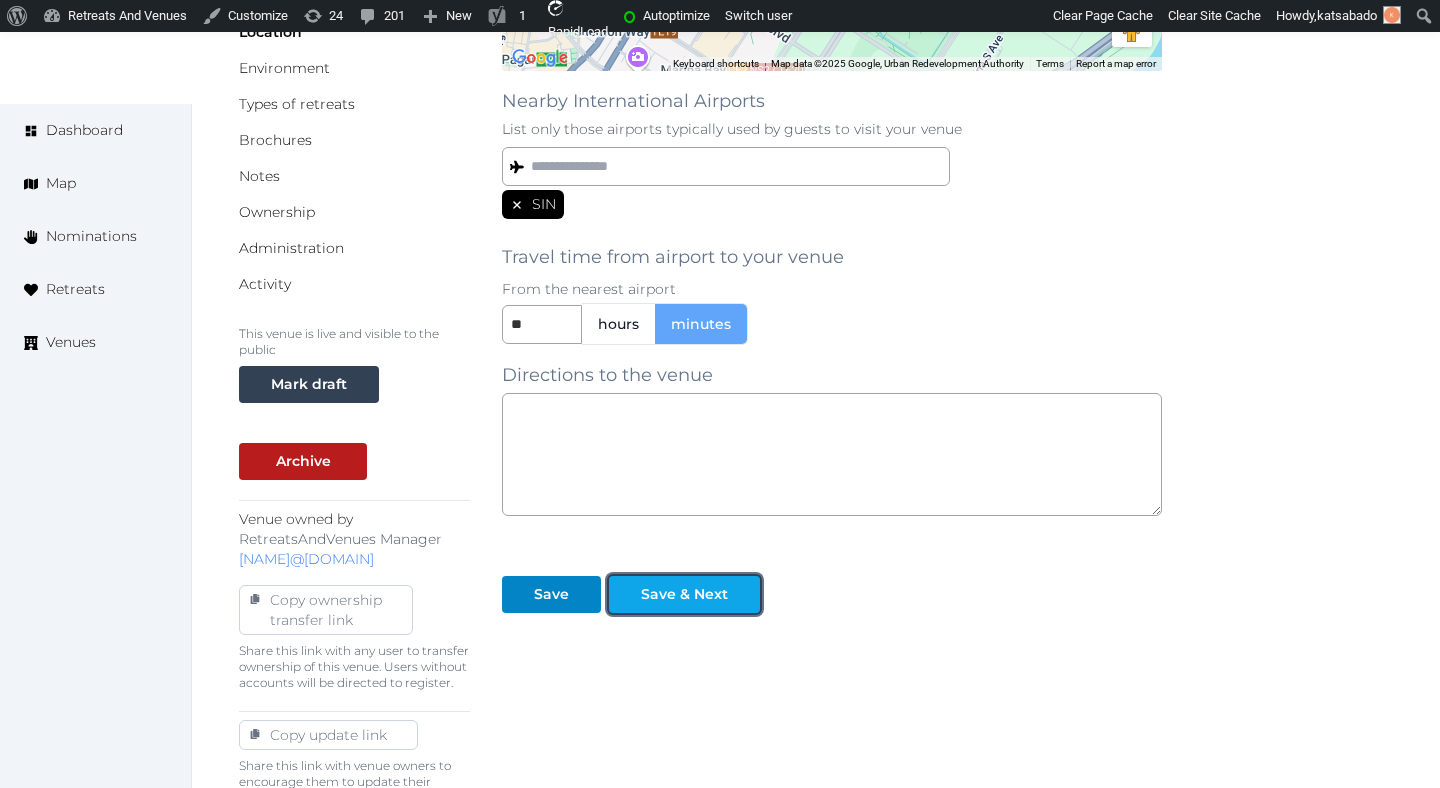 click on "Save & Next" at bounding box center (684, 594) 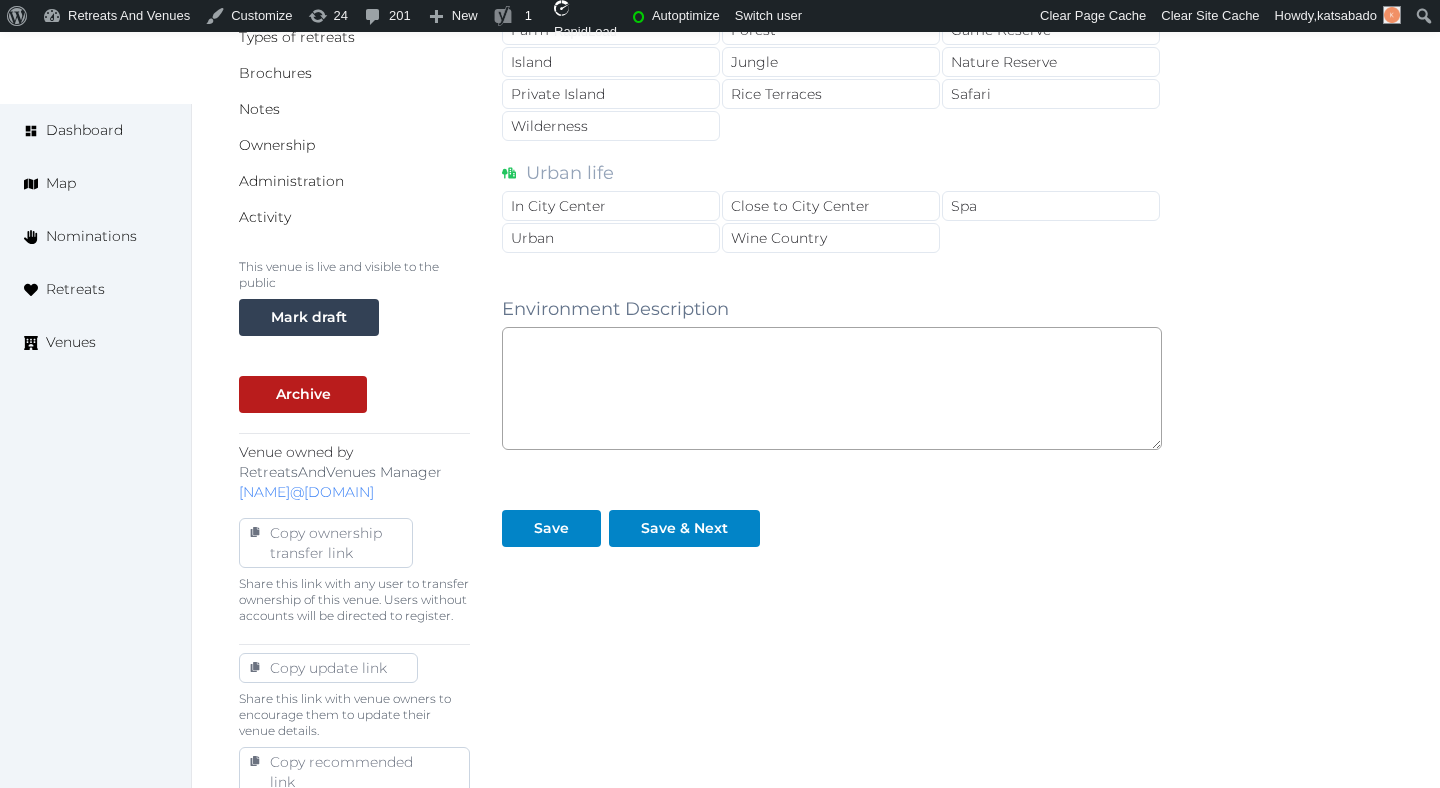 scroll, scrollTop: 574, scrollLeft: 0, axis: vertical 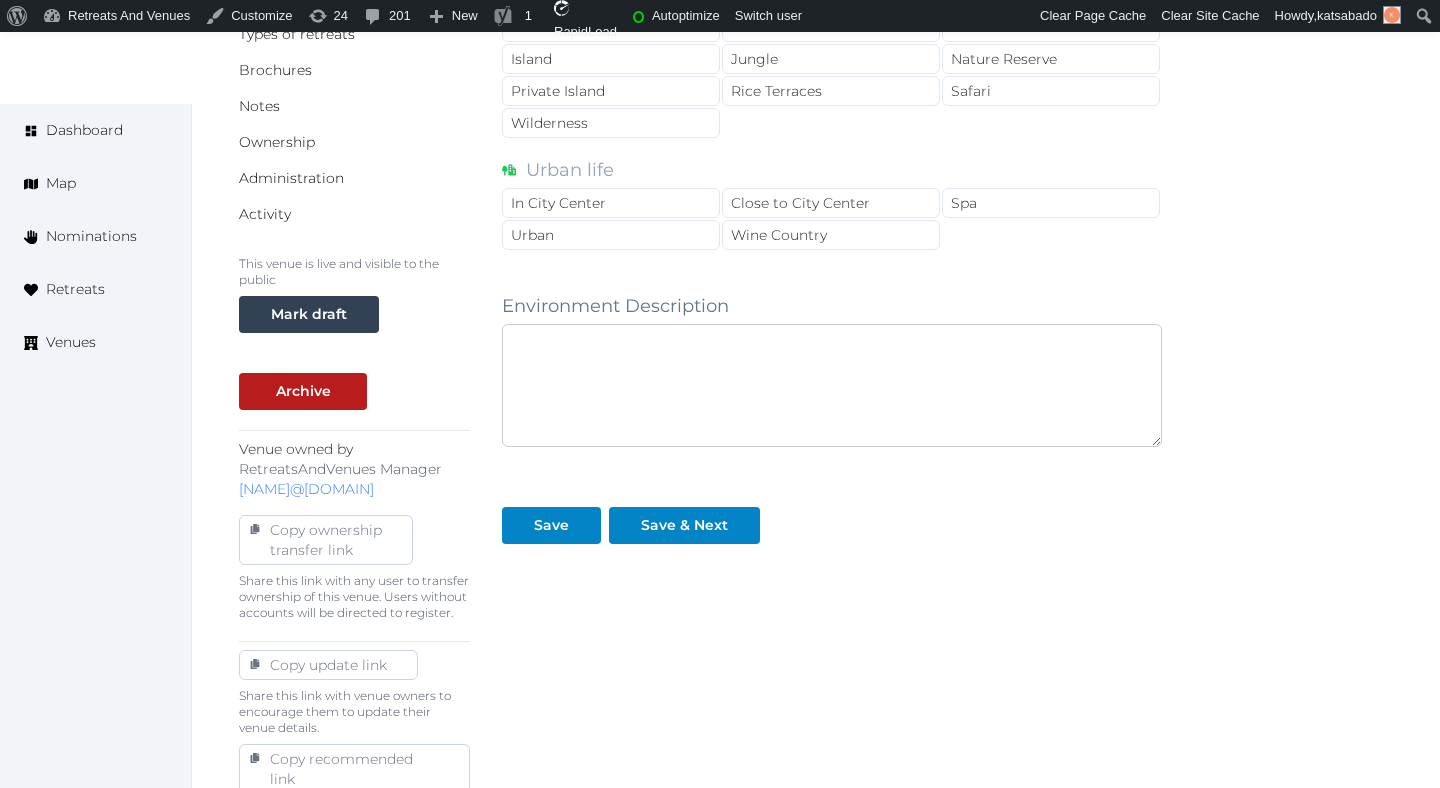 click at bounding box center [832, 385] 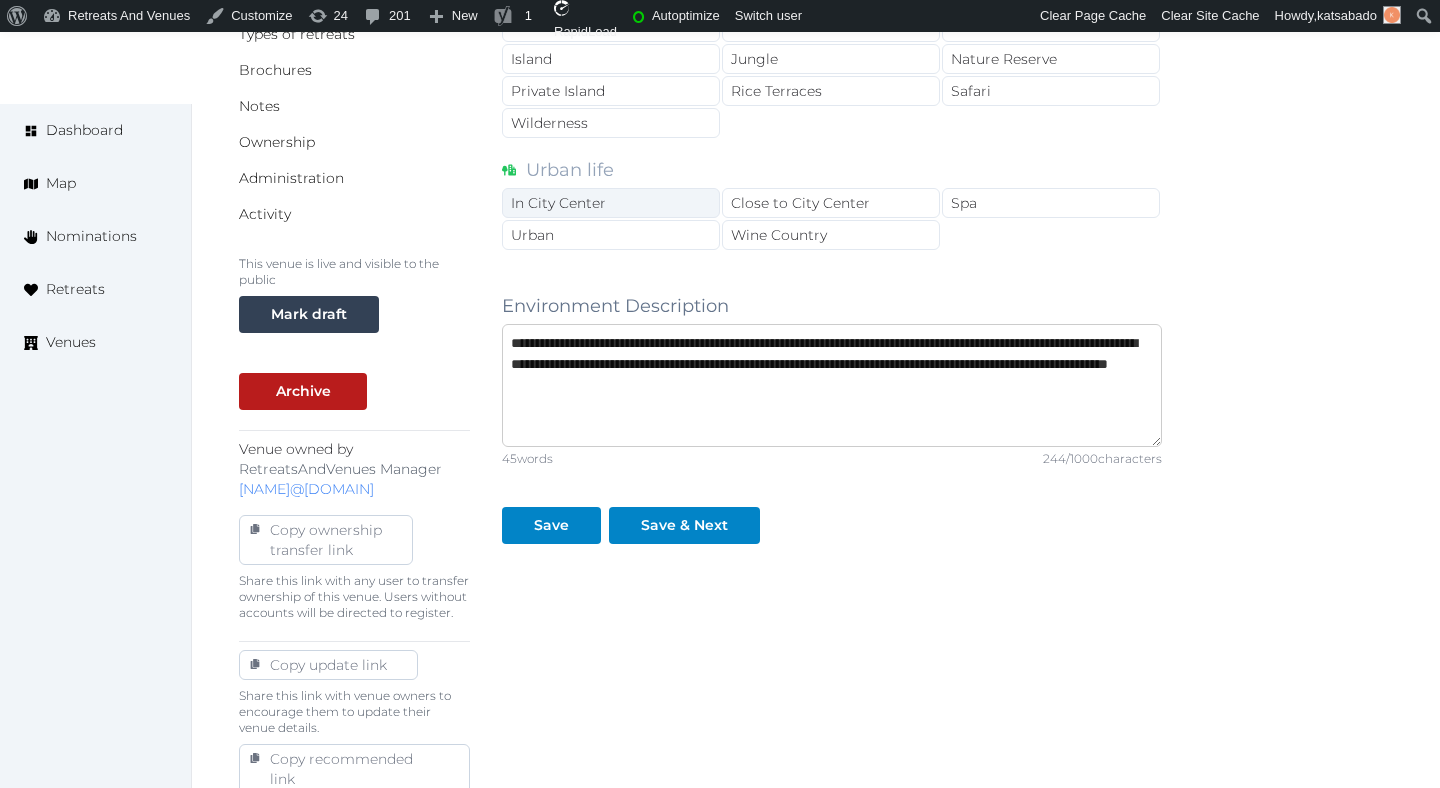 type on "**********" 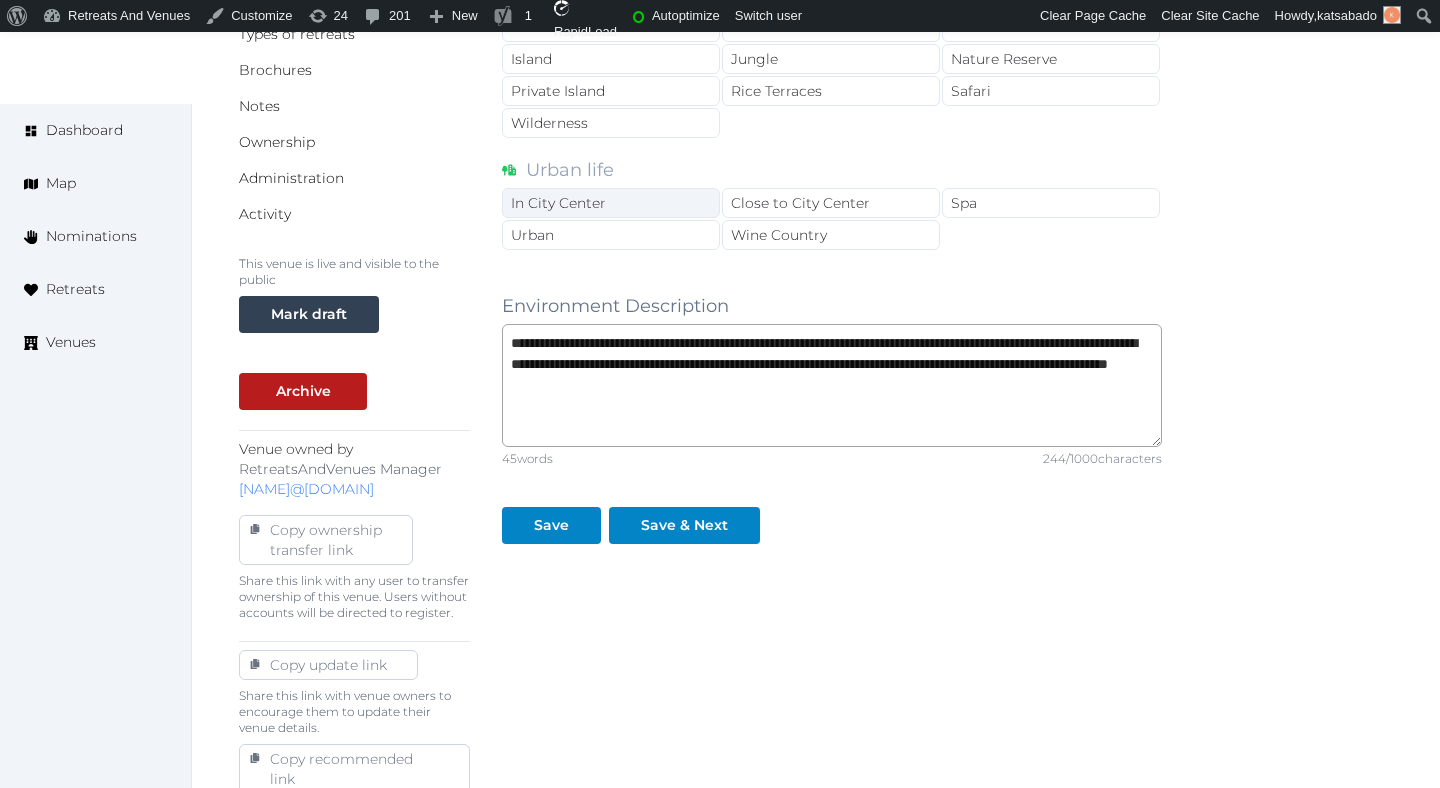 click on "In City Center" at bounding box center (611, 203) 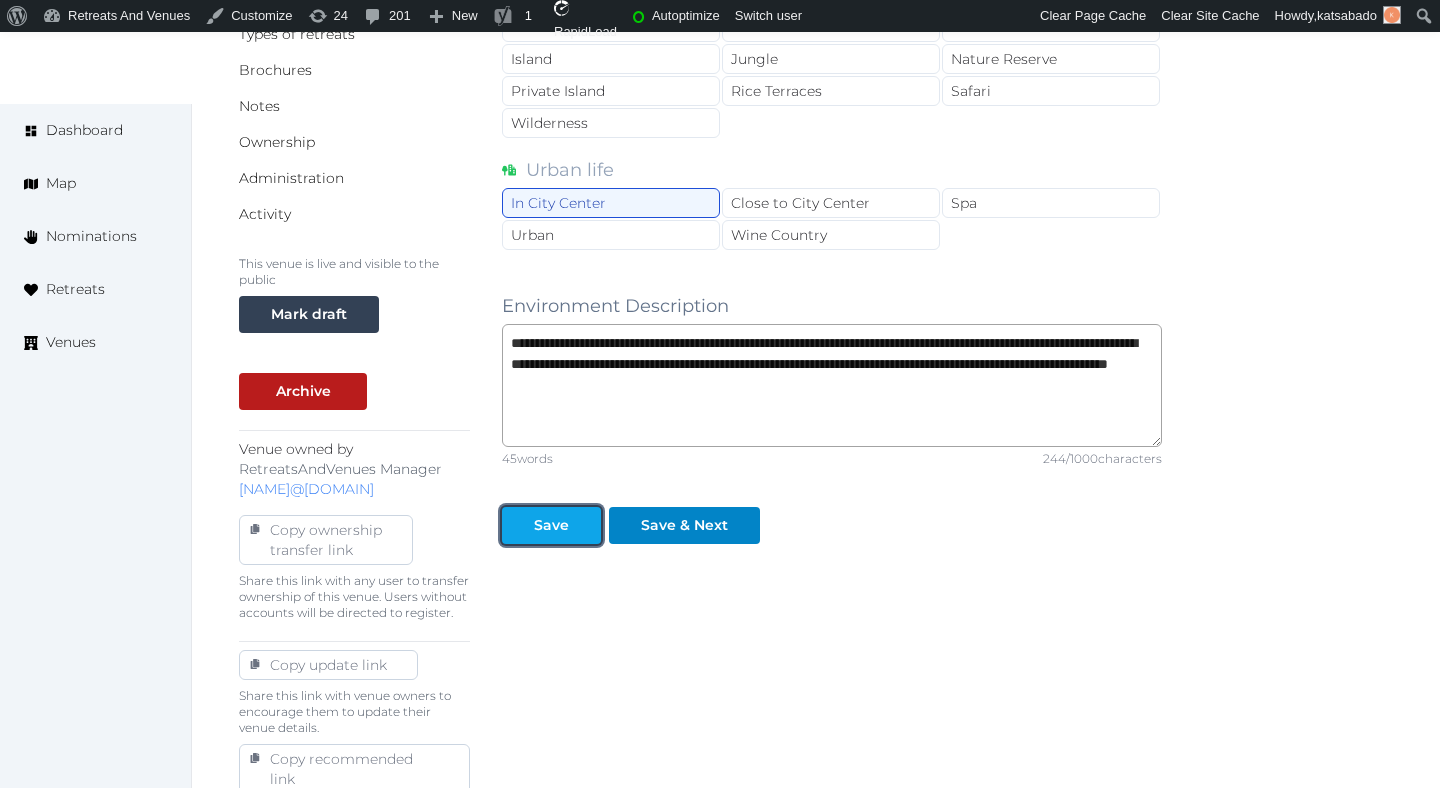 click on "Save" at bounding box center [551, 525] 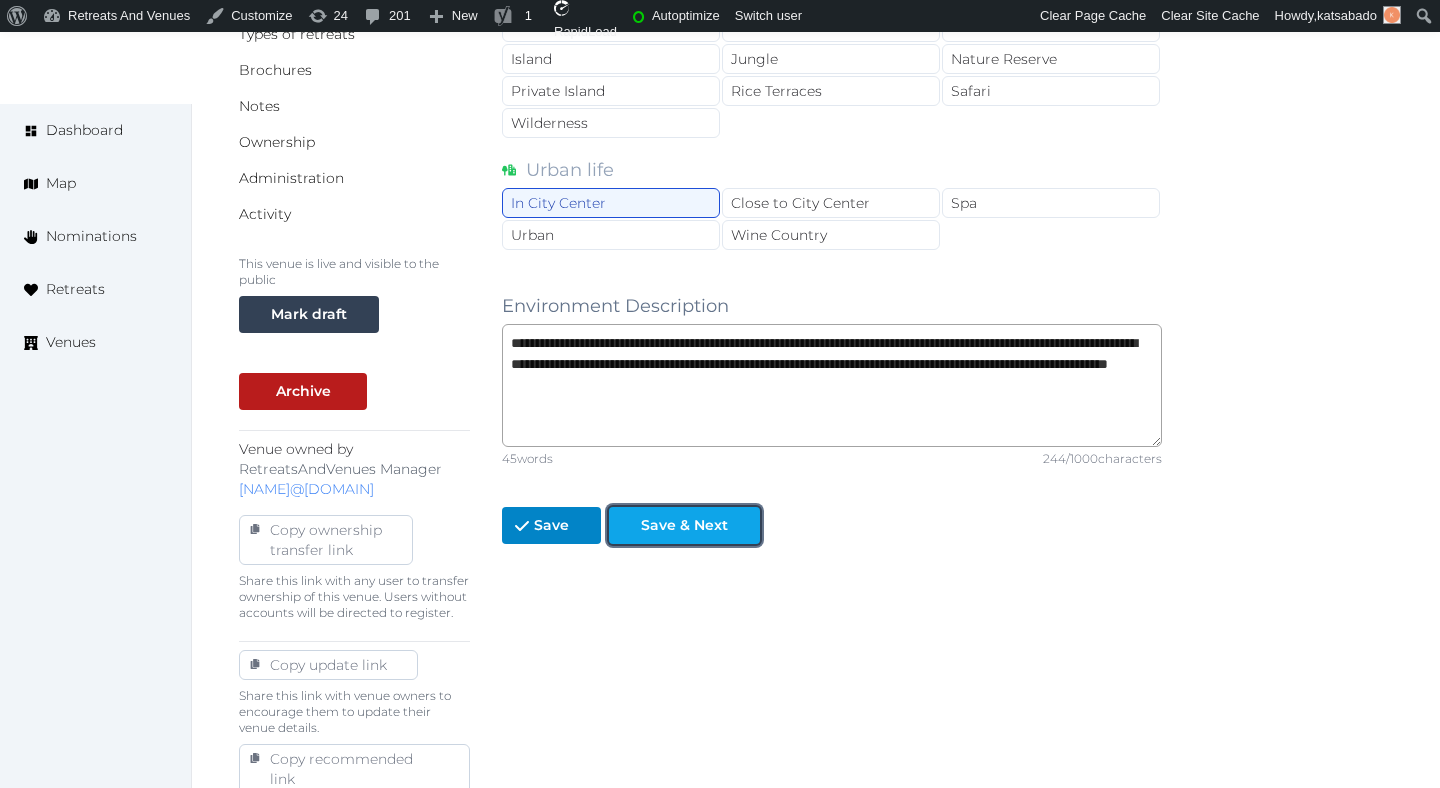 click on "Save & Next" at bounding box center [684, 525] 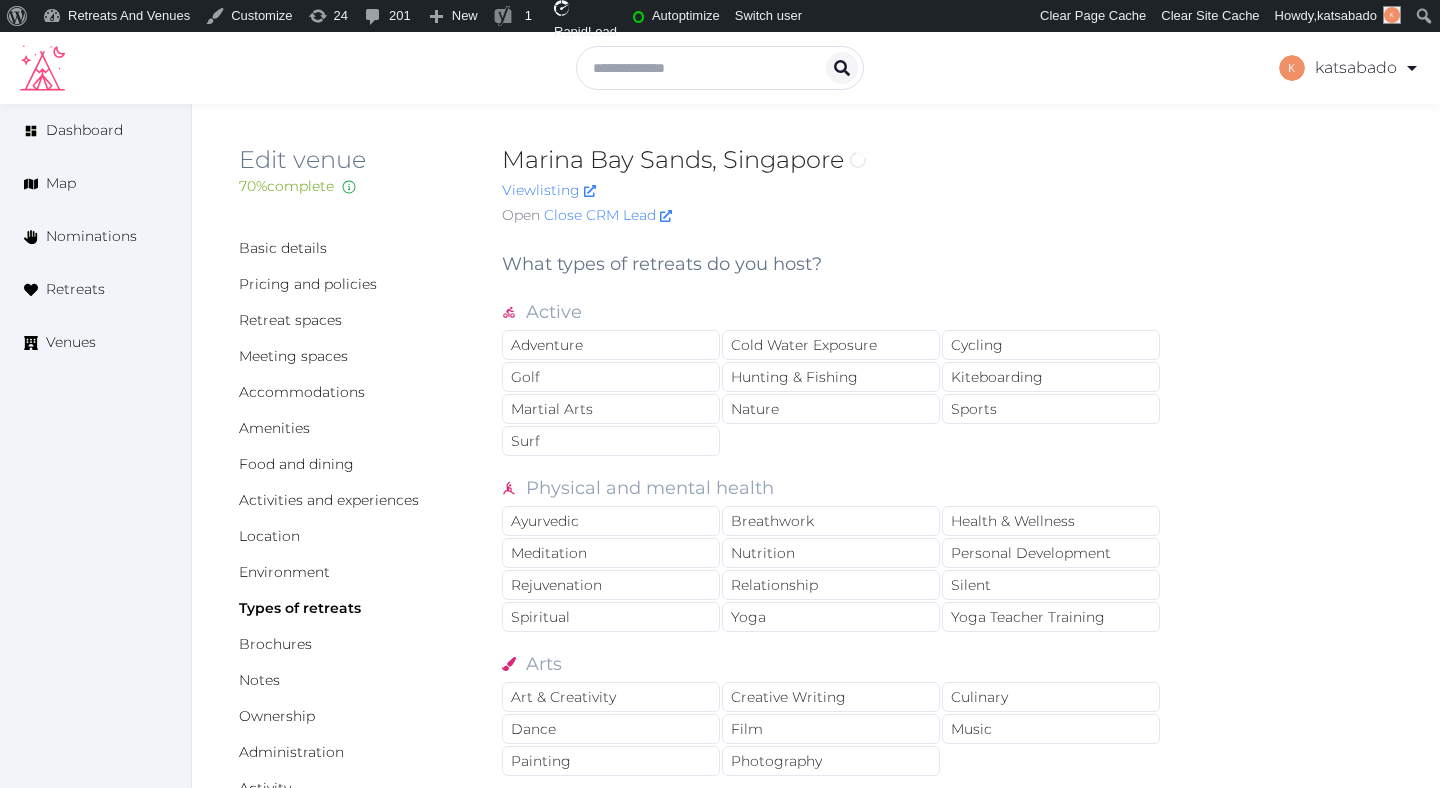 scroll, scrollTop: 0, scrollLeft: 0, axis: both 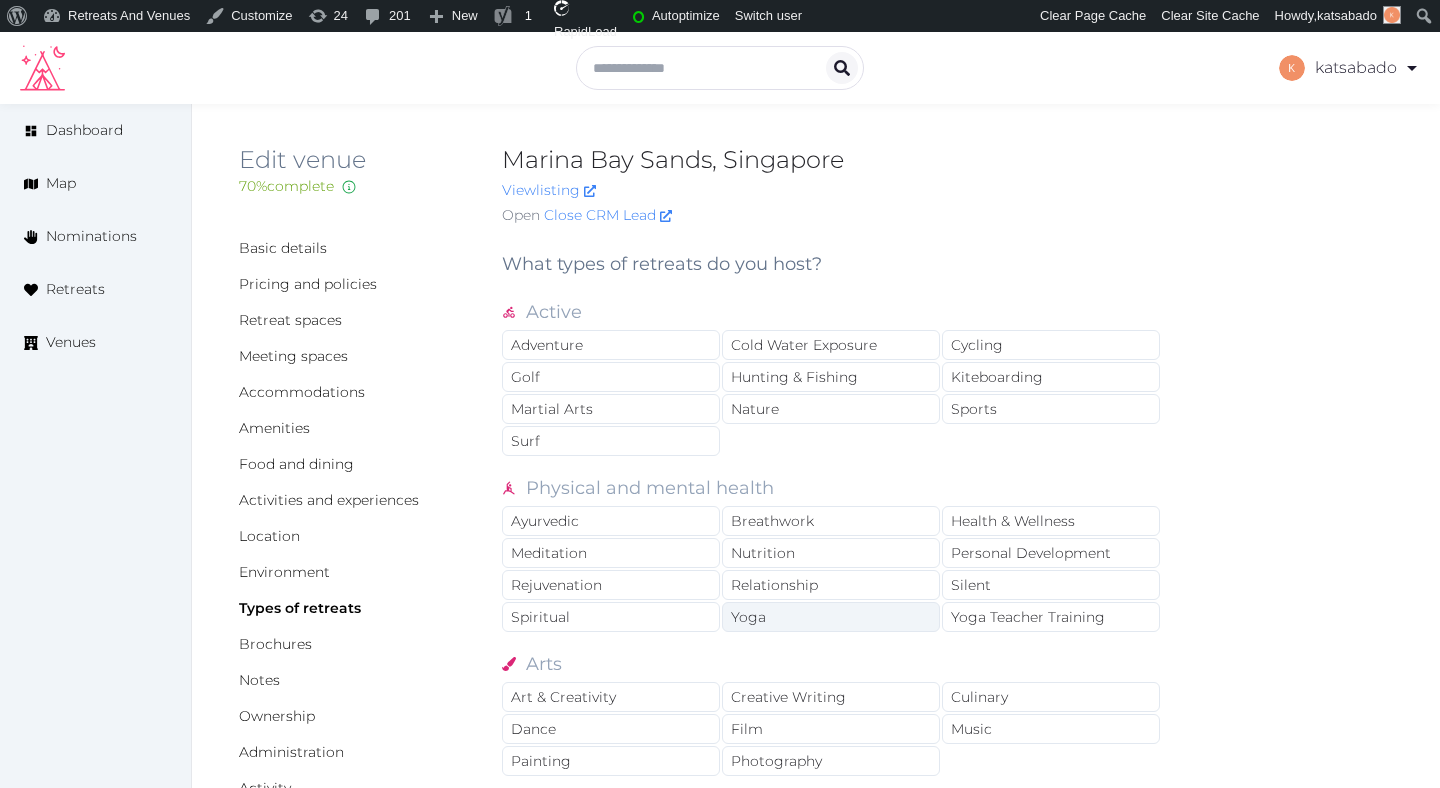 click on "Yoga" at bounding box center [831, 617] 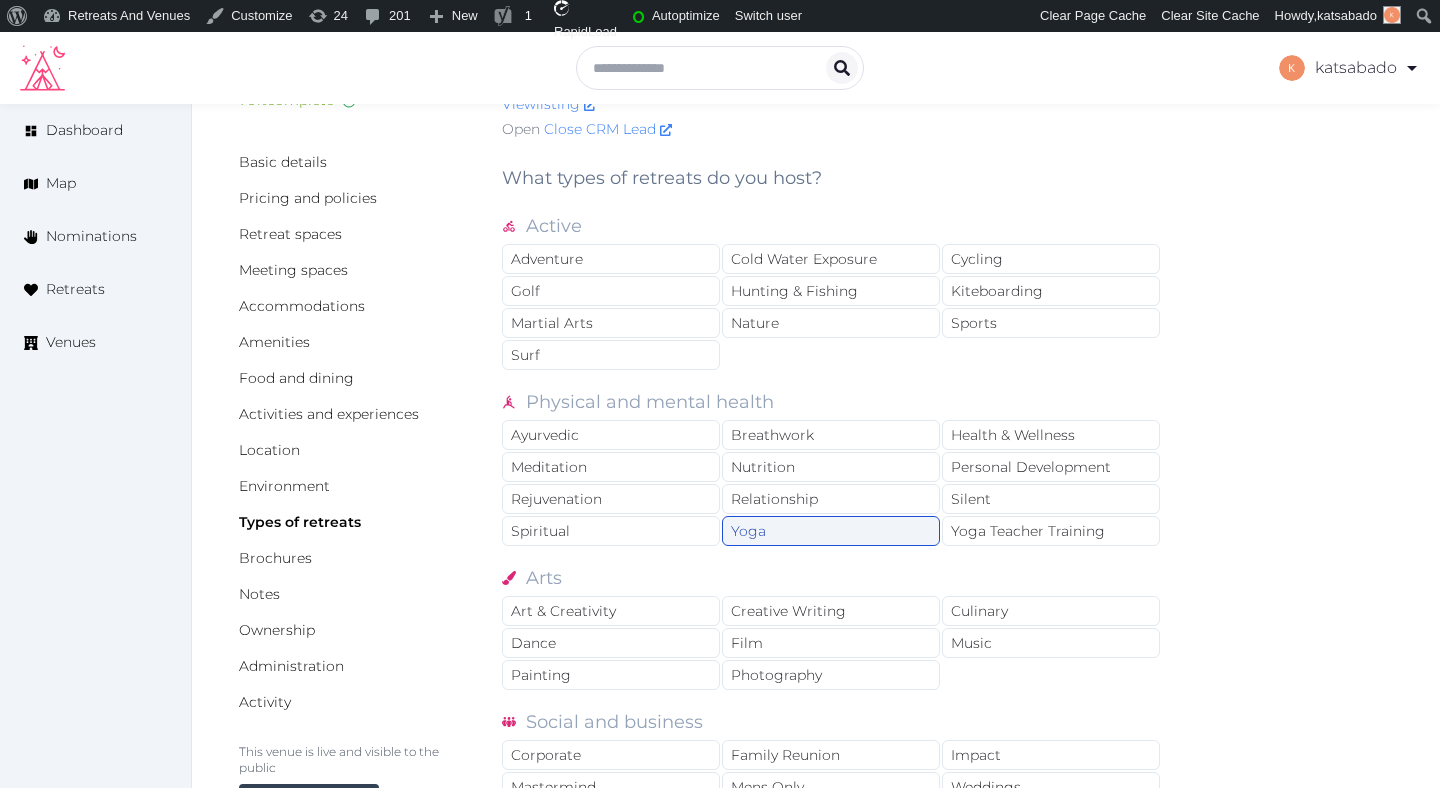 scroll, scrollTop: 105, scrollLeft: 0, axis: vertical 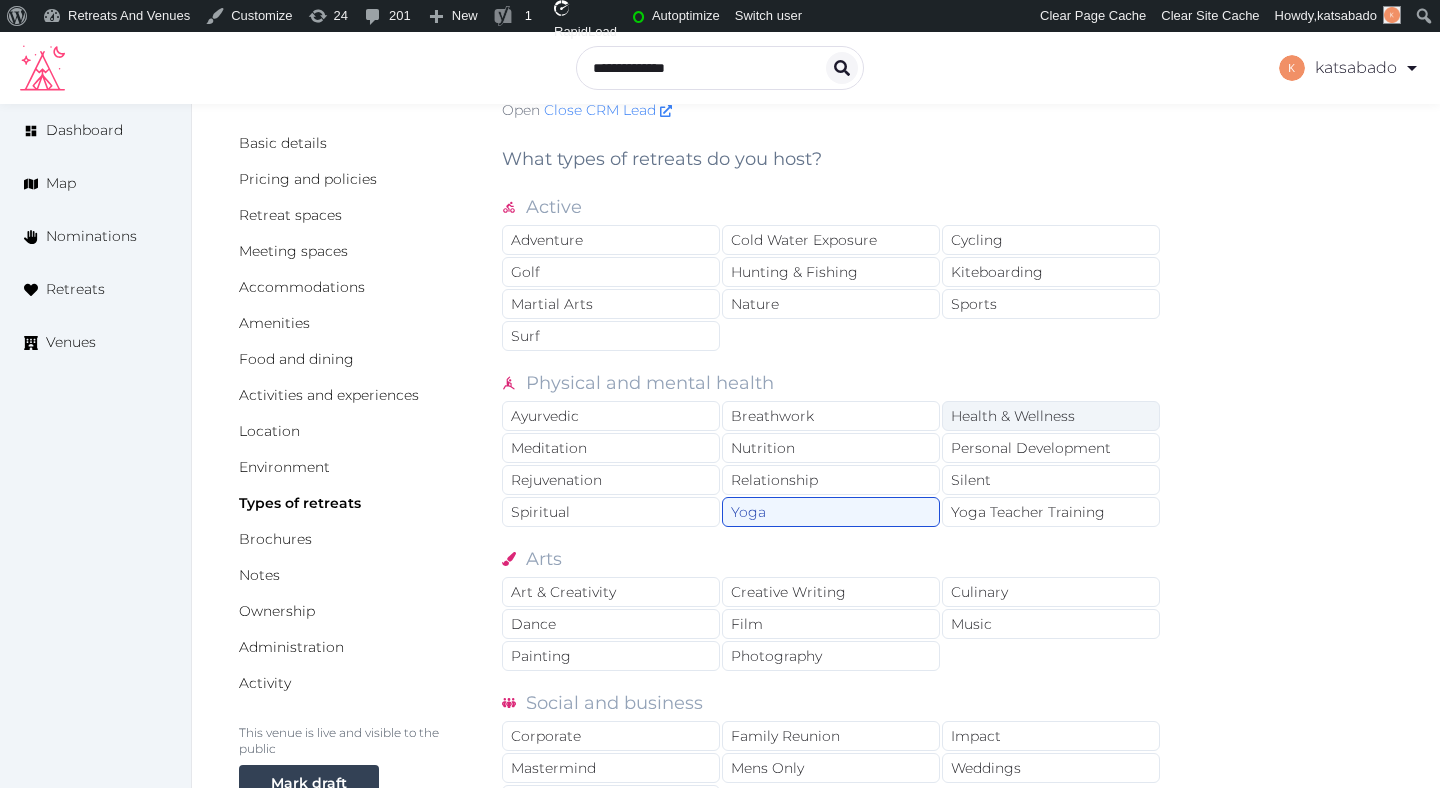 click on "Health & Wellness" at bounding box center [1051, 416] 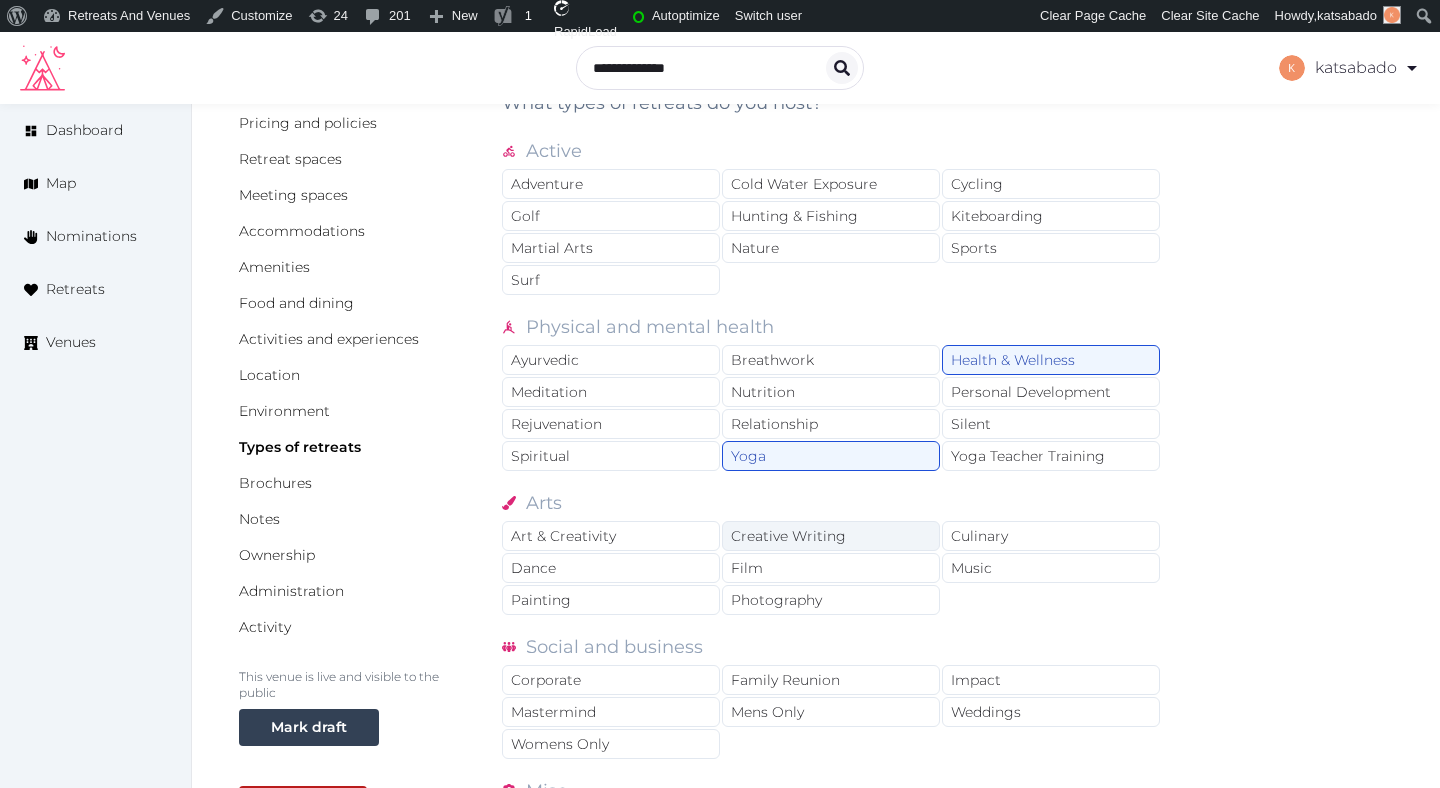 scroll, scrollTop: 165, scrollLeft: 0, axis: vertical 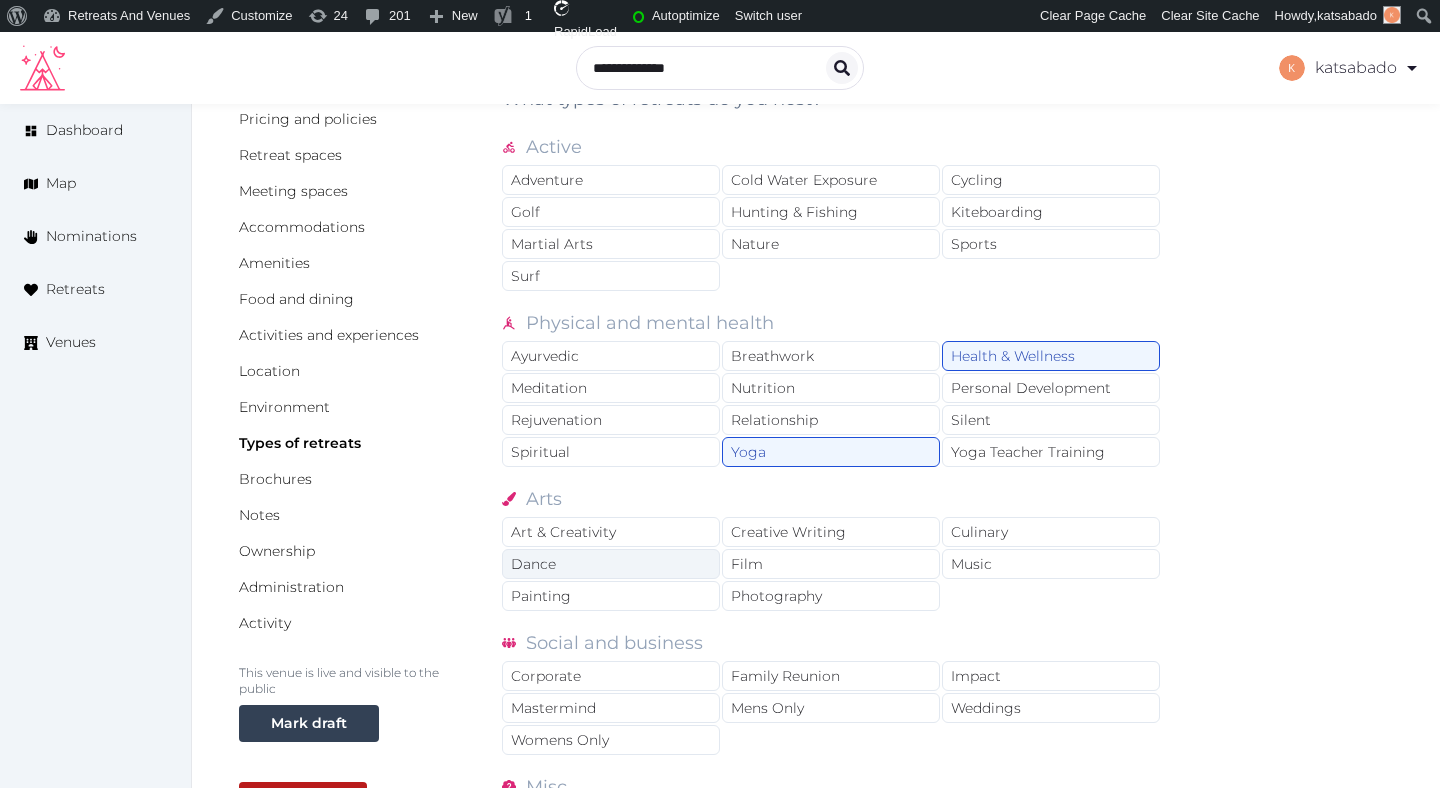 click on "Dance" at bounding box center (611, 564) 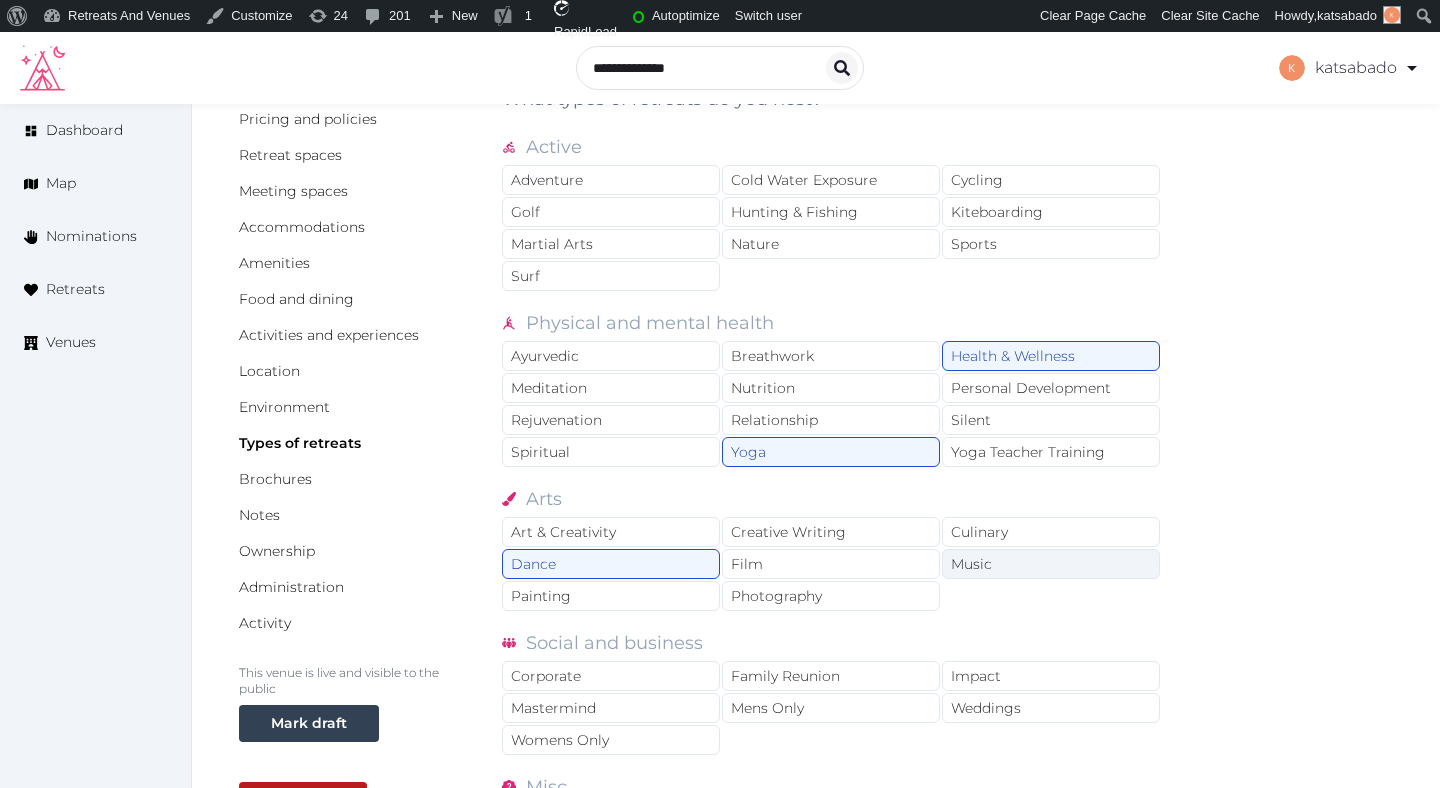 click on "Music" at bounding box center [1051, 564] 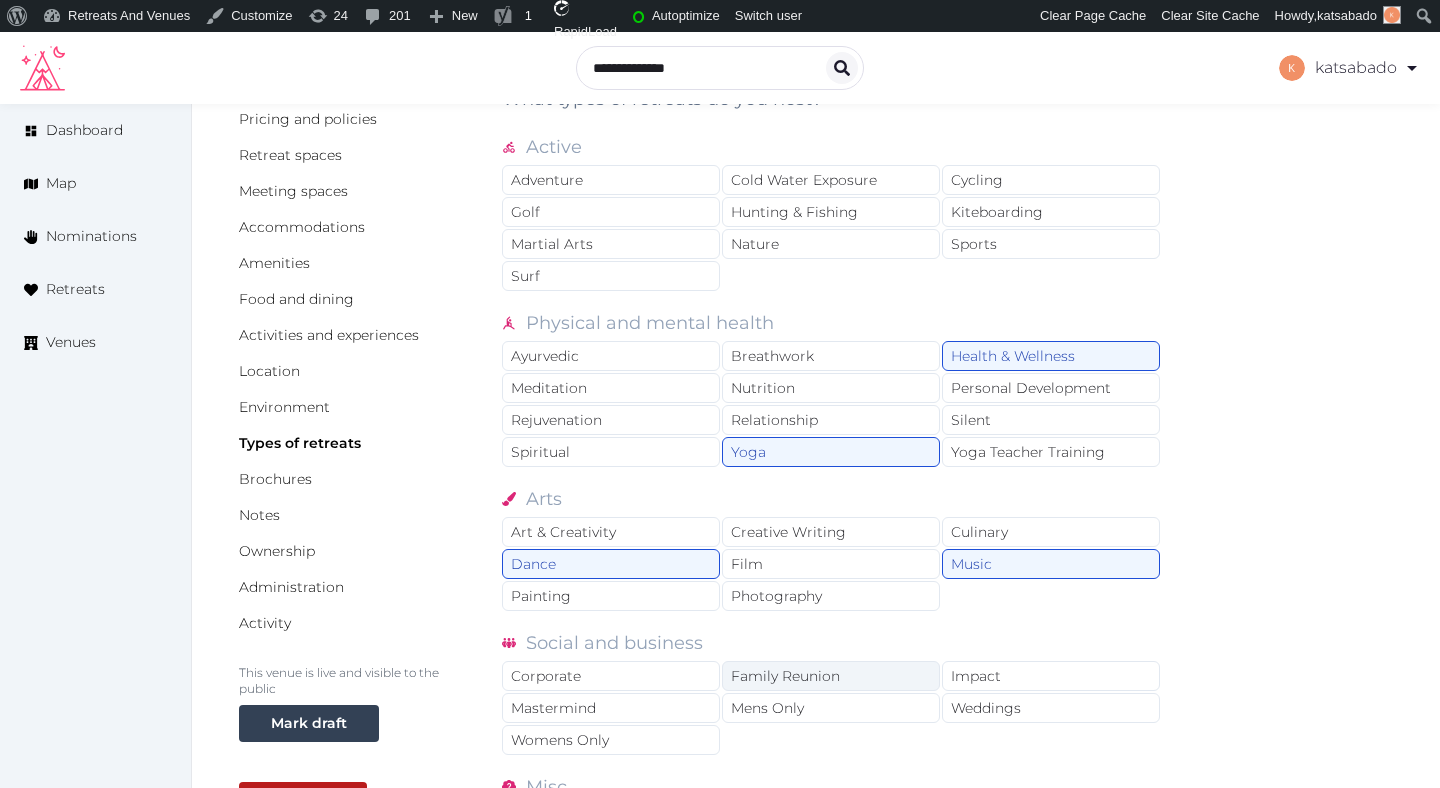 click on "Family Reunion" at bounding box center (831, 676) 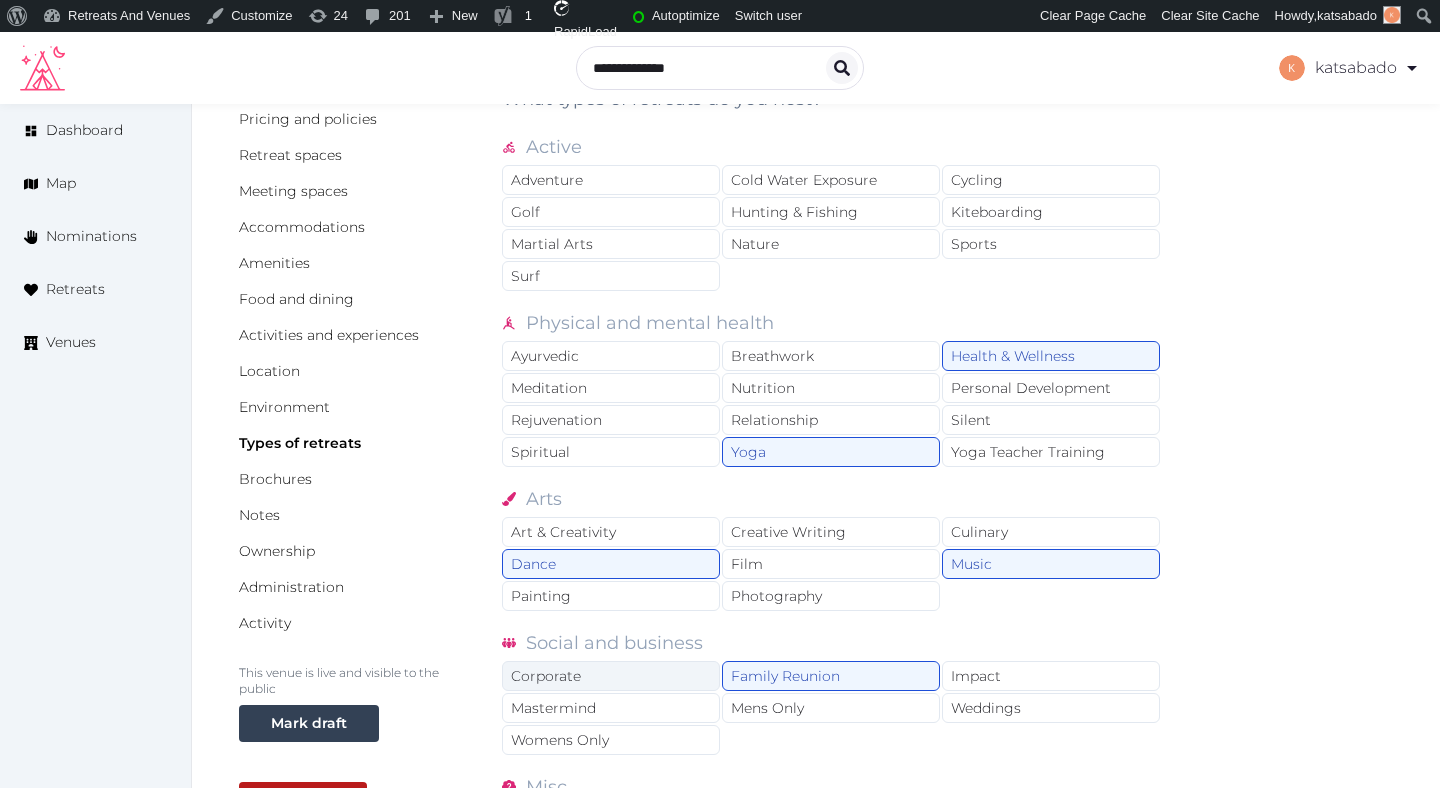 click on "Corporate" at bounding box center (611, 676) 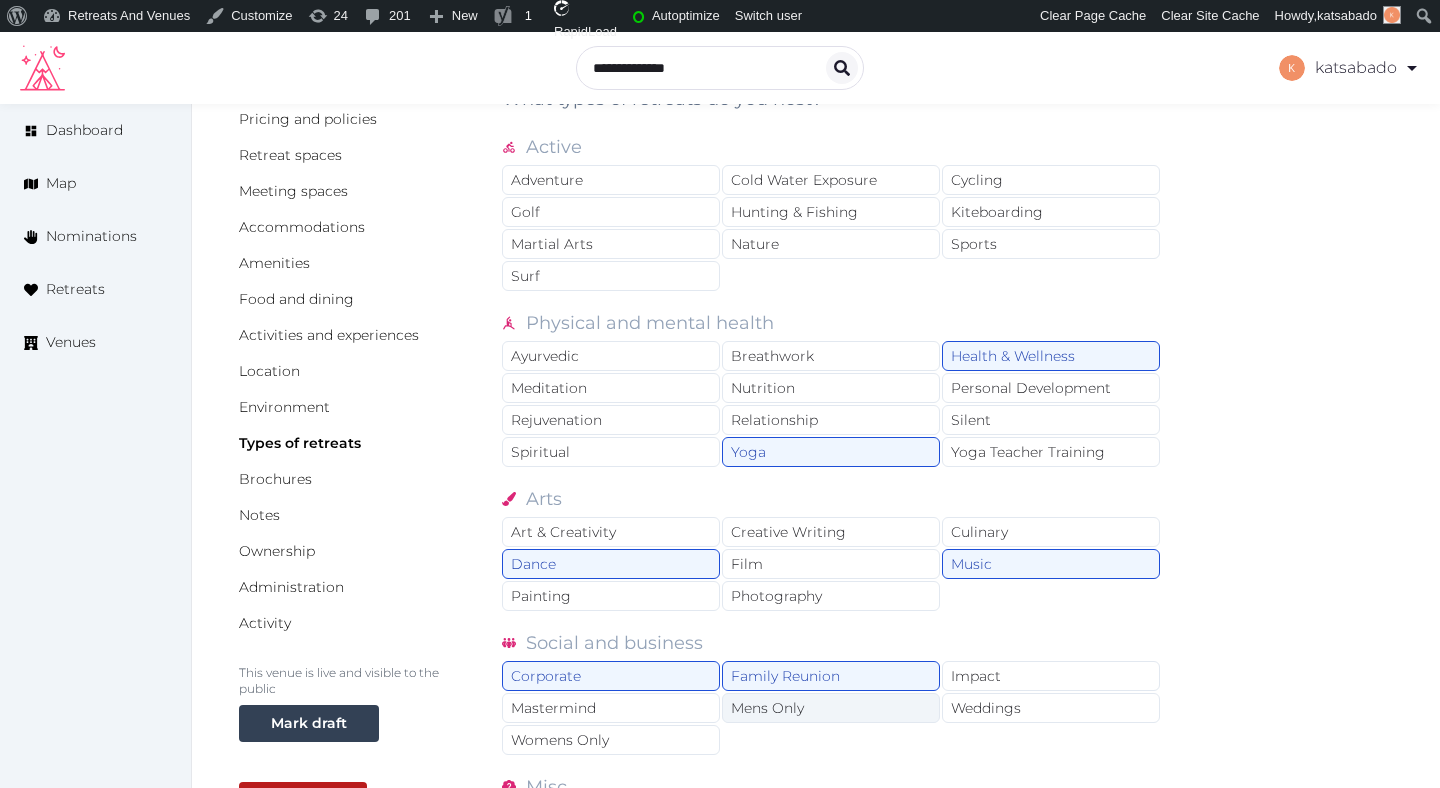 click on "Mens Only" at bounding box center [831, 708] 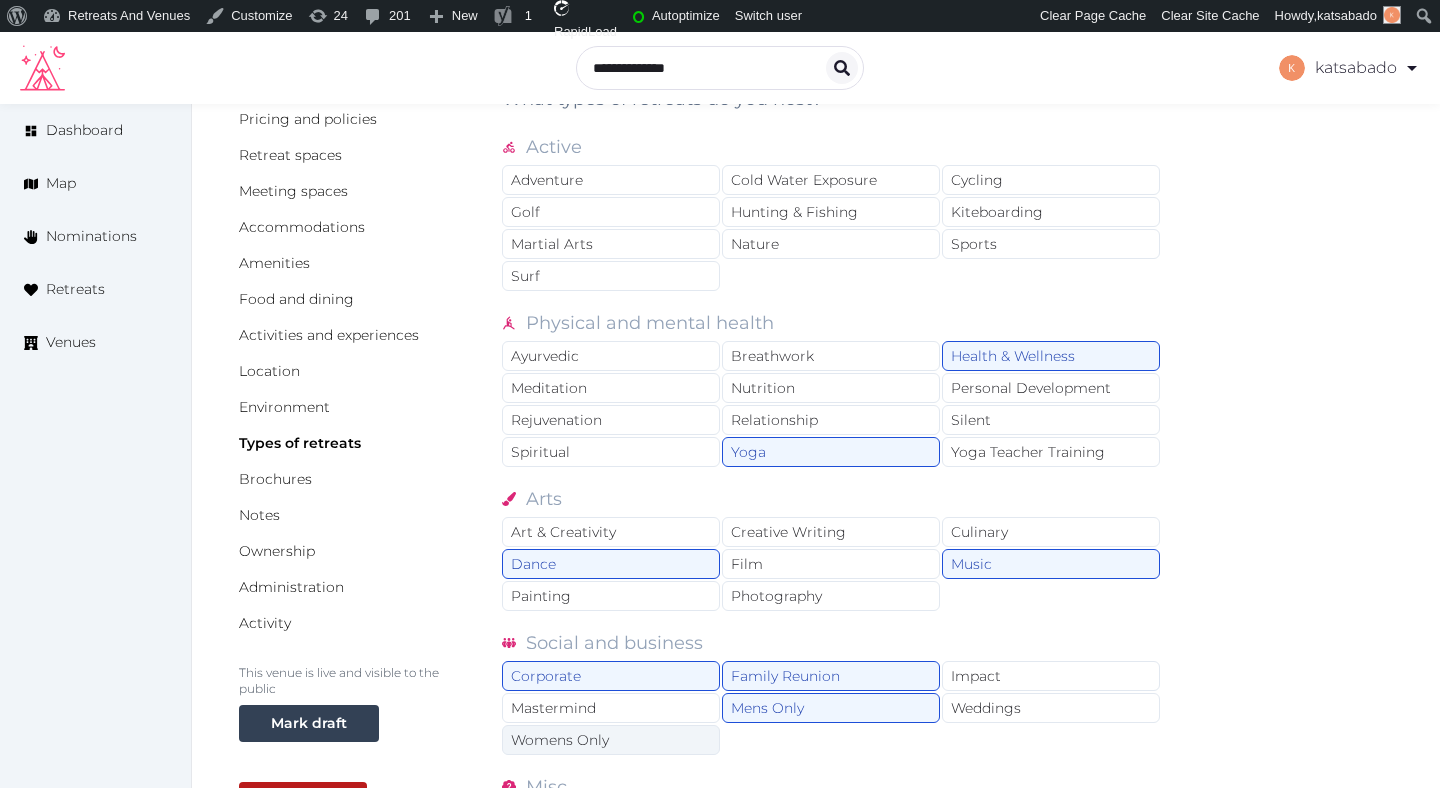 click on "Womens Only" at bounding box center (611, 740) 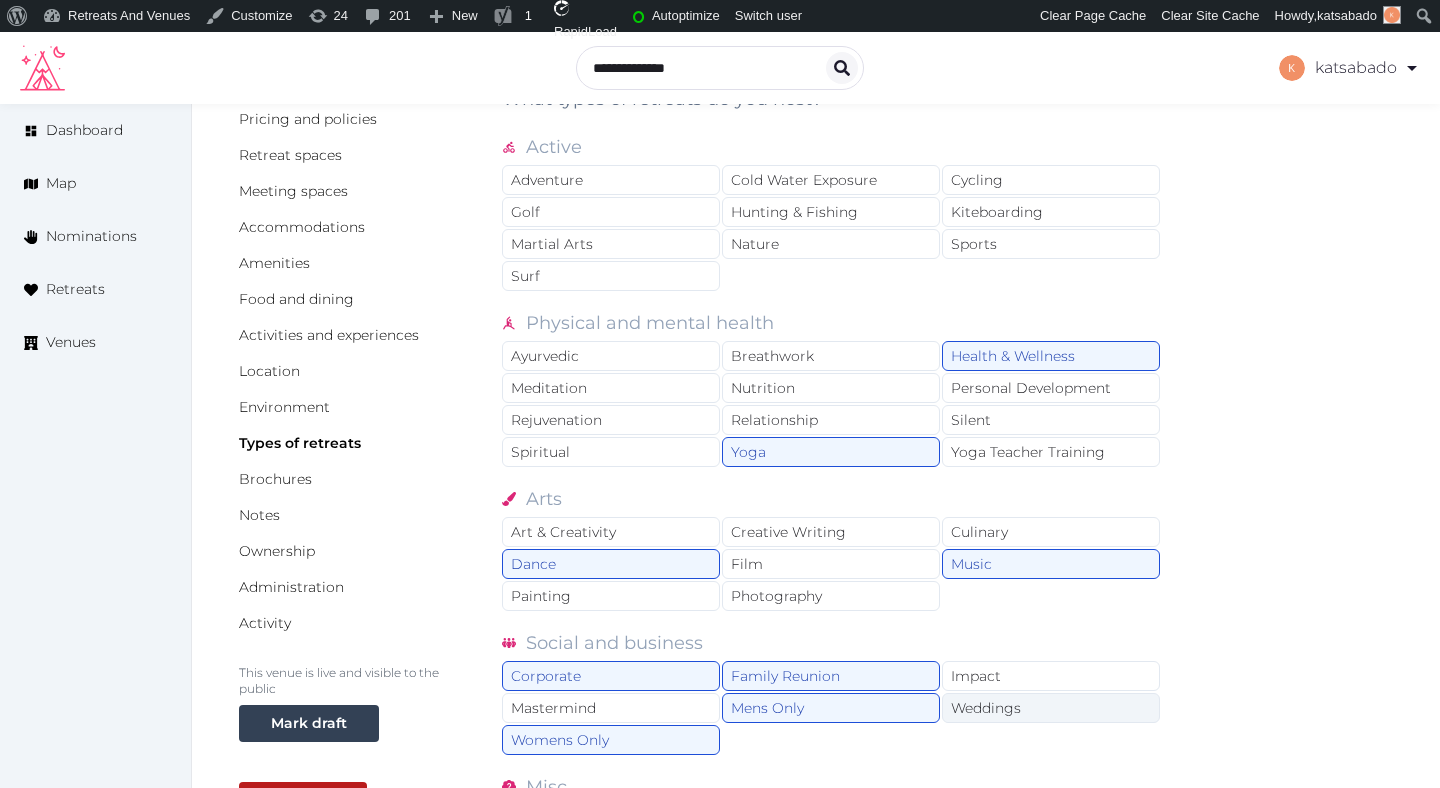 click on "Weddings" at bounding box center [1051, 708] 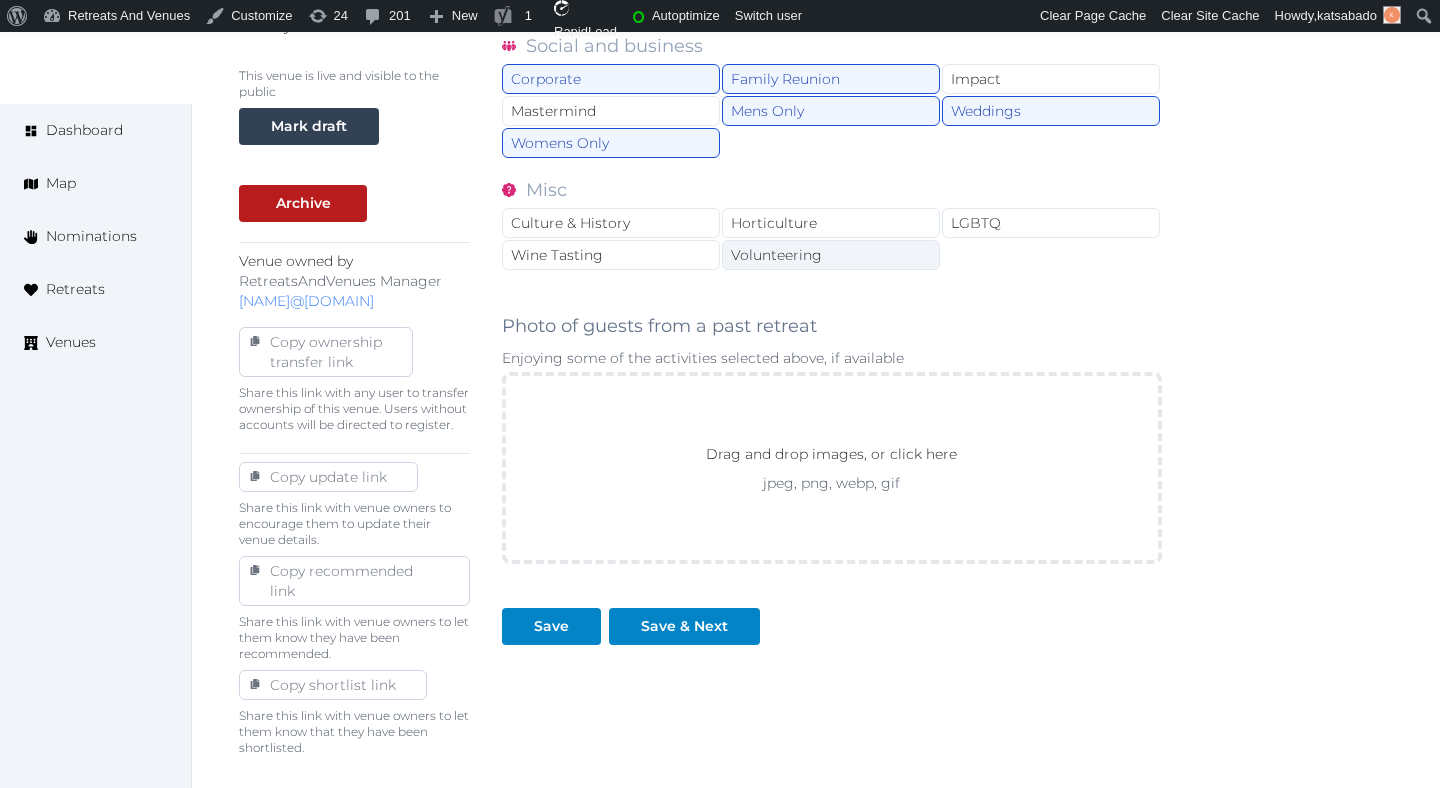 scroll, scrollTop: 800, scrollLeft: 0, axis: vertical 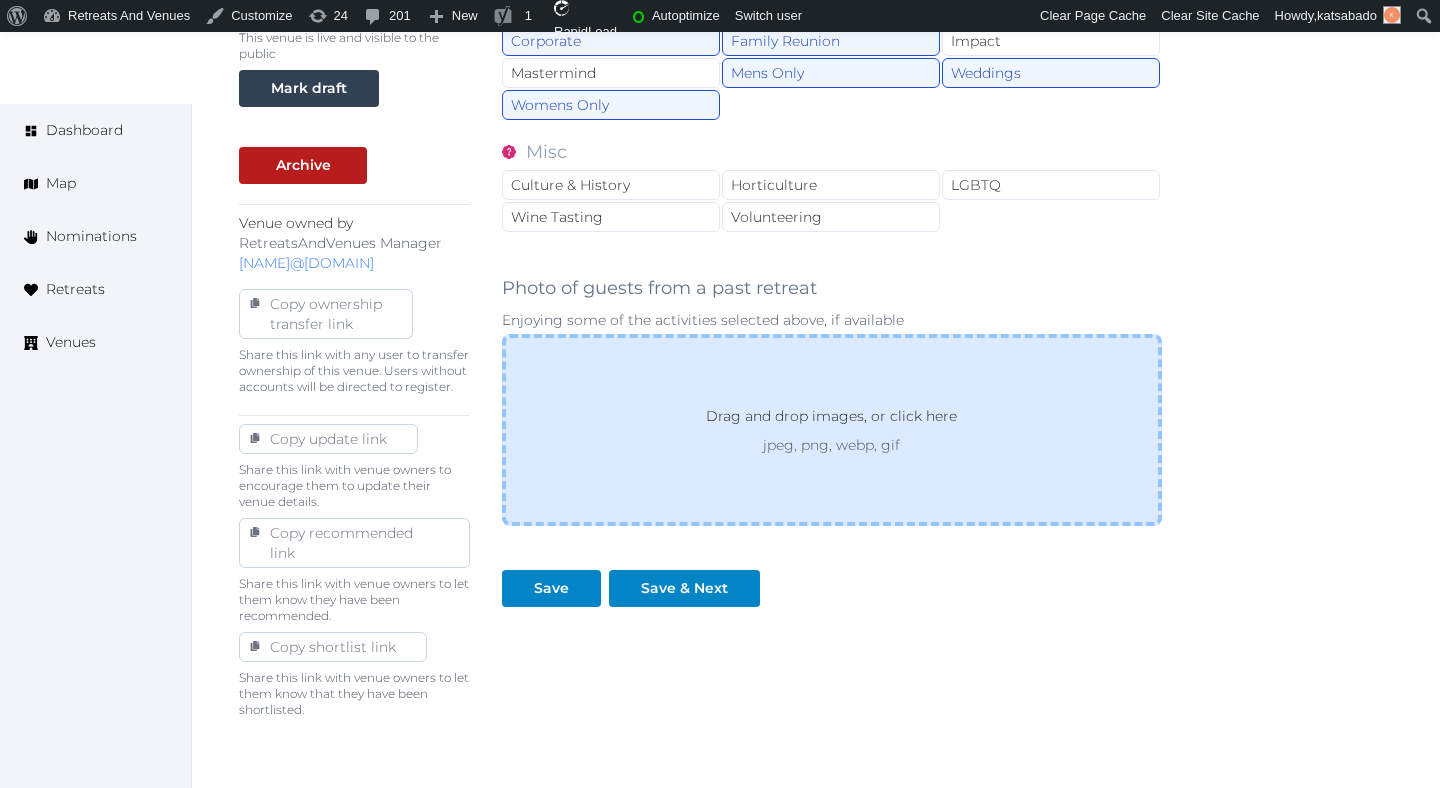 click on "Drag and drop images, or click here jpeg, png, webp, gif" at bounding box center [832, 430] 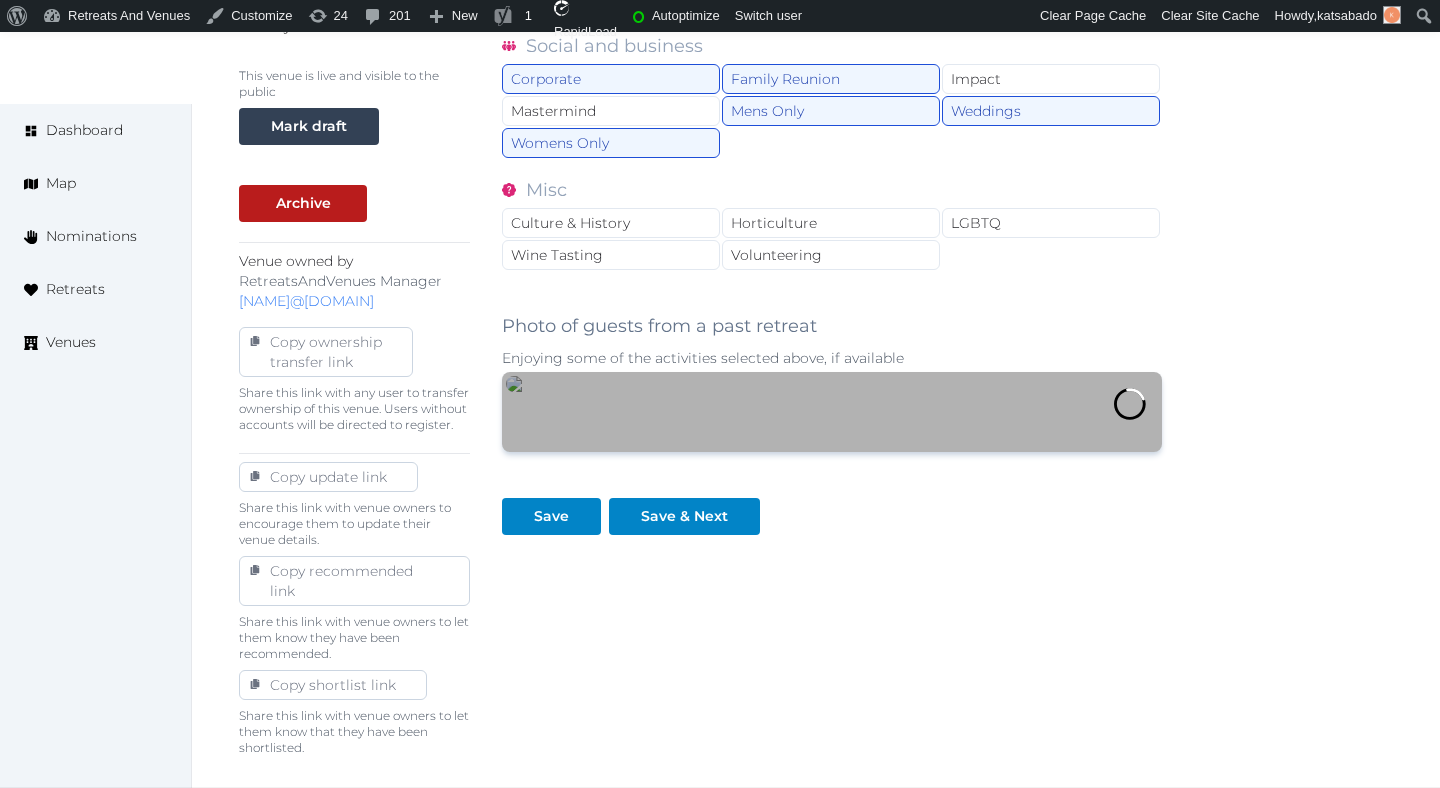 scroll, scrollTop: 1031, scrollLeft: 0, axis: vertical 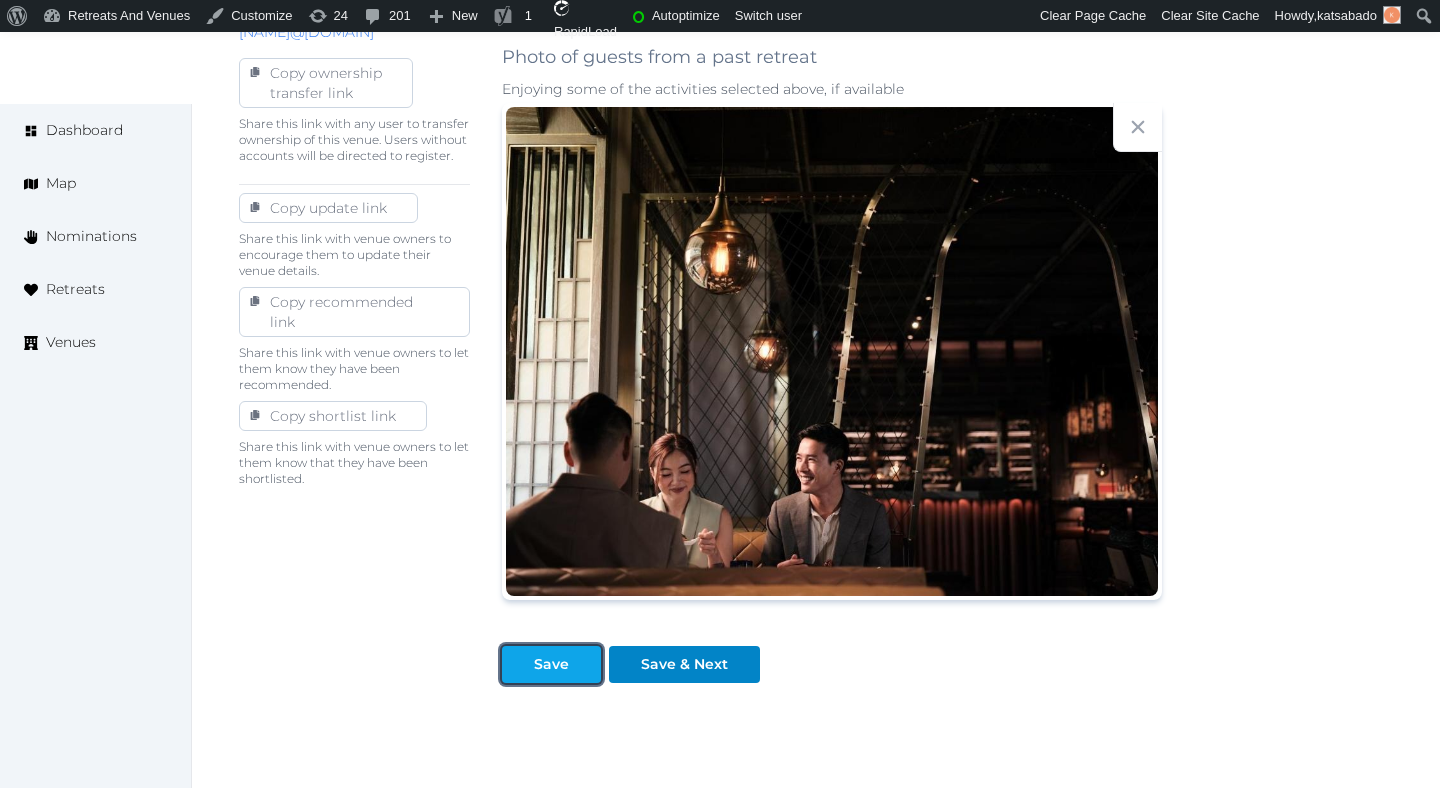 click on "Save" at bounding box center (551, 664) 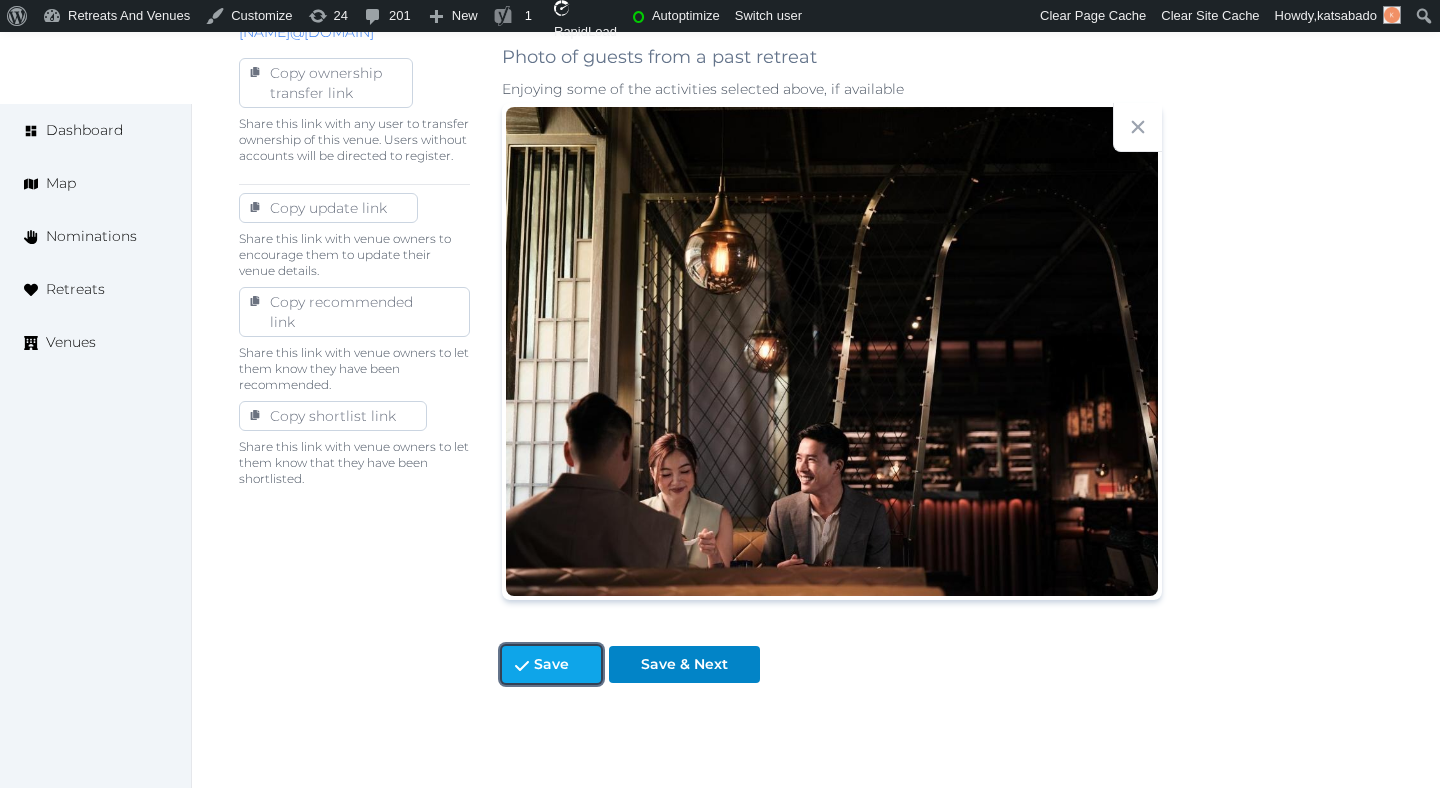 click on "Save" at bounding box center [551, 664] 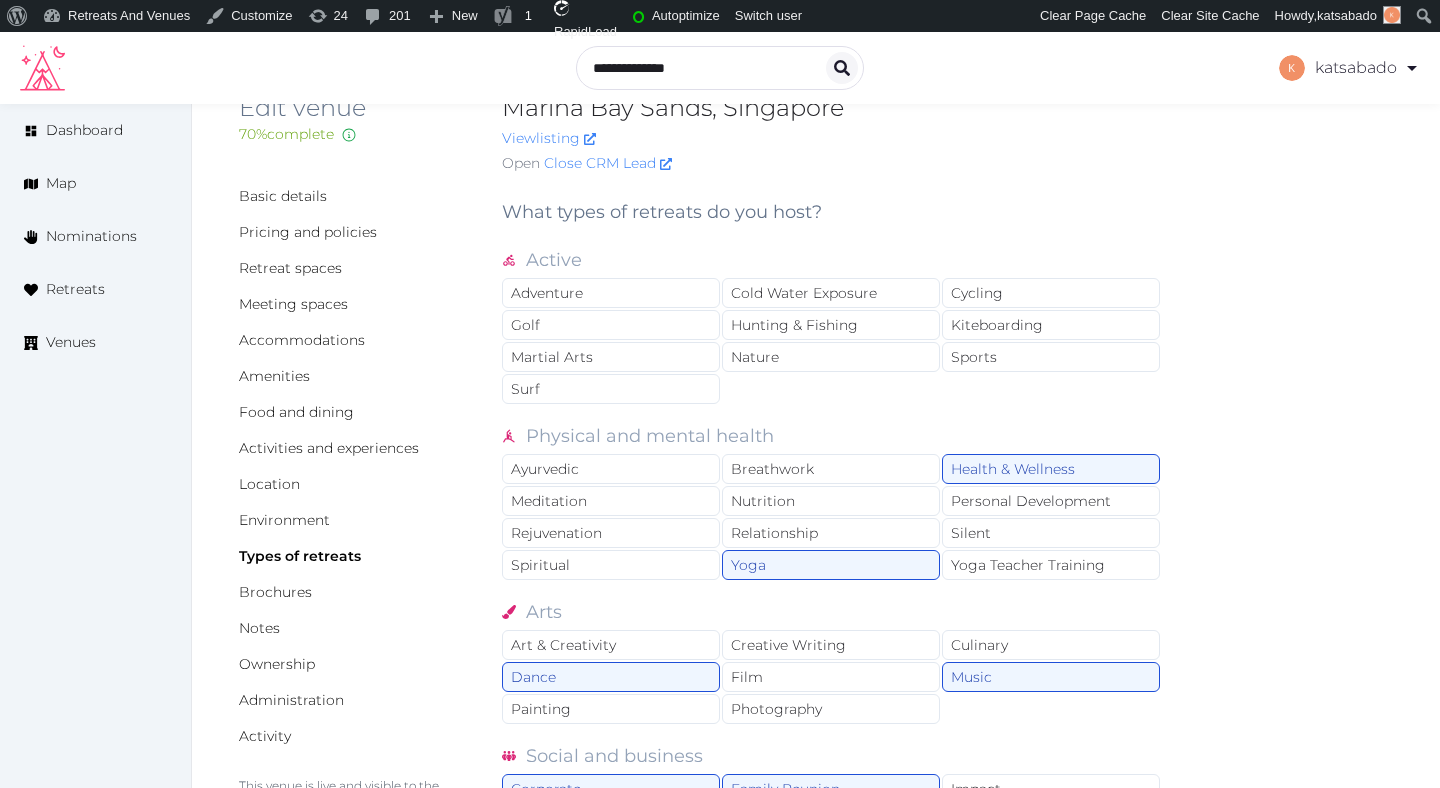 scroll, scrollTop: 0, scrollLeft: 0, axis: both 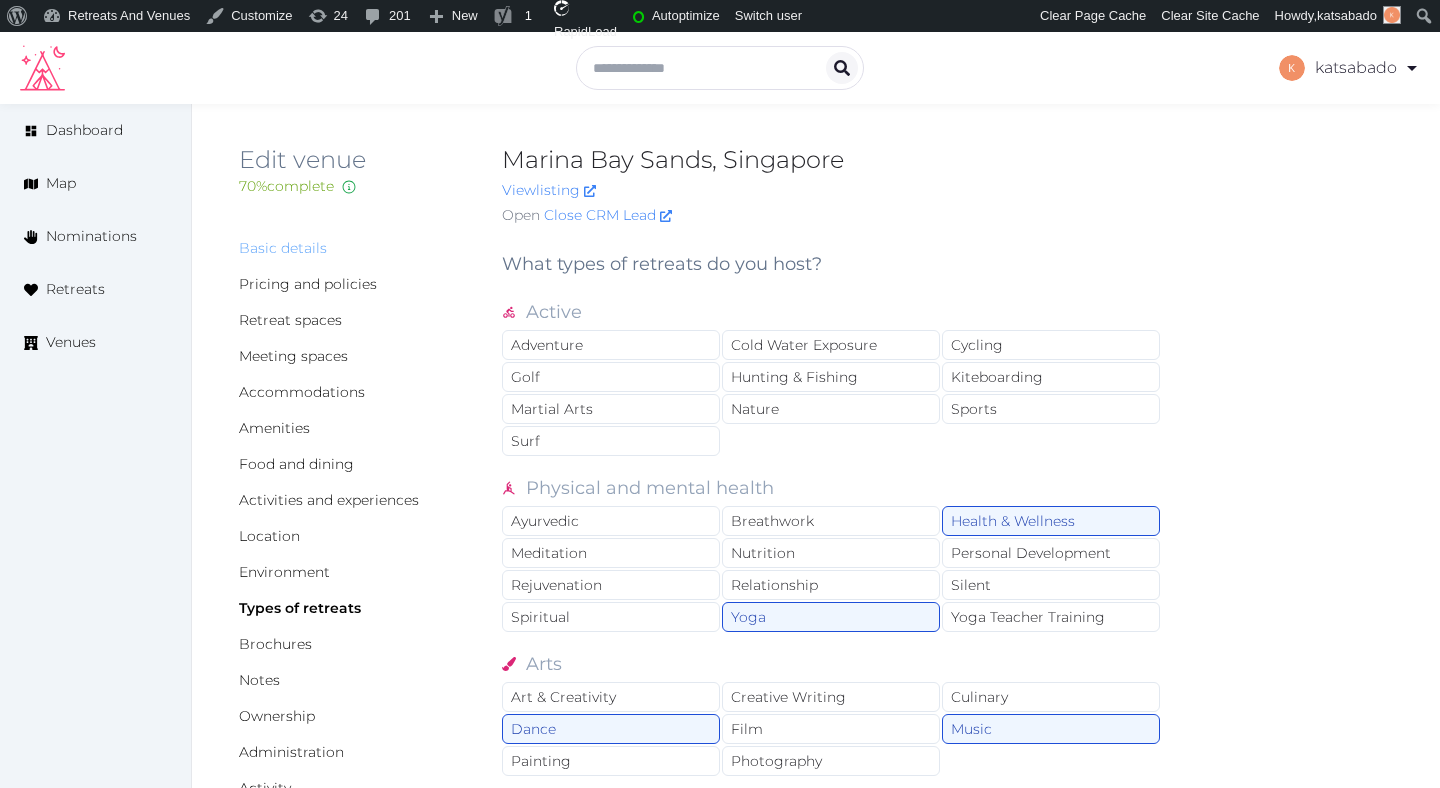 click on "Basic details" at bounding box center [283, 248] 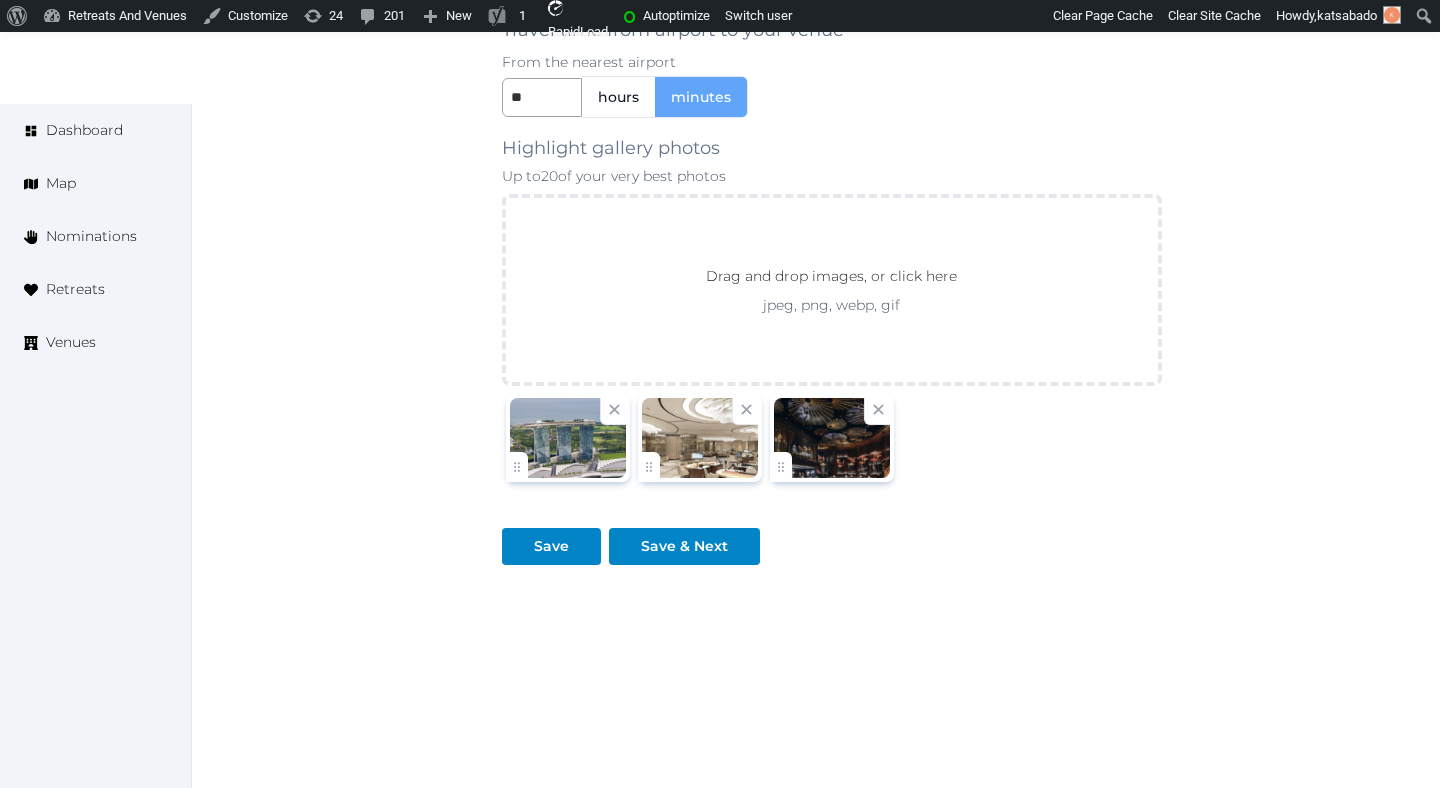 scroll, scrollTop: 2281, scrollLeft: 0, axis: vertical 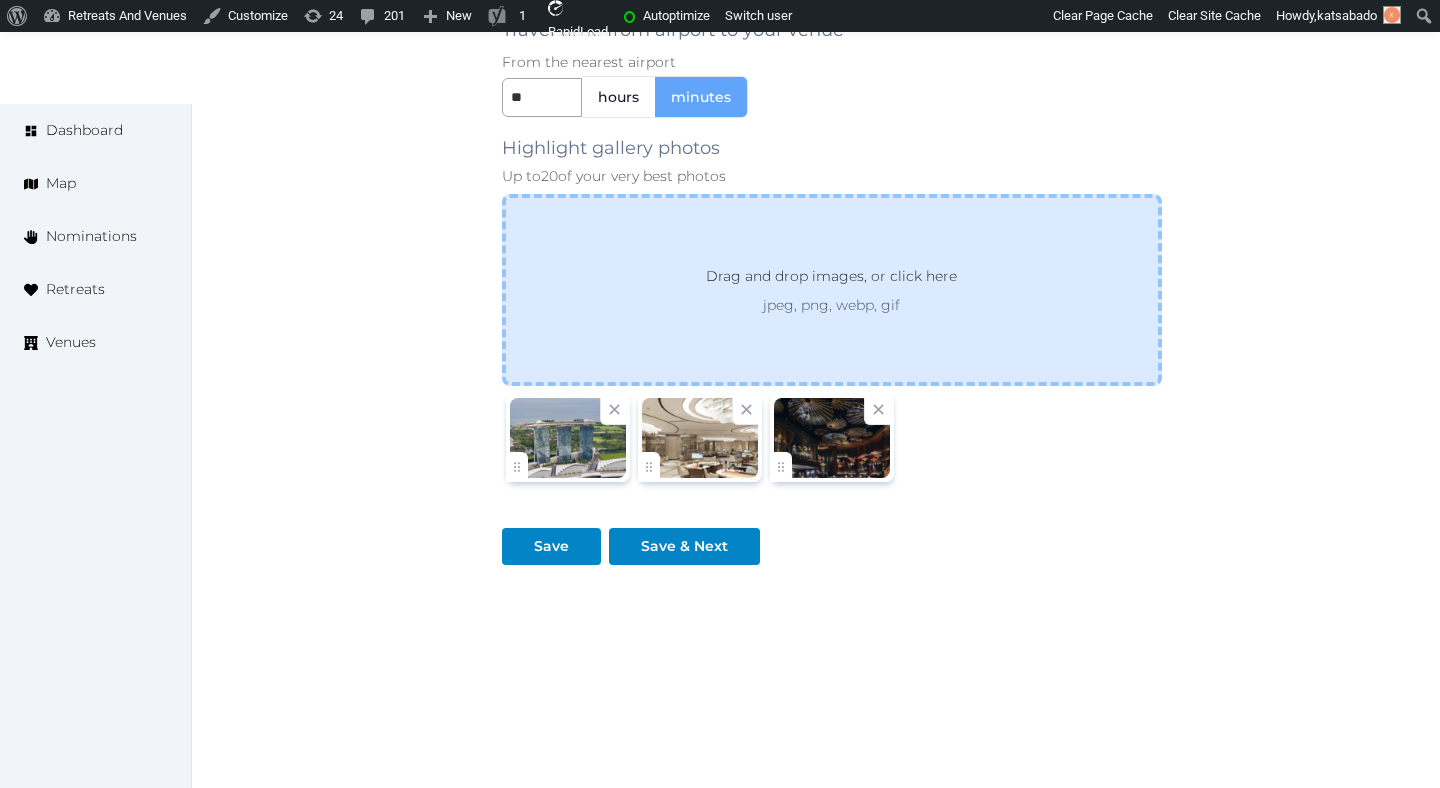 click on "Drag and drop images, or click here jpeg, png, webp, gif" at bounding box center [832, 290] 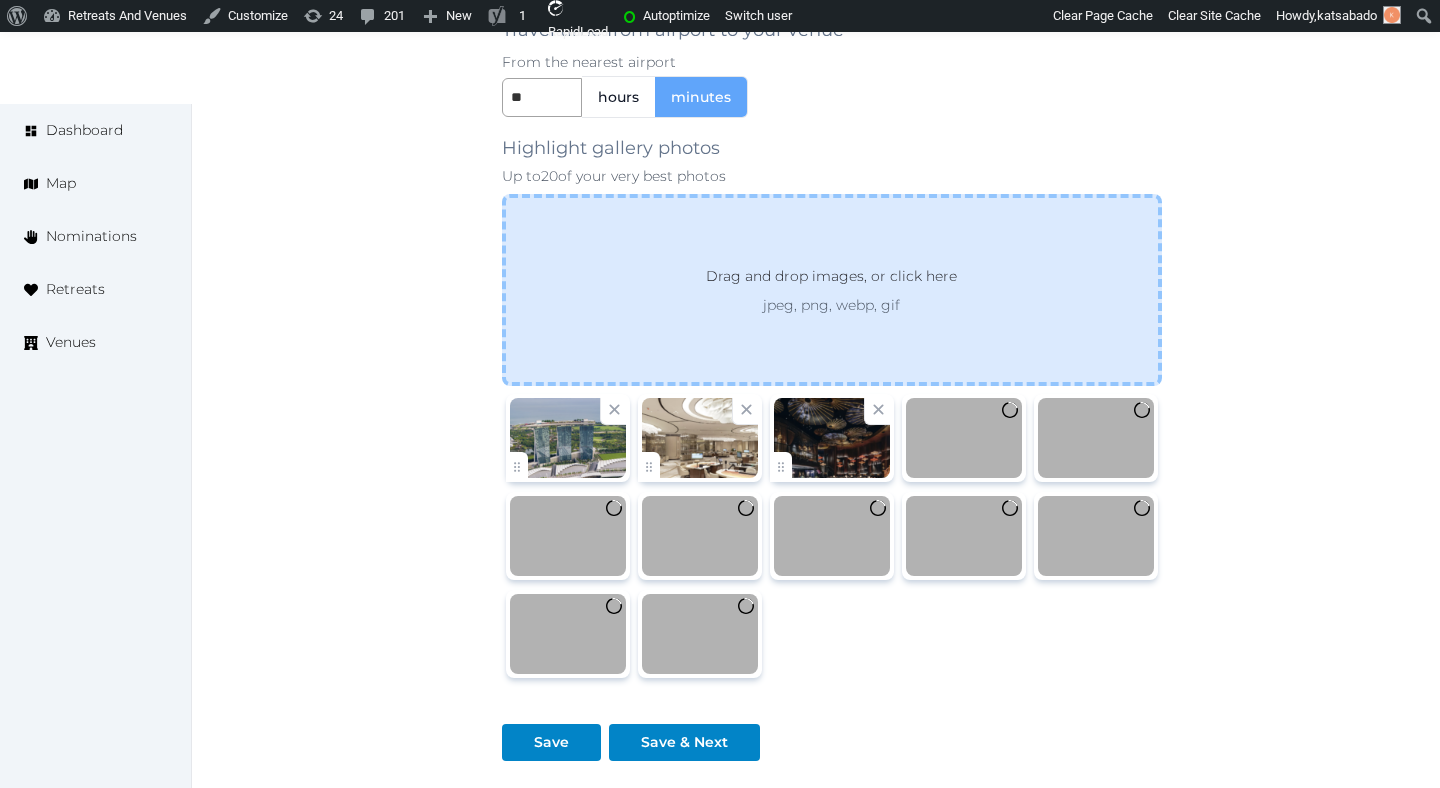 click on "Drag and drop images, or click here jpeg, png, webp, gif" at bounding box center (832, 290) 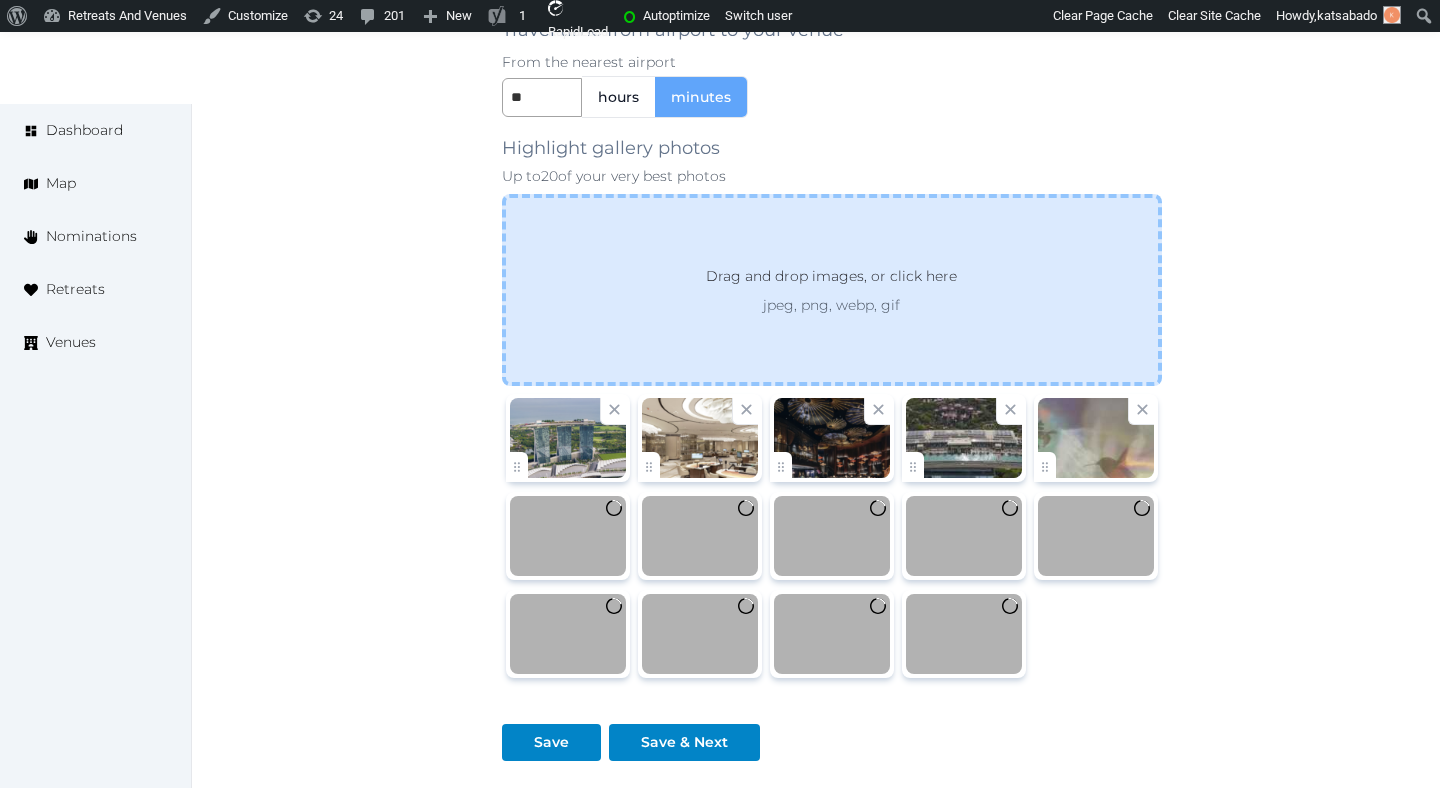 click on "Drag and drop images, or click here" at bounding box center (831, 280) 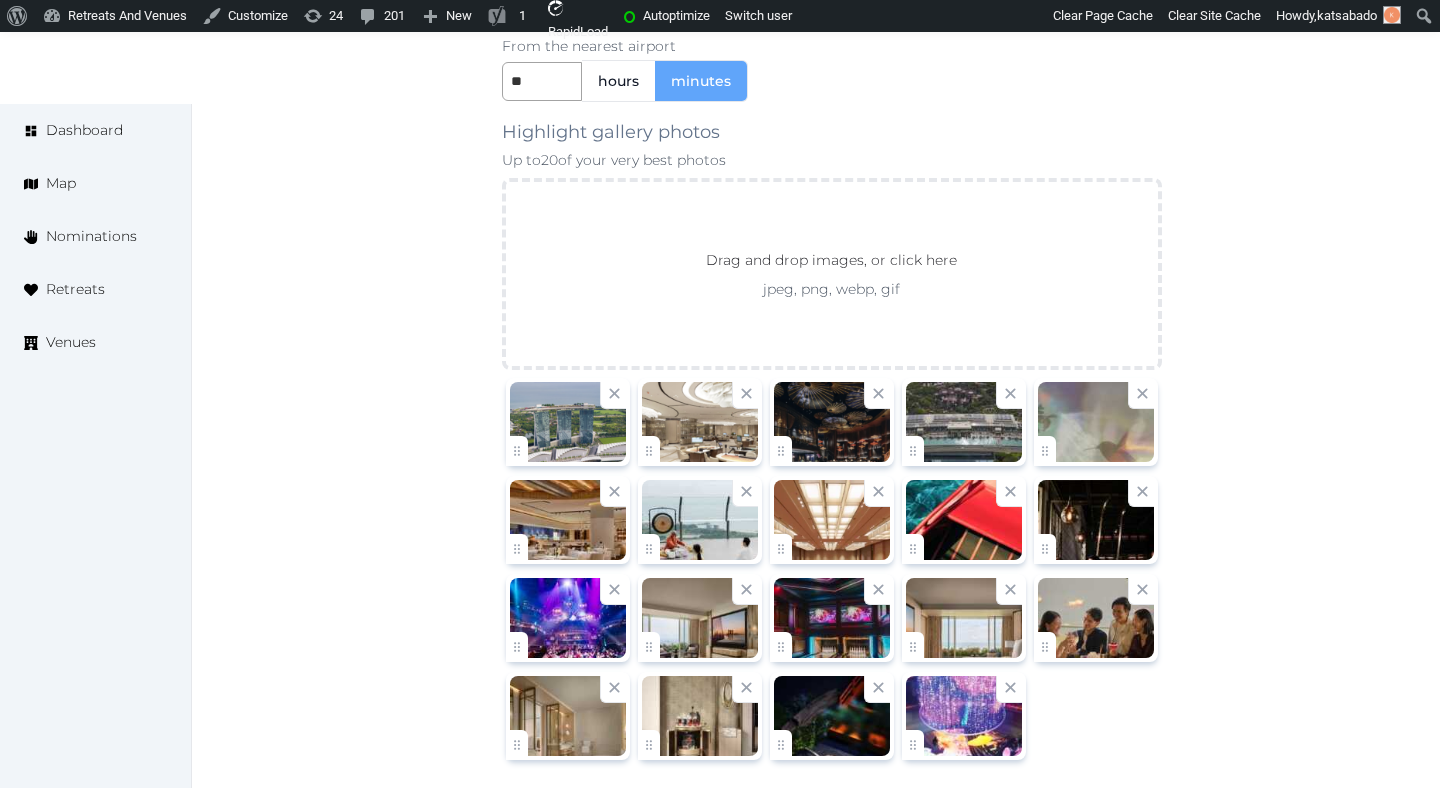 scroll, scrollTop: 2299, scrollLeft: 0, axis: vertical 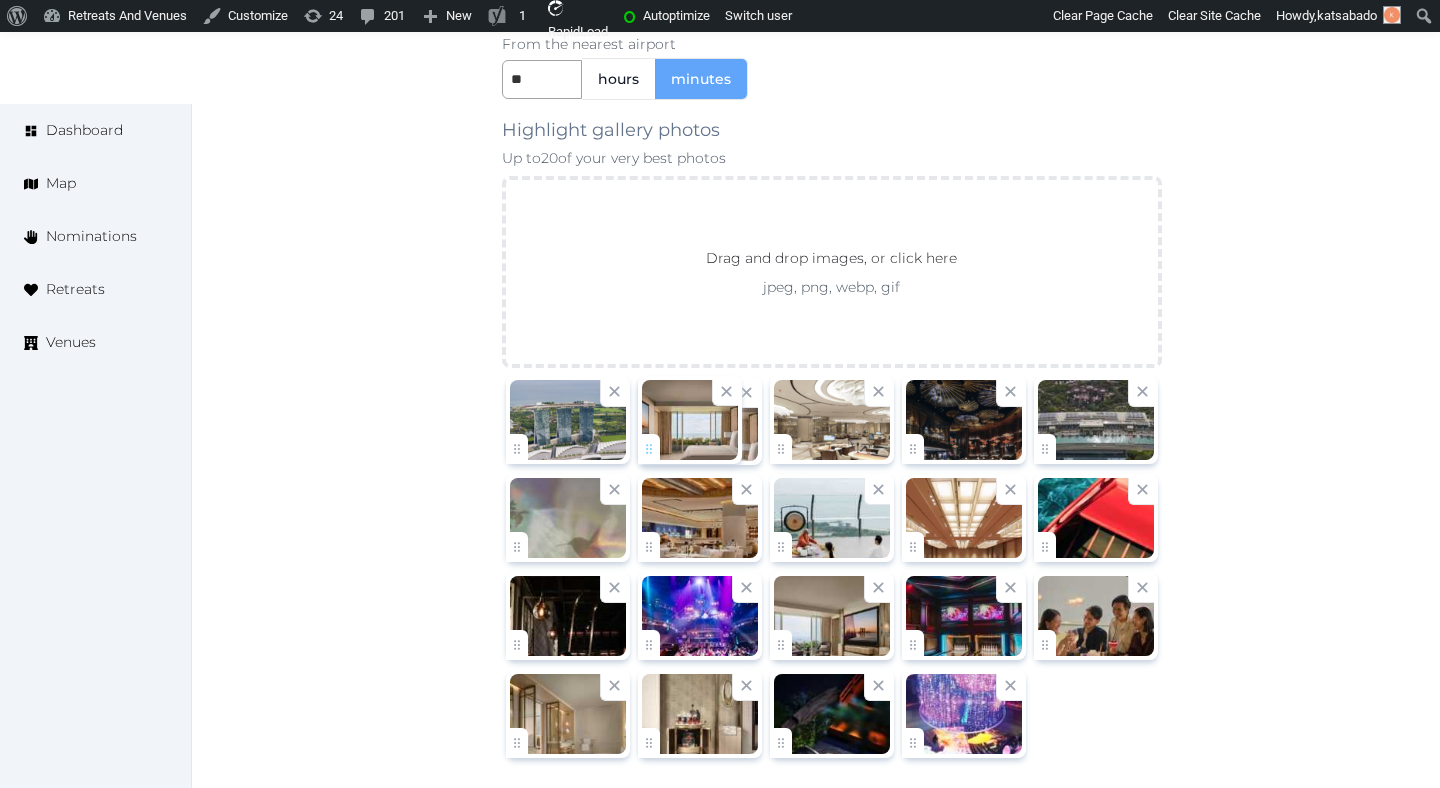 drag, startPoint x: 912, startPoint y: 639, endPoint x: 657, endPoint y: 407, distance: 344.74484 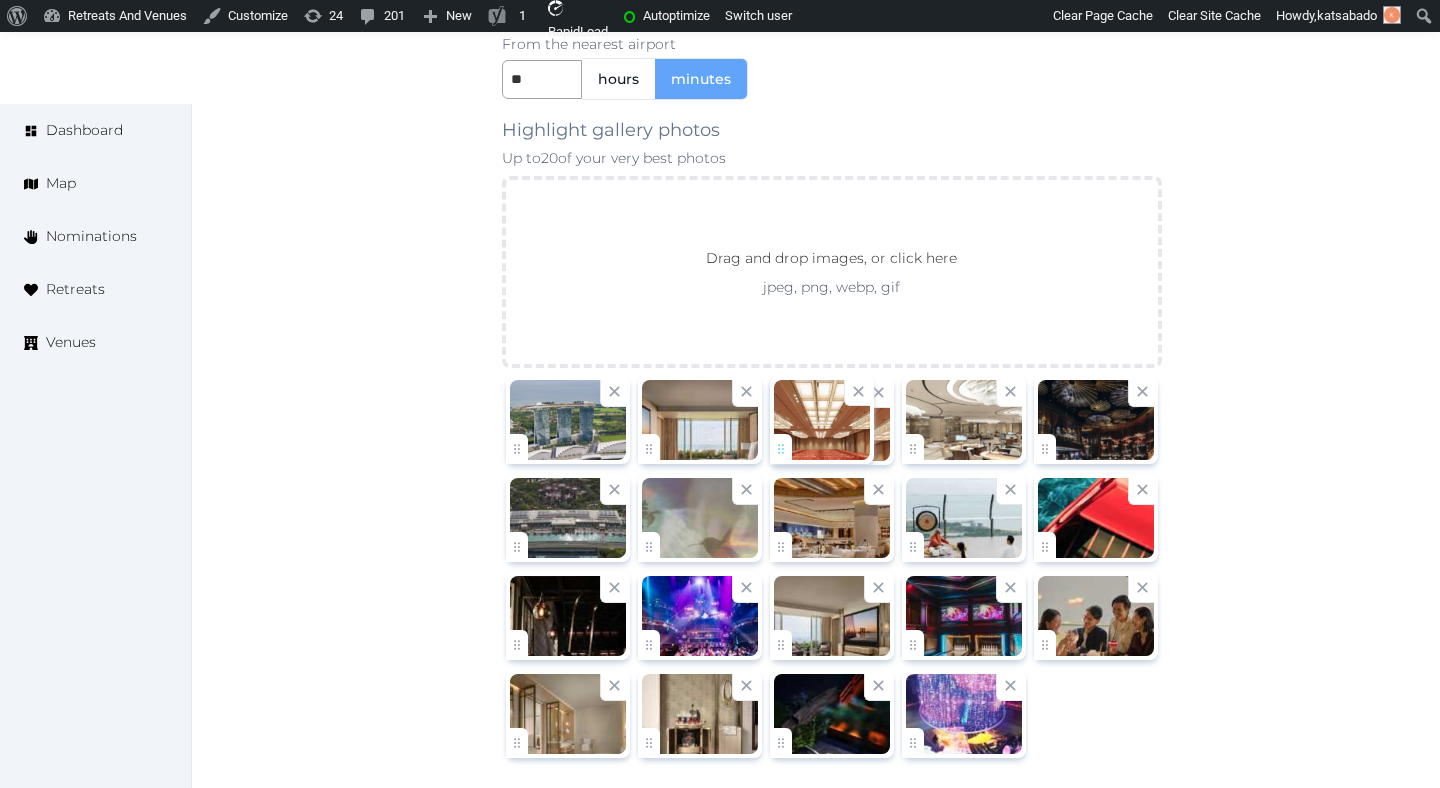 drag, startPoint x: 910, startPoint y: 542, endPoint x: 814, endPoint y: 432, distance: 146 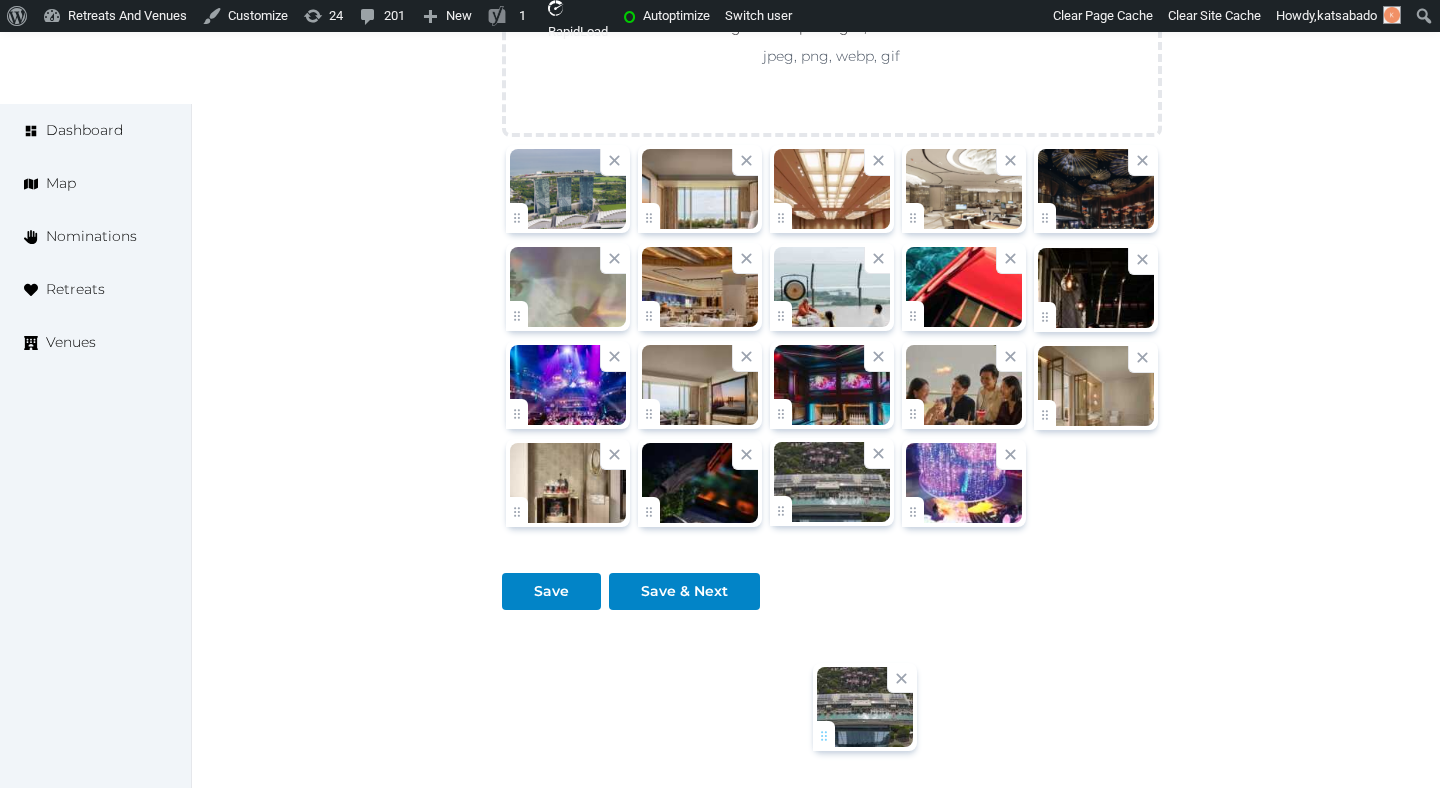 scroll, scrollTop: 2574, scrollLeft: 0, axis: vertical 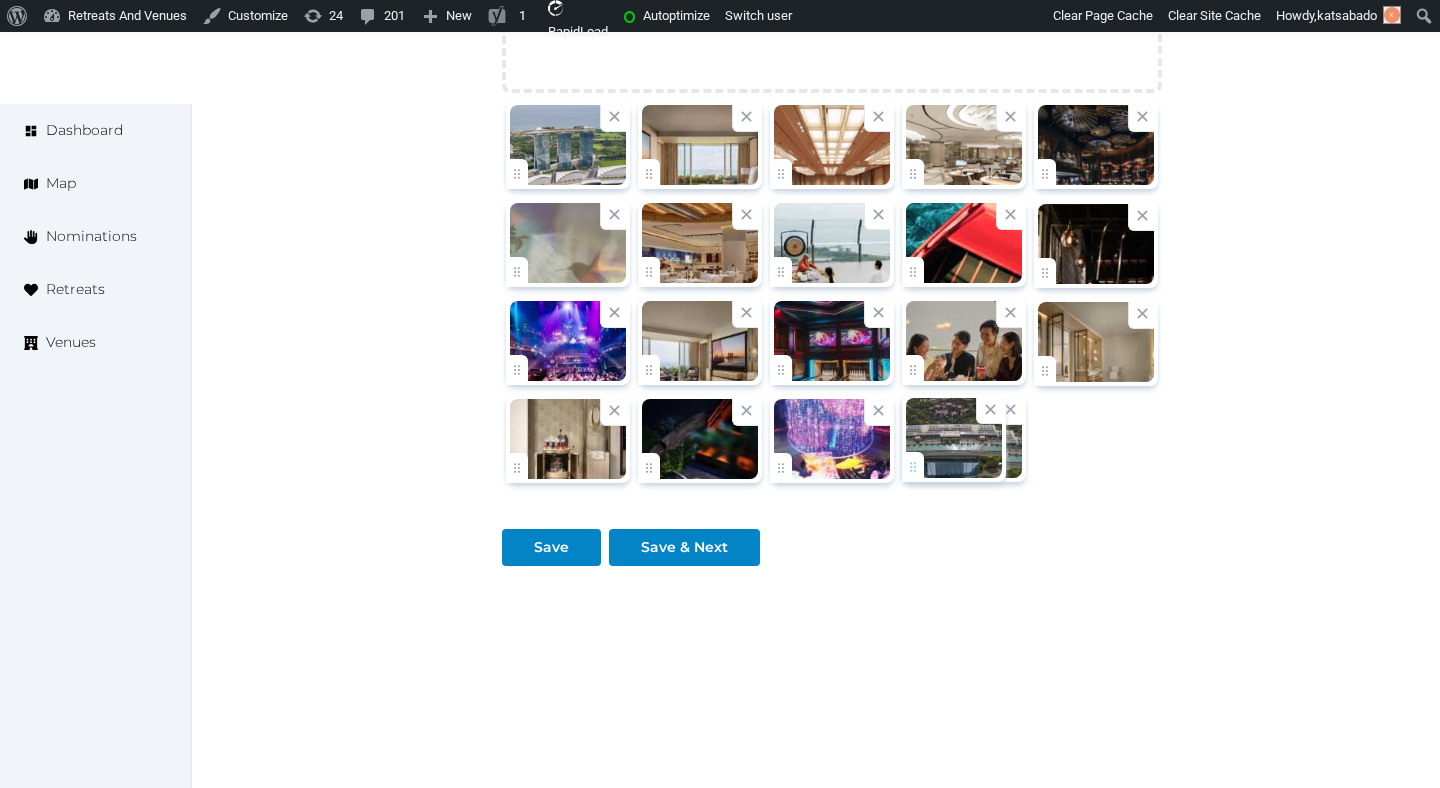 drag, startPoint x: 519, startPoint y: 549, endPoint x: 895, endPoint y: 467, distance: 384.83762 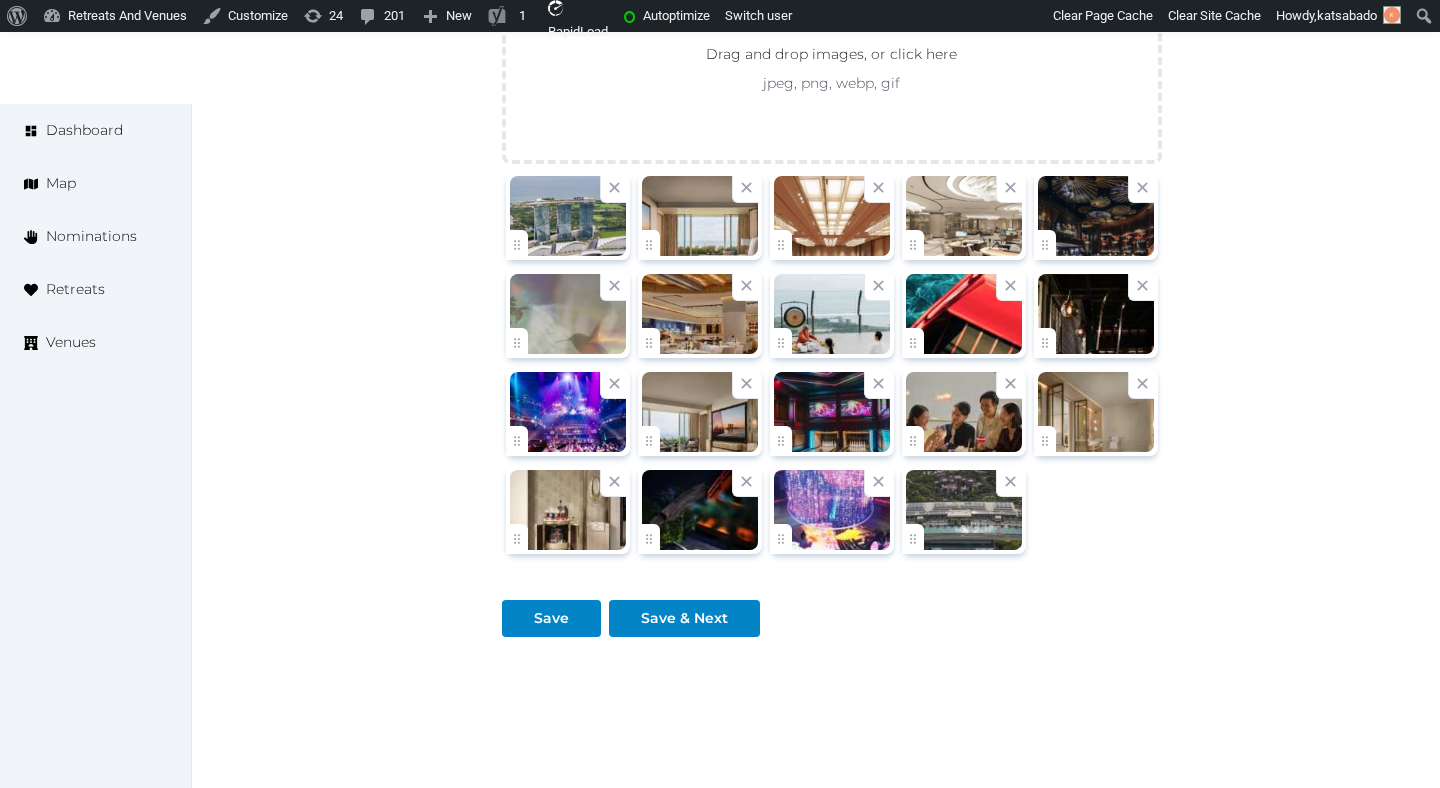 scroll, scrollTop: 2501, scrollLeft: 0, axis: vertical 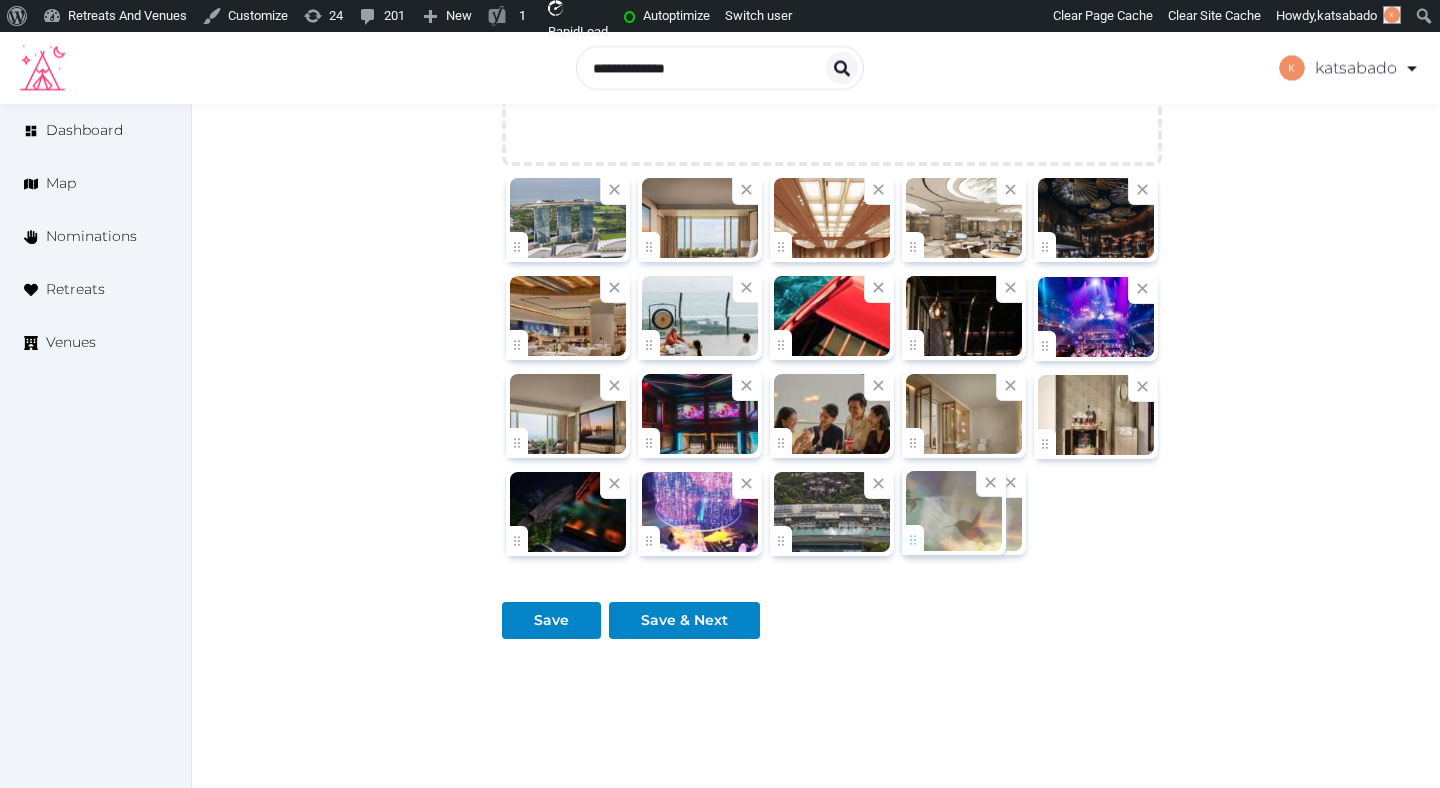 drag, startPoint x: 526, startPoint y: 337, endPoint x: 897, endPoint y: 519, distance: 413.2372 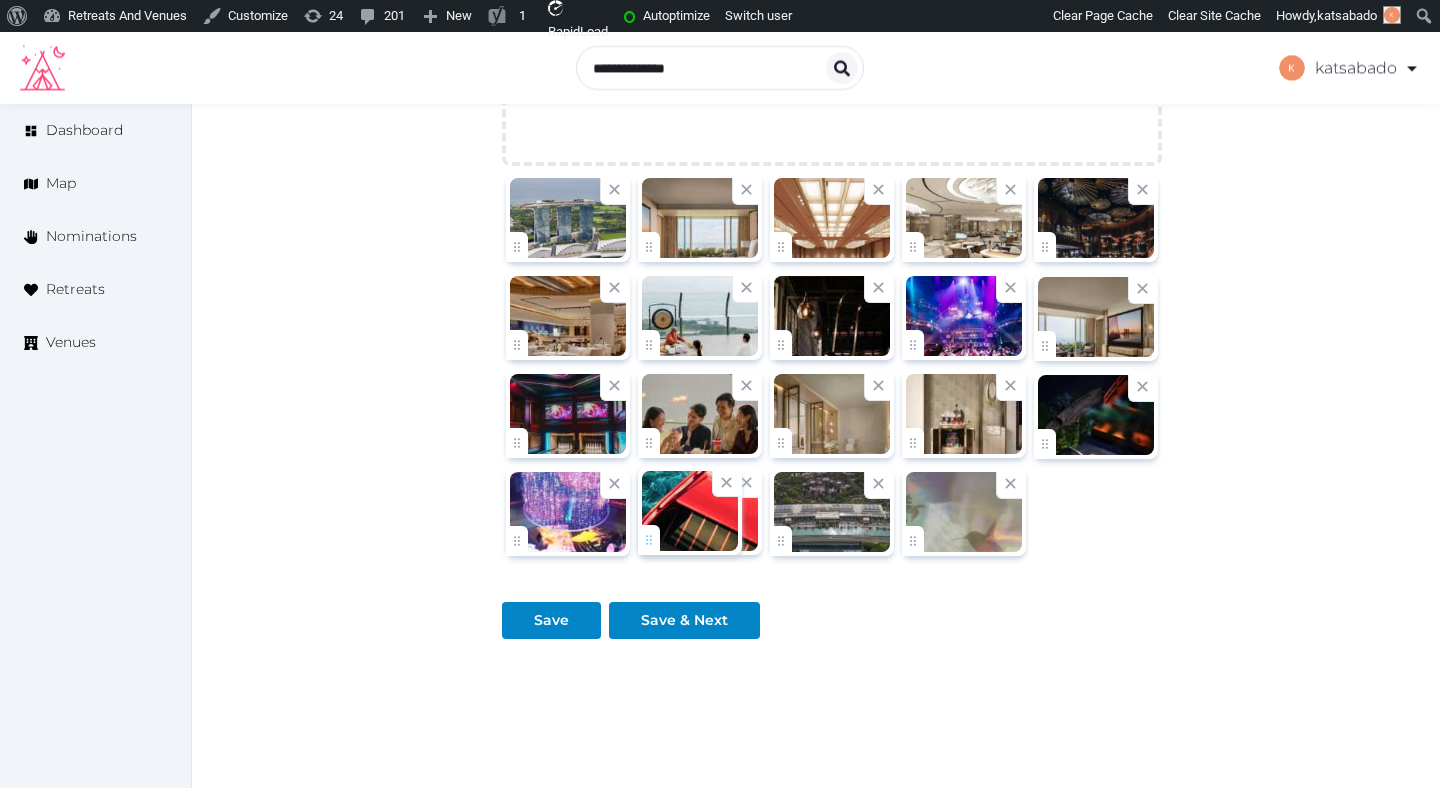 drag, startPoint x: 784, startPoint y: 340, endPoint x: 668, endPoint y: 514, distance: 209.12198 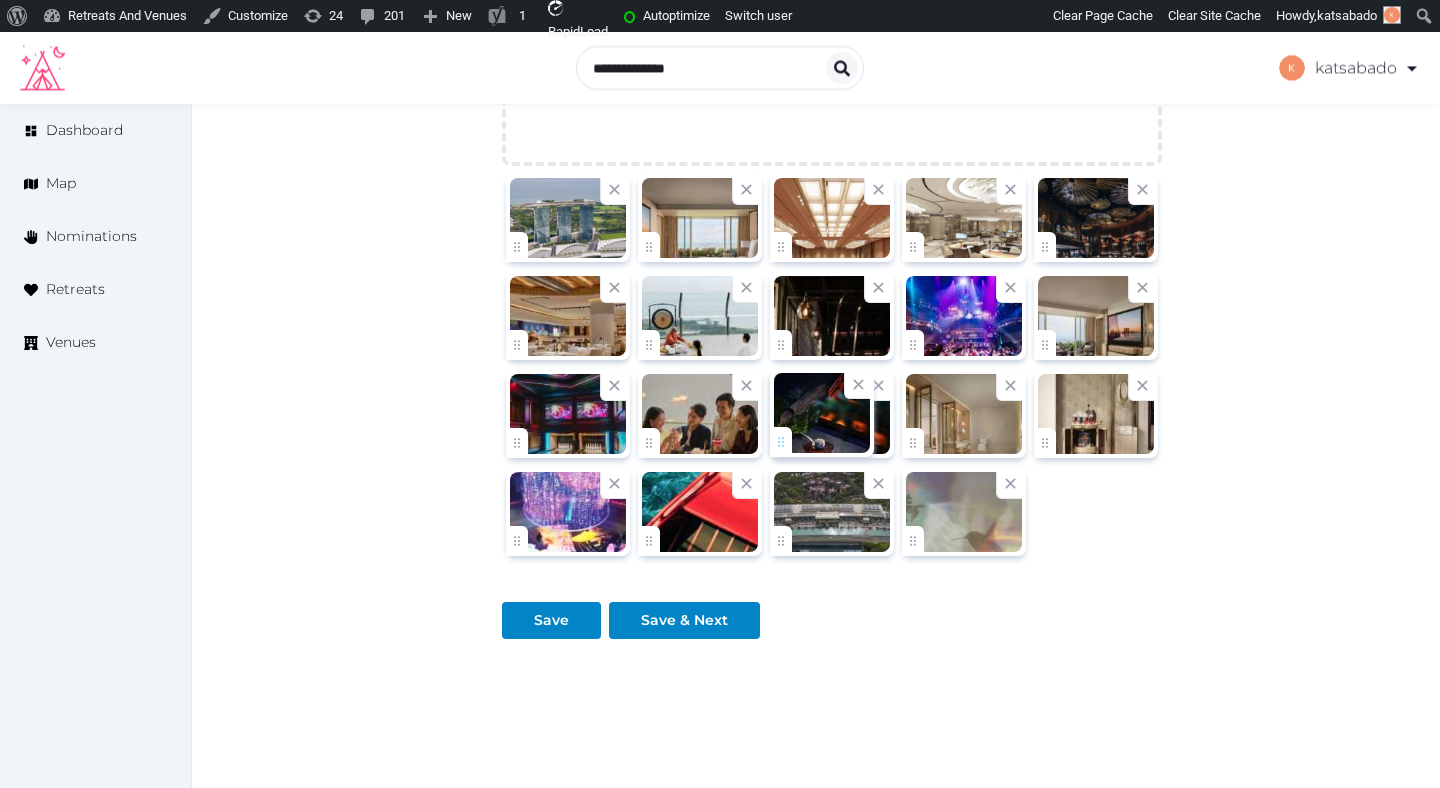 drag, startPoint x: 1054, startPoint y: 444, endPoint x: 761, endPoint y: 447, distance: 293.01535 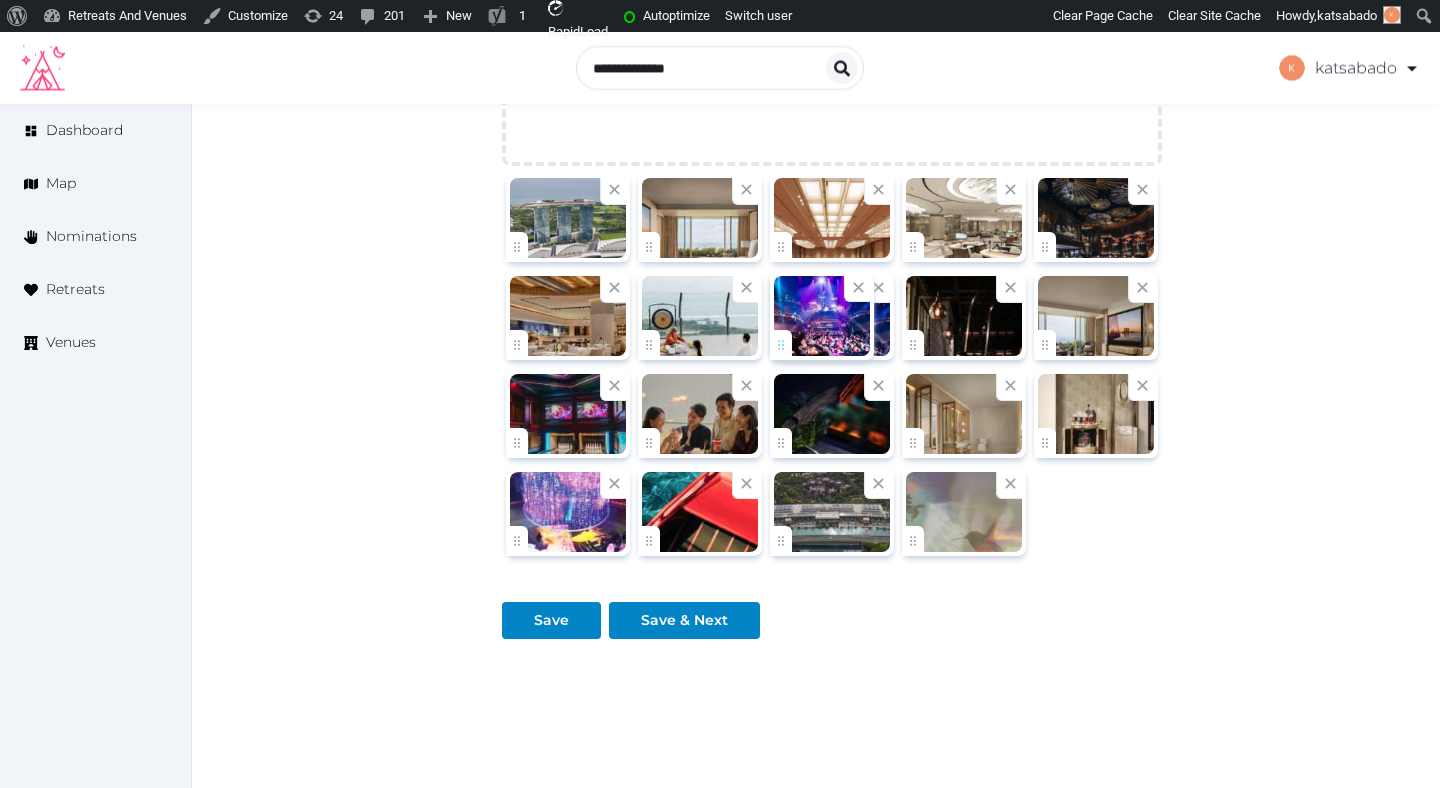 drag, startPoint x: 925, startPoint y: 341, endPoint x: 781, endPoint y: 347, distance: 144.12494 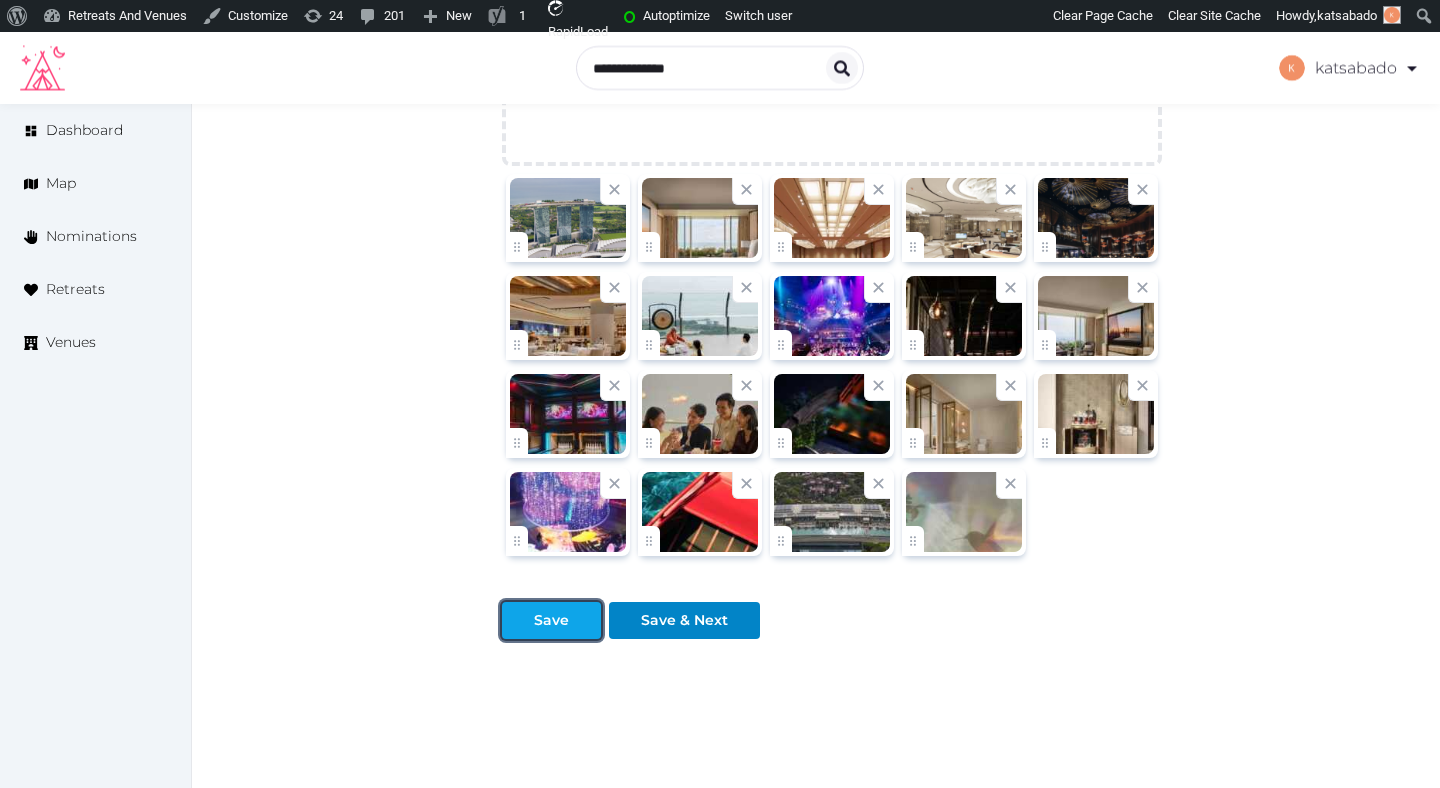 click on "Save" at bounding box center [551, 620] 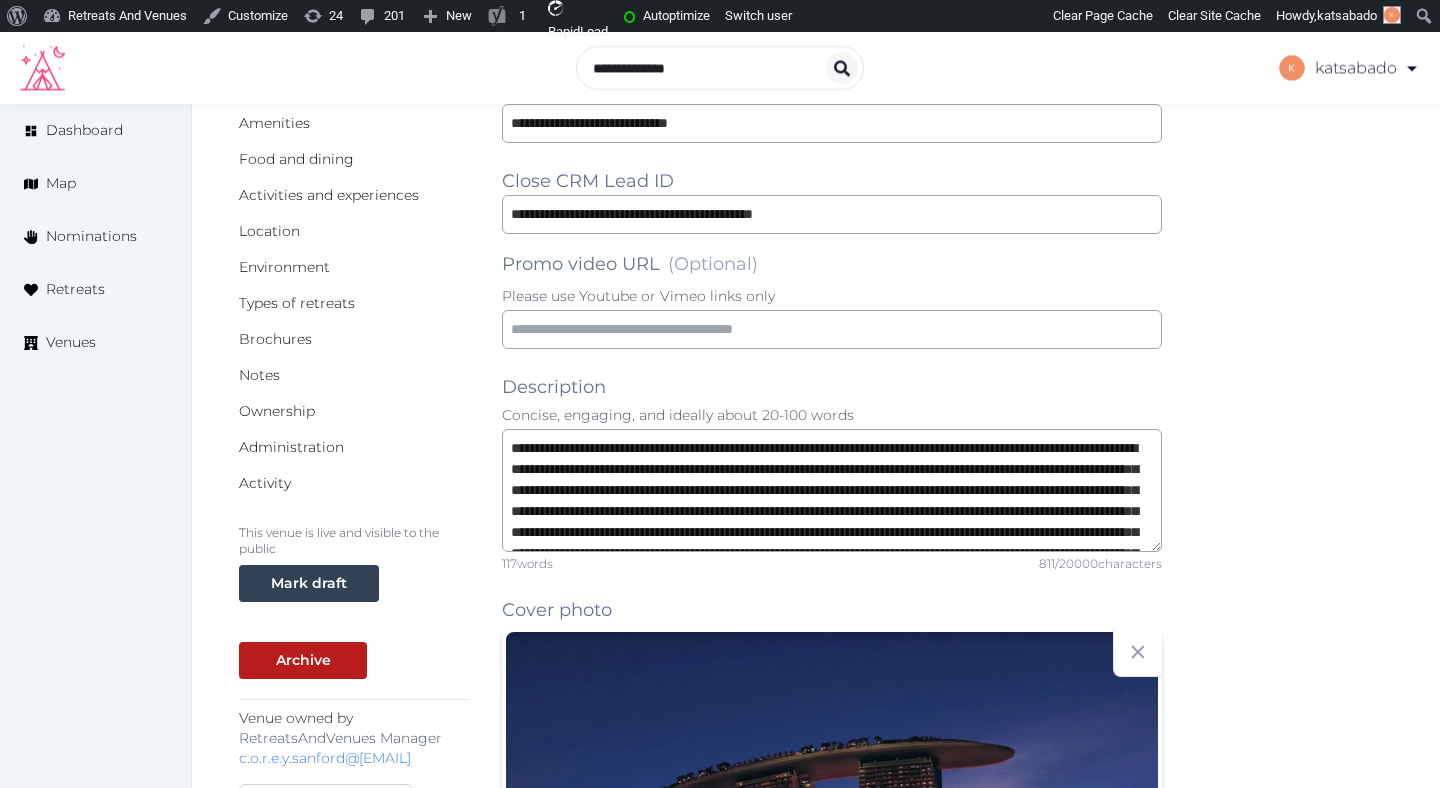 scroll, scrollTop: 0, scrollLeft: 0, axis: both 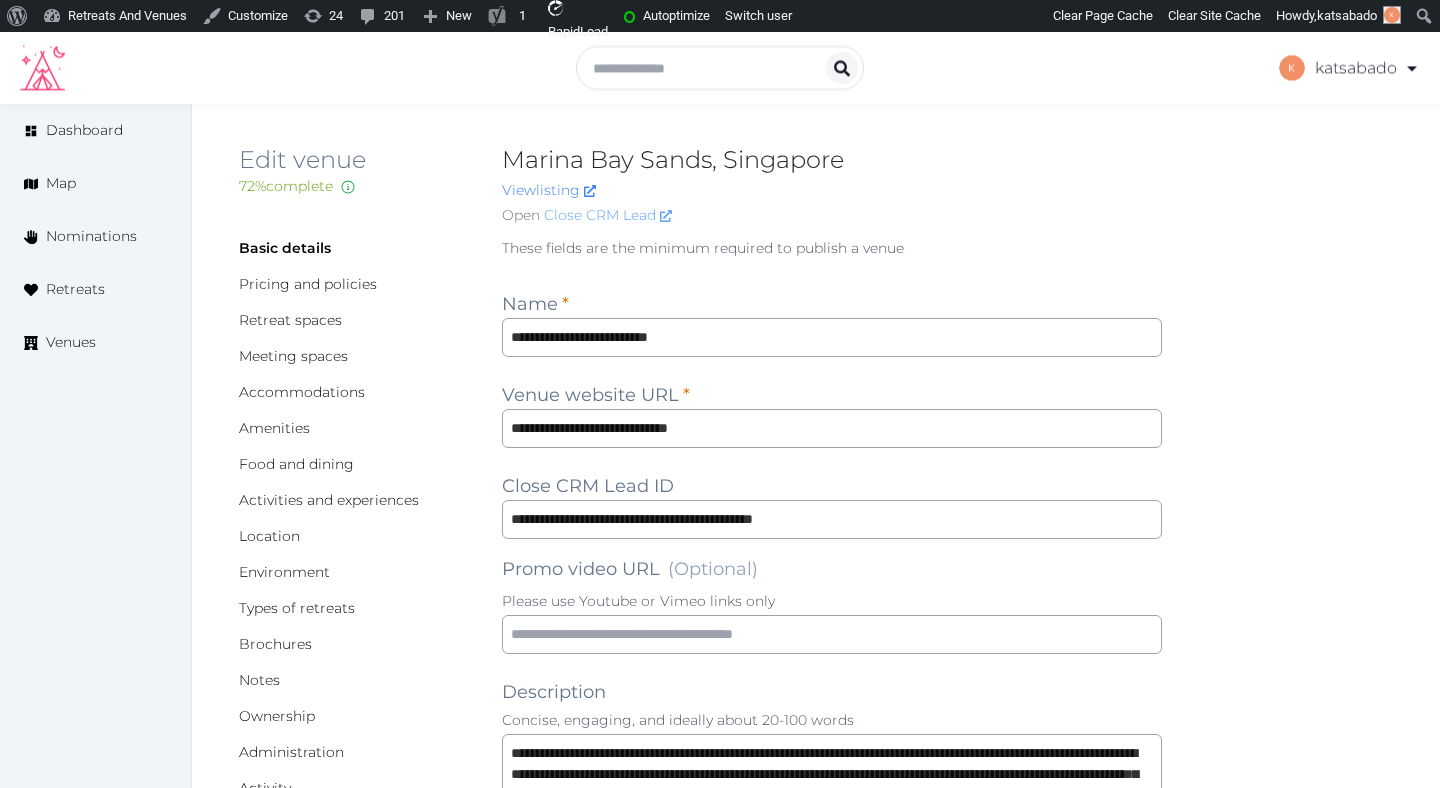 click on "Close CRM Lead" at bounding box center (608, 215) 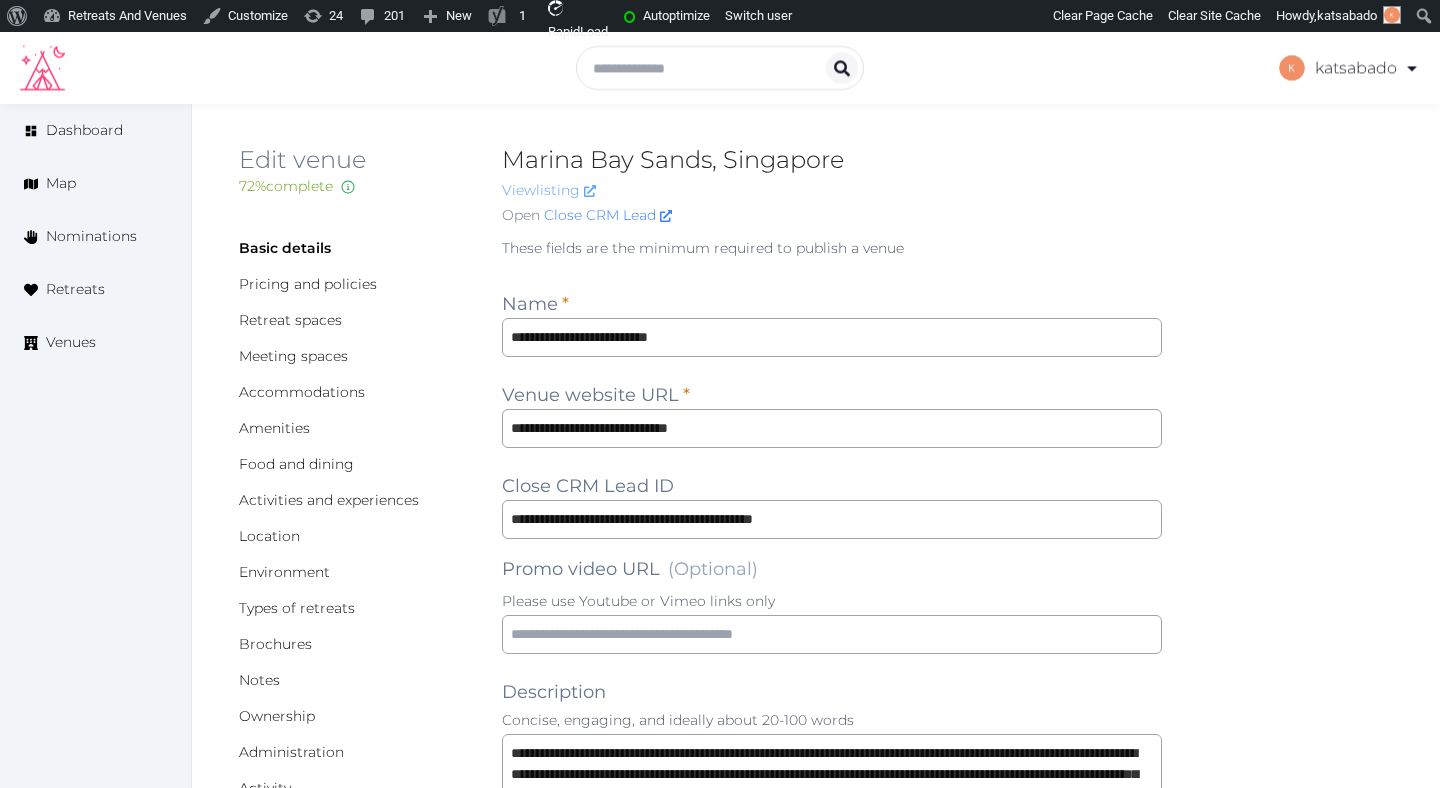 click on "View  listing" at bounding box center [549, 190] 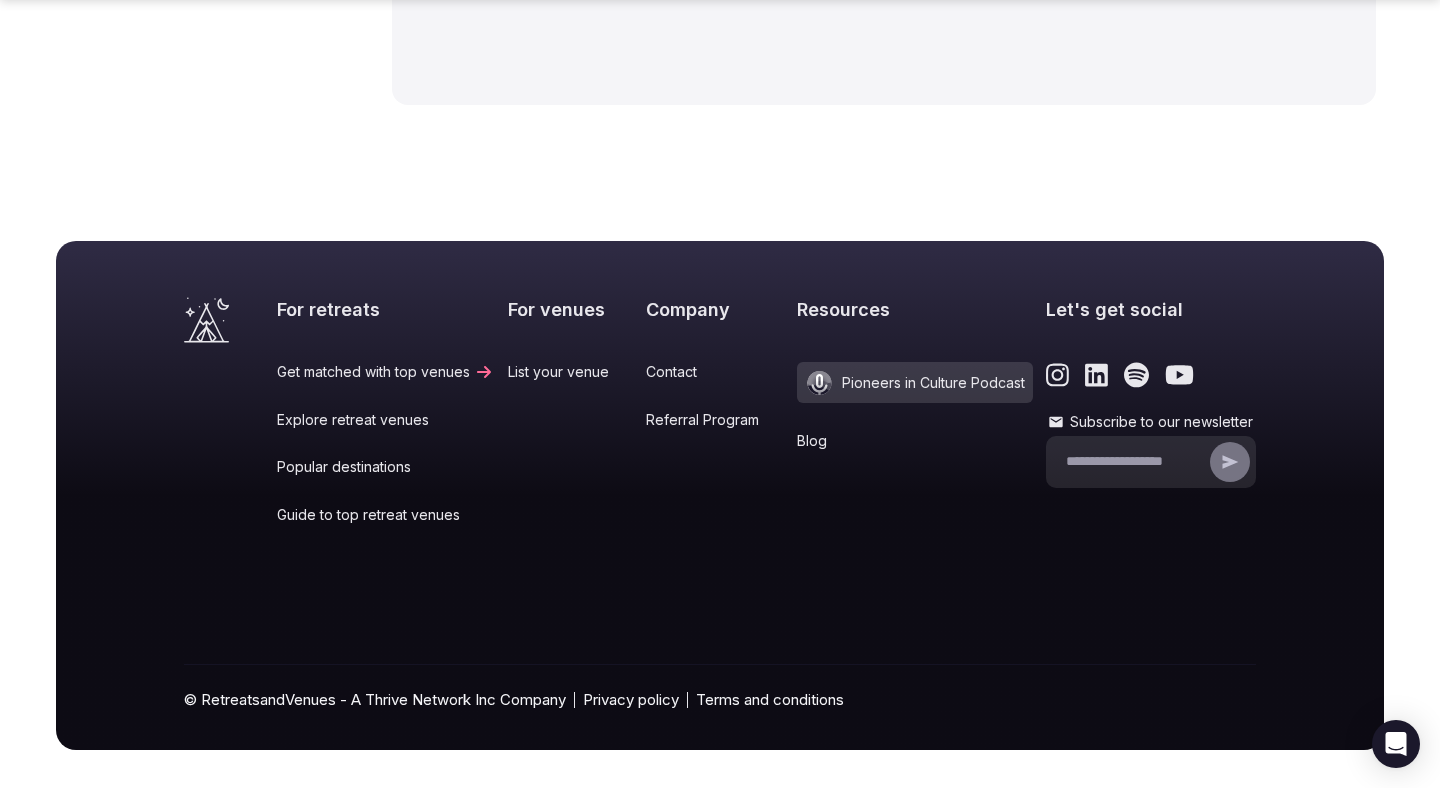 scroll, scrollTop: 6889, scrollLeft: 0, axis: vertical 